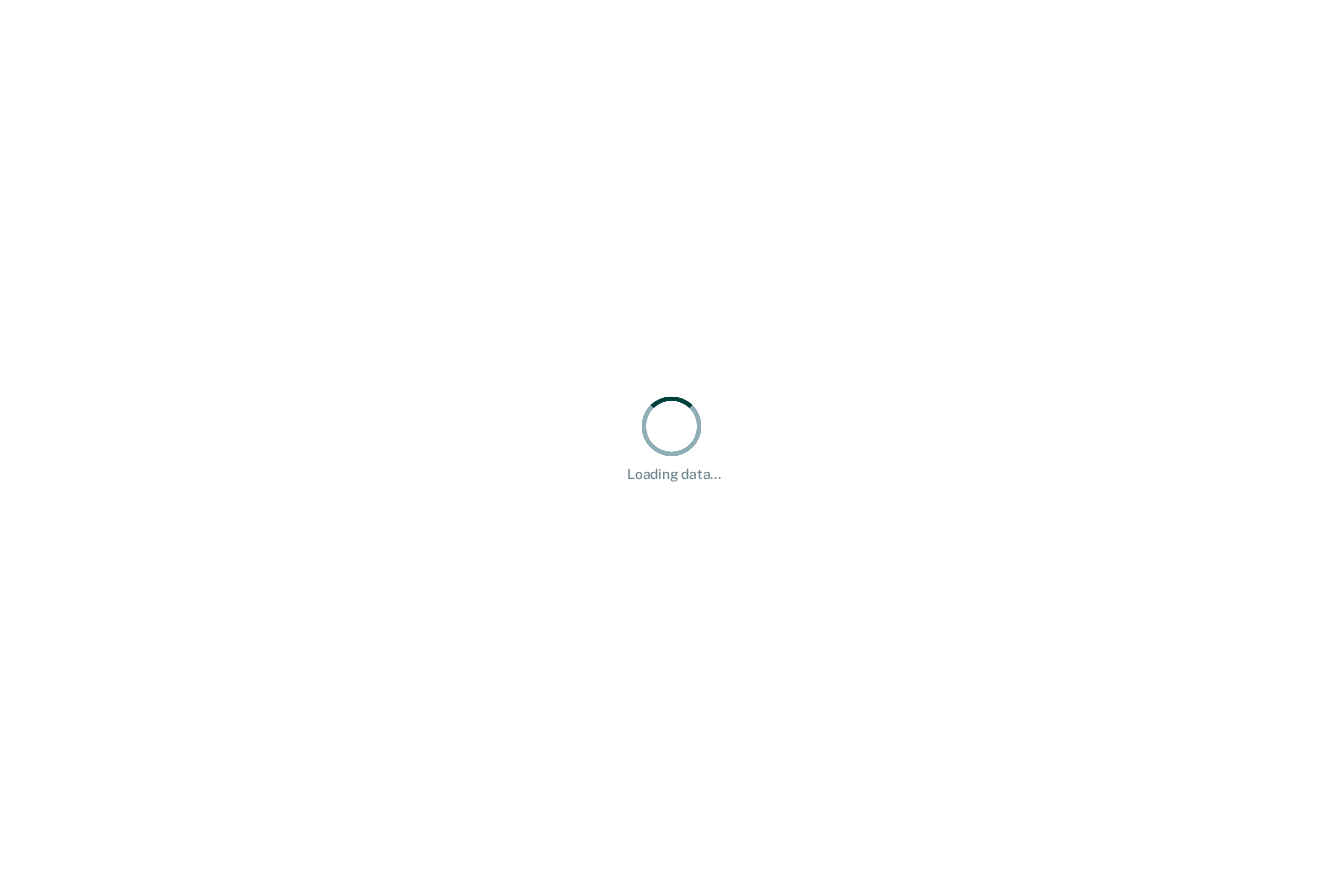 scroll, scrollTop: 0, scrollLeft: 0, axis: both 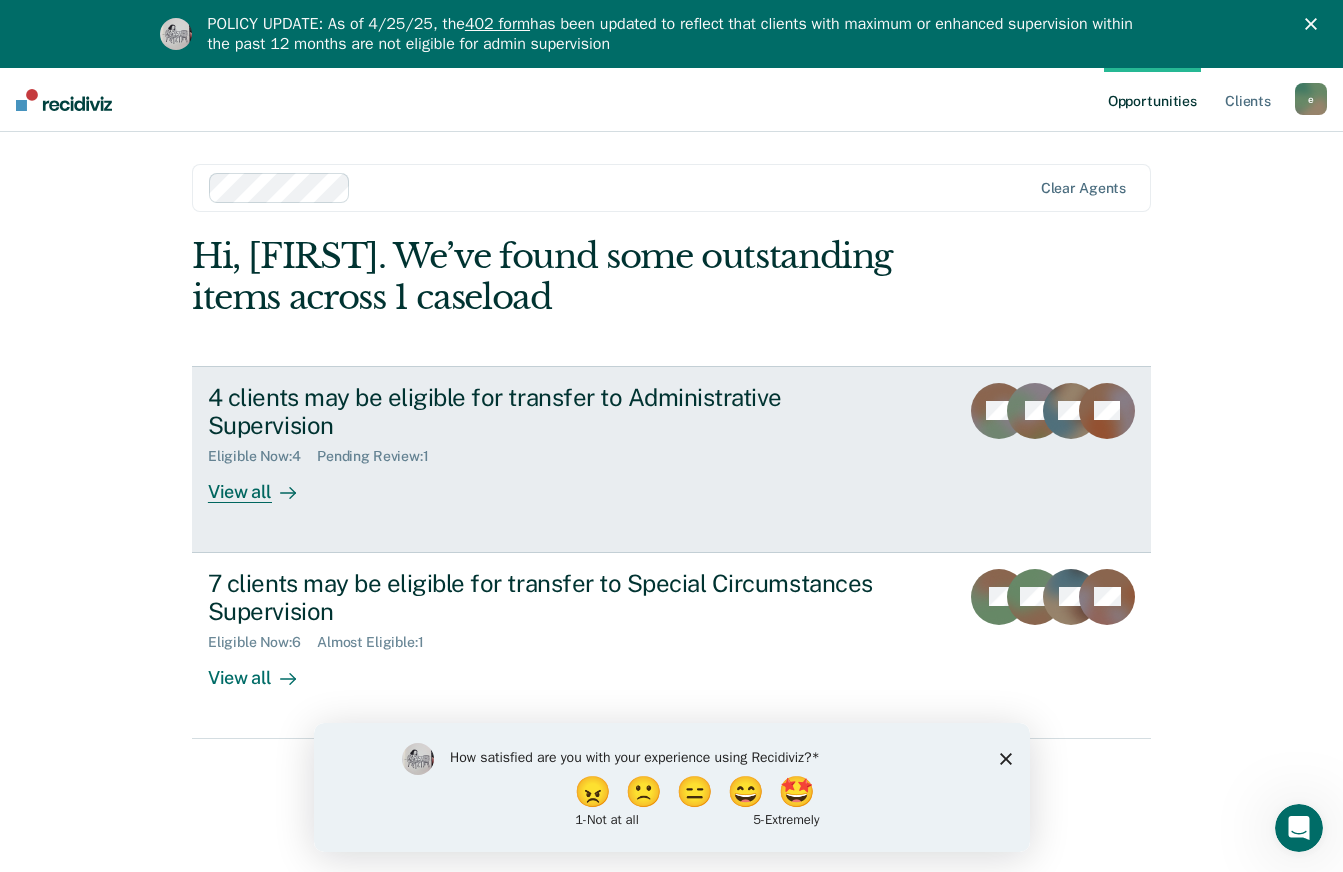 click on "View all" at bounding box center (264, 484) 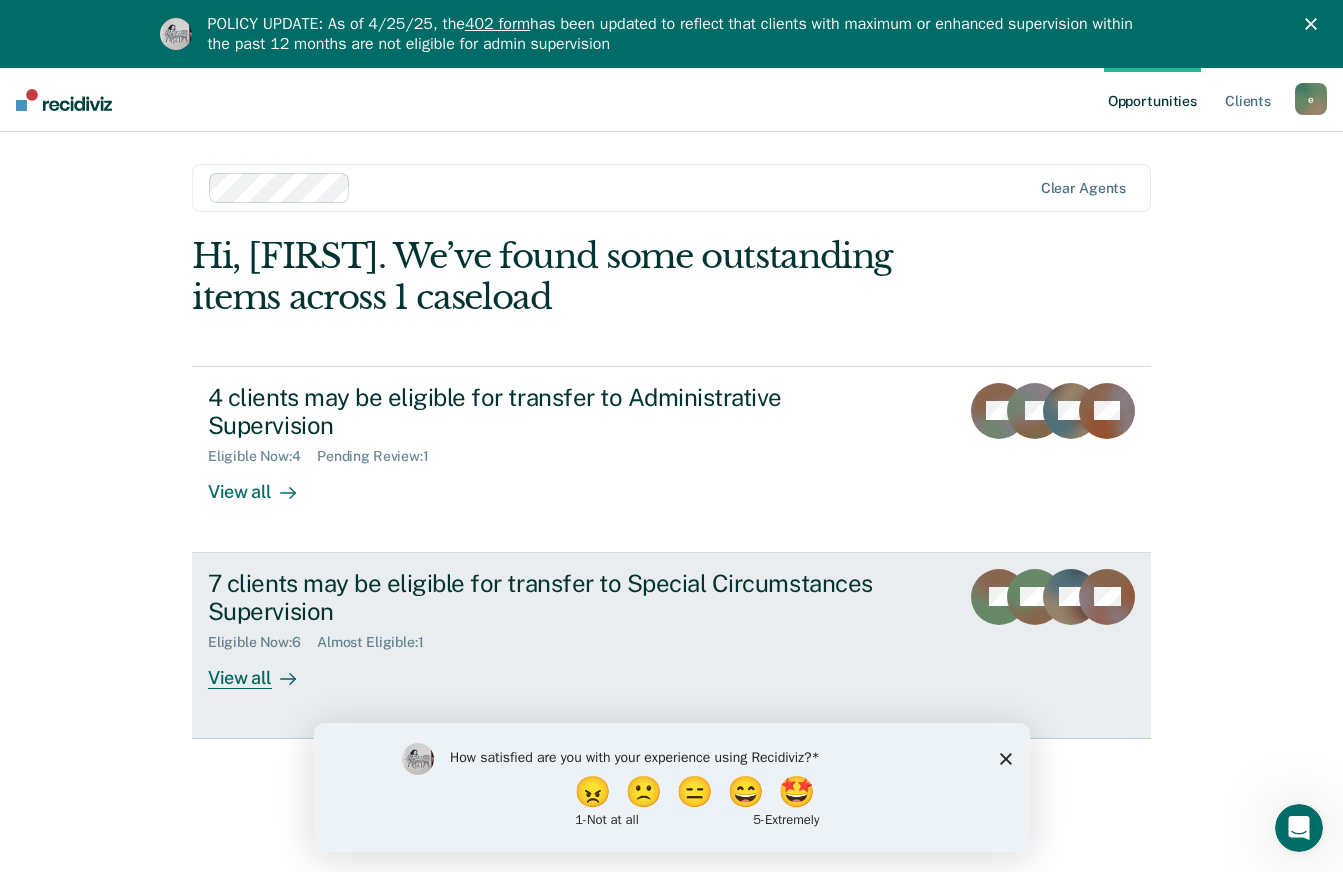 click on "View all" at bounding box center [264, 670] 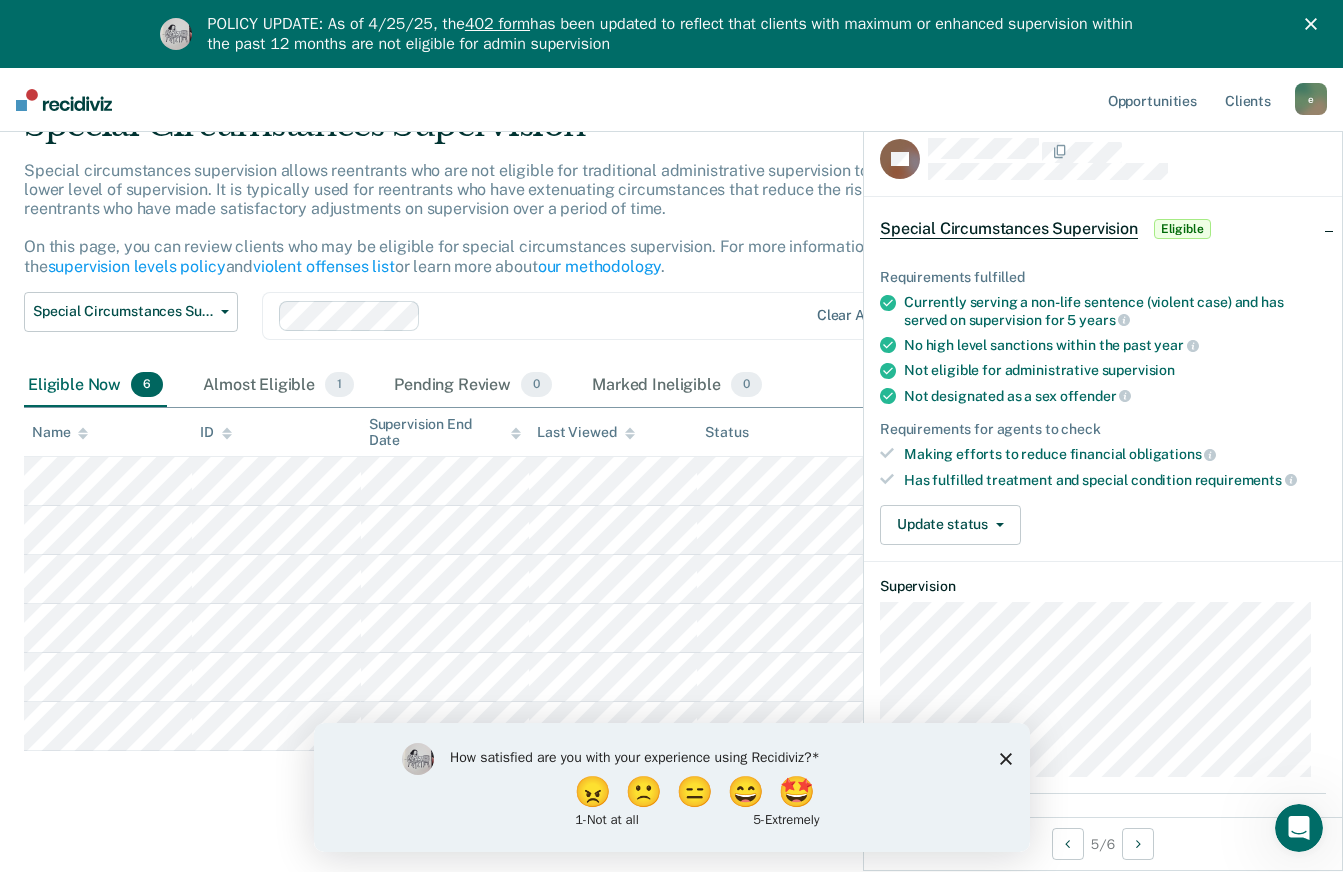 scroll, scrollTop: 125, scrollLeft: 0, axis: vertical 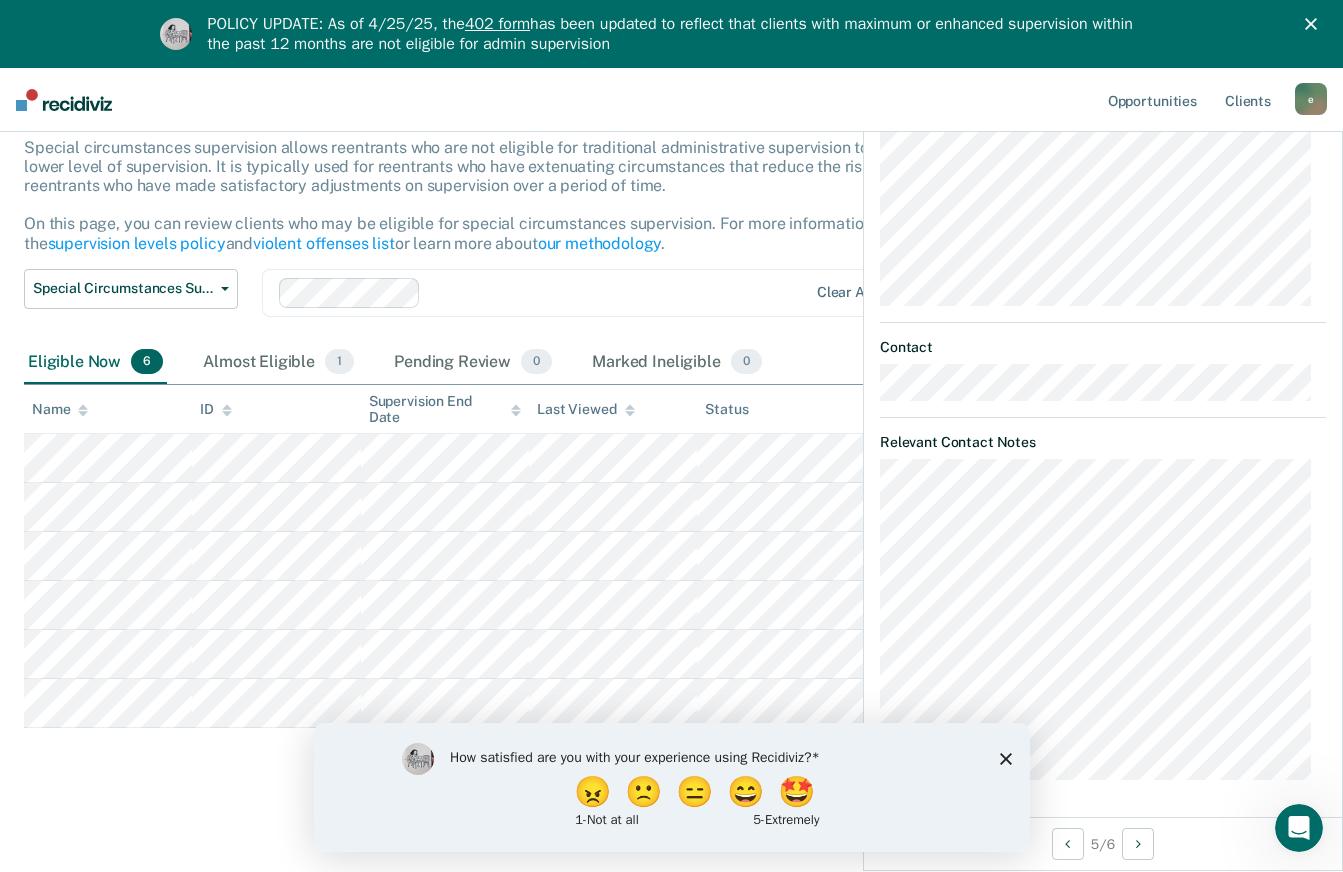 click 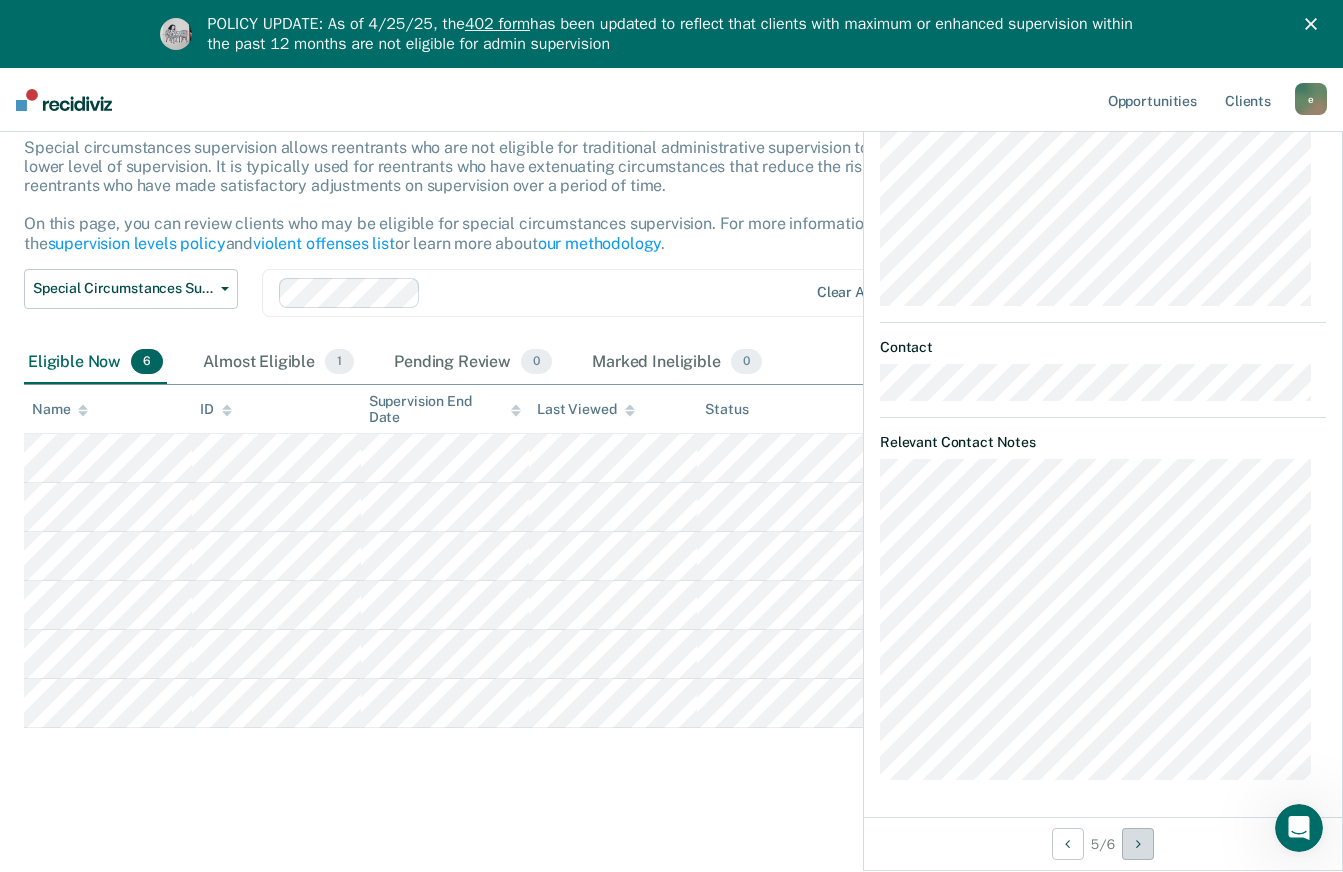 click at bounding box center [1138, 844] 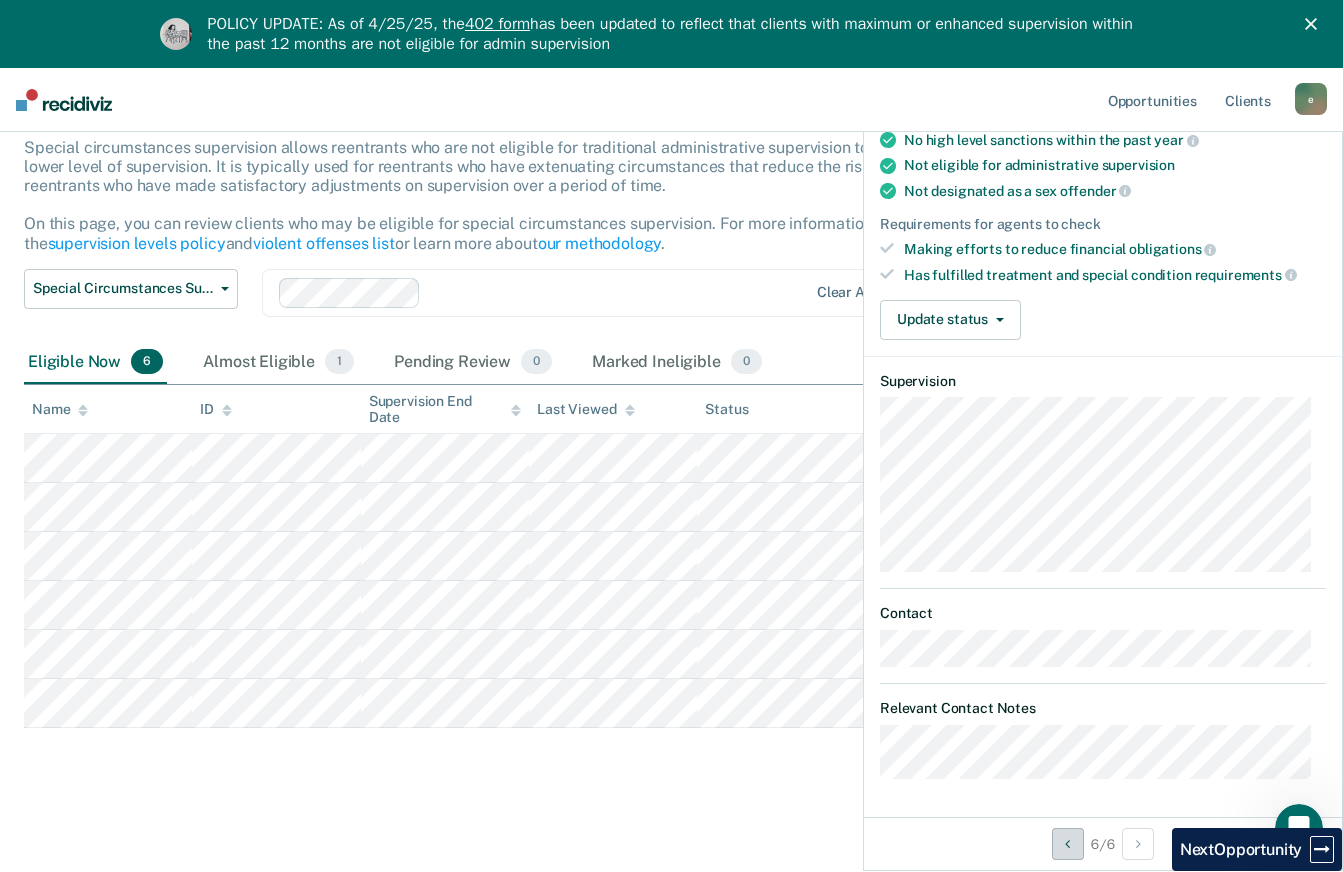 click at bounding box center [1067, 844] 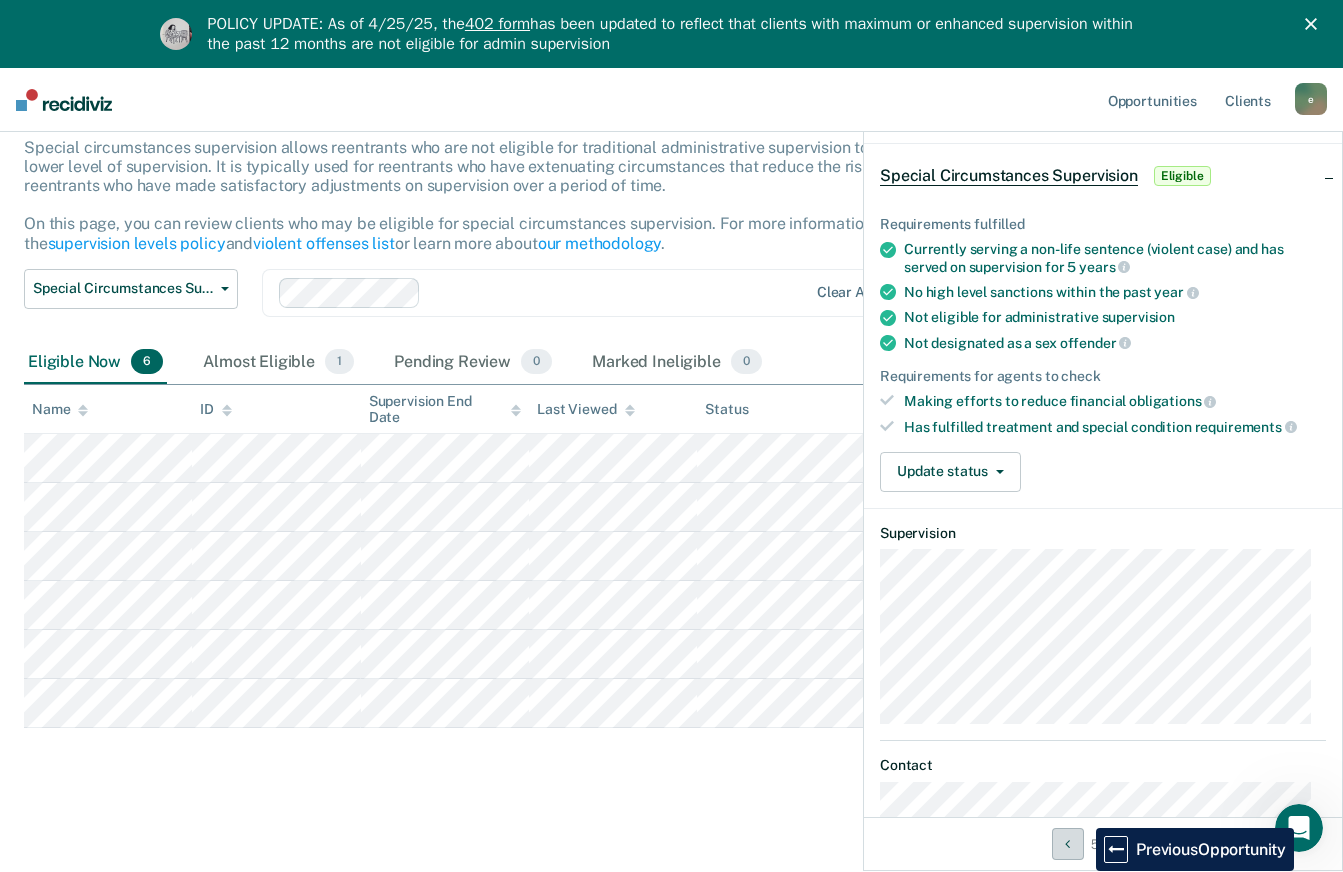 scroll, scrollTop: 0, scrollLeft: 0, axis: both 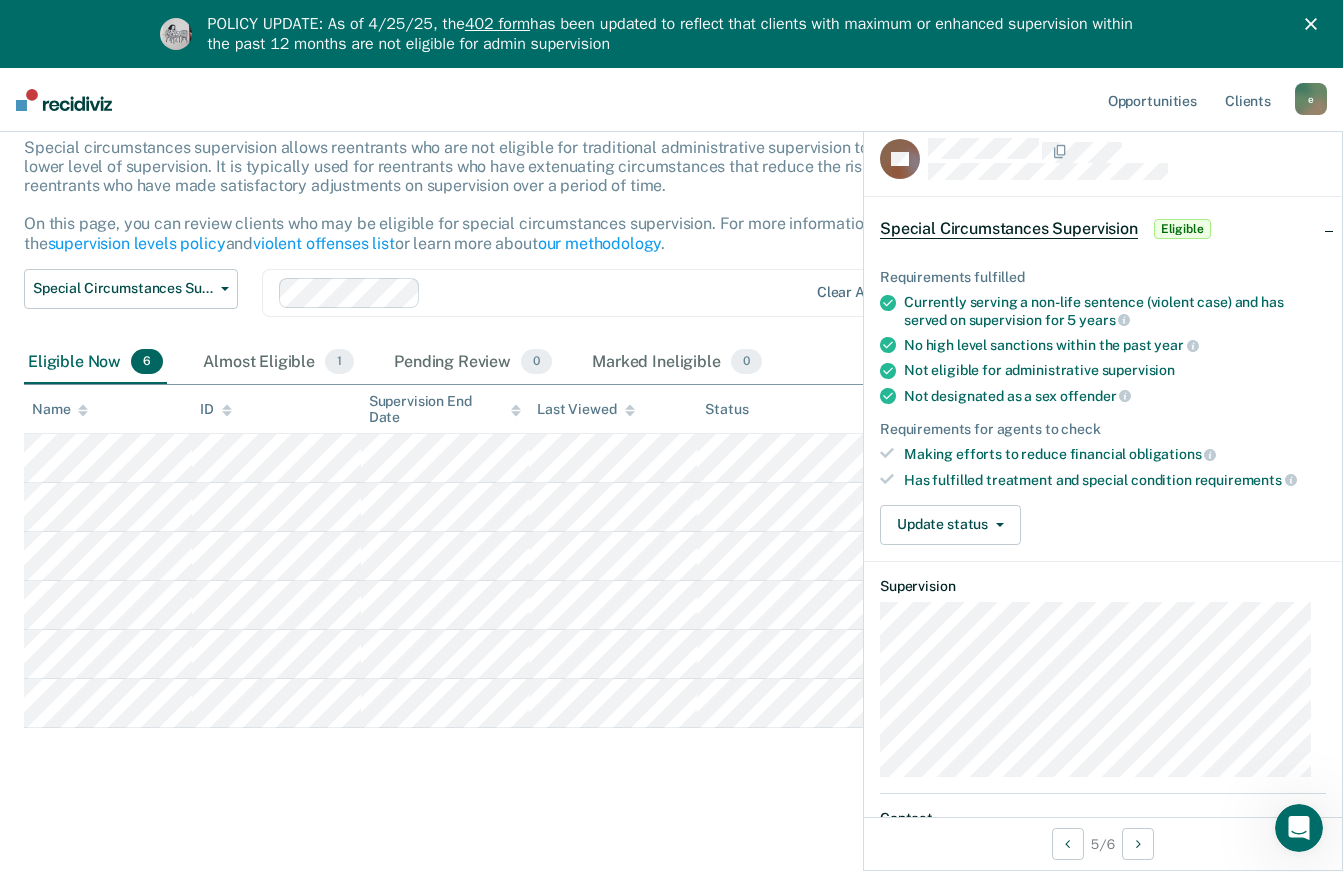 click on "Special Circumstances Supervision" at bounding box center (1009, 229) 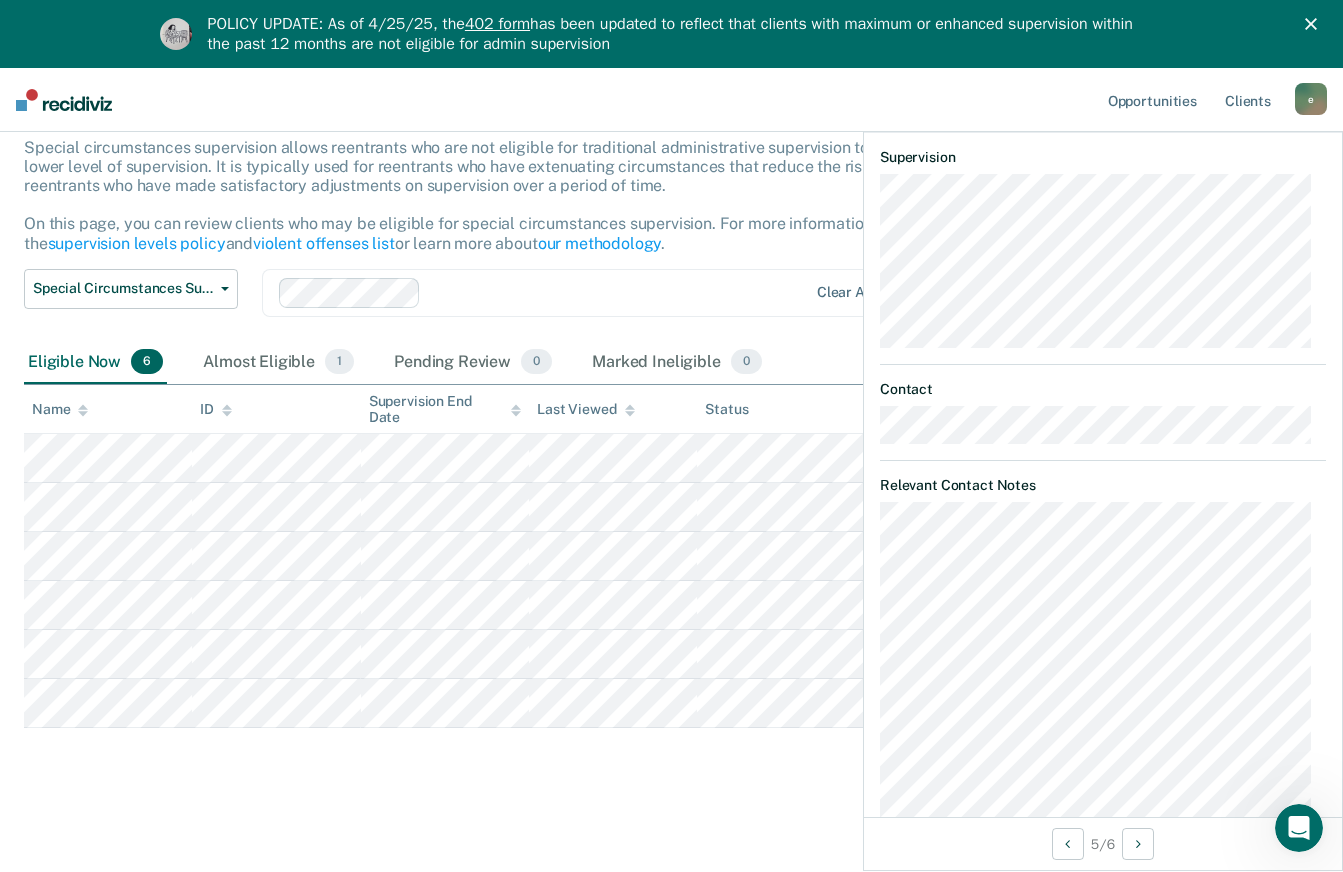 scroll, scrollTop: 172, scrollLeft: 0, axis: vertical 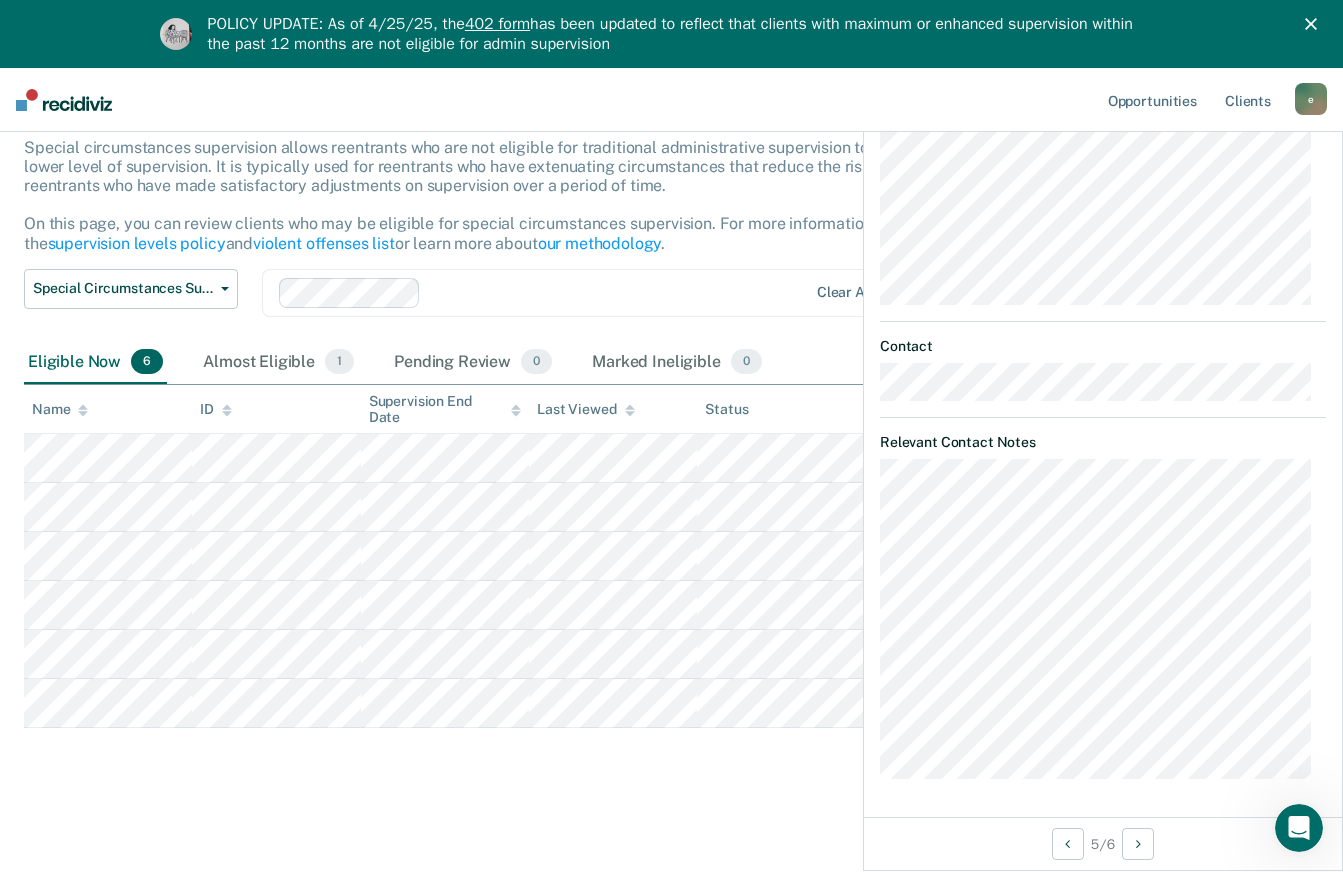 click 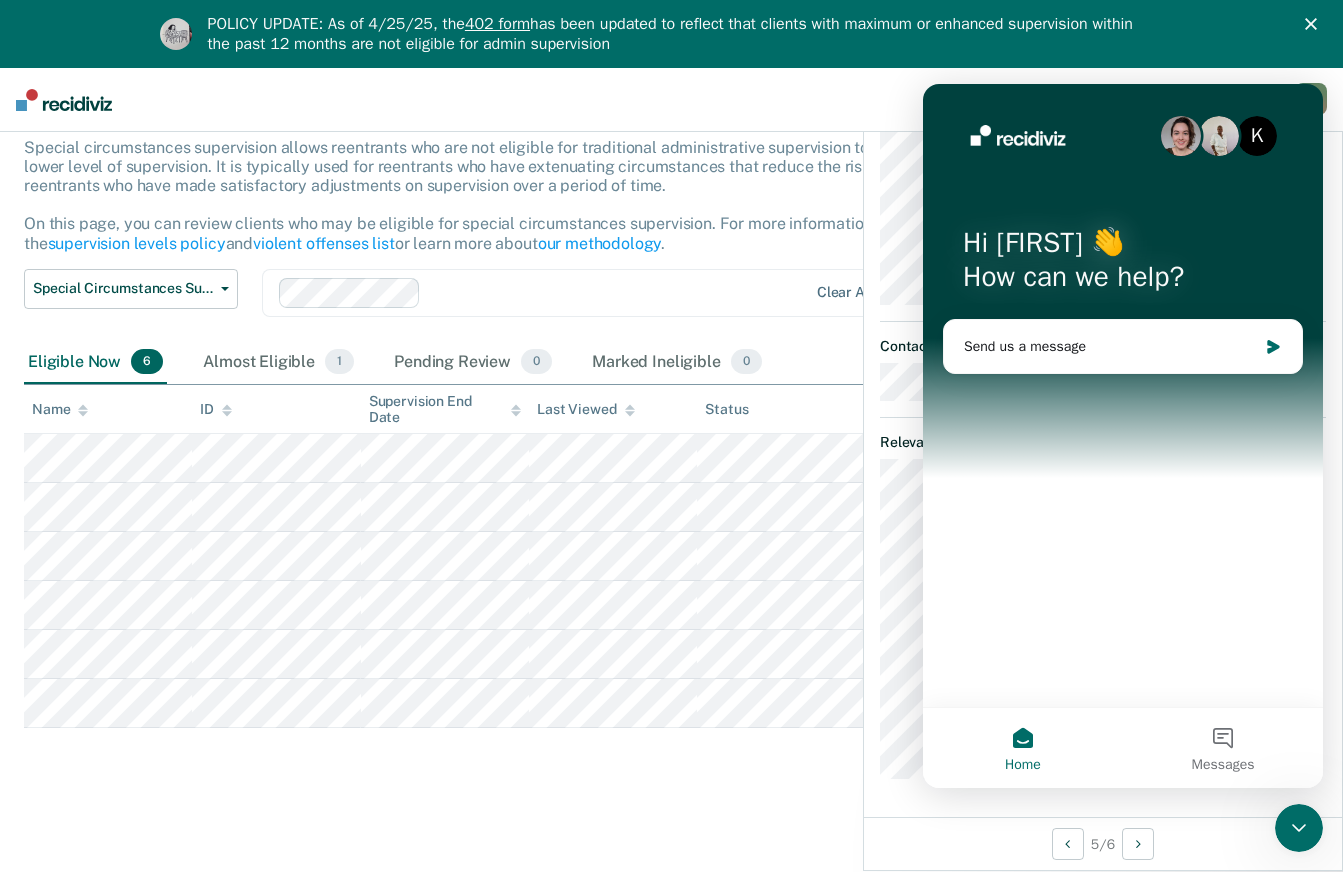 scroll, scrollTop: 0, scrollLeft: 0, axis: both 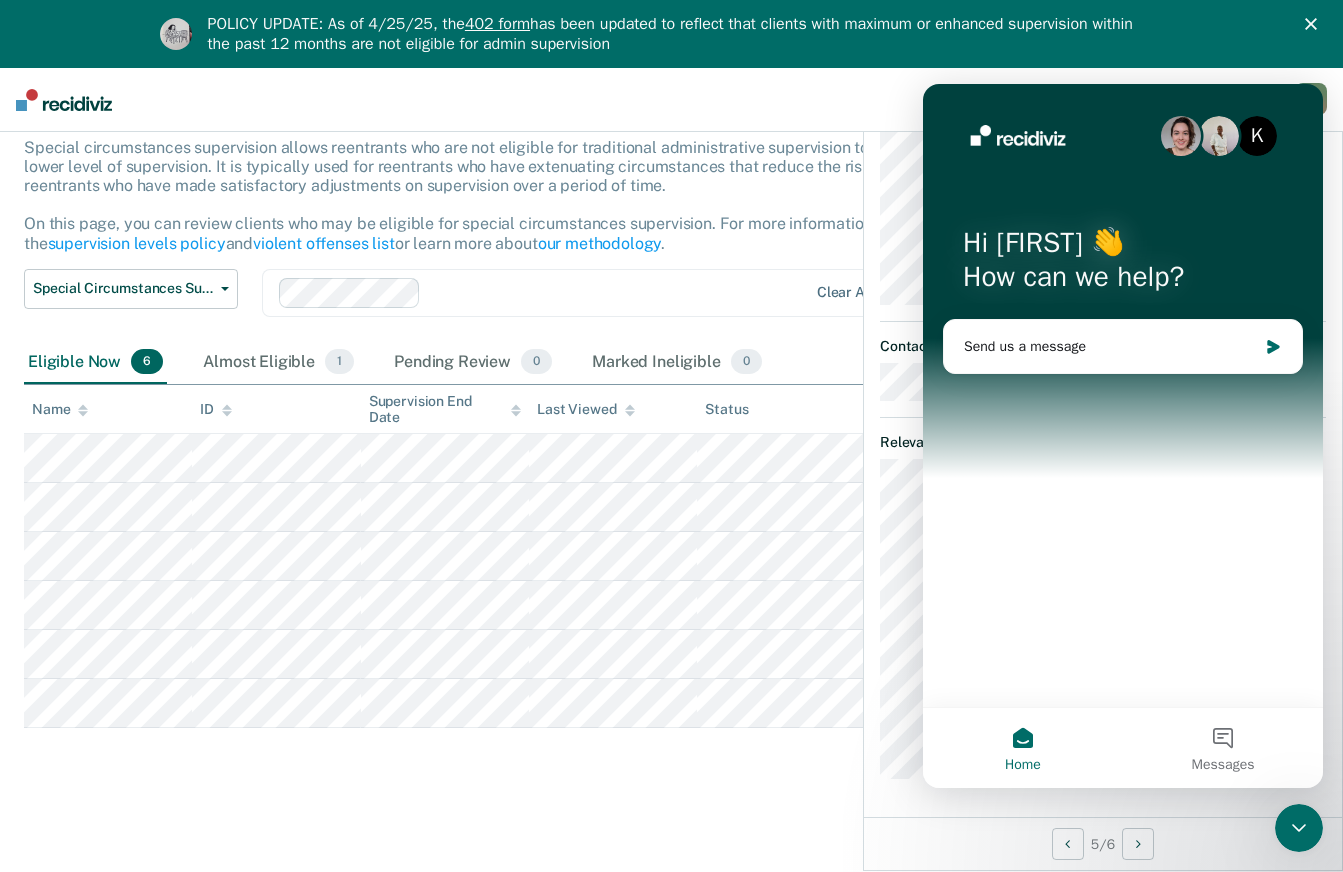 click 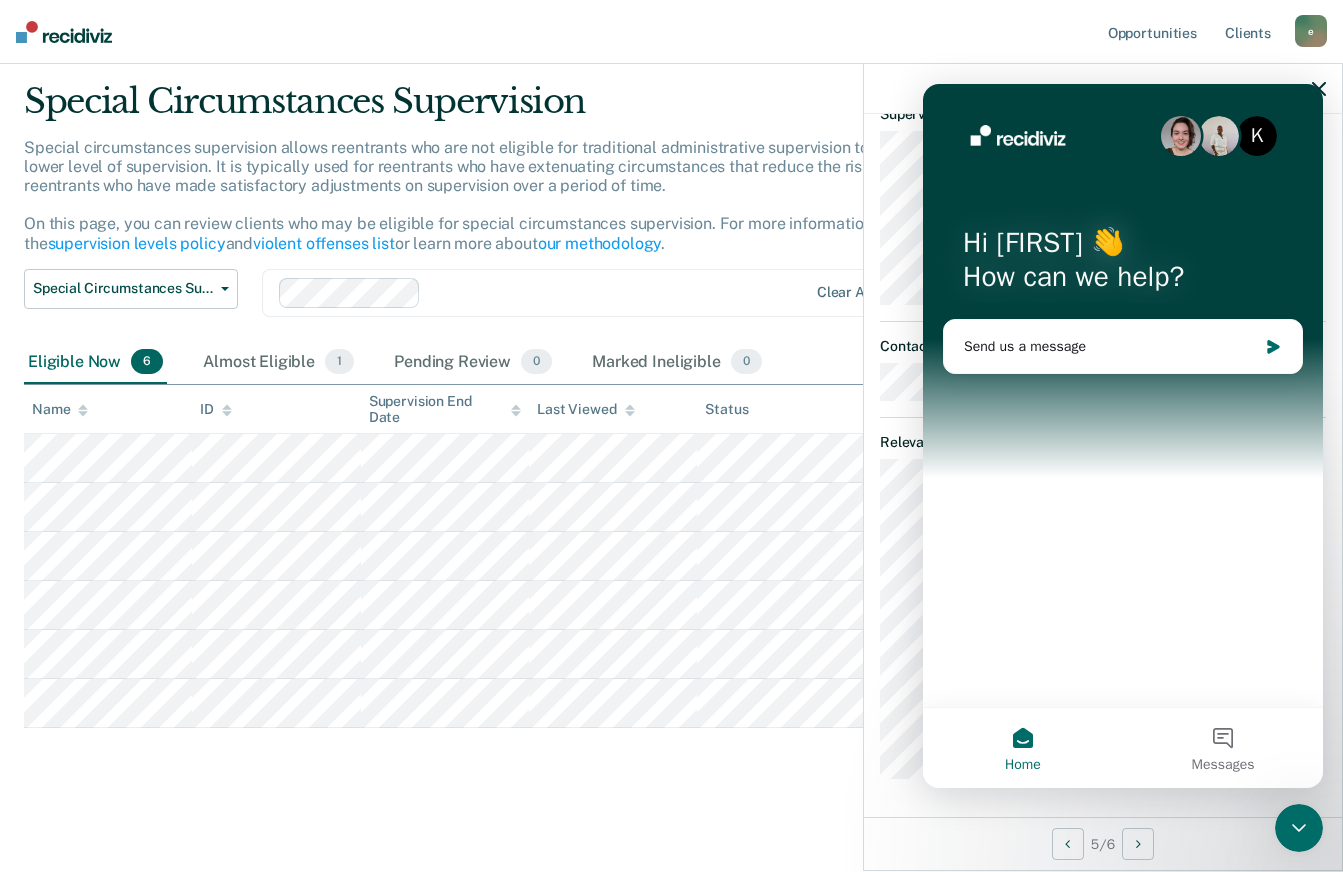 scroll, scrollTop: 57, scrollLeft: 0, axis: vertical 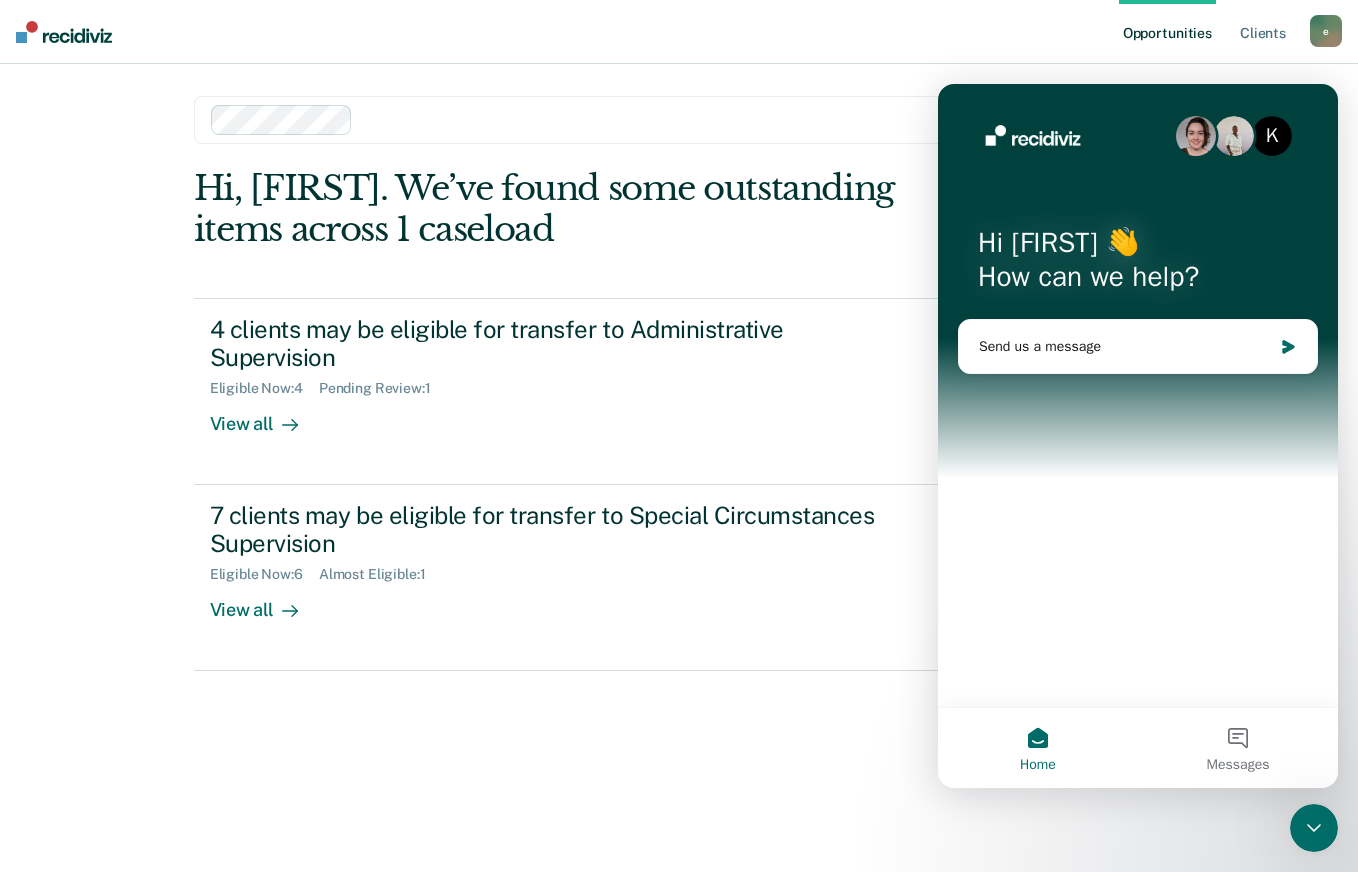 click on "Opportunities Client s [EMAIL] e Profile How it works Log Out Clear   agents Hi, [FIRST]. We’ve found some outstanding items across 1 caseload 4 clients may be eligible for transfer to Administrative Supervision Eligible Now :  4 Pending Review :  1 View all   KC JR LW CR 7 clients may be eligible for transfer to Special Circumstances Supervision Eligible Now :  6 Almost Eligible :  1 View all   JP MS JM + 4" at bounding box center (679, 436) 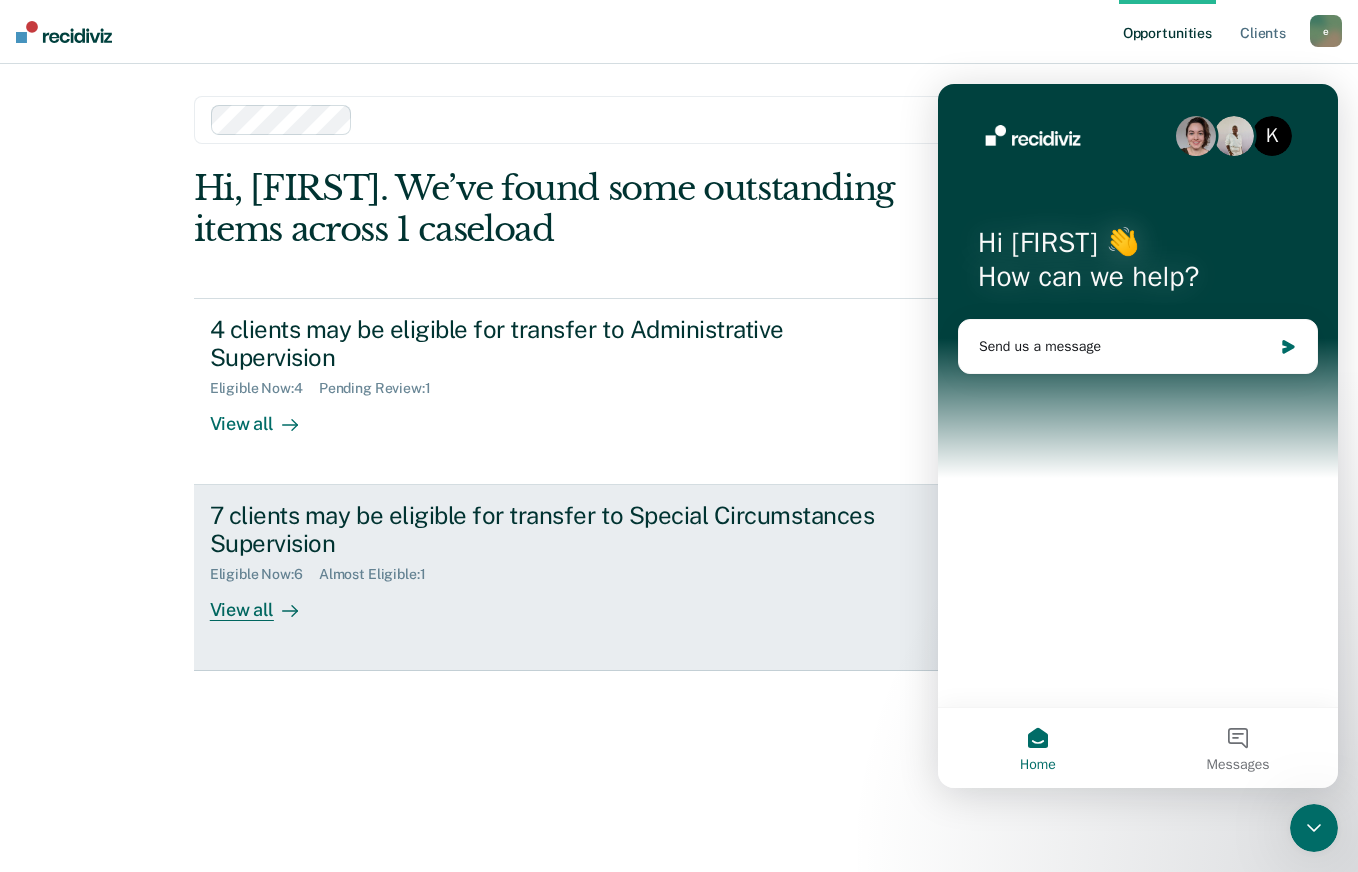 click on "View all" at bounding box center (266, 602) 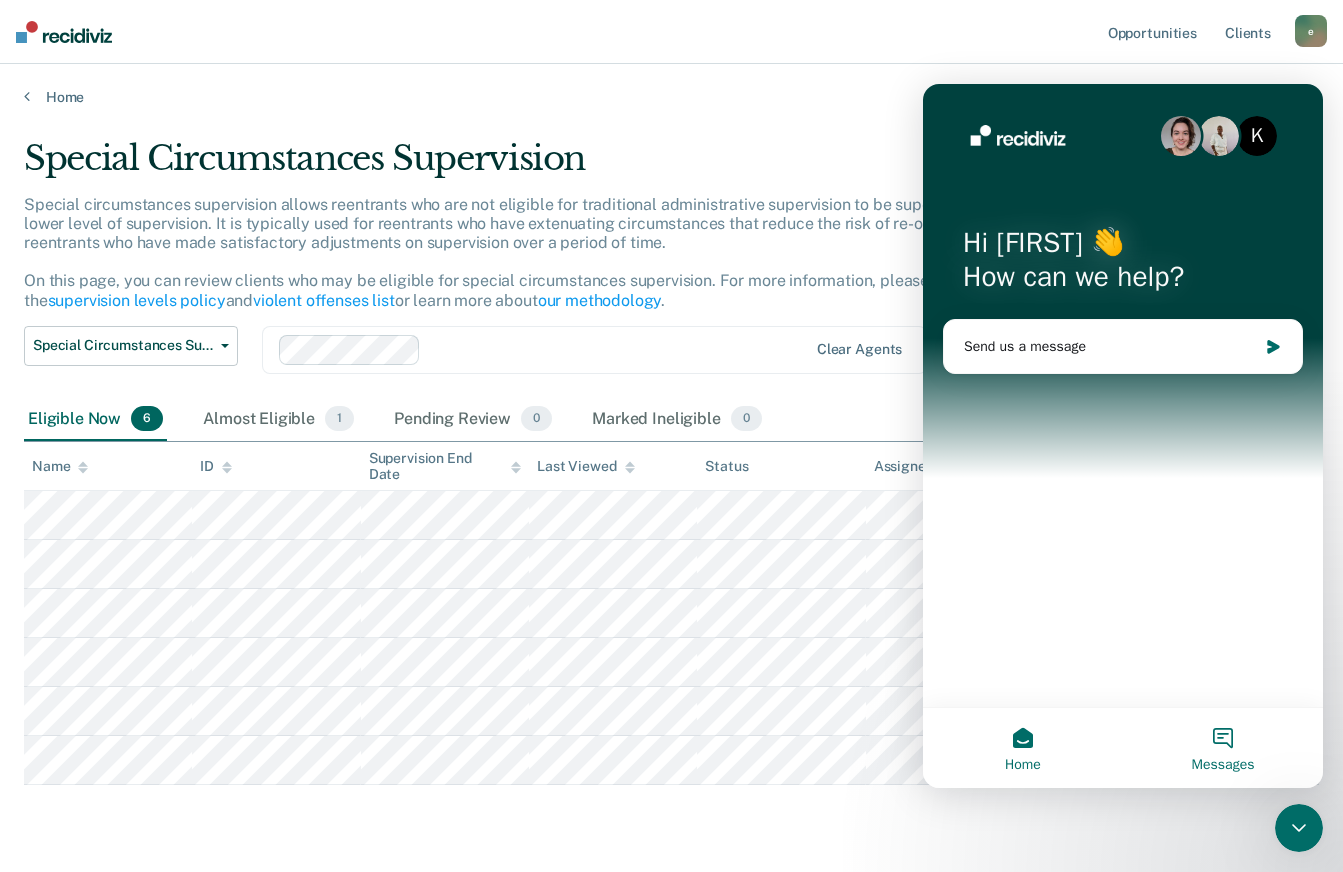 click on "Messages" at bounding box center (1223, 765) 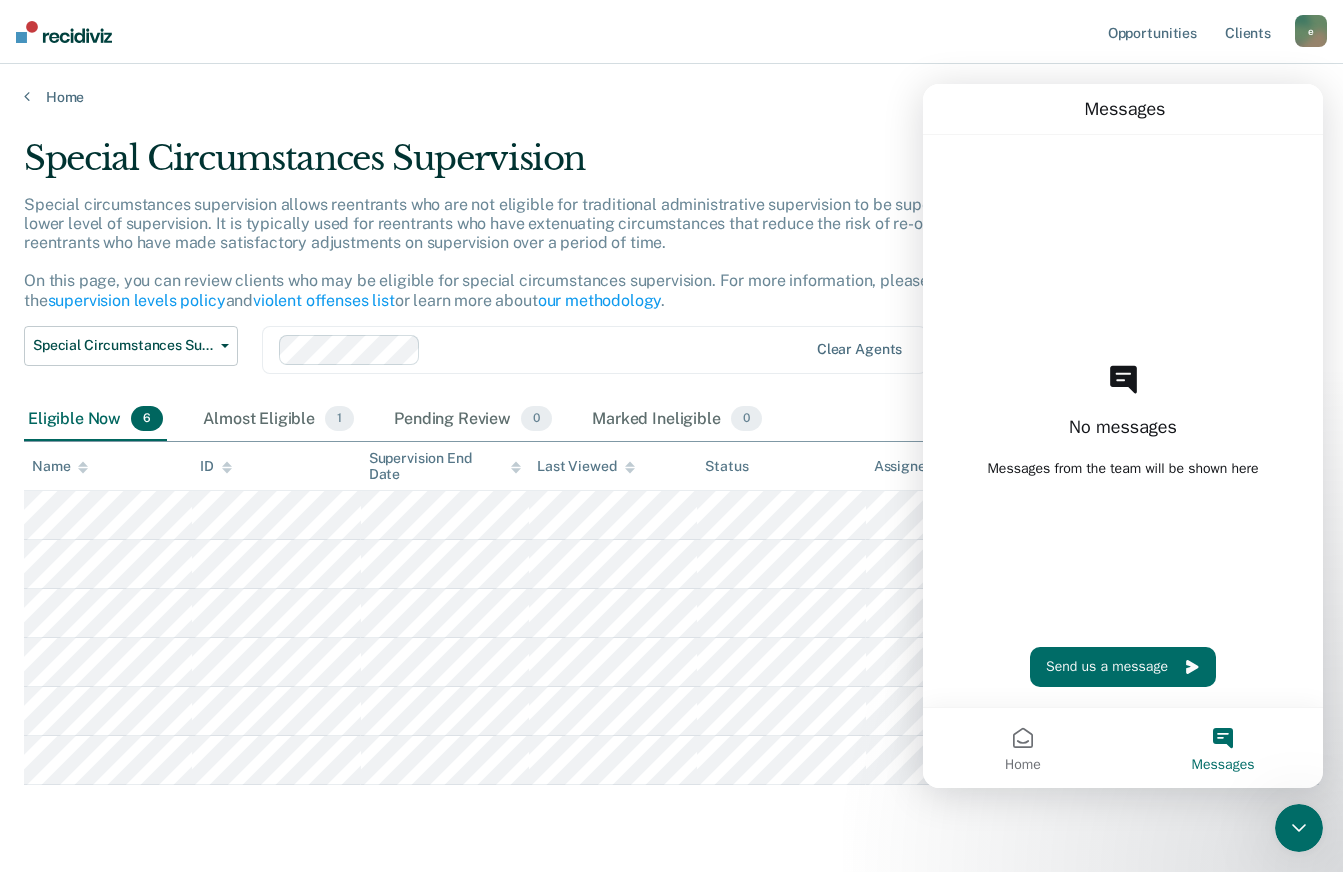 click on "Home" at bounding box center (1023, 748) 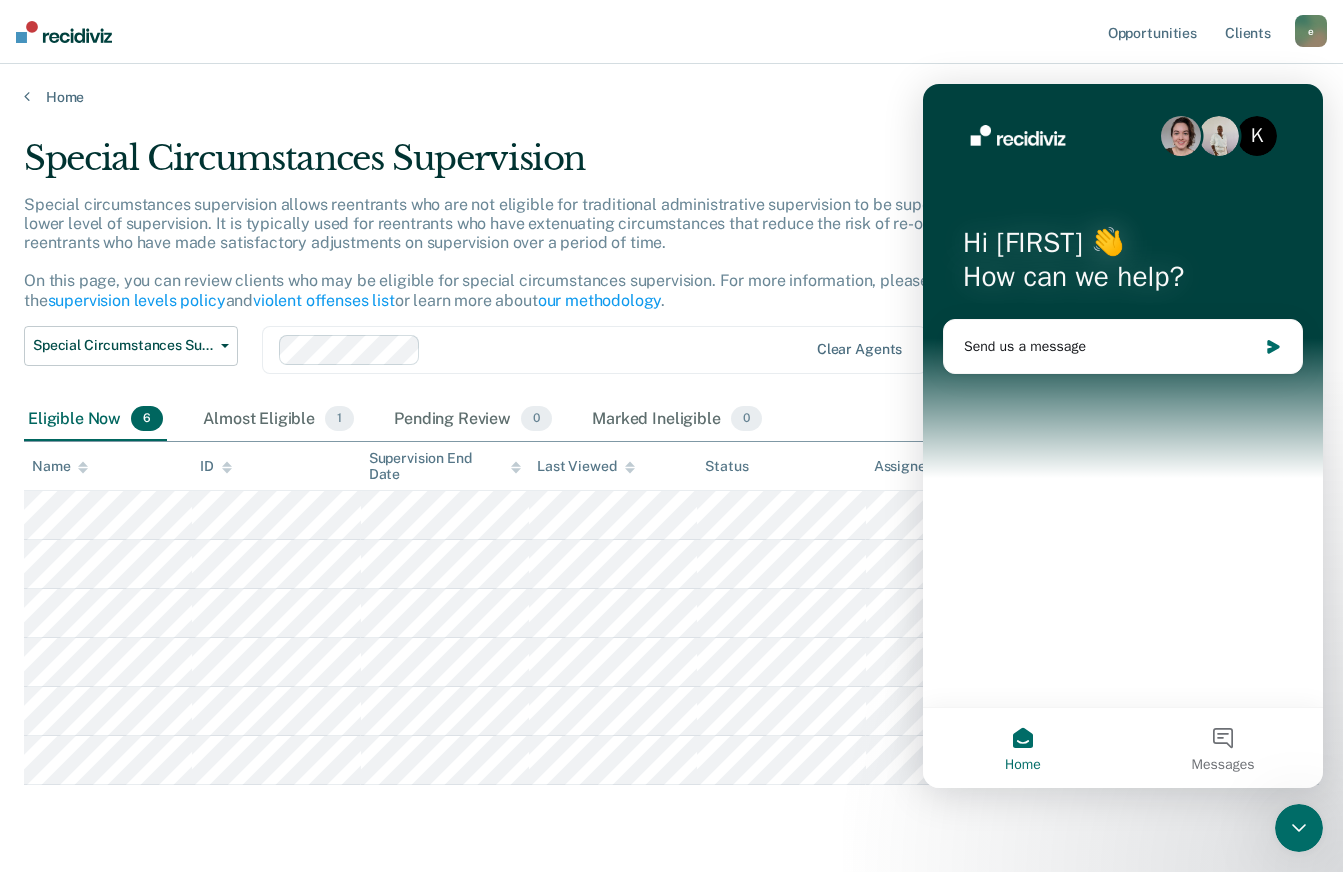 click 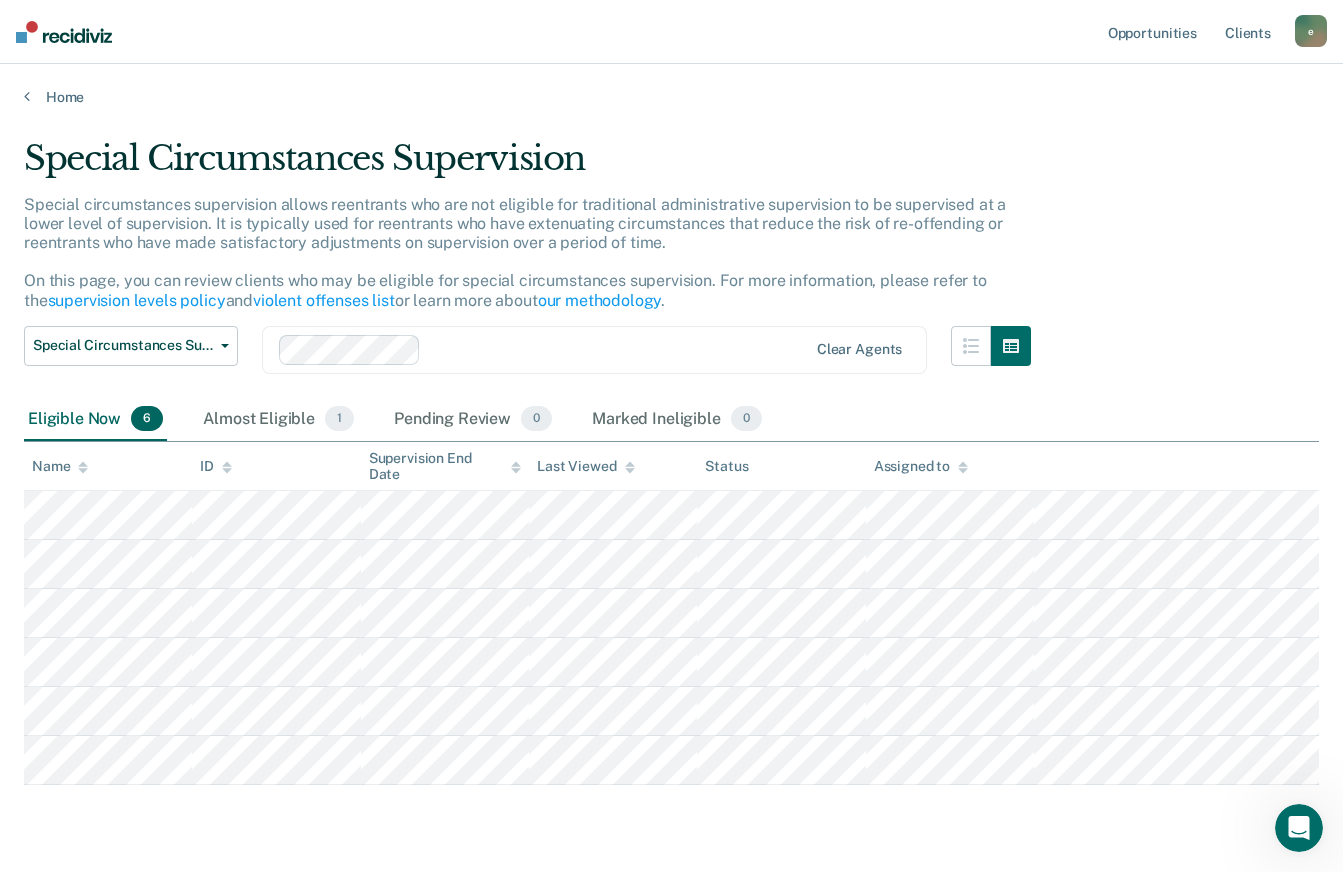 scroll, scrollTop: 0, scrollLeft: 0, axis: both 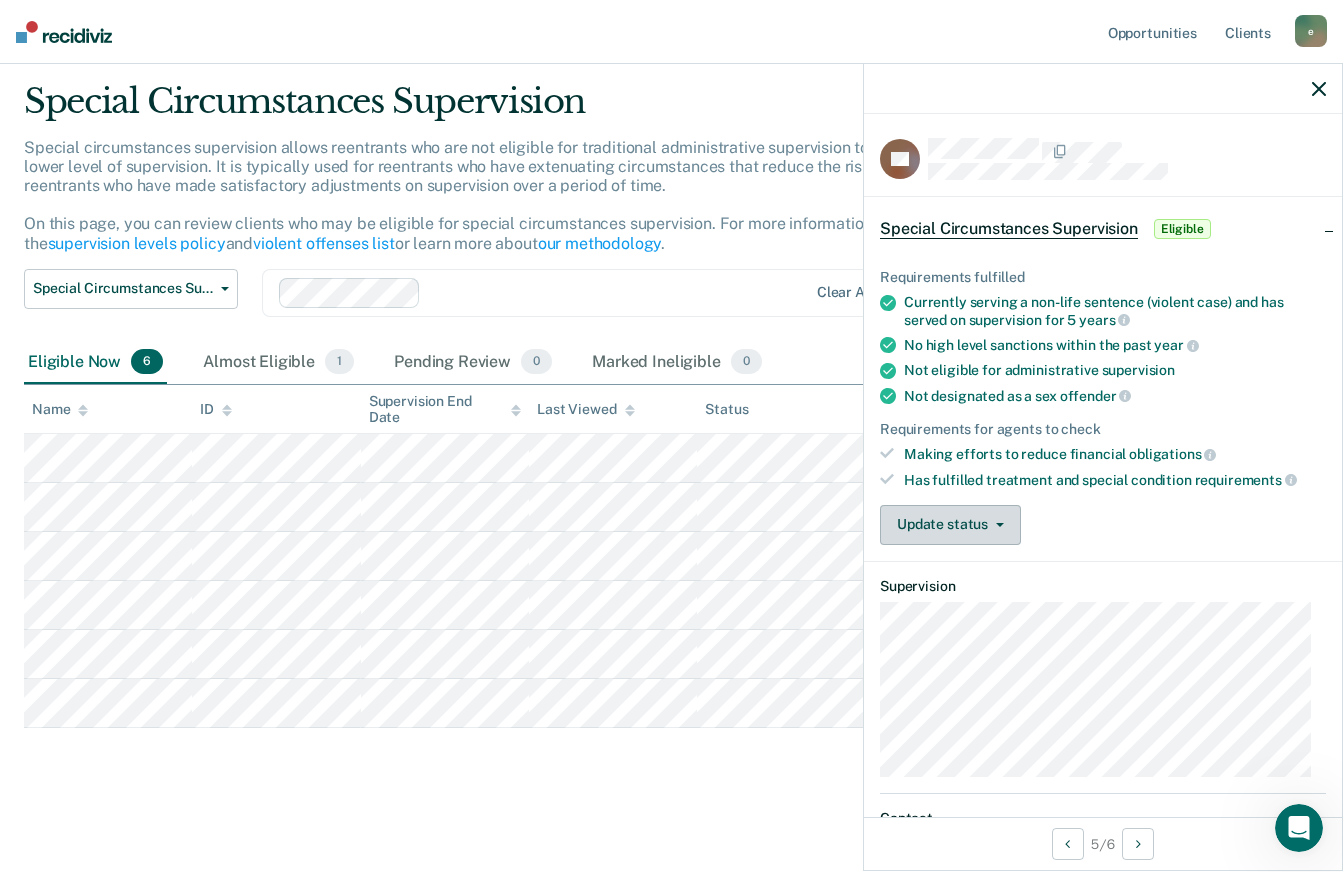 click on "Update status" at bounding box center (950, 525) 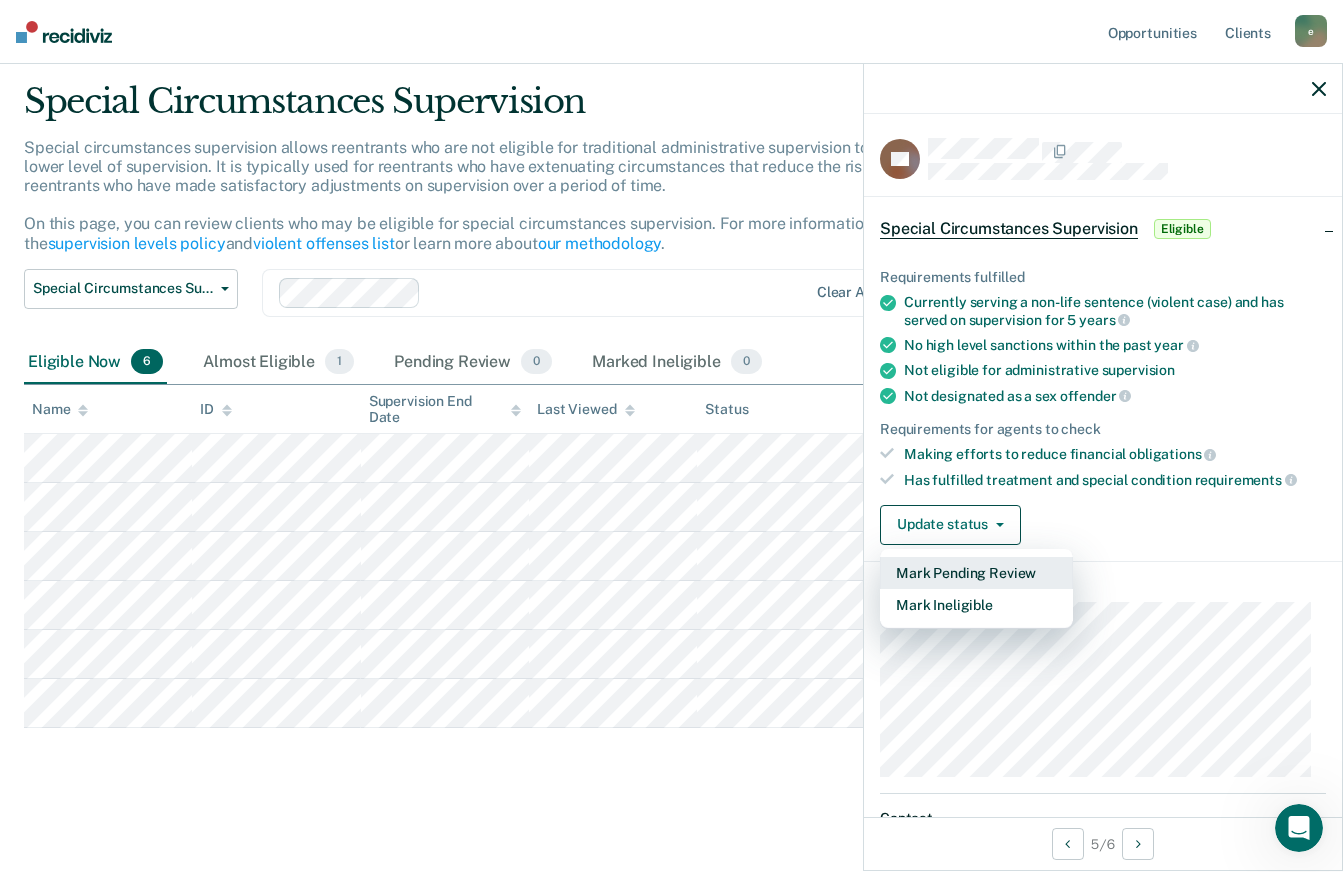 click on "Mark Pending Review" at bounding box center [976, 573] 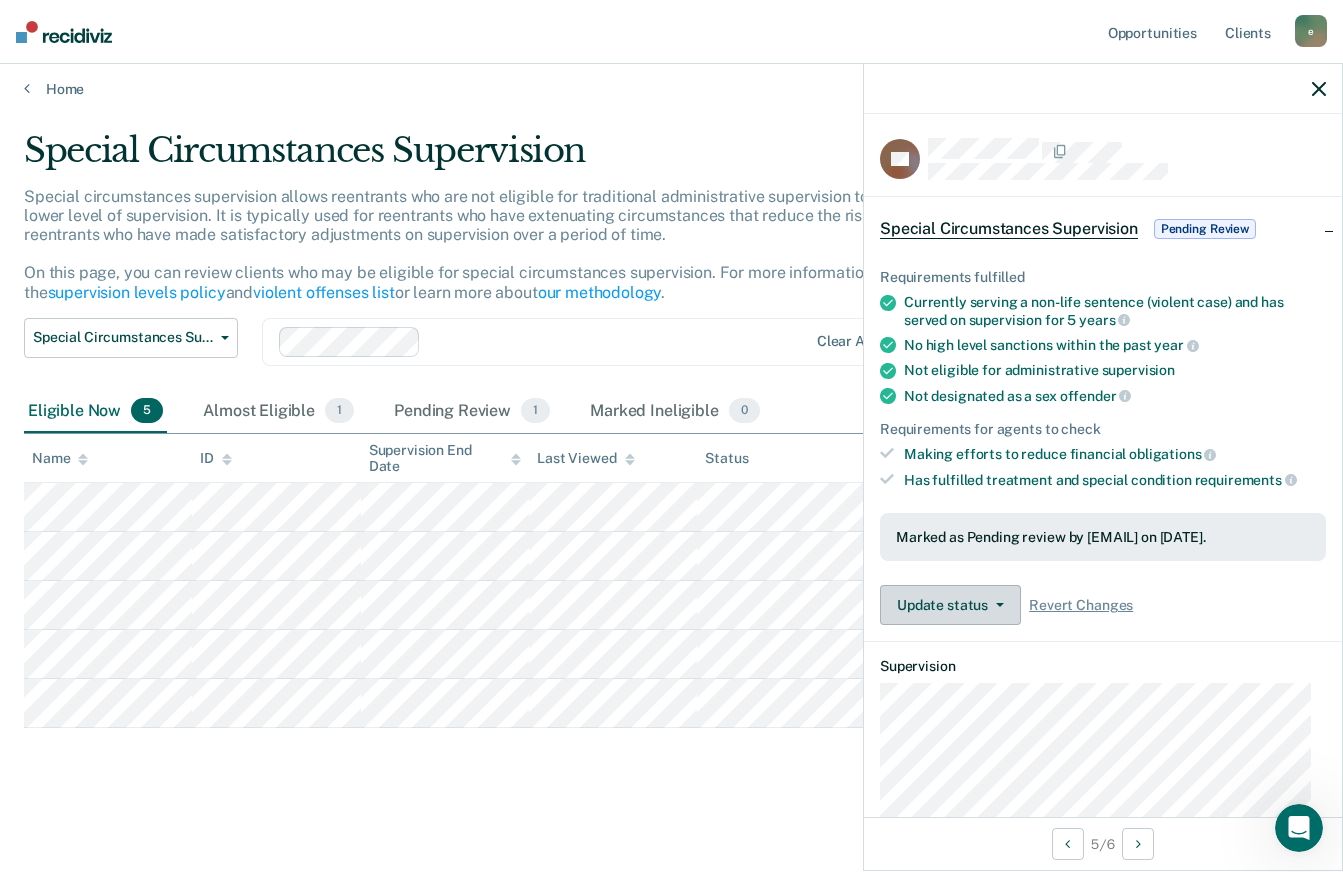 scroll, scrollTop: 8, scrollLeft: 0, axis: vertical 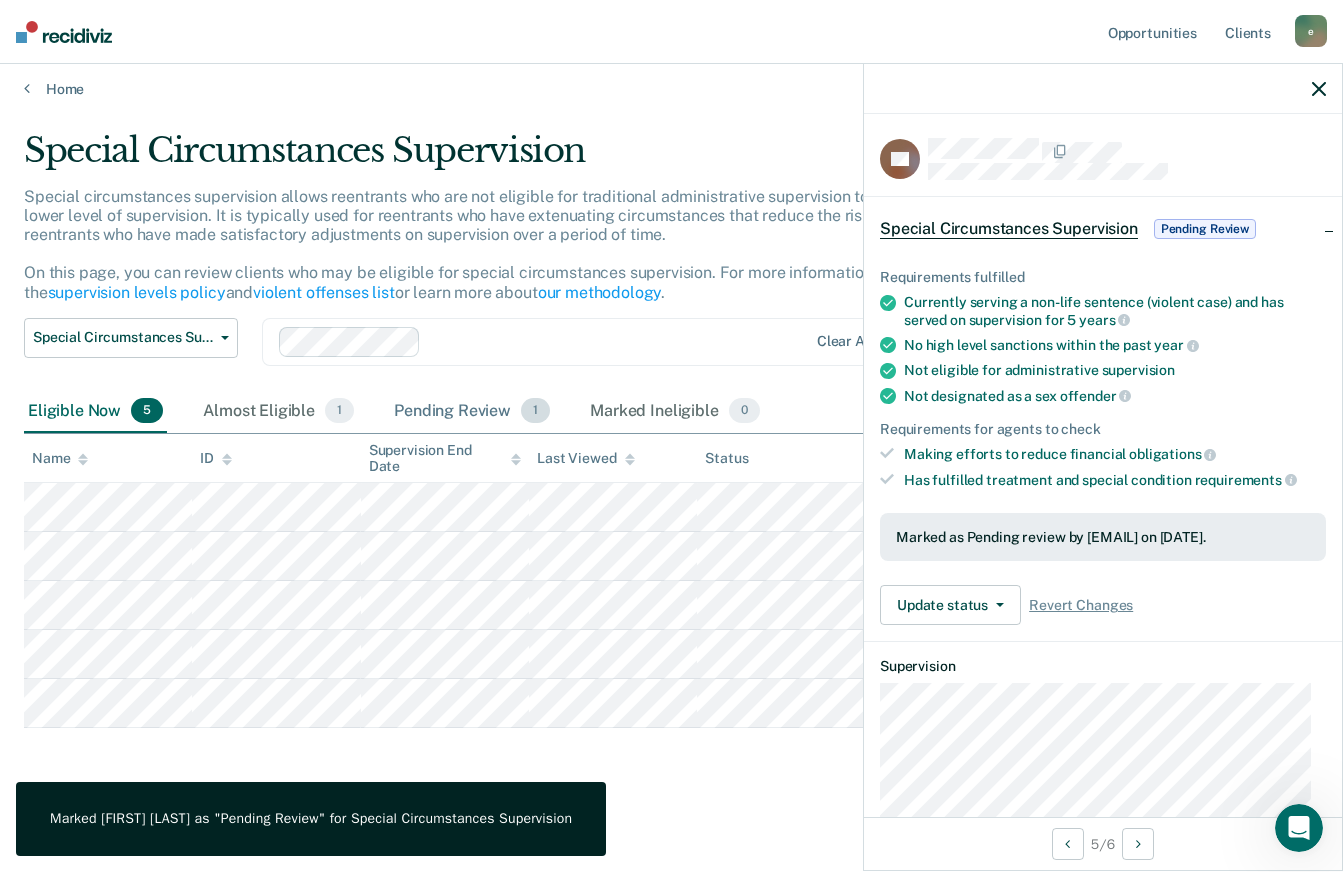 click on "Pending Review 1" at bounding box center [472, 412] 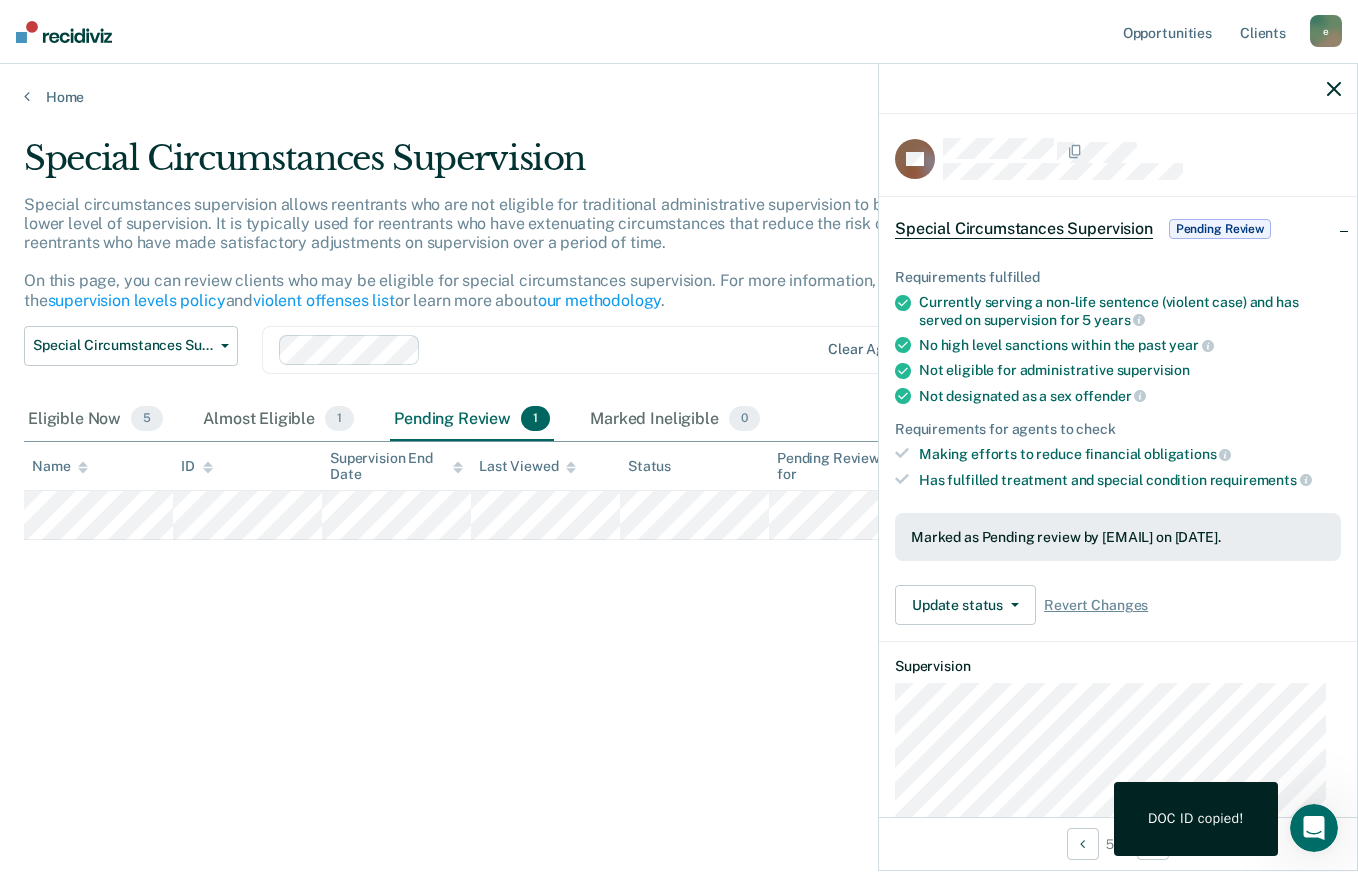 click 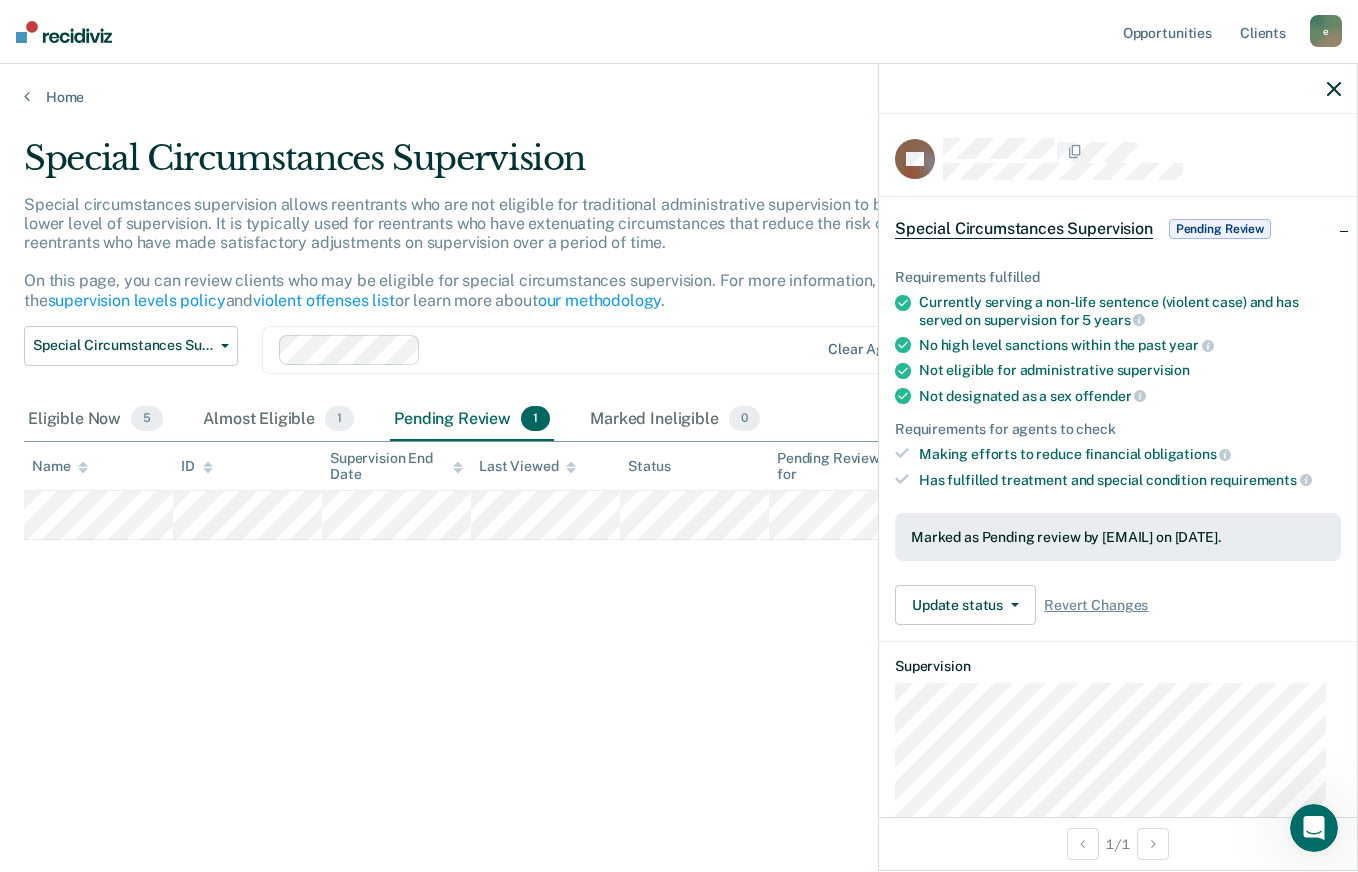 click 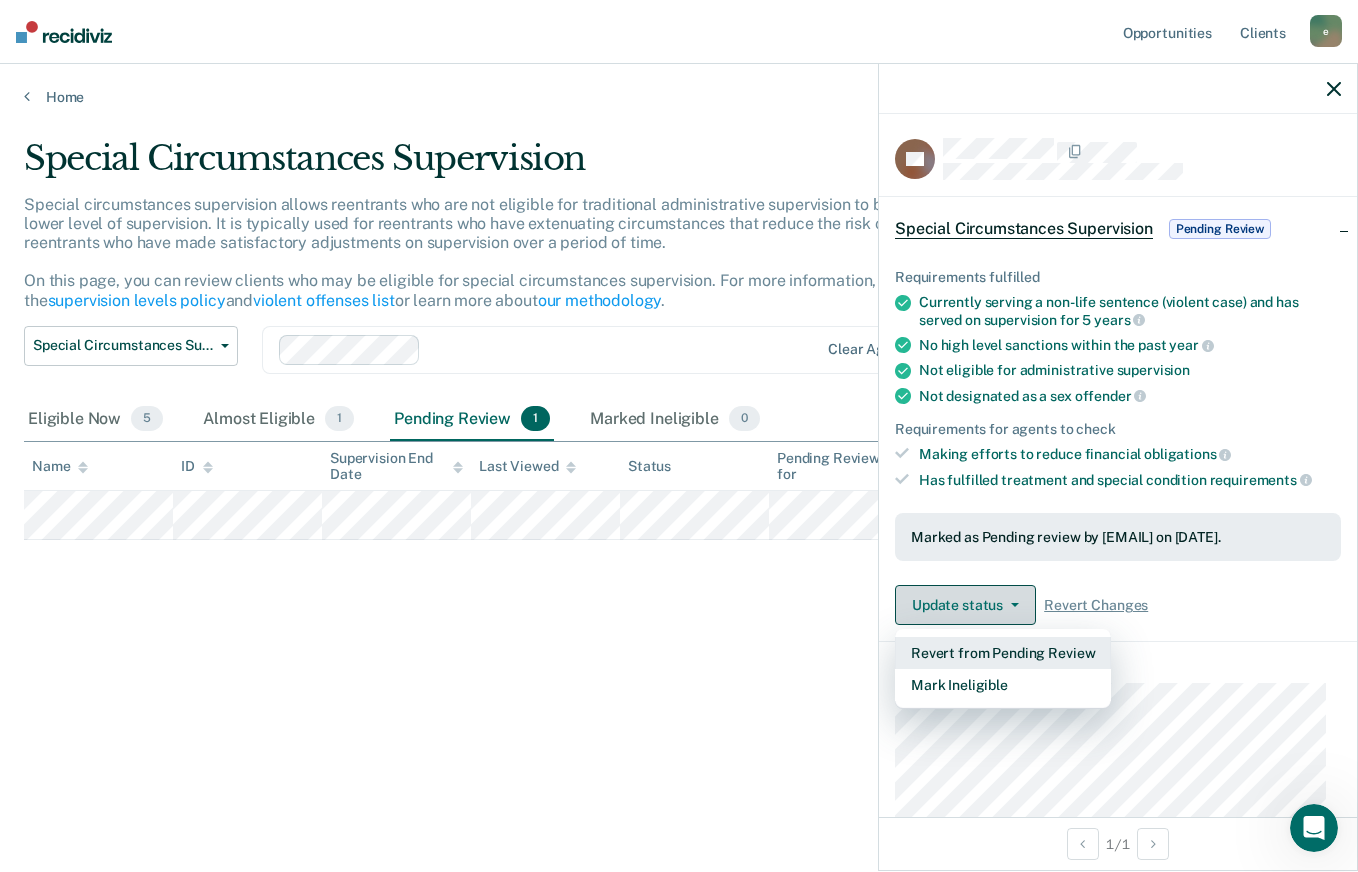 click on "Revert from Pending Review" at bounding box center [1003, 653] 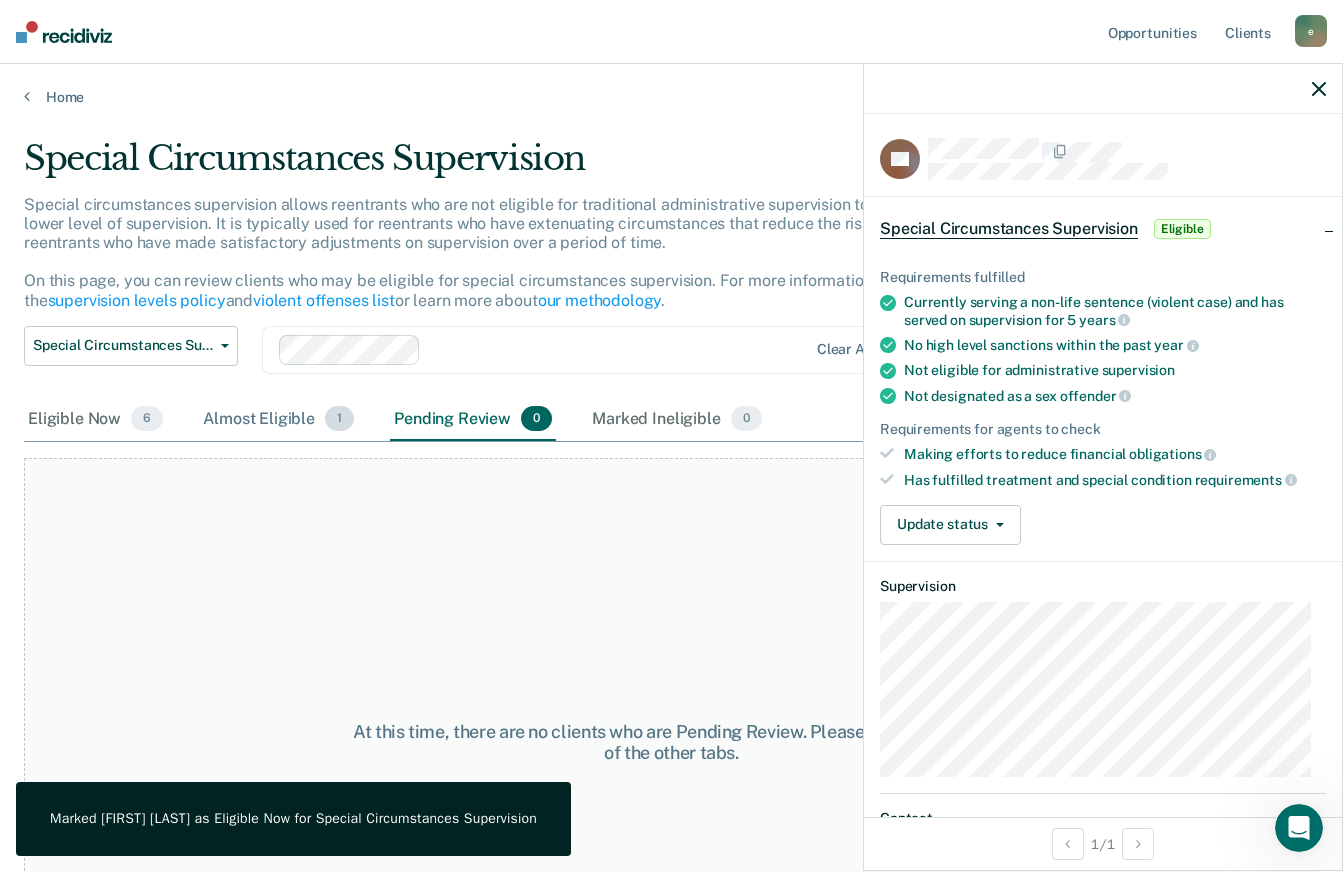 click on "Almost Eligible 1" at bounding box center (278, 420) 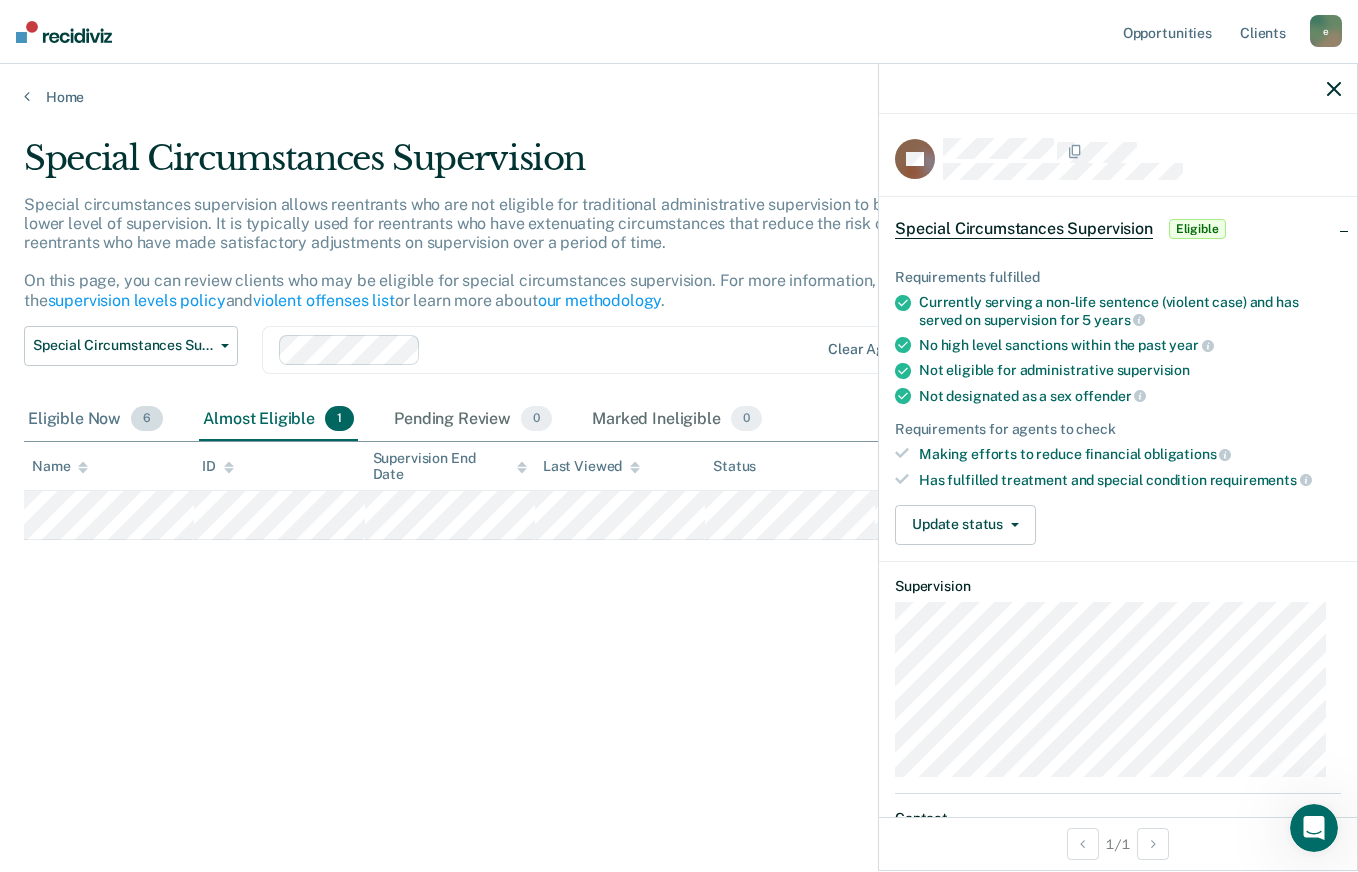 click on "Eligible Now 6" at bounding box center (95, 420) 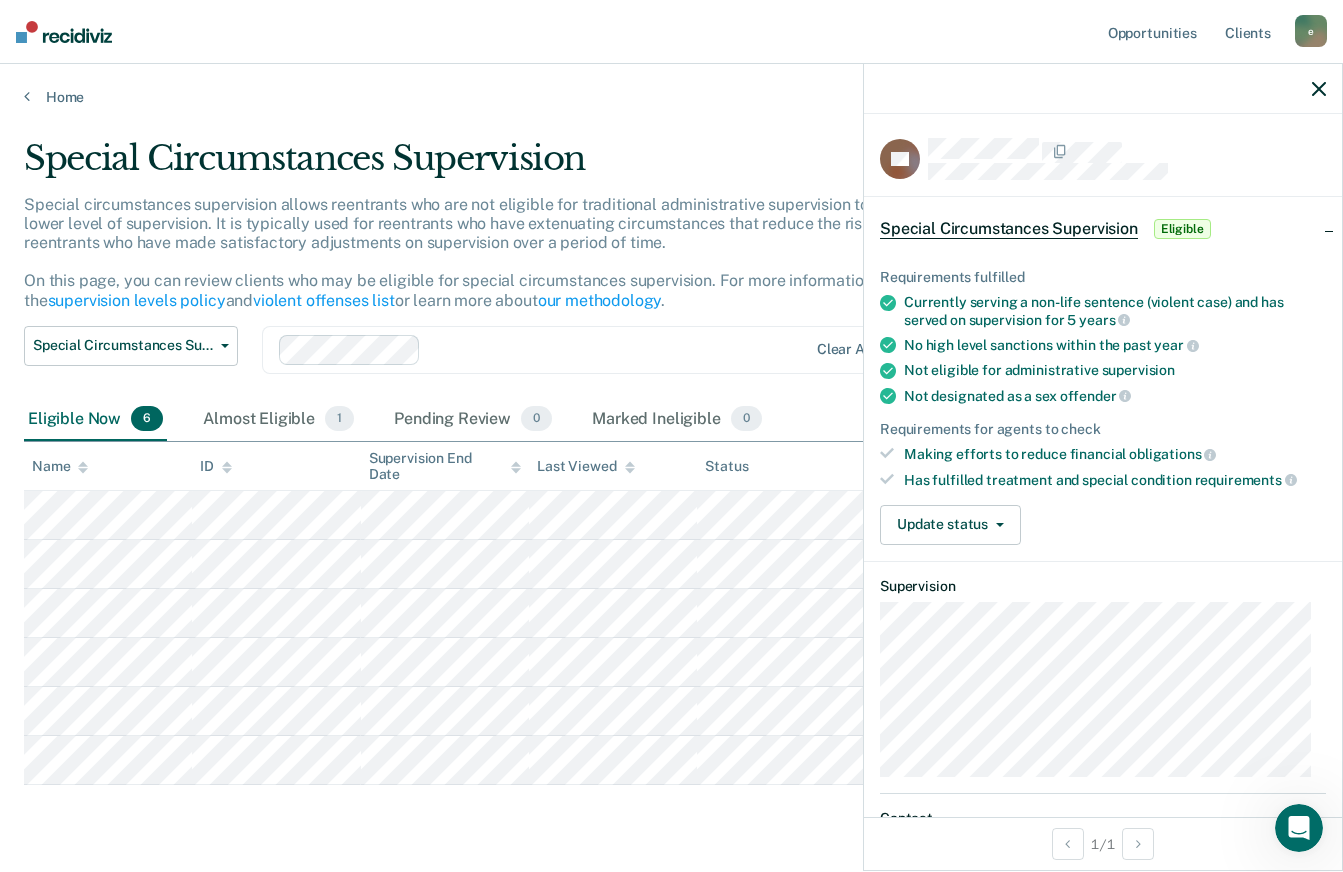 click 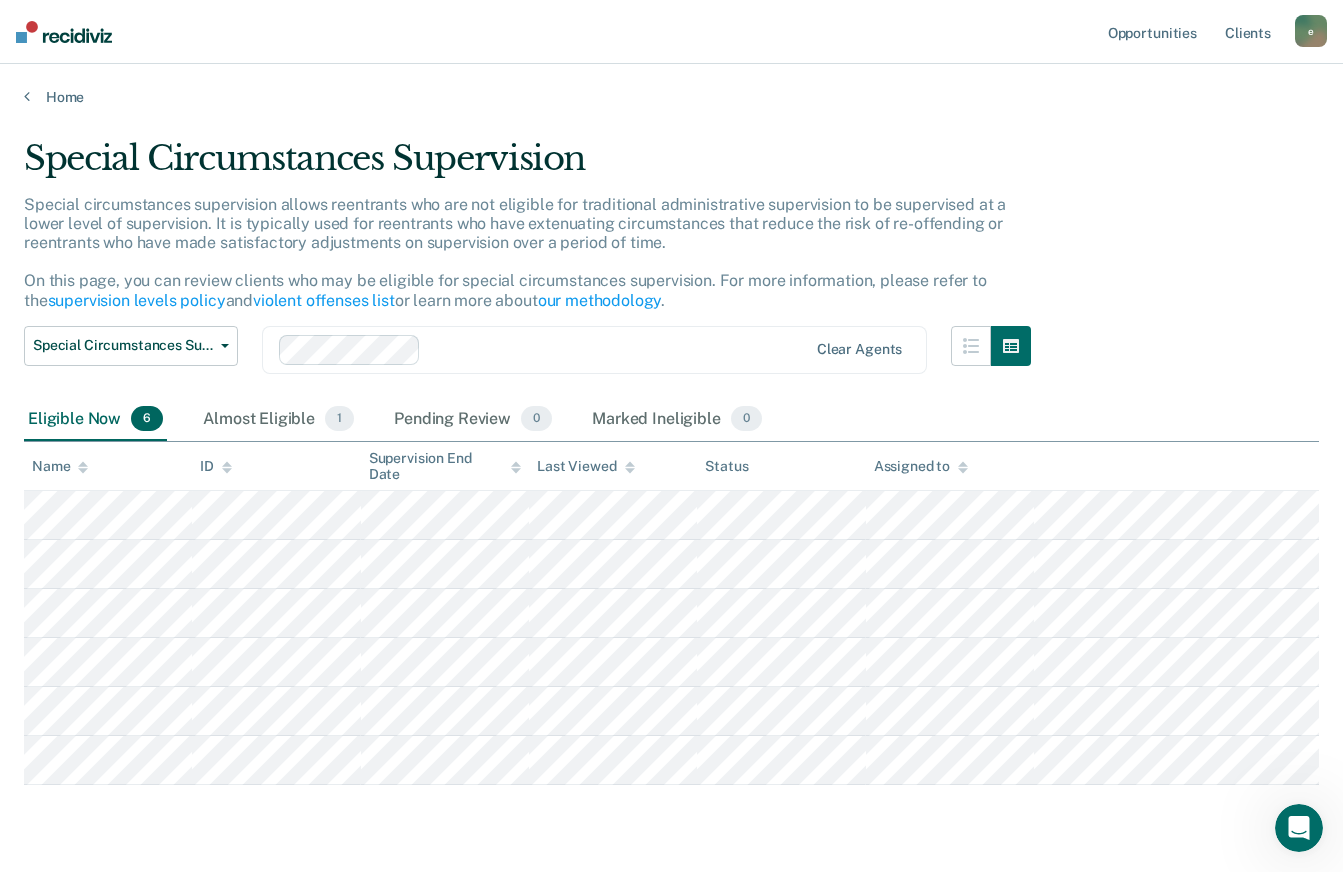scroll, scrollTop: 57, scrollLeft: 0, axis: vertical 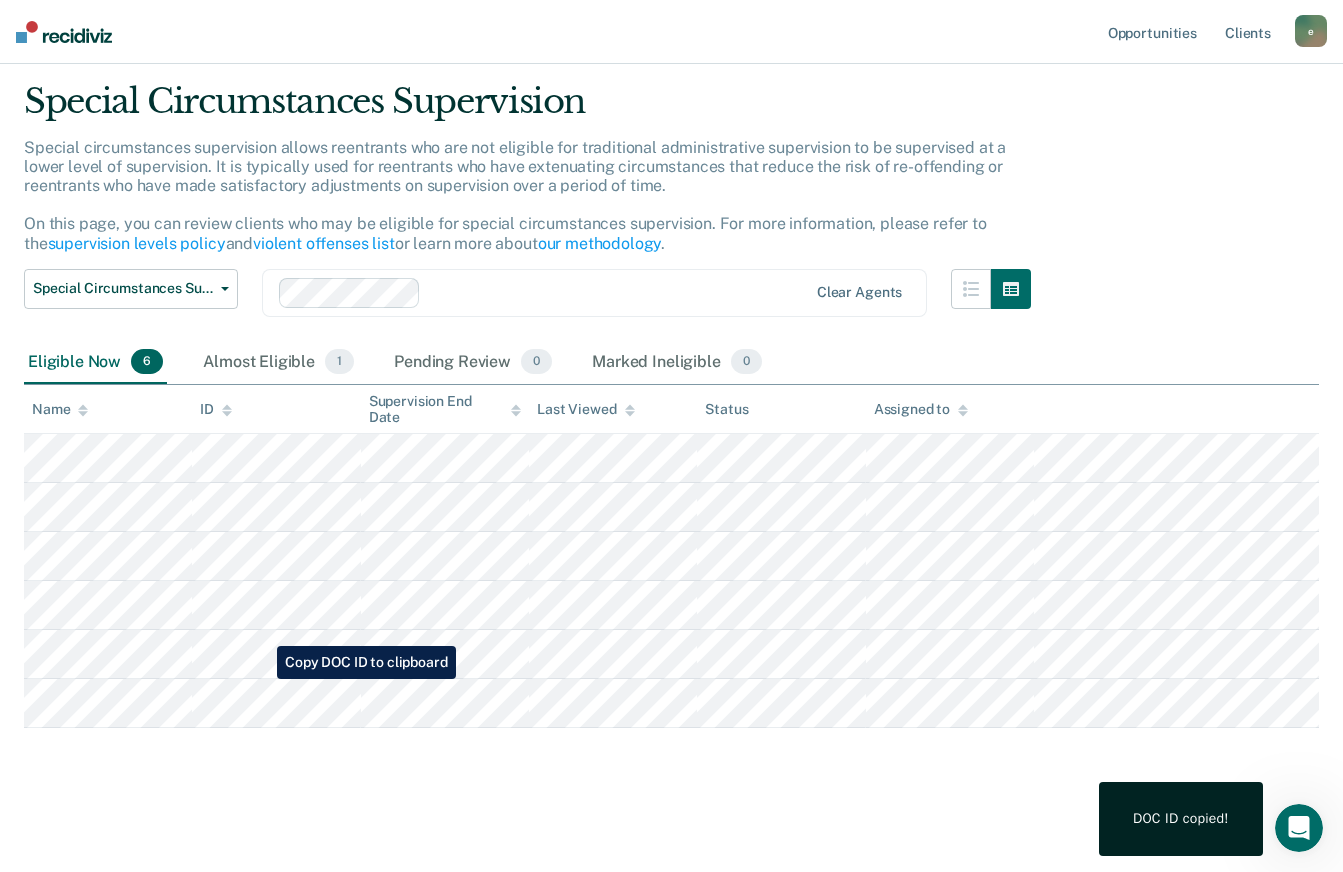 click on "DOC ID copied!" at bounding box center [1181, 819] 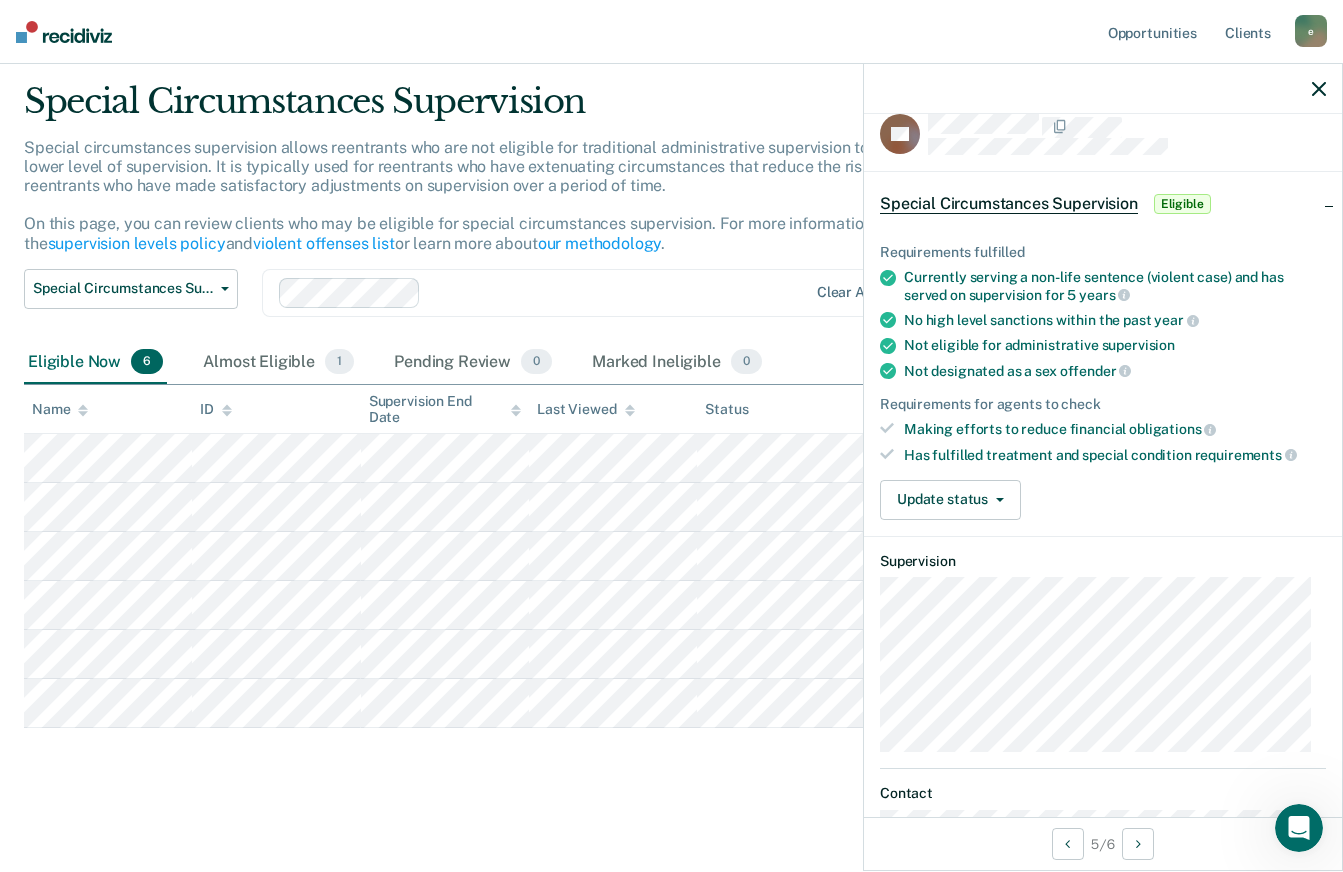 scroll, scrollTop: 0, scrollLeft: 0, axis: both 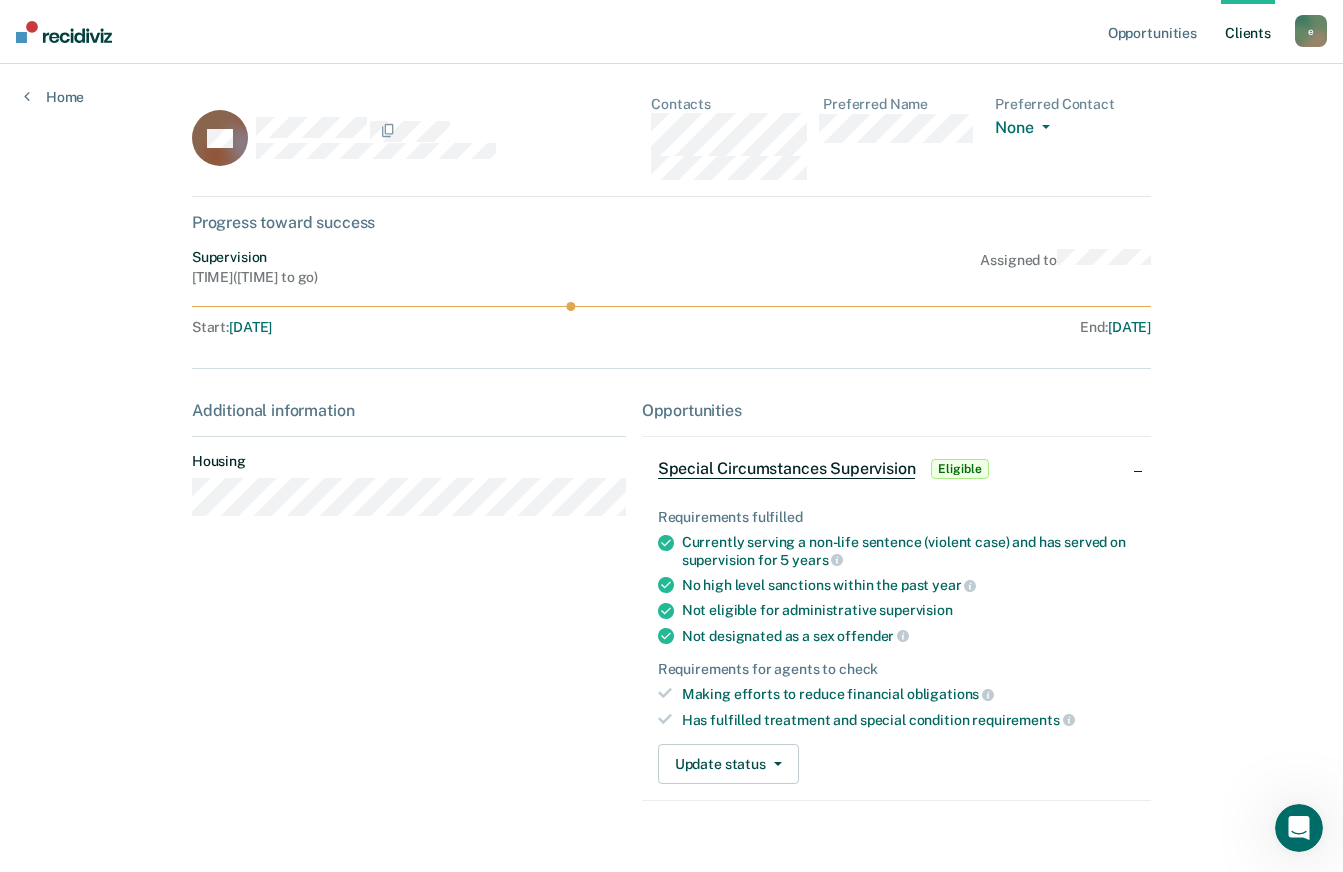 click 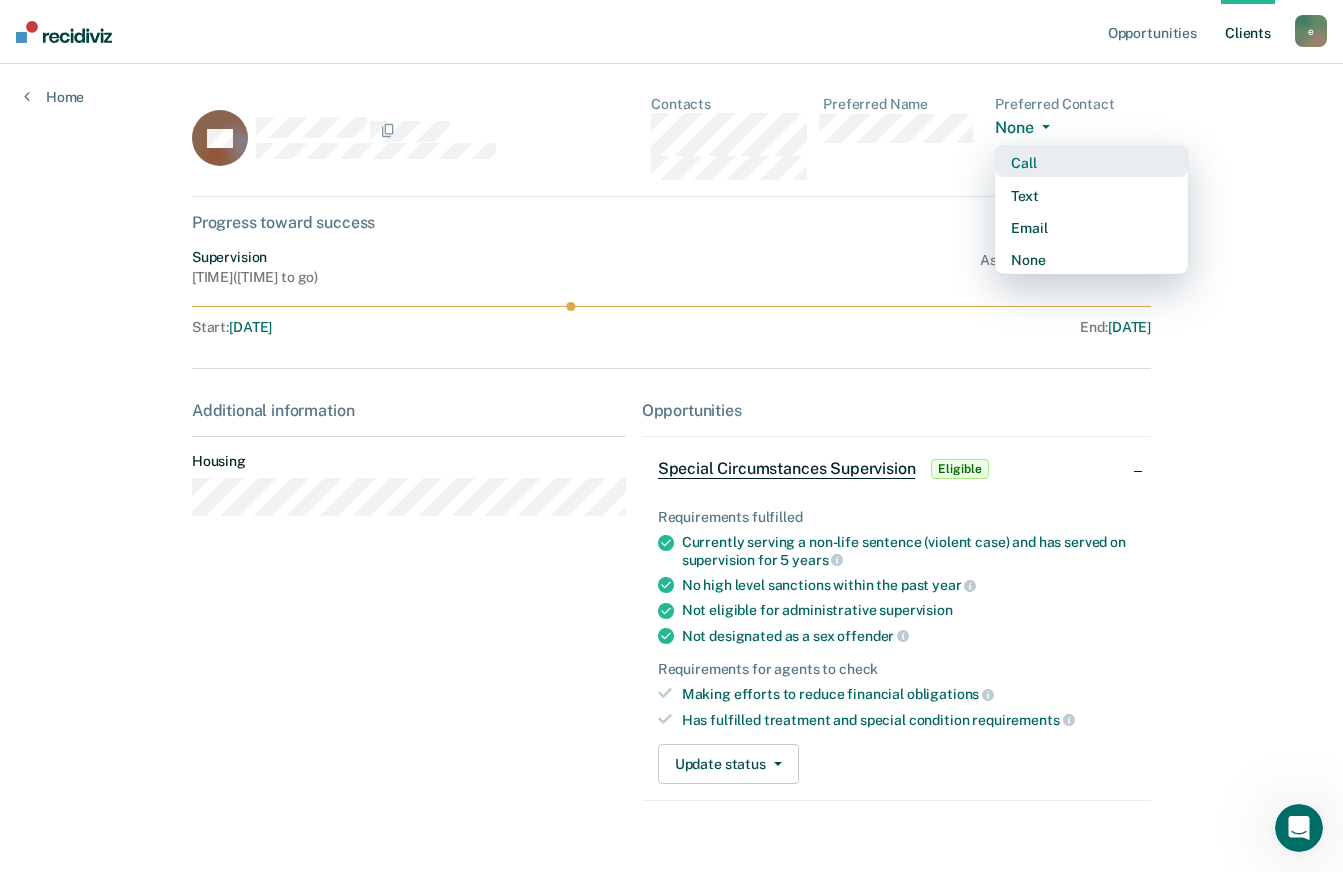 click on "Call" at bounding box center [1091, 163] 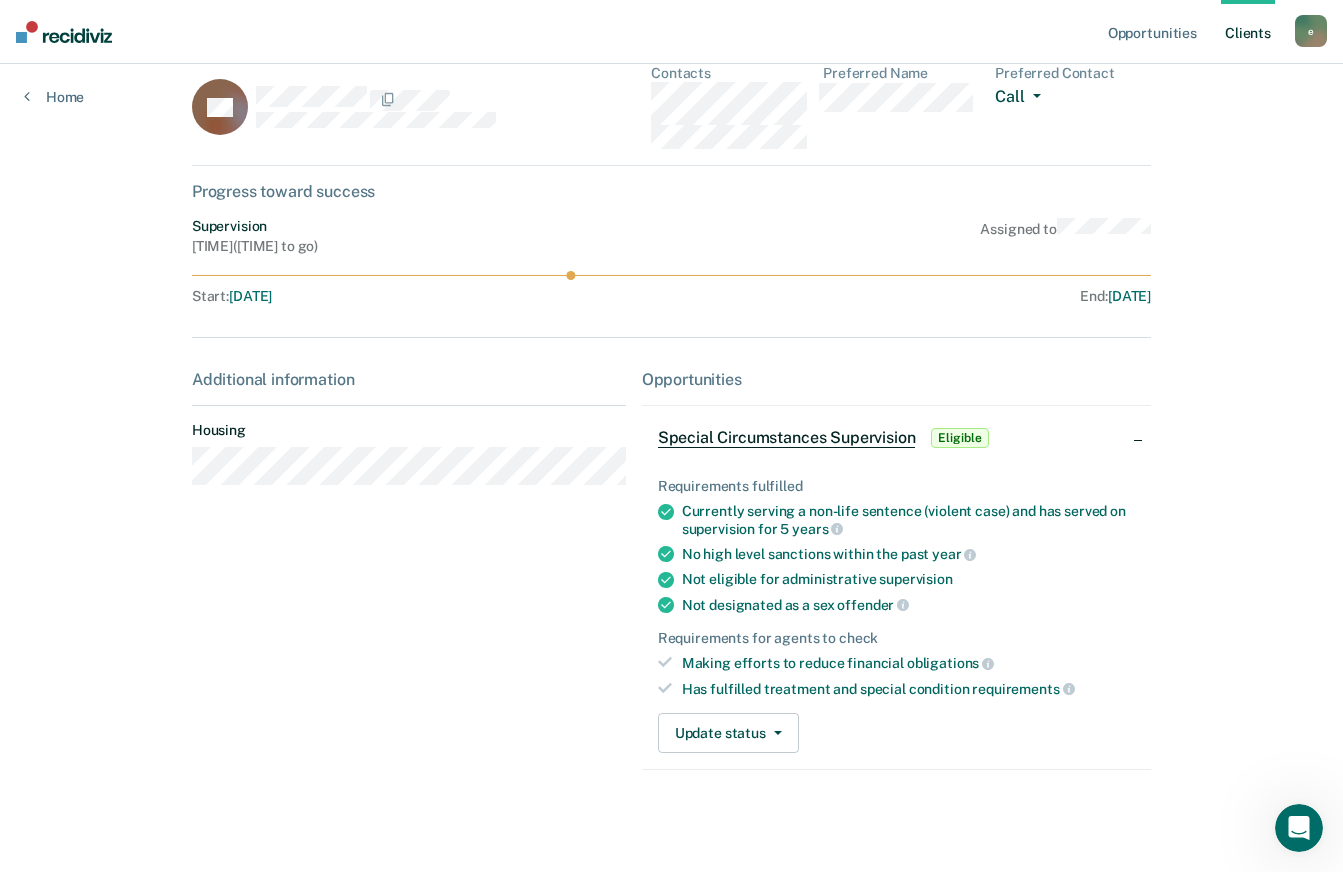 scroll, scrollTop: 33, scrollLeft: 0, axis: vertical 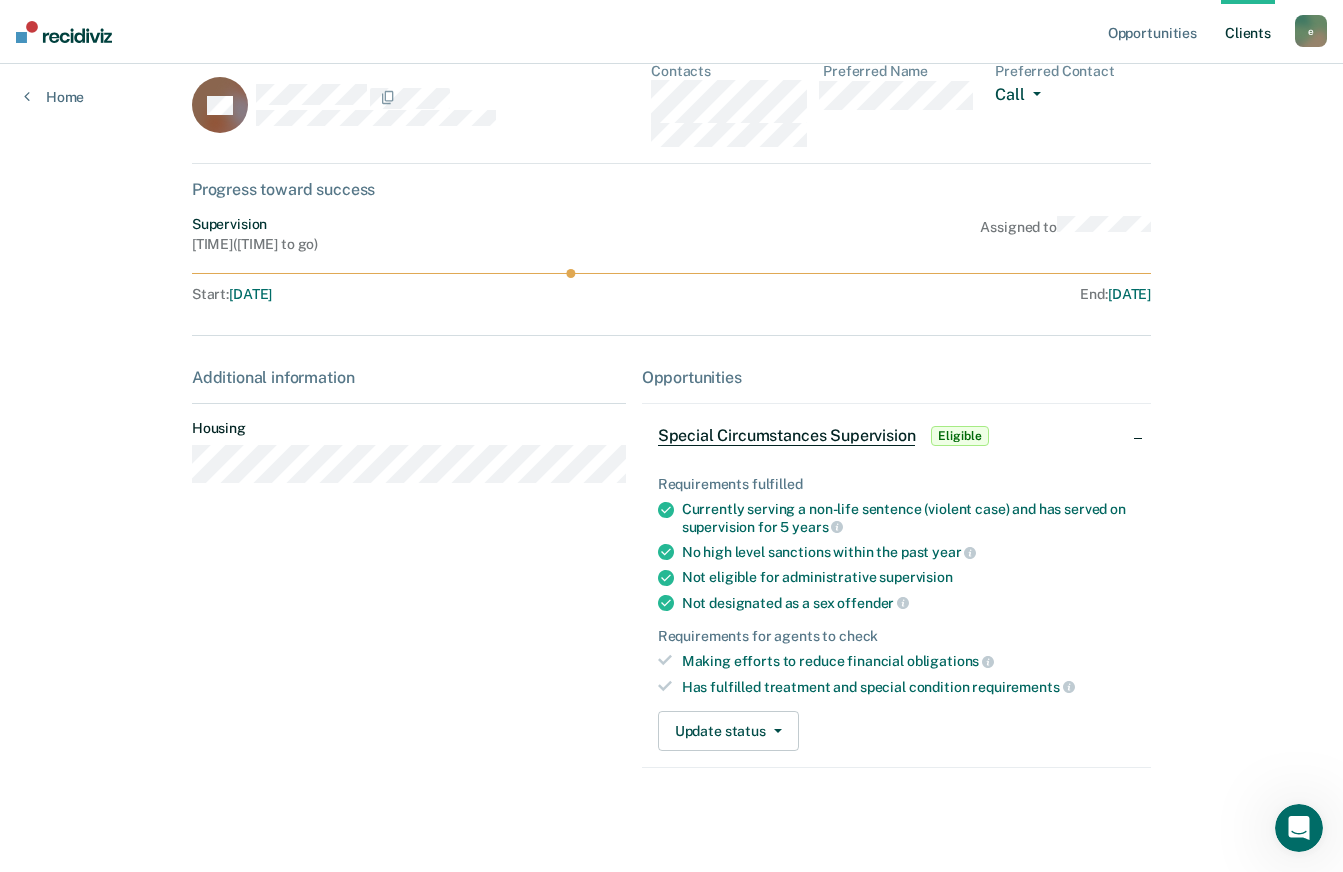 click on "Special Circumstances Supervision" at bounding box center (787, 436) 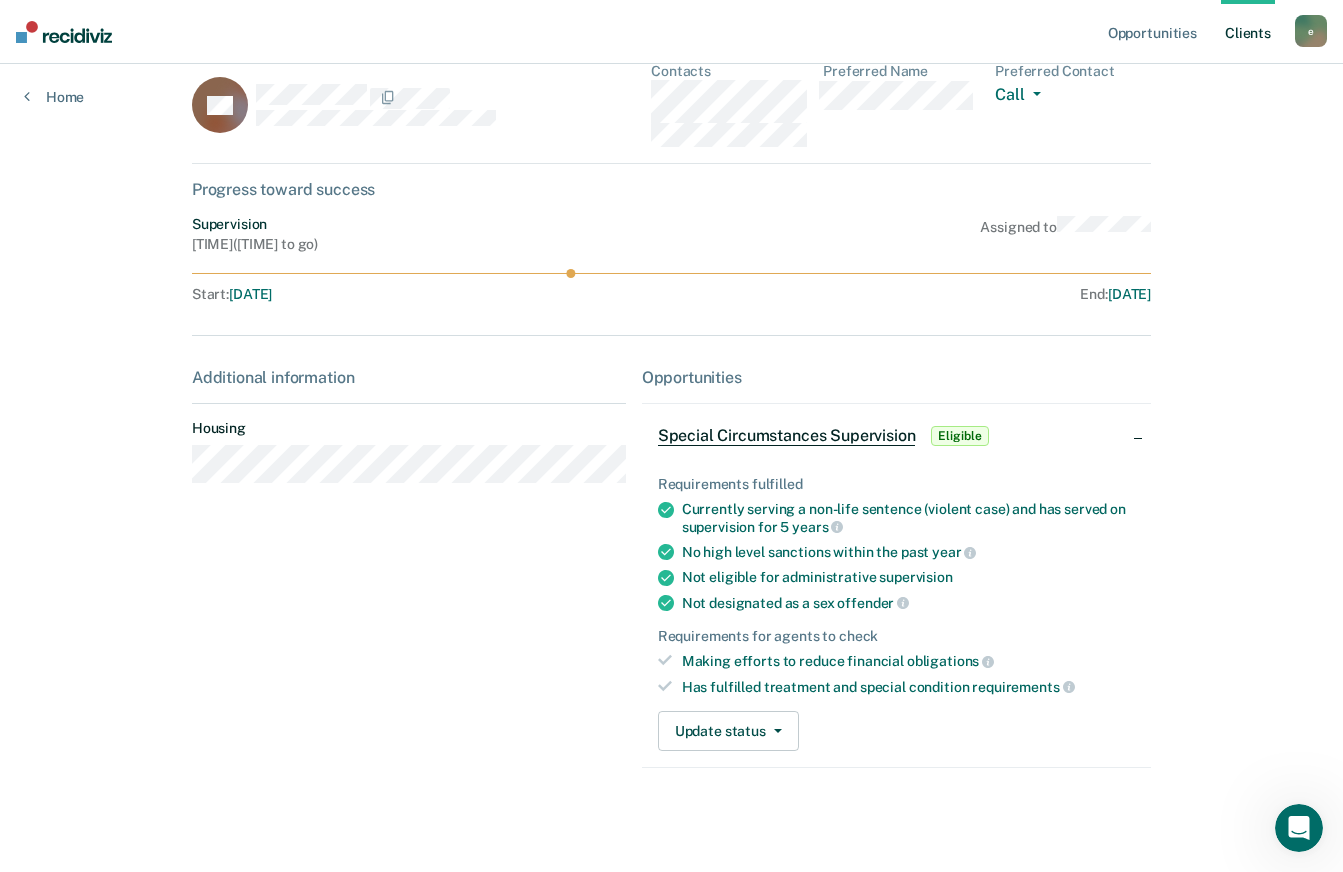 scroll, scrollTop: 0, scrollLeft: 0, axis: both 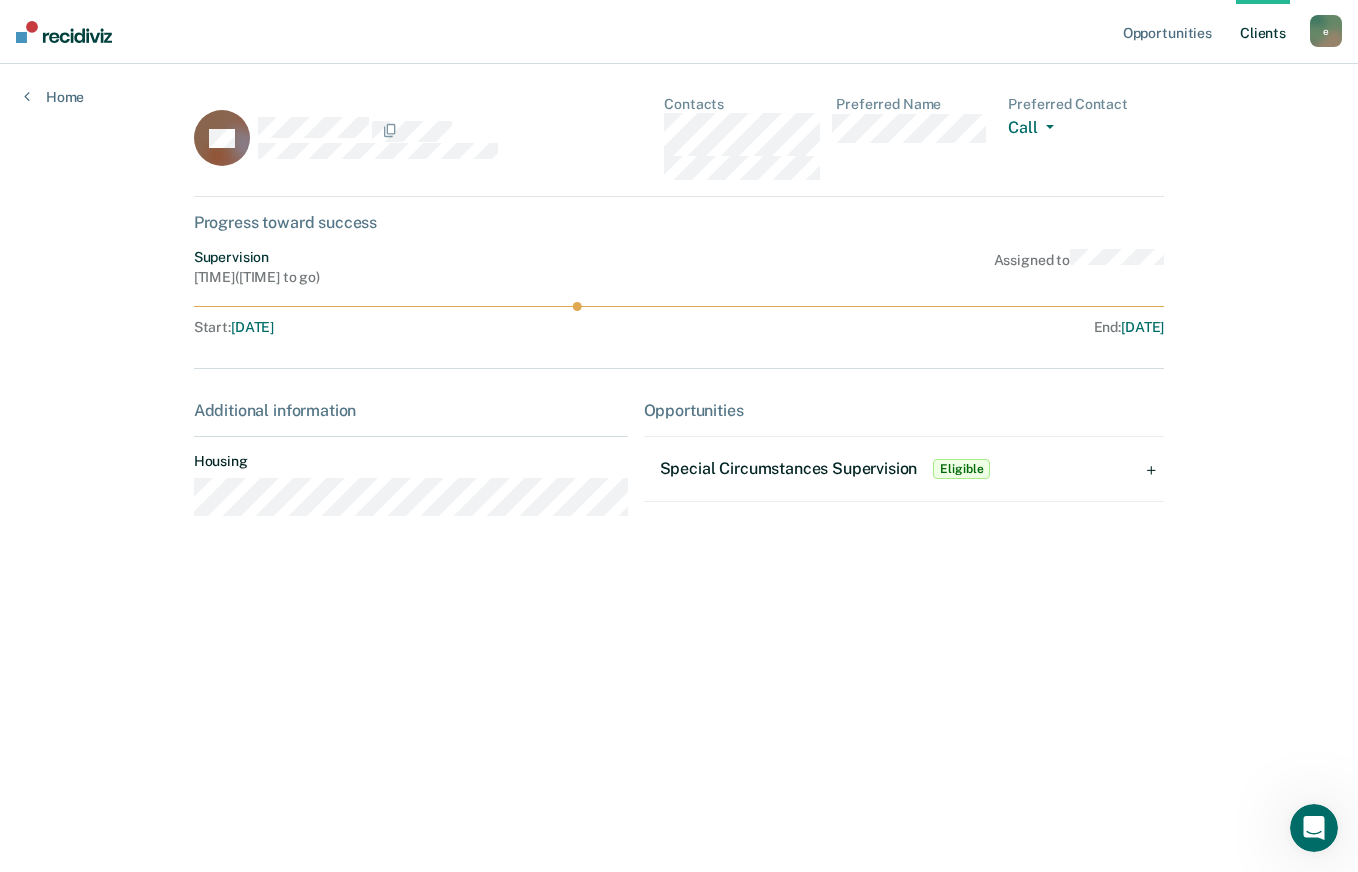 click on "Special Circumstances Supervision" at bounding box center [789, 468] 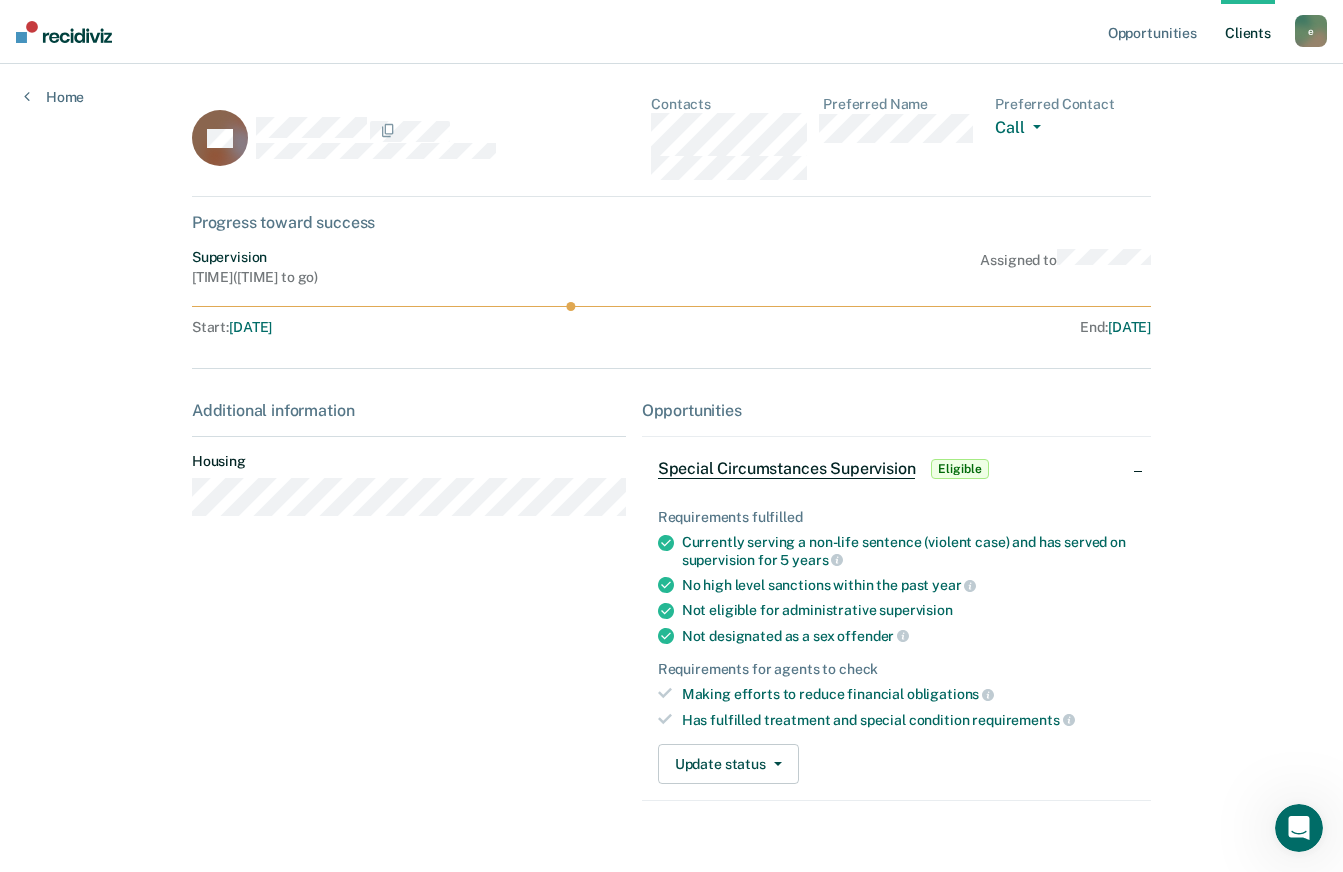click on "Eligible" at bounding box center (959, 469) 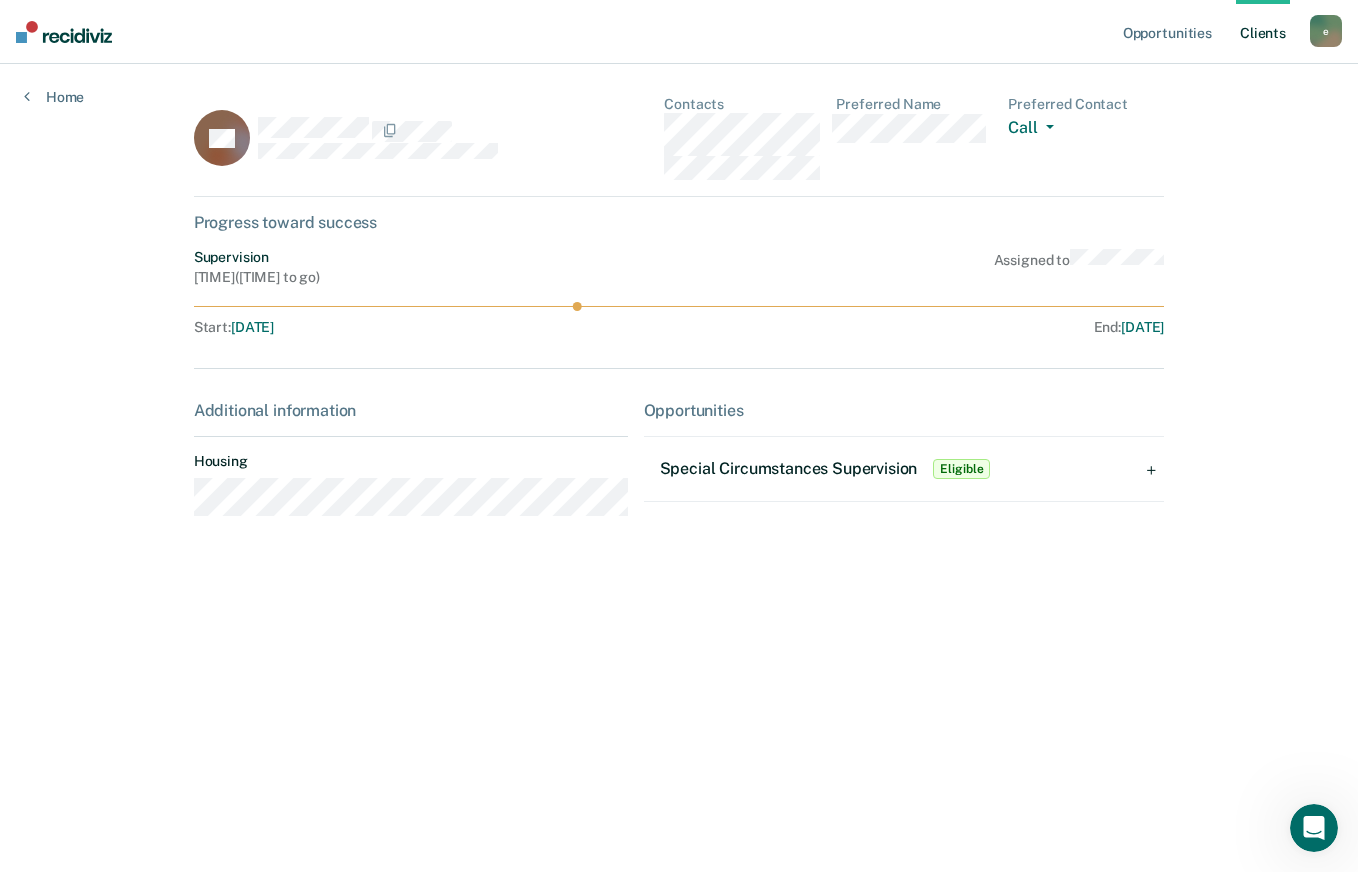 click on "Special Circumstances Supervision" at bounding box center (789, 468) 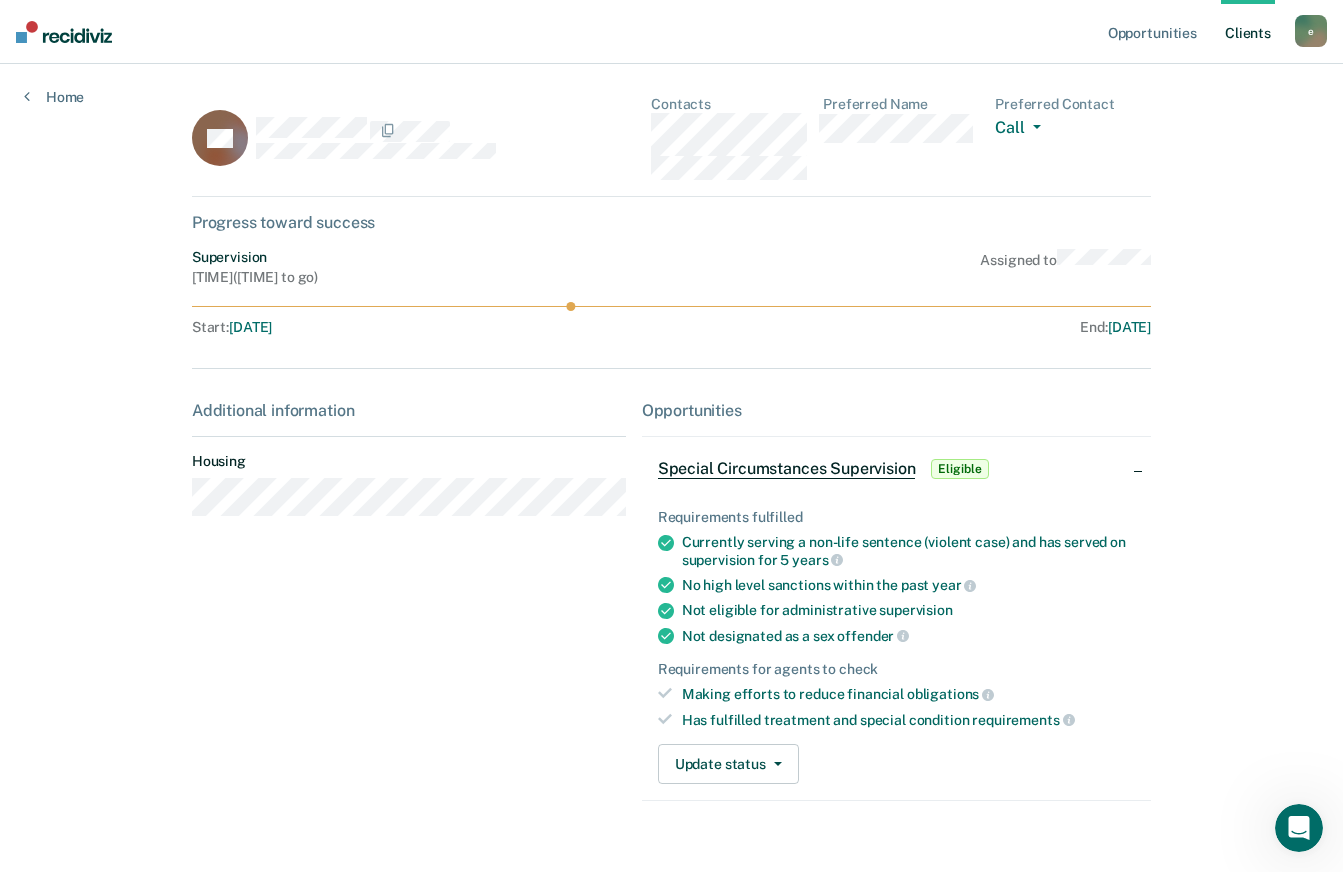 scroll, scrollTop: 33, scrollLeft: 0, axis: vertical 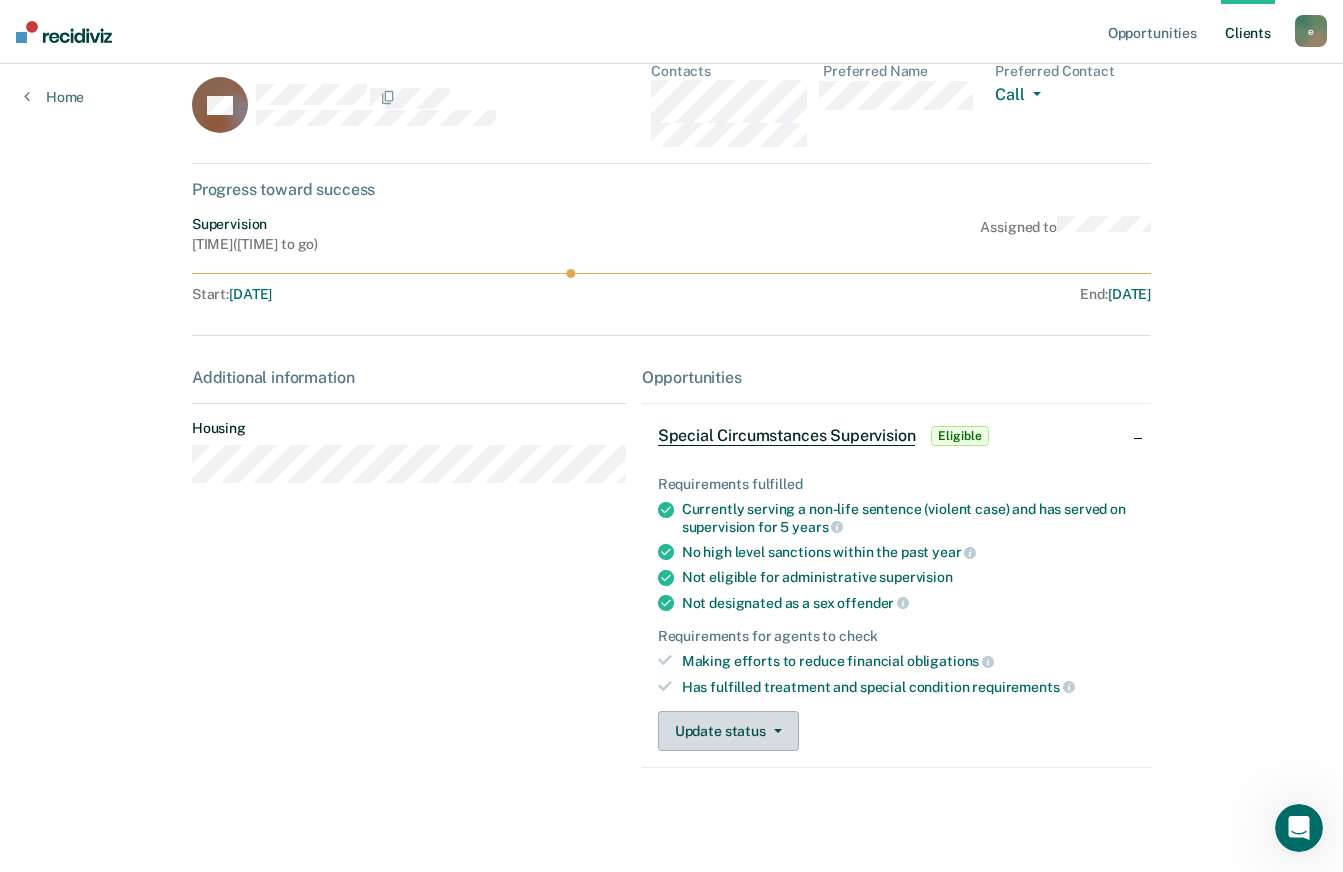 click on "Update status" at bounding box center [728, 731] 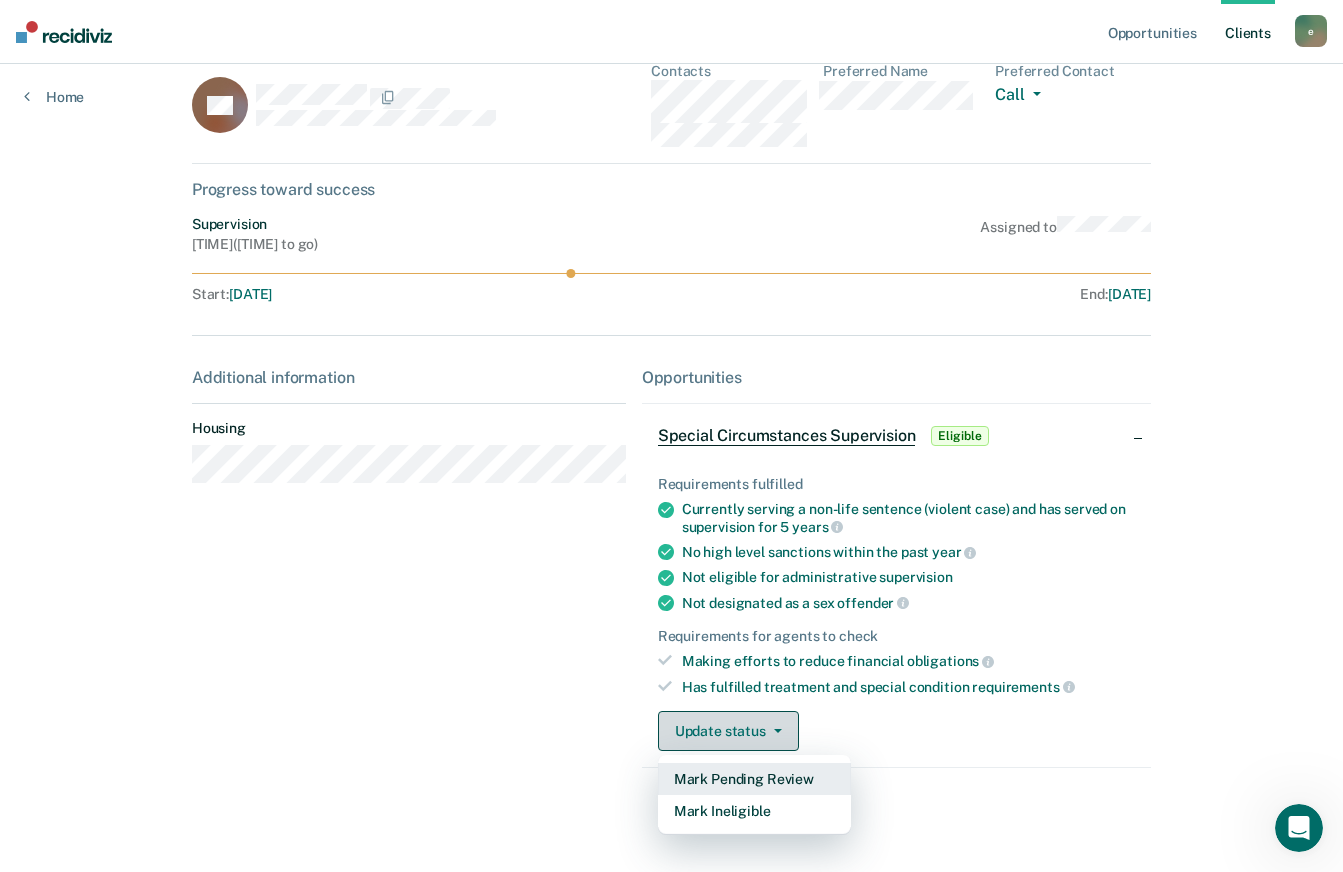 scroll, scrollTop: 31, scrollLeft: 0, axis: vertical 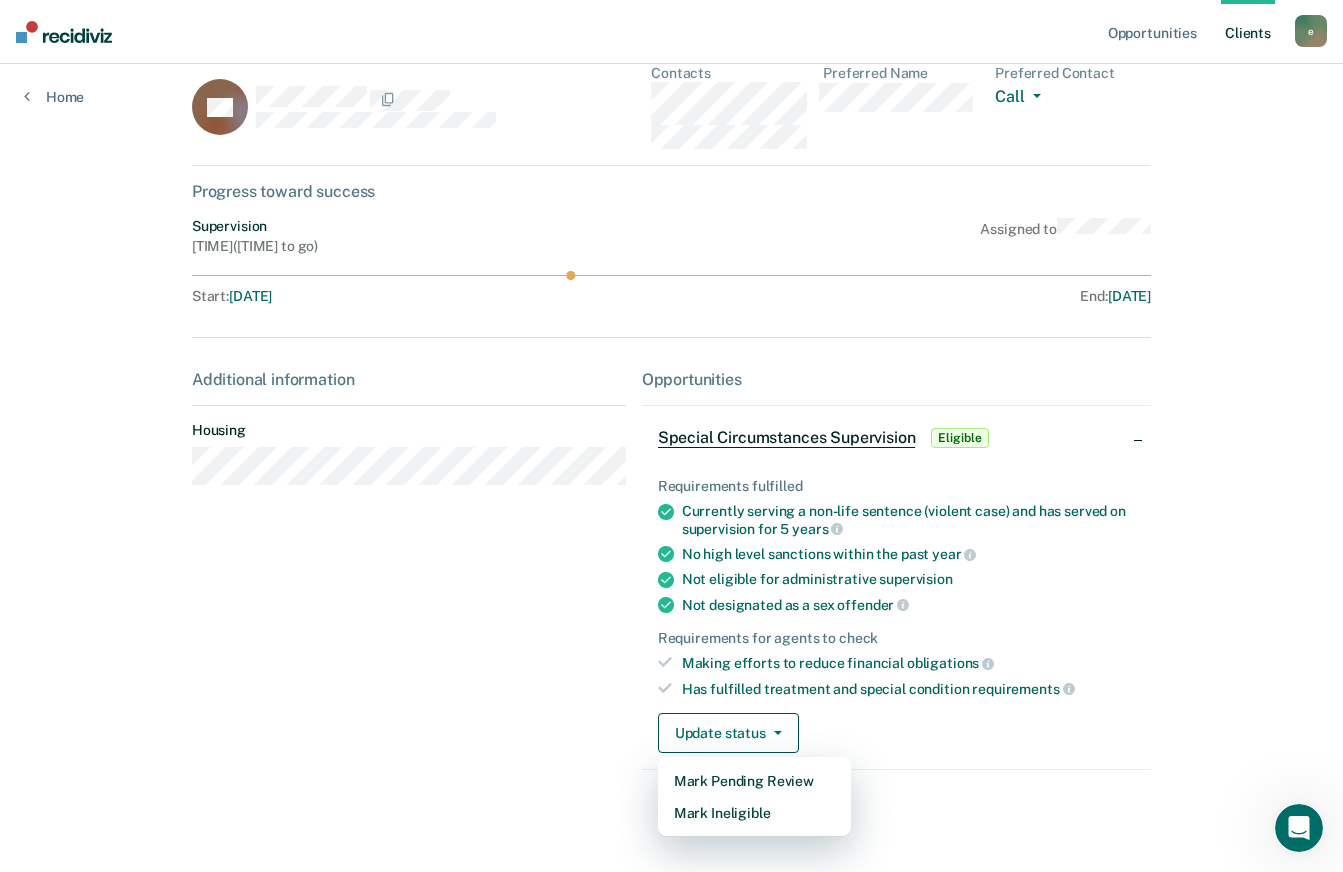 click on "Client s" at bounding box center (1248, 32) 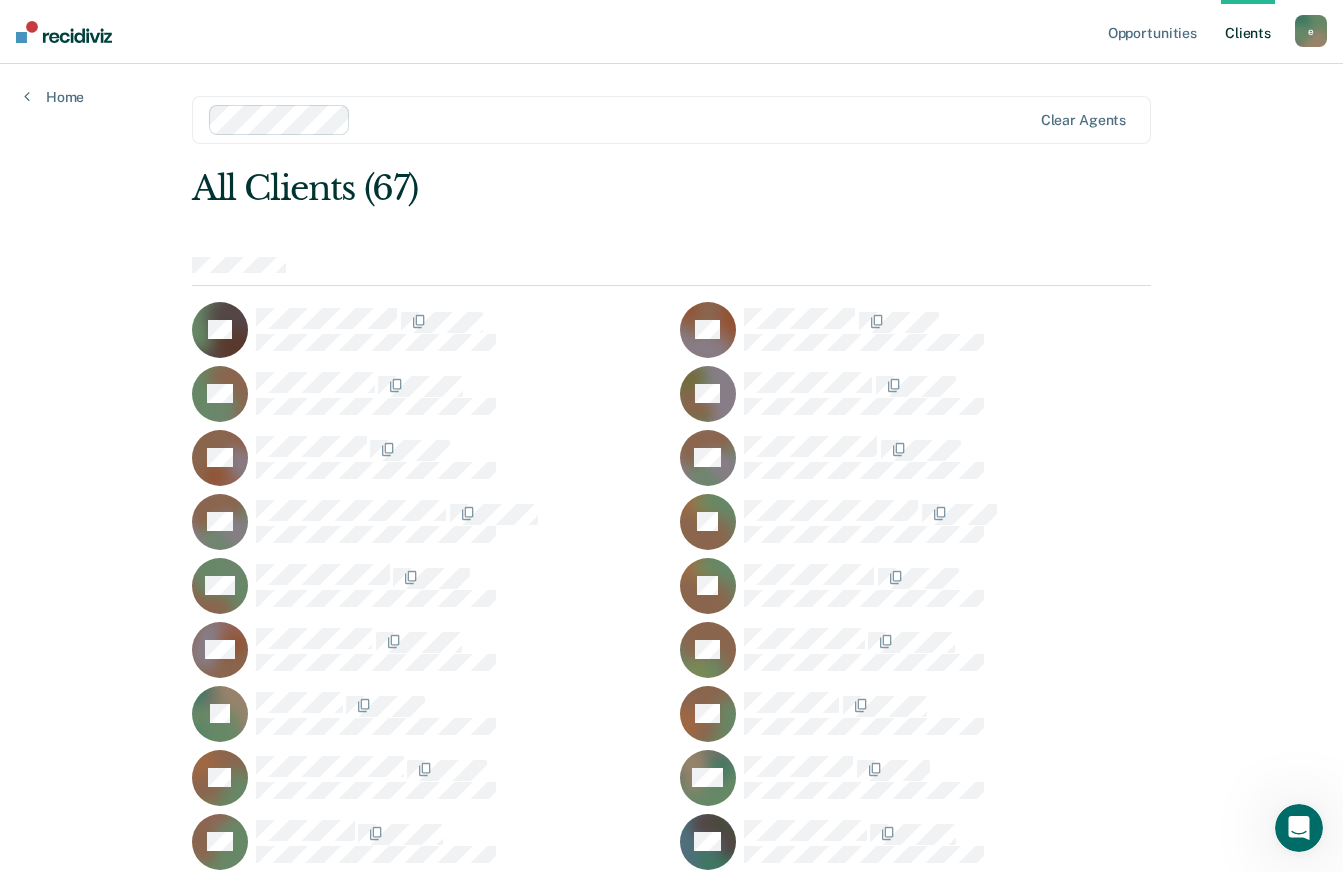 scroll, scrollTop: 17, scrollLeft: 0, axis: vertical 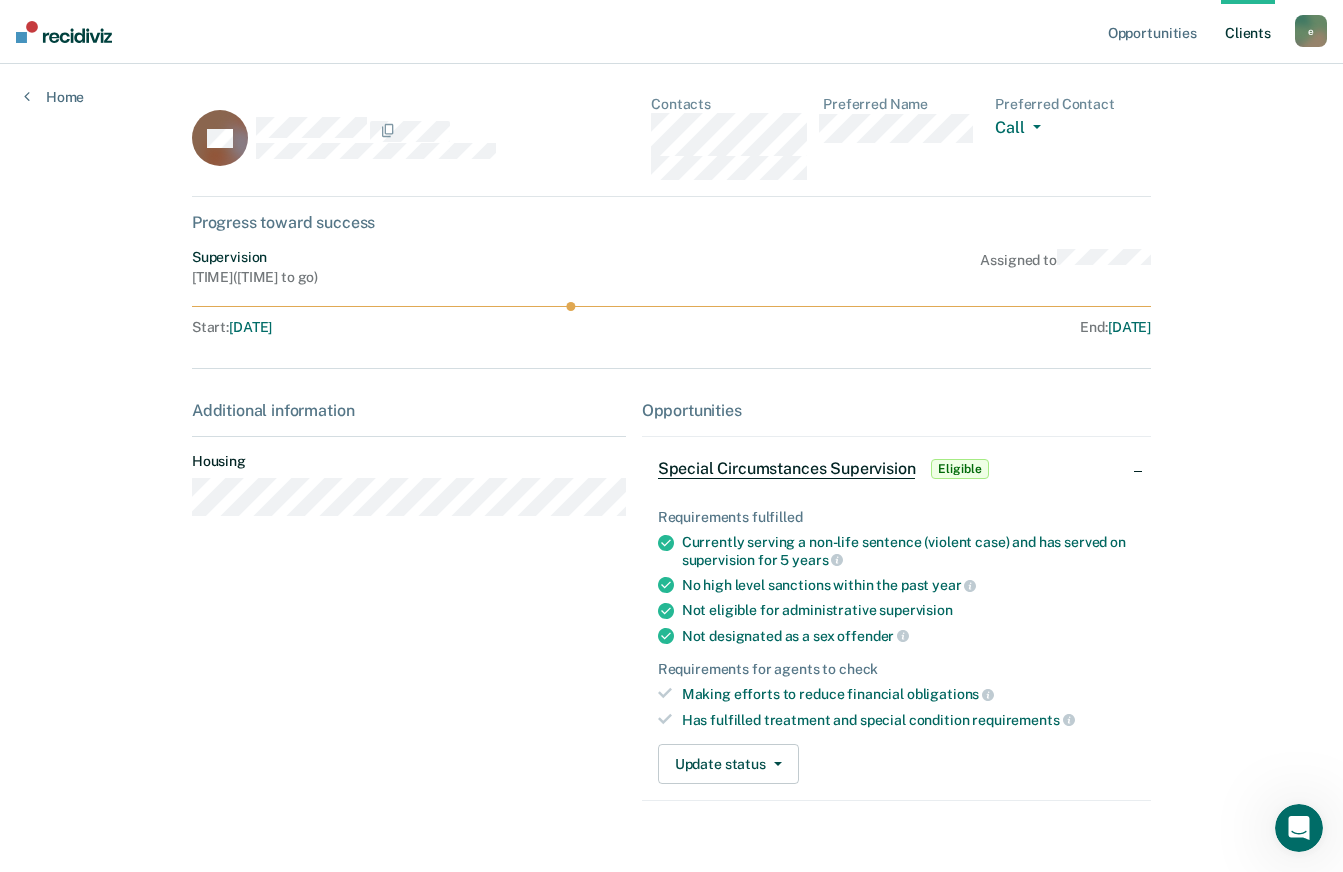 click on "e" at bounding box center [1311, 31] 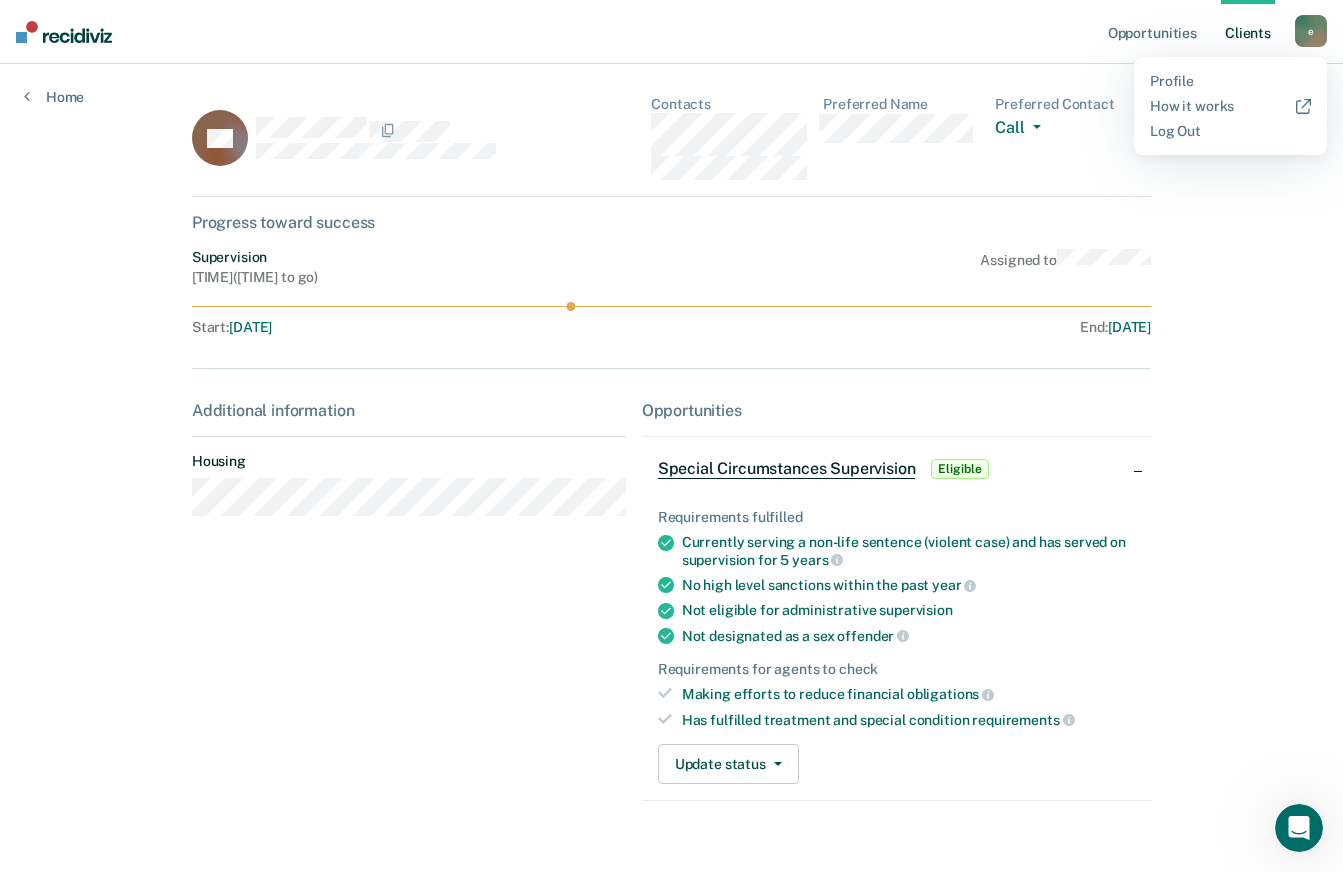 click on "Opportunities Client s [EMAIL] e Profile How it works Log Out Home DC   Contacts Preferred Name Preferred Contact Call Call Text Email None Progress toward success Supervision [TIME]  ( [TIME] to go ) Assigned to  Start :  [DATE], [TIME]  End :  [DATE], [TIME] Additional information Housing   Opportunities Special Circumstances Supervision Eligible Requirements fulfilled Currently serving a non-life sentence (violent case) and has served on supervision for 5   years   No high level sanctions within the past   year   Not eligible for administrative   supervision Not designated as a sex   offender   Requirements for agents to check Making efforts to reduce financial   obligations   Has fulfilled treatment and special condition   requirements   Update status Mark Pending Review Mark Ineligible" at bounding box center [671, 452] 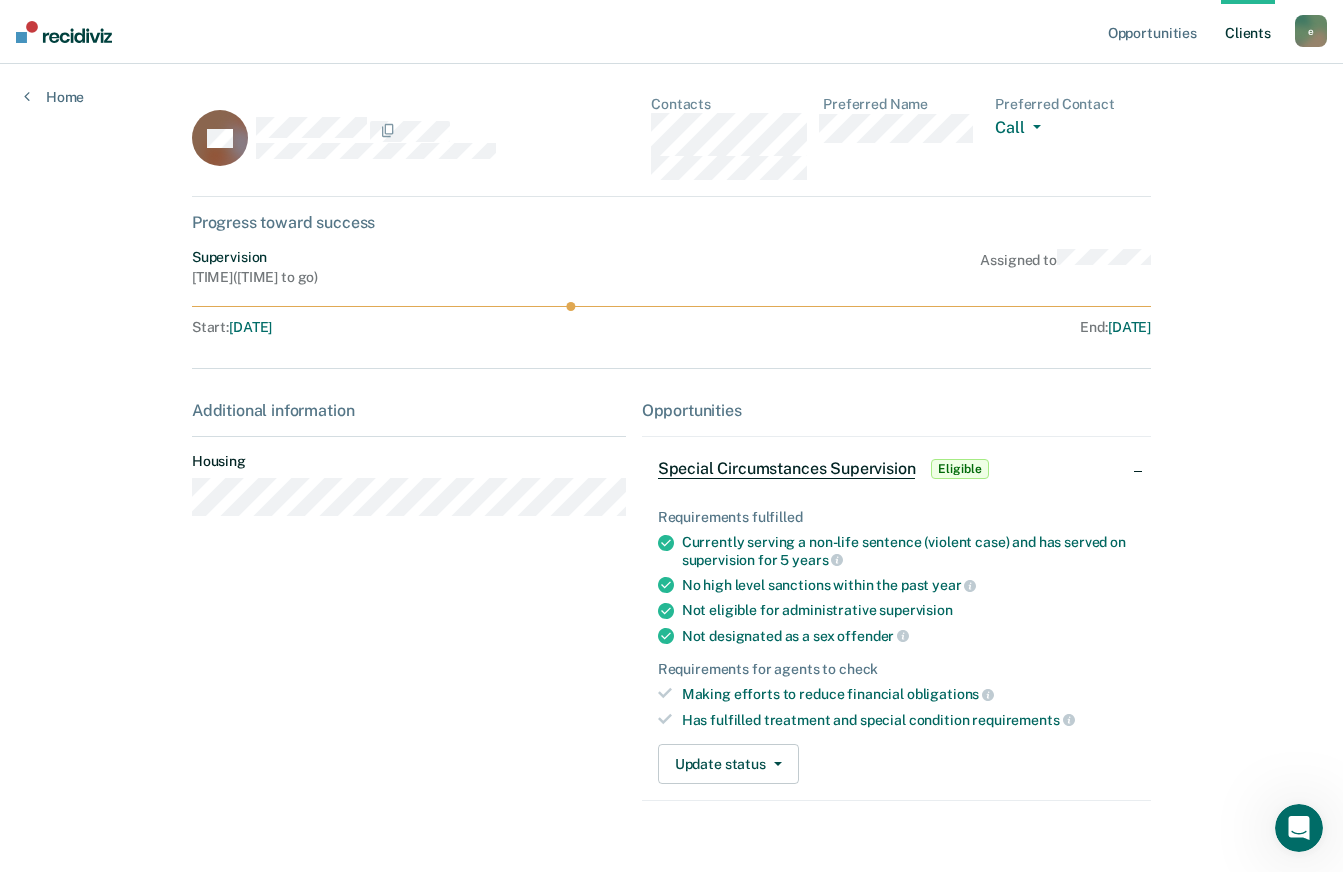 click on "Client s" at bounding box center (1248, 32) 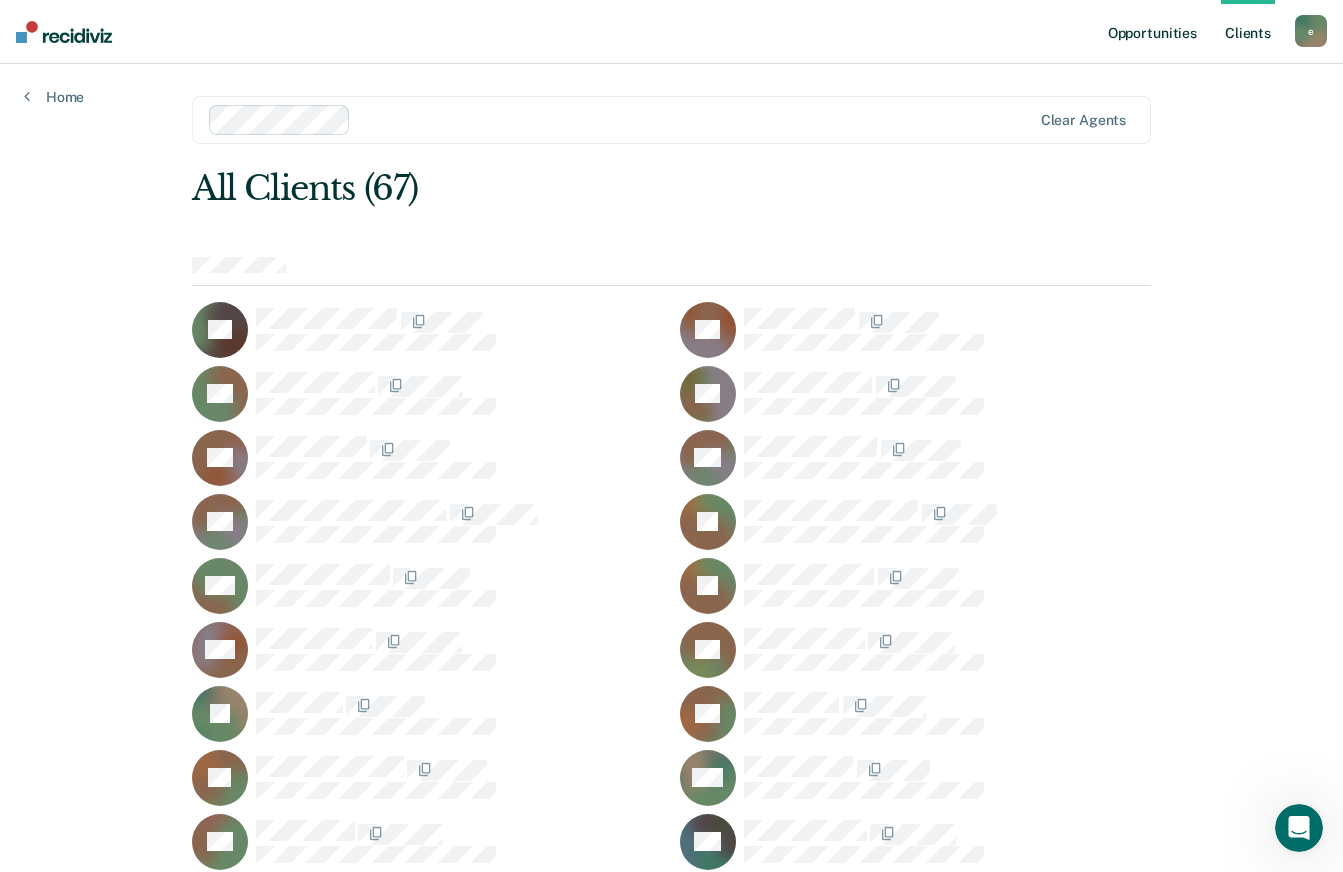 click on "Opportunities" at bounding box center [1152, 32] 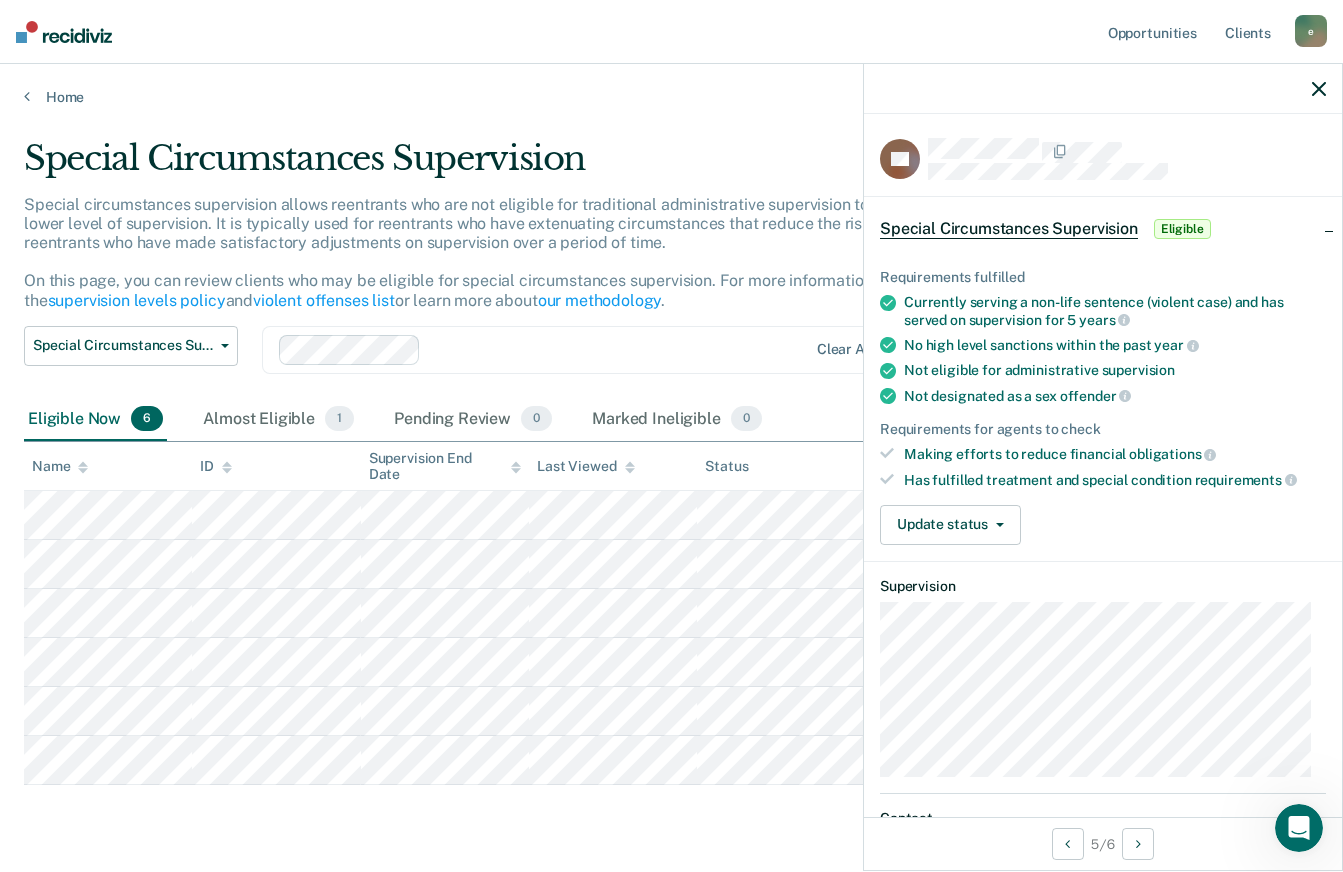 click on "Special Circumstances Supervision Eligible" at bounding box center [1103, 229] 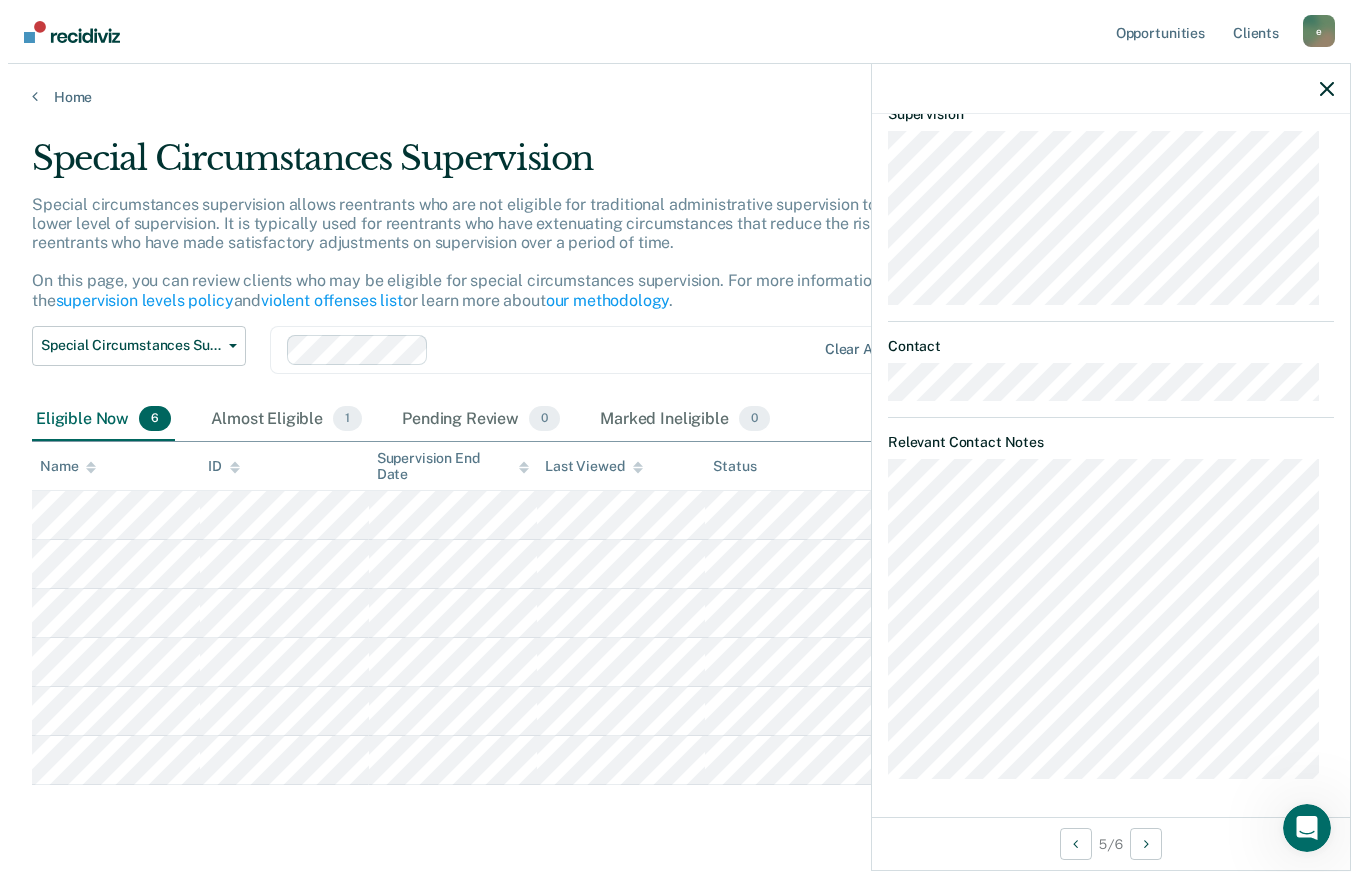 scroll, scrollTop: 0, scrollLeft: 0, axis: both 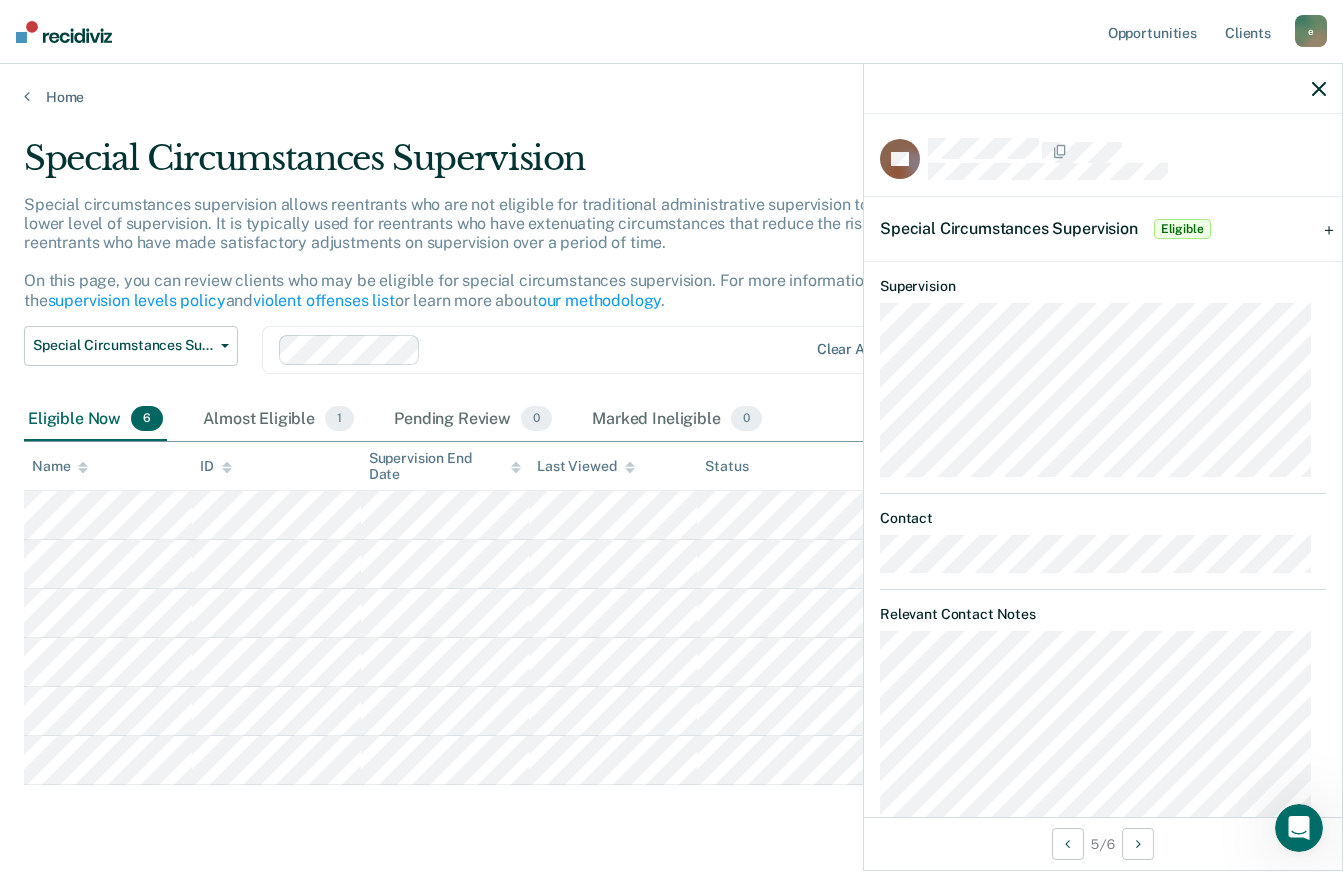 click on "Special Circumstances Supervision" at bounding box center (1009, 228) 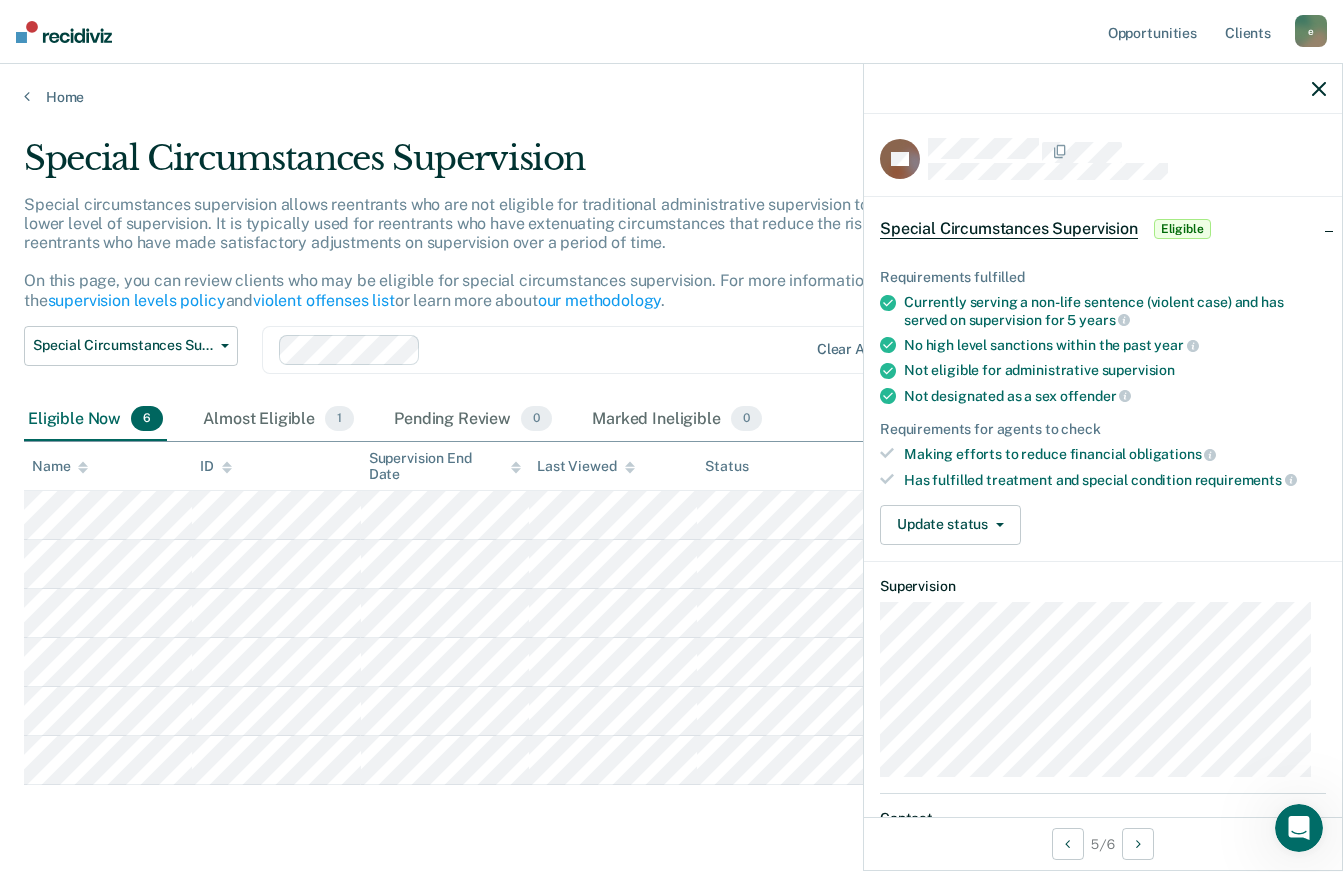 click on "Eligible Now 6 Almost Eligible 1 Pending Review 0 Marked Ineligible 0" at bounding box center [671, 420] 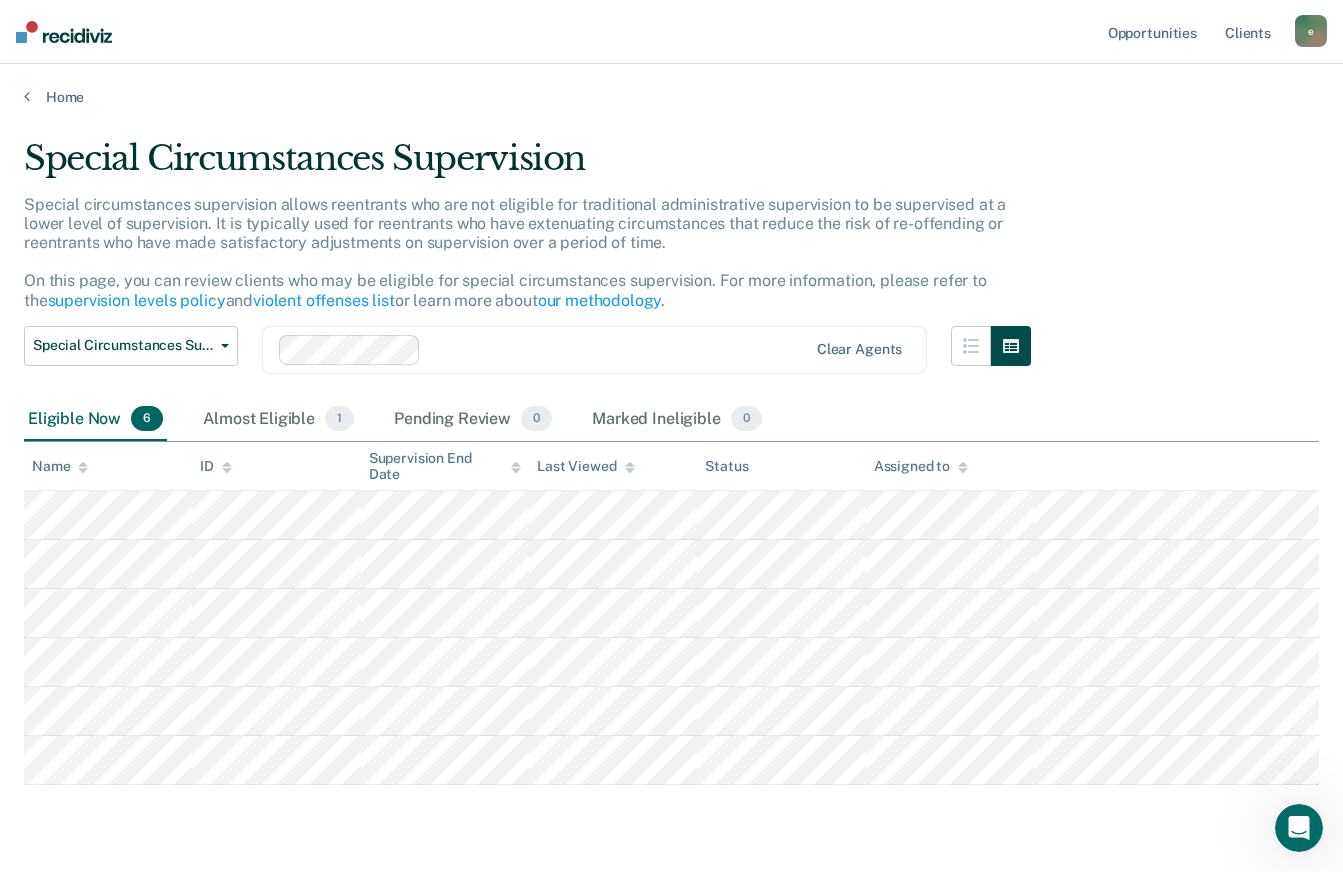 click 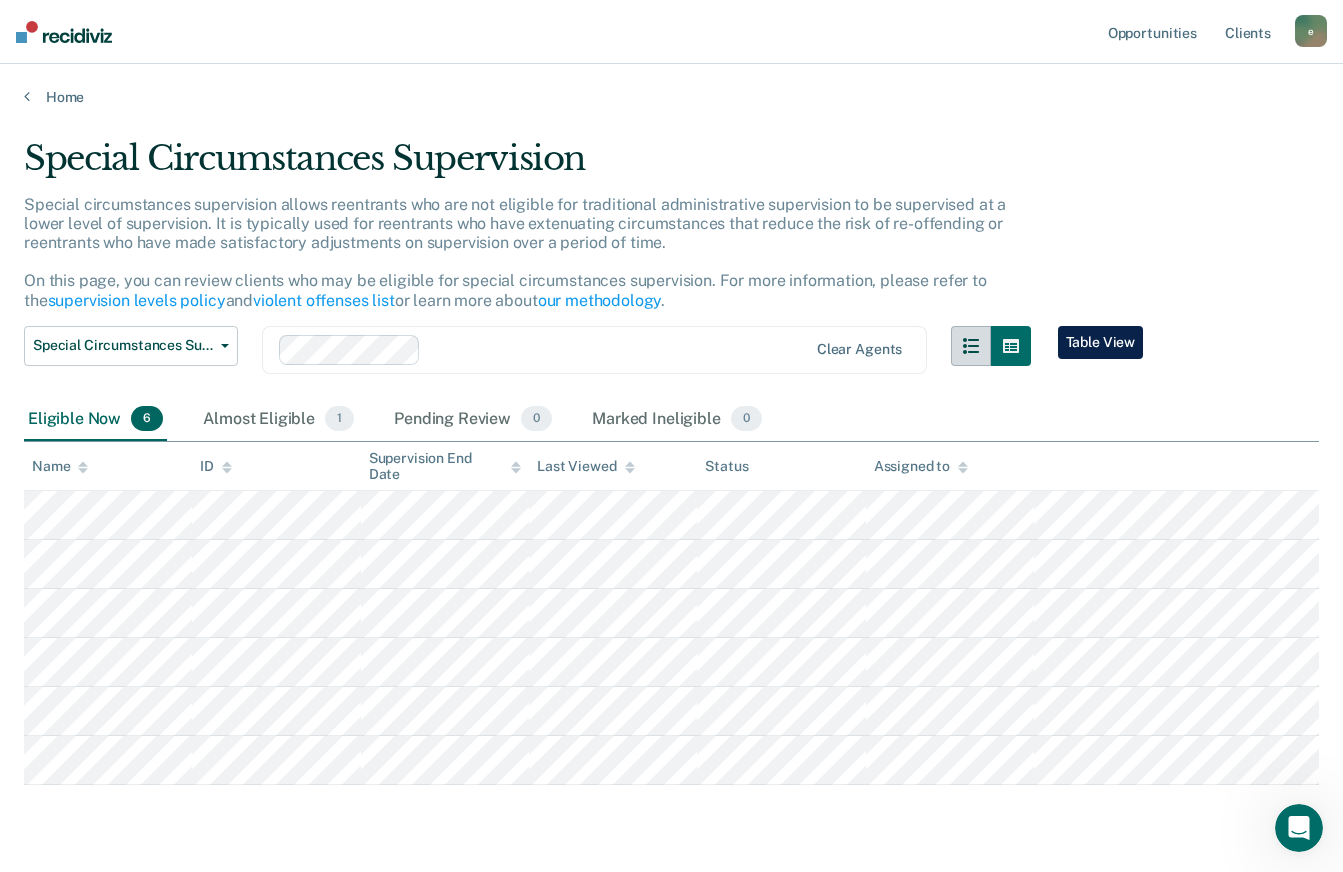 click 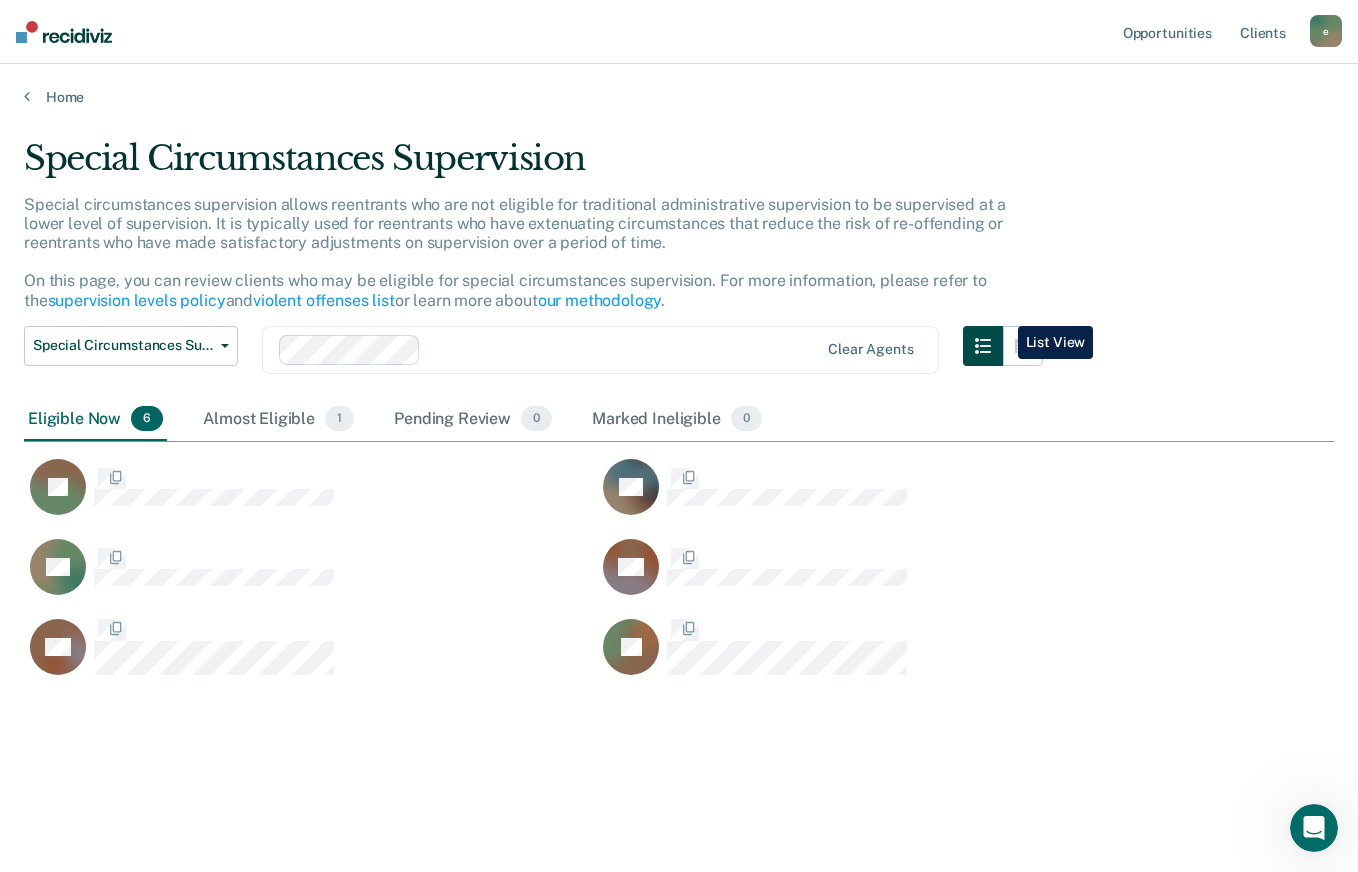 scroll, scrollTop: 16, scrollLeft: 16, axis: both 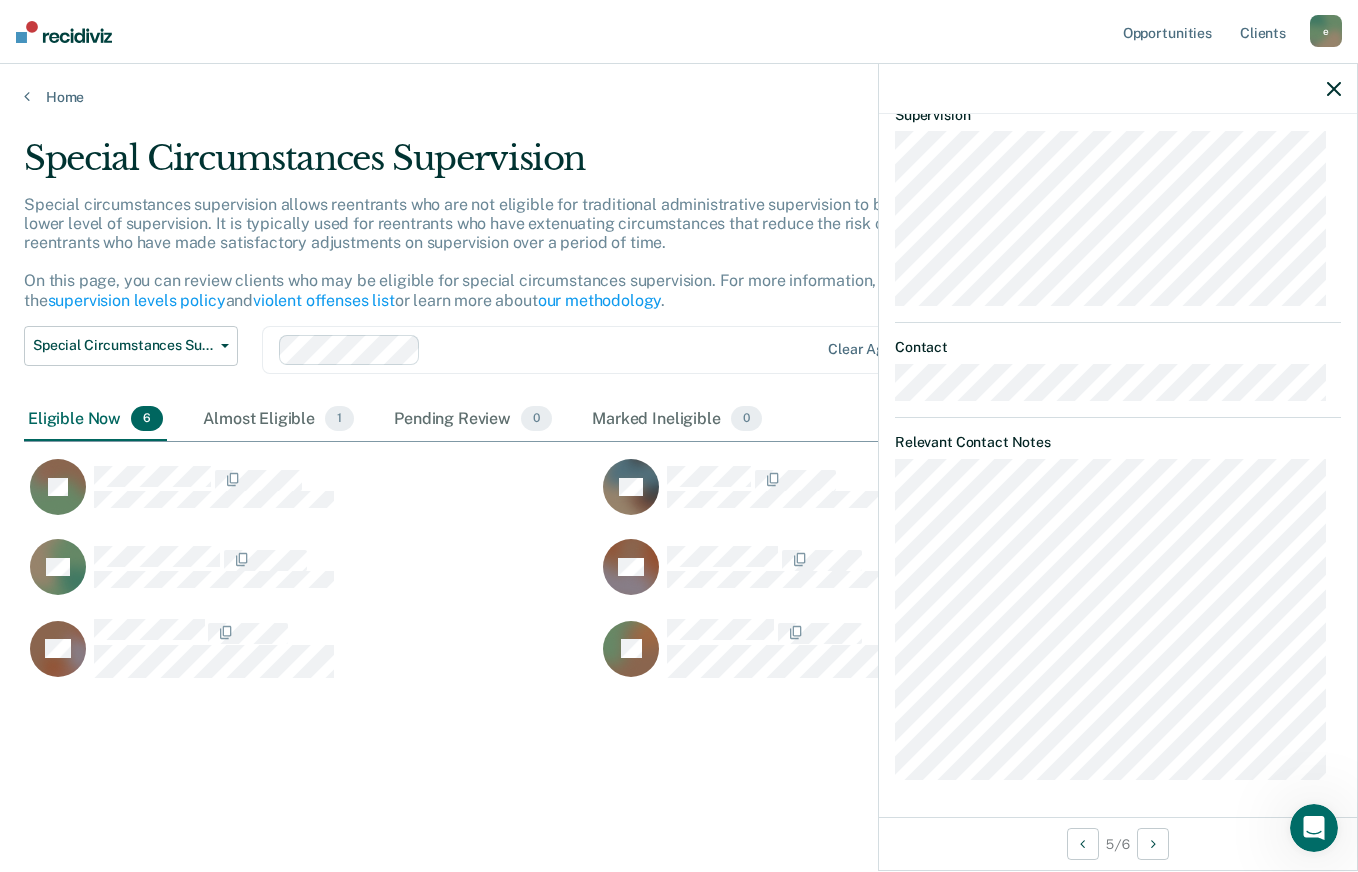 click on "Special Circumstances Supervision   Special circumstances supervision allows reentrants who are not eligible for traditional administrative supervision to be supervised at a lower level of supervision. It is typically used for reentrants who have extenuating circumstances that reduce the risk of re-offending or reentrants who have made satisfactory adjustments on supervision over a period of time. On this page, you can review clients who may be eligible for special circumstances supervision. For more information, please refer to the  supervision levels policy  and  violent offenses list  or learn more about  our methodology .  Special Circumstances Supervision Administrative Supervision Special Circumstances Supervision Clear   agents Eligible Now 6 Almost Eligible 1 Almost Eligible 1 Pending Review 0 Marked Ineligible 0
To pick up a draggable item, press the space bar.
While dragging, use the arrow keys to move the item.
Press space again to drop the item in its new position, or press escape to cancel.
JP   JM" at bounding box center [679, 462] 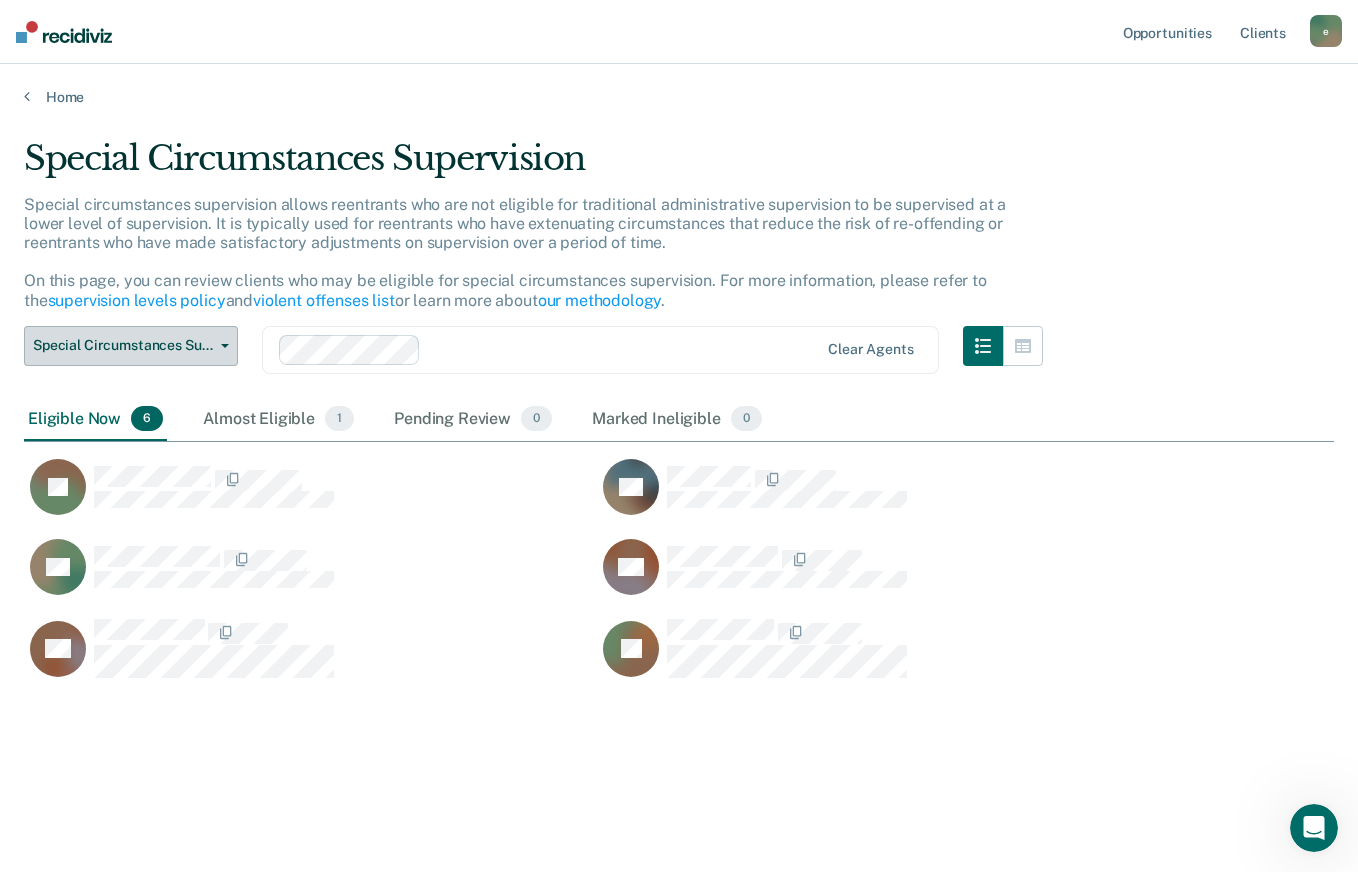 click on "Special Circumstances Supervision" at bounding box center (123, 345) 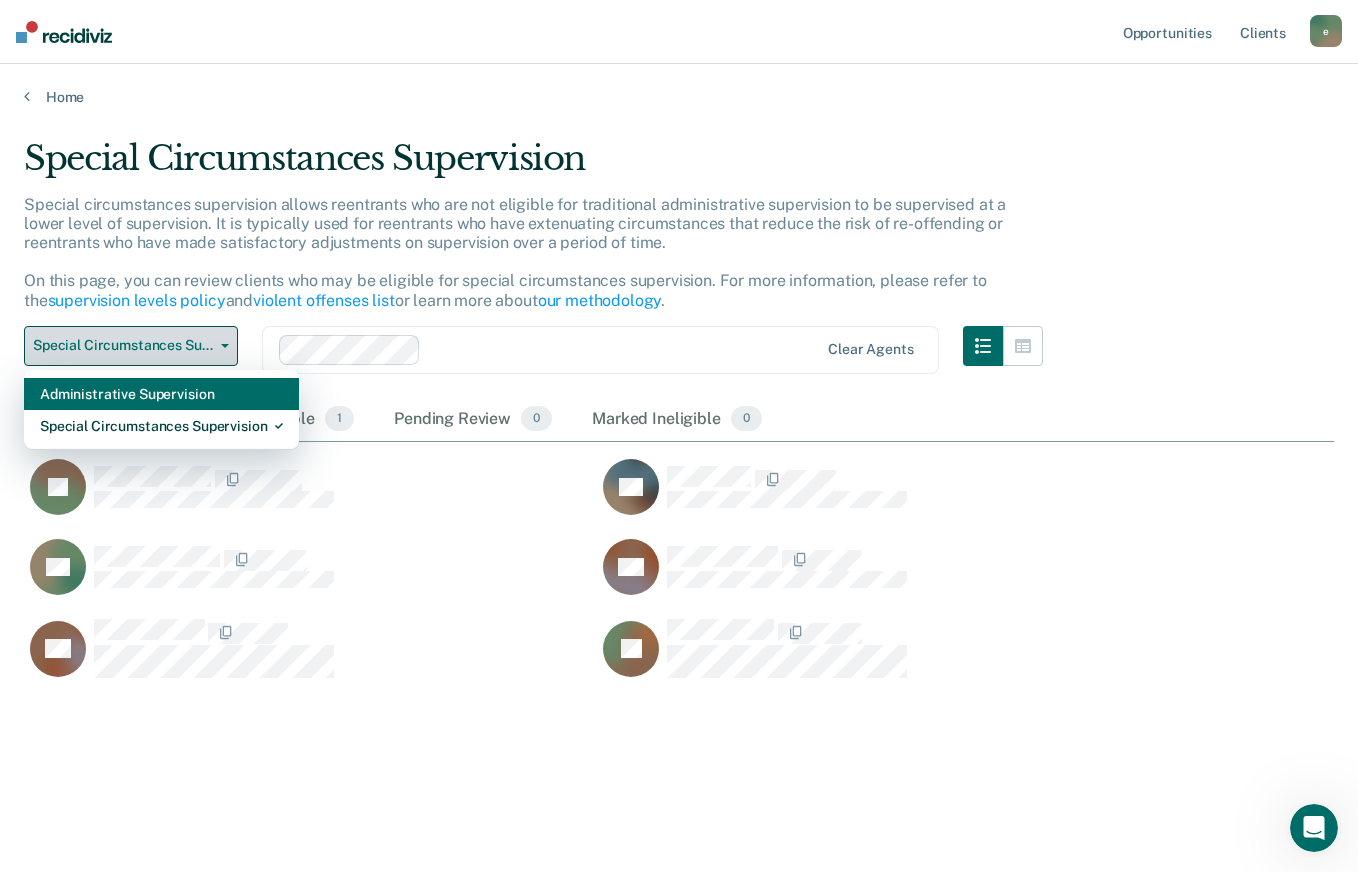 click on "Special Circumstances Supervision" at bounding box center (161, 426) 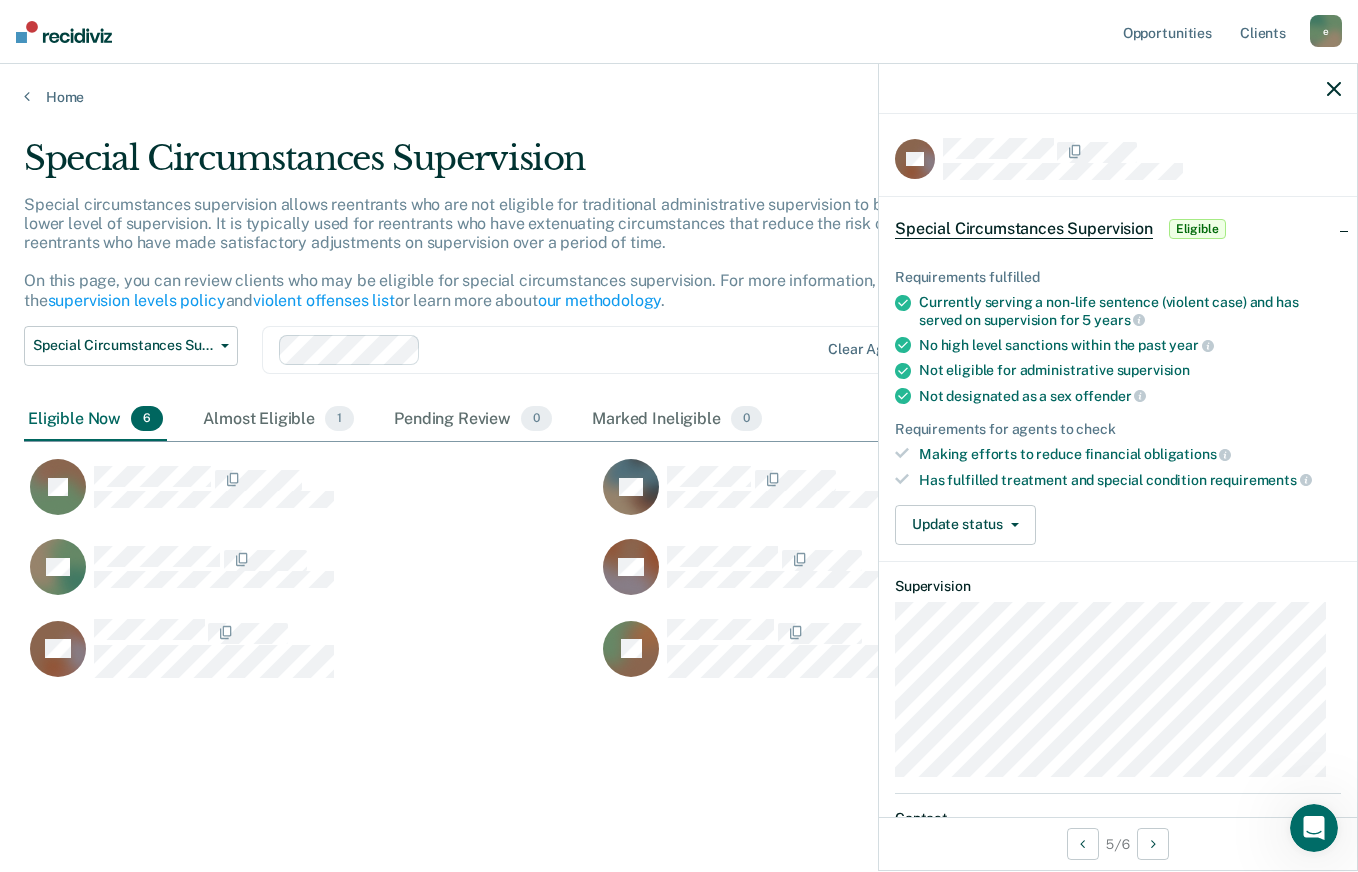 click 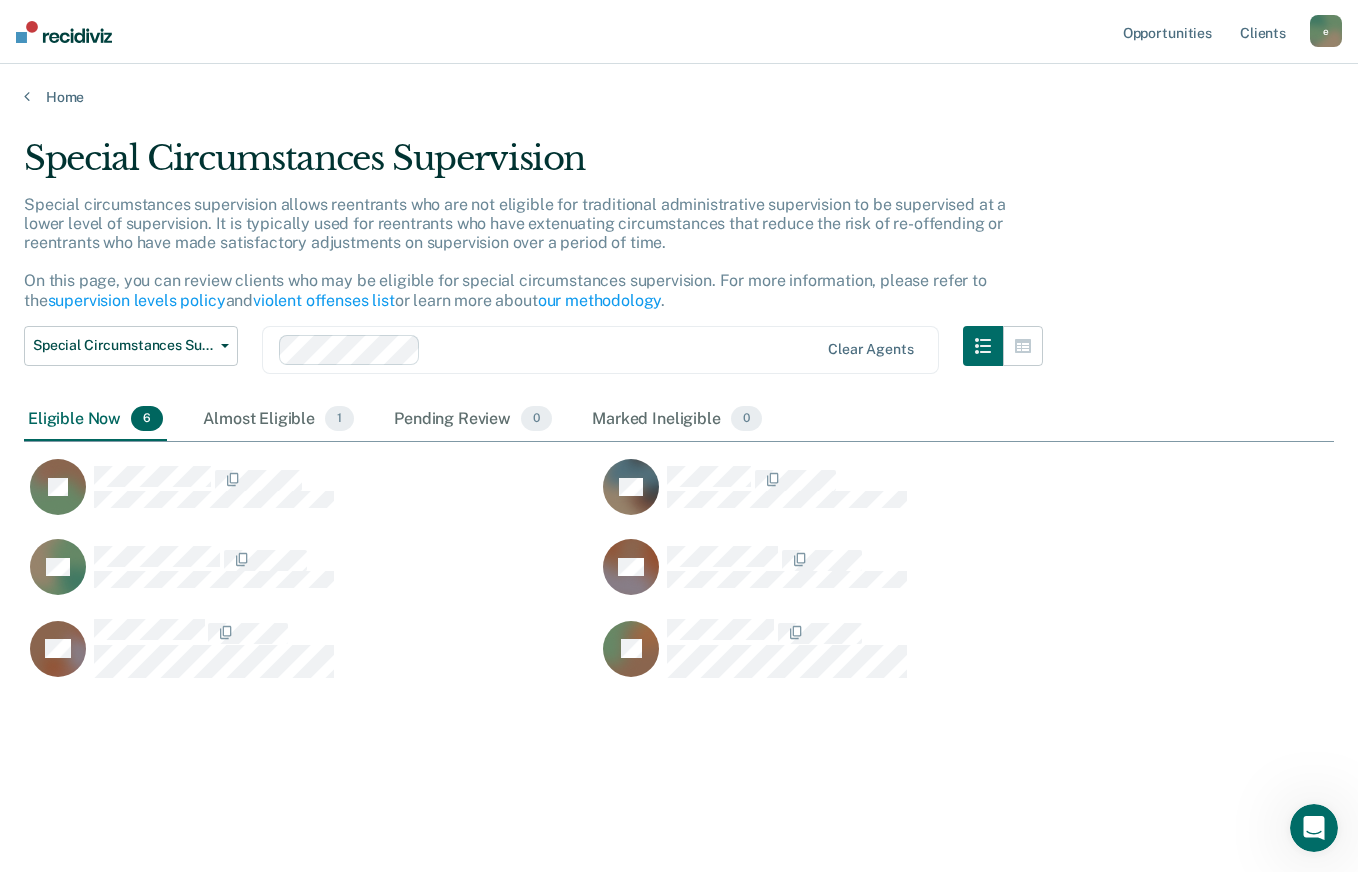 click on "Home" at bounding box center [679, 97] 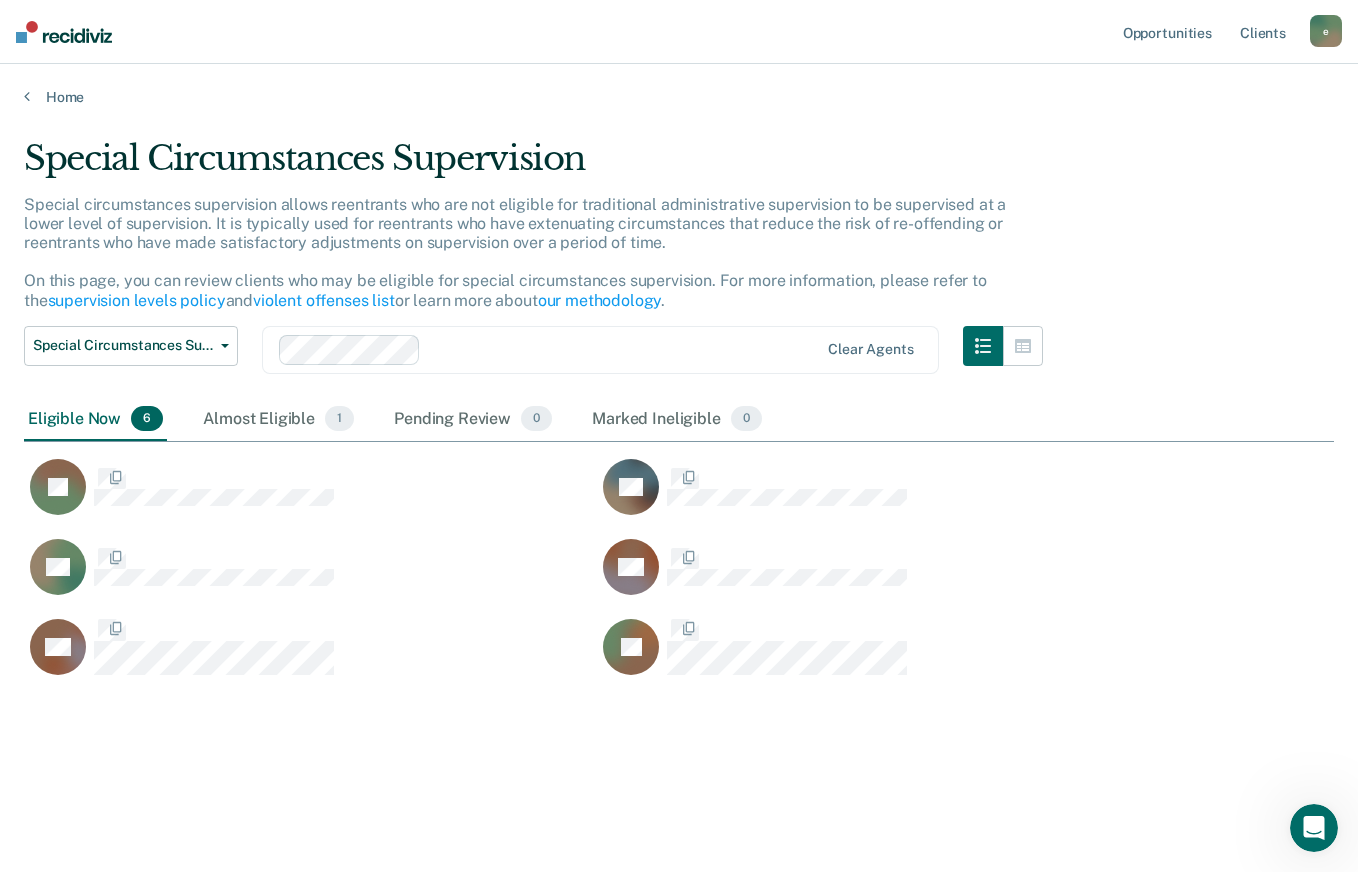 scroll, scrollTop: 16, scrollLeft: 16, axis: both 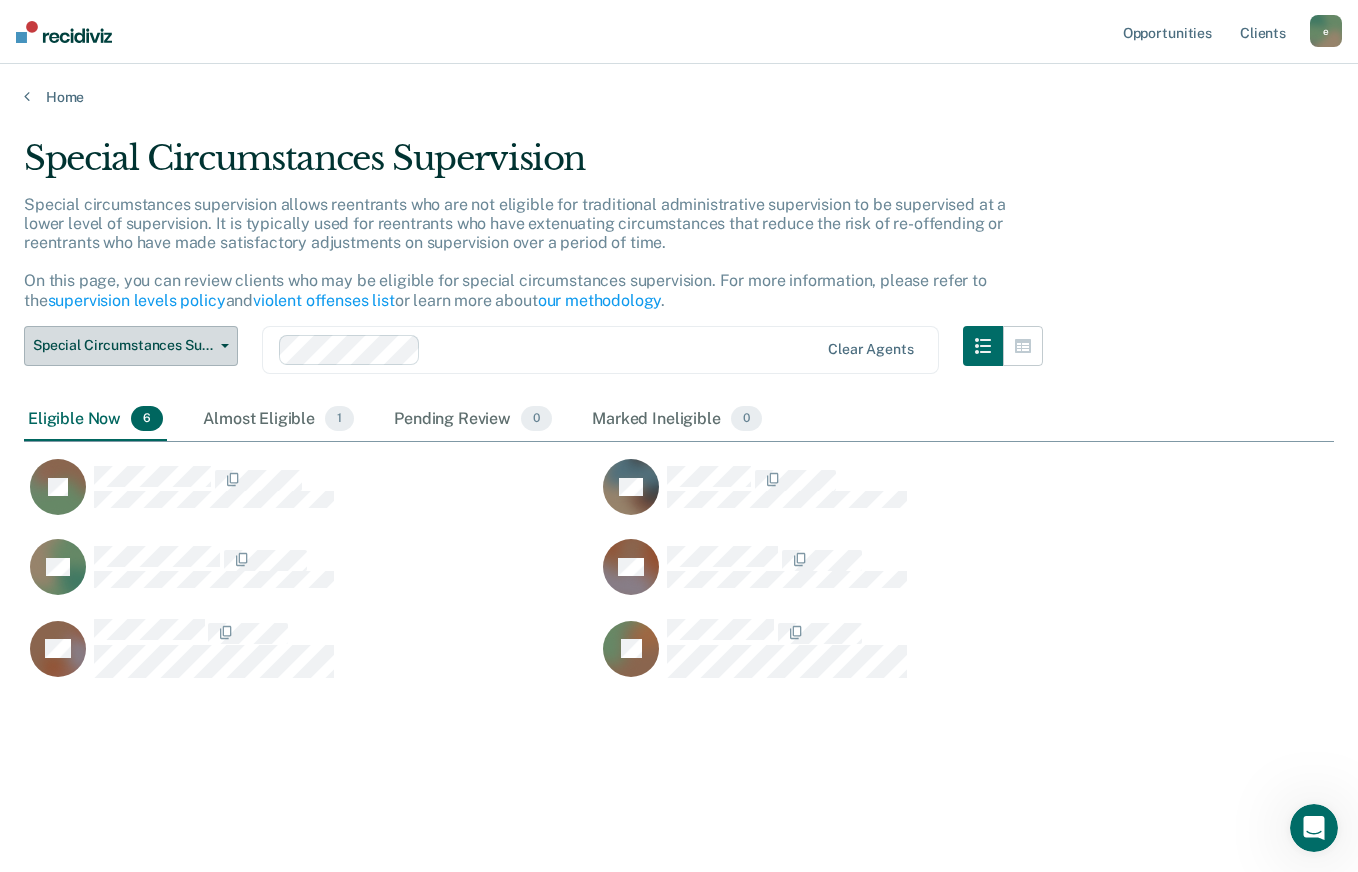 click on "Special Circumstances Supervision" at bounding box center [123, 345] 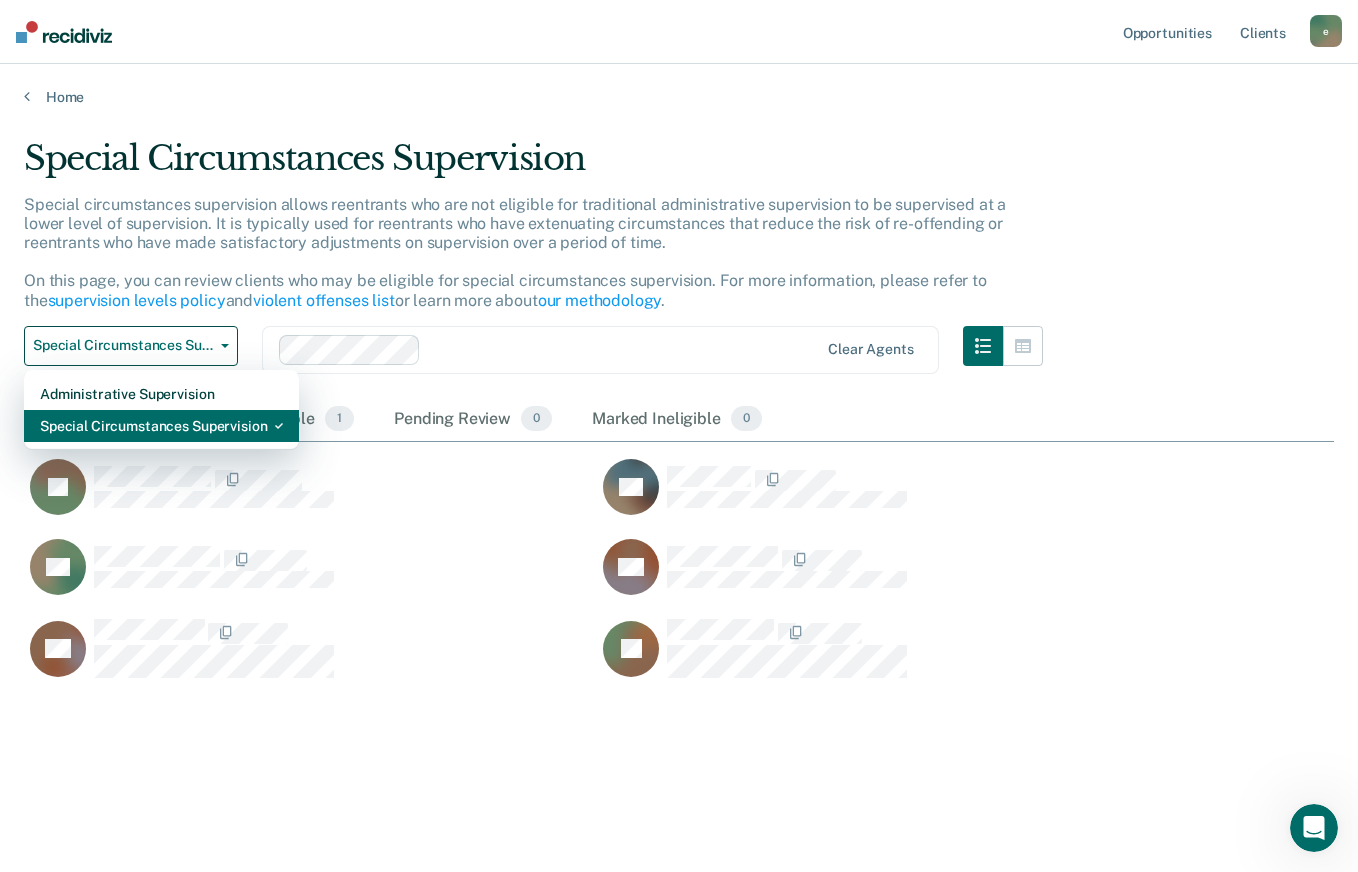 click on "Special Circumstances Supervision" at bounding box center (161, 426) 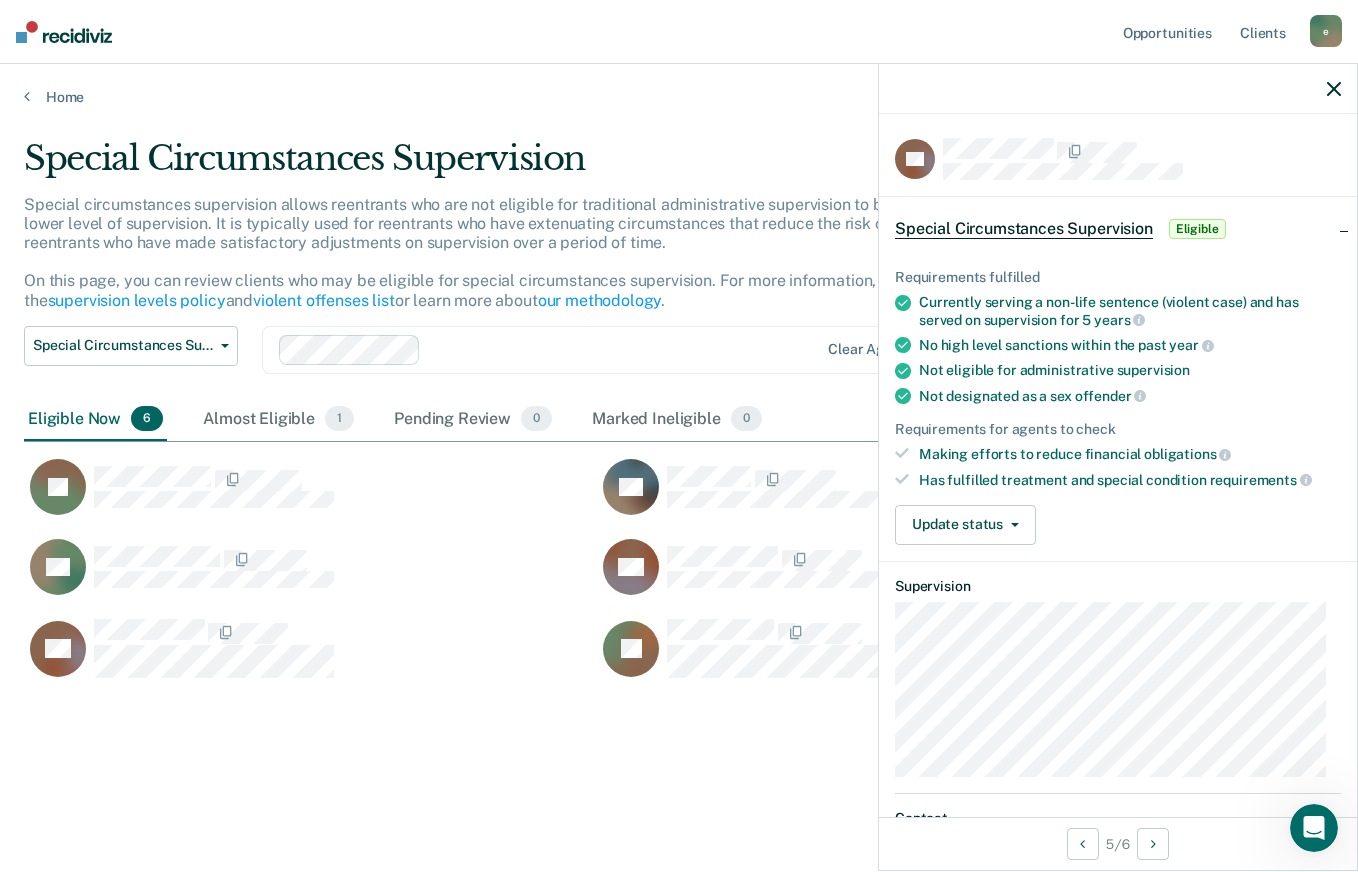 click on "Requirements fulfilled Currently serving a non-life sentence (violent case) and has served on supervision for 5   years   No high level sanctions within the past   year   Not eligible for administrative   supervision Not designated as a sex   offender   Requirements for agents to check Making efforts to reduce financial   obligations   Has fulfilled treatment and special condition   requirements" at bounding box center (1118, 378) 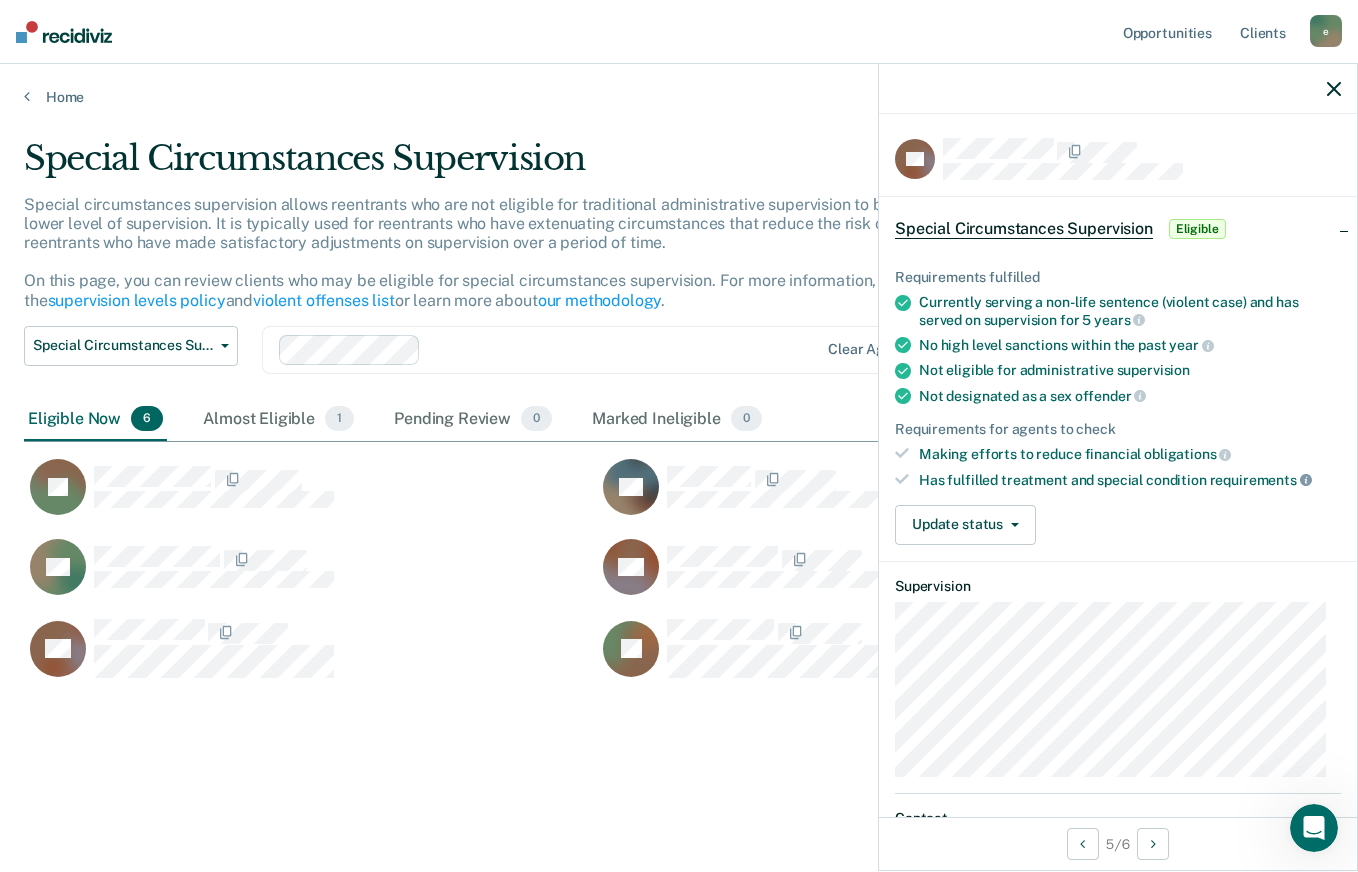 click 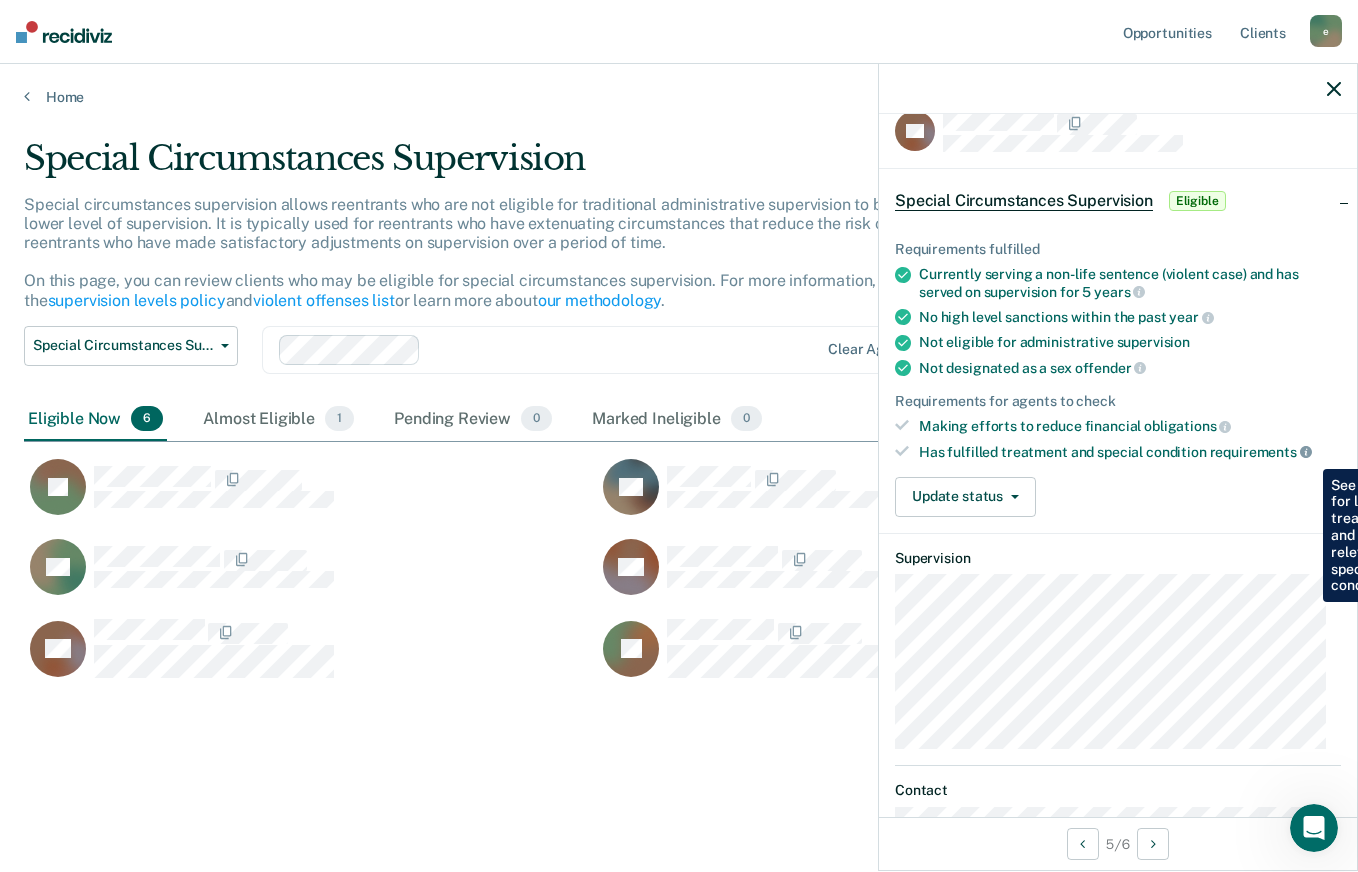 scroll, scrollTop: 24, scrollLeft: 0, axis: vertical 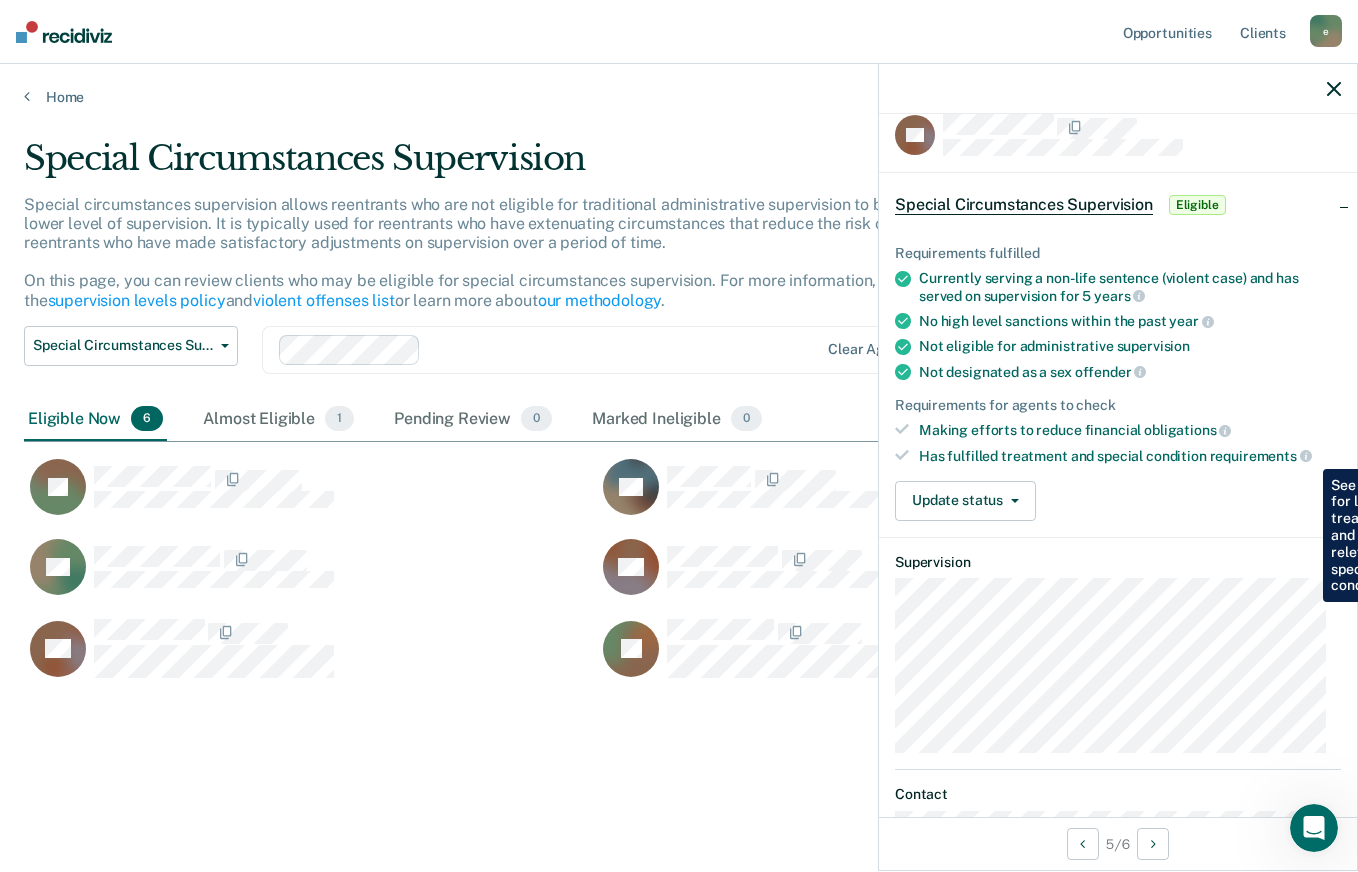 click on "Special Circumstances Supervision Eligible" at bounding box center (1118, 205) 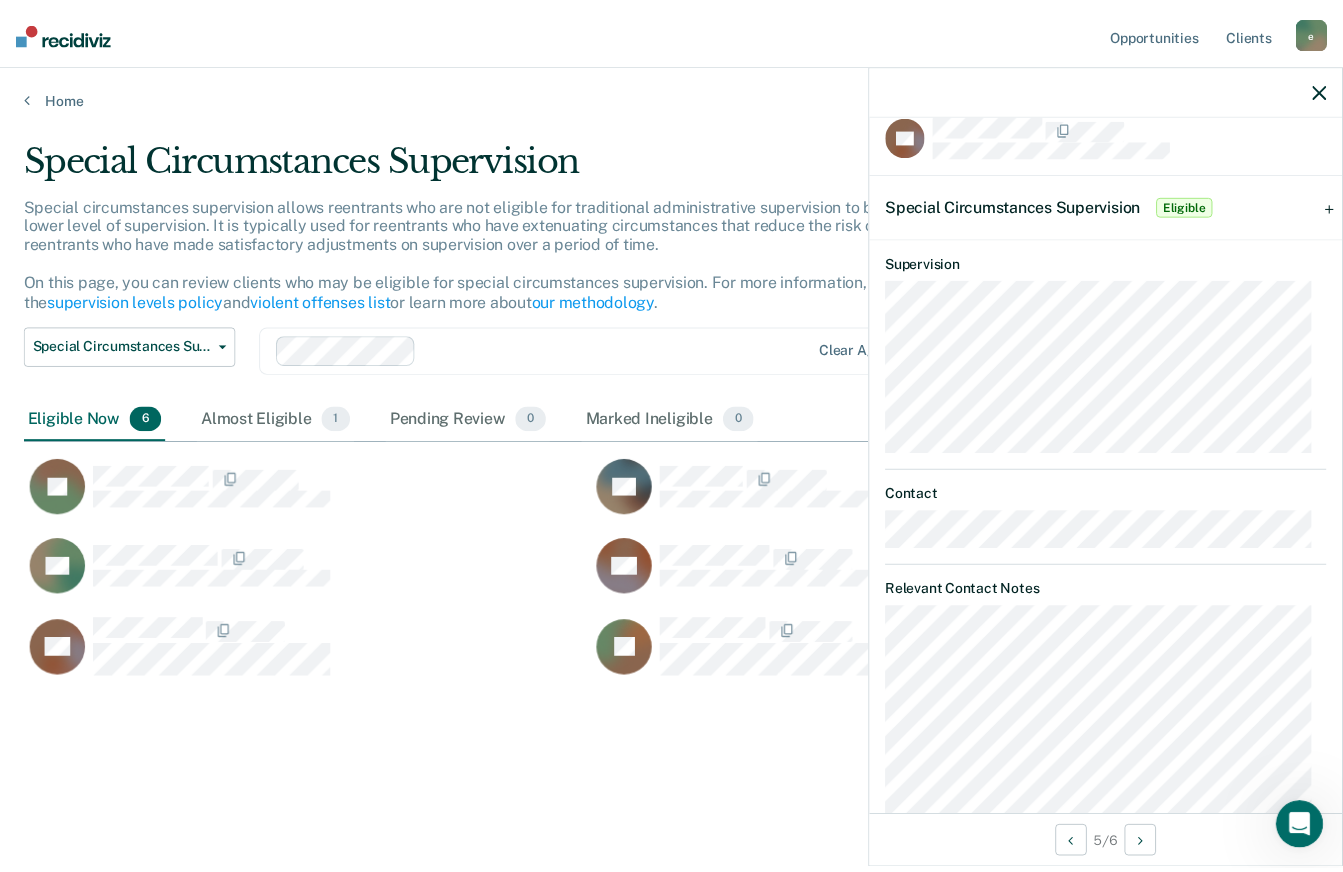 scroll, scrollTop: 0, scrollLeft: 0, axis: both 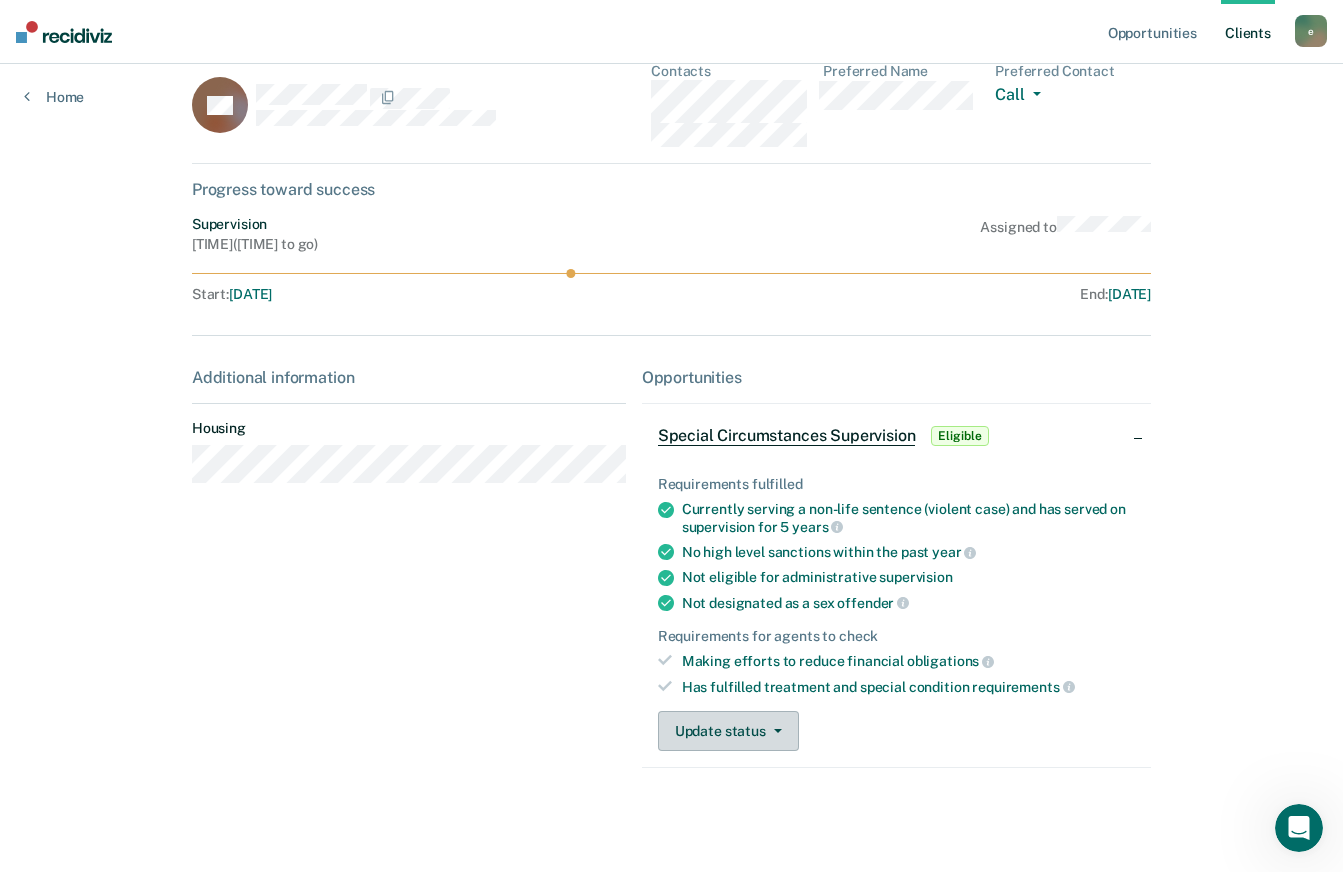 click 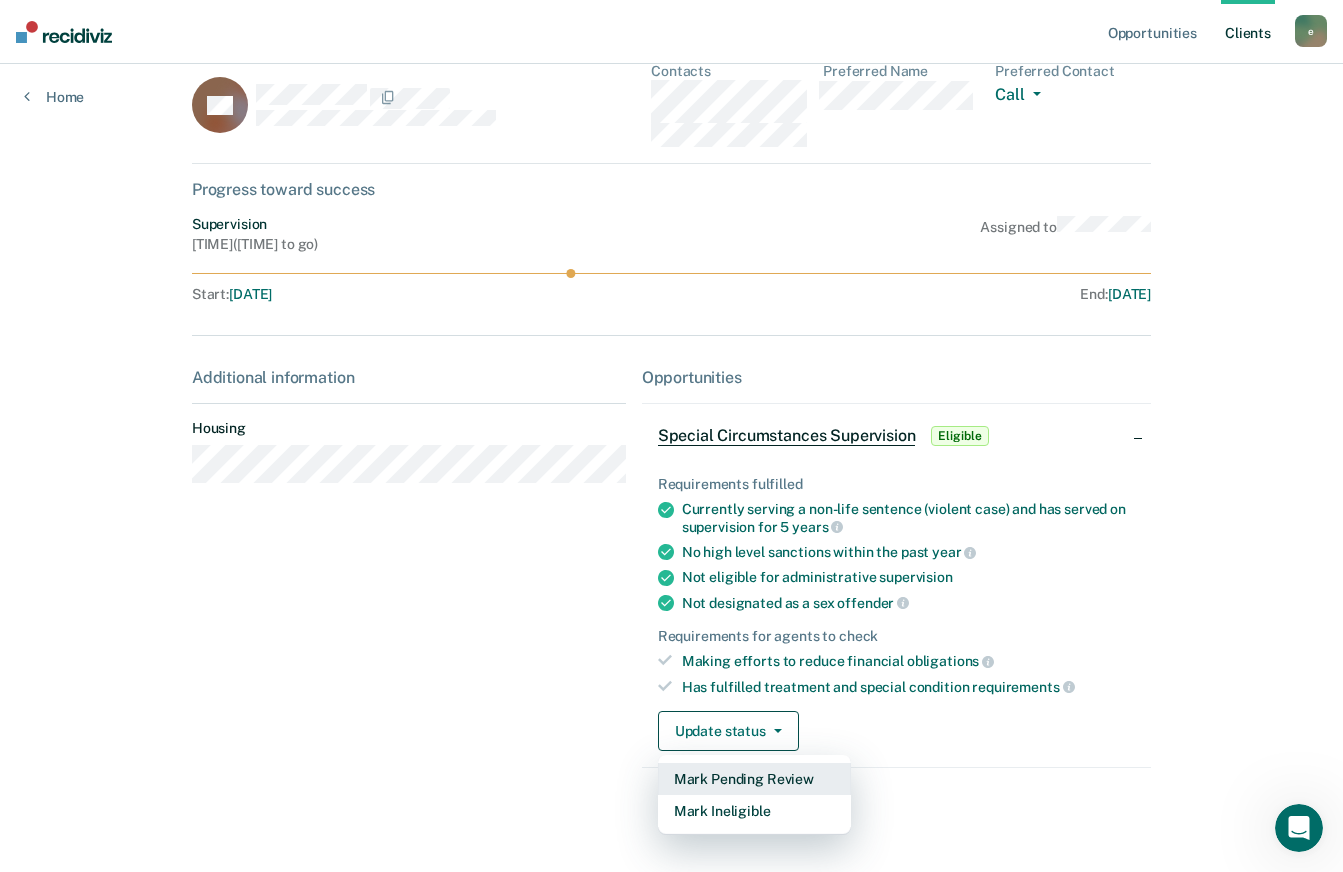 click on "Mark Pending Review" at bounding box center [754, 779] 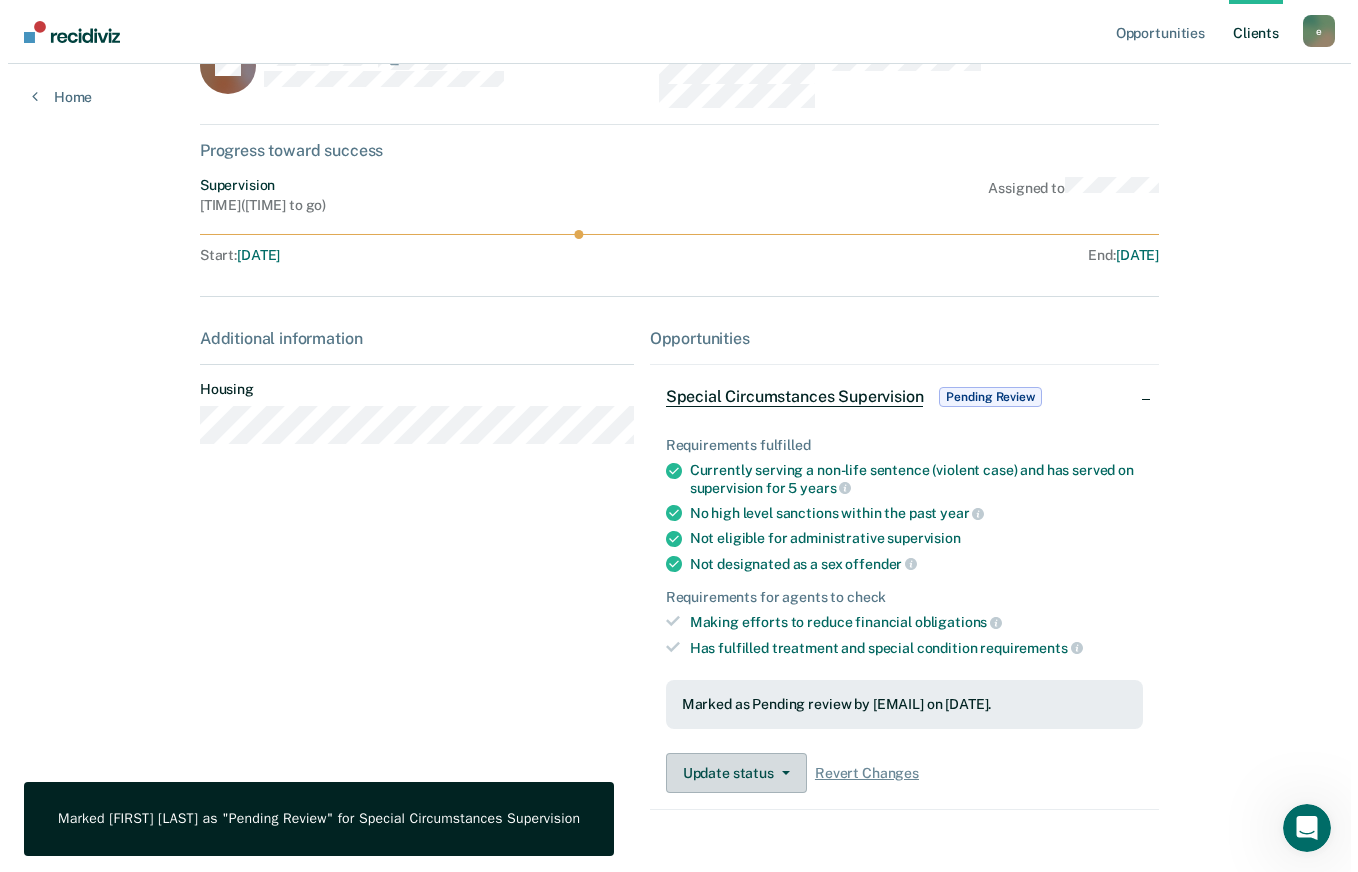 scroll, scrollTop: 0, scrollLeft: 0, axis: both 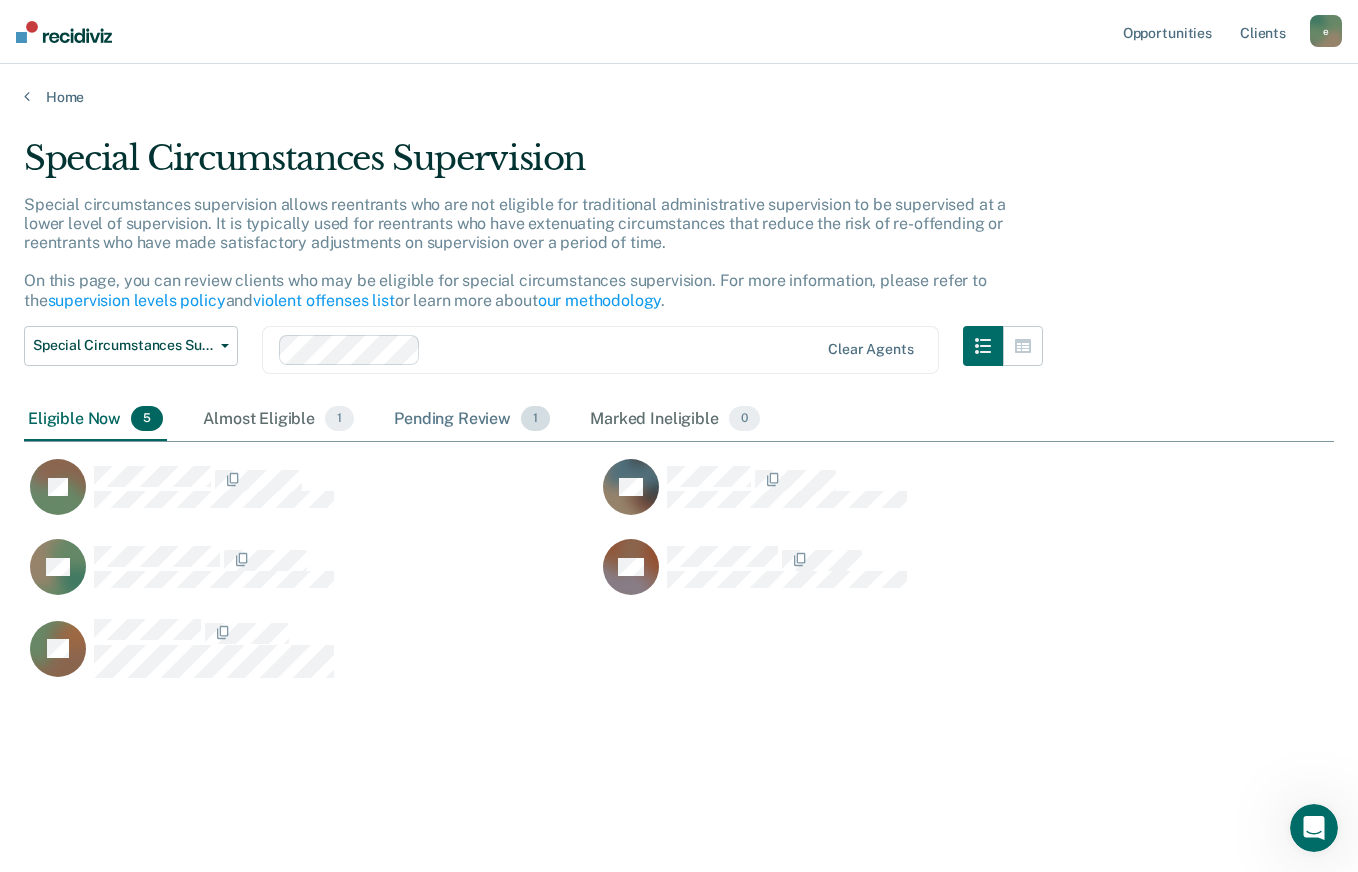 click on "Pending Review 1" at bounding box center (472, 420) 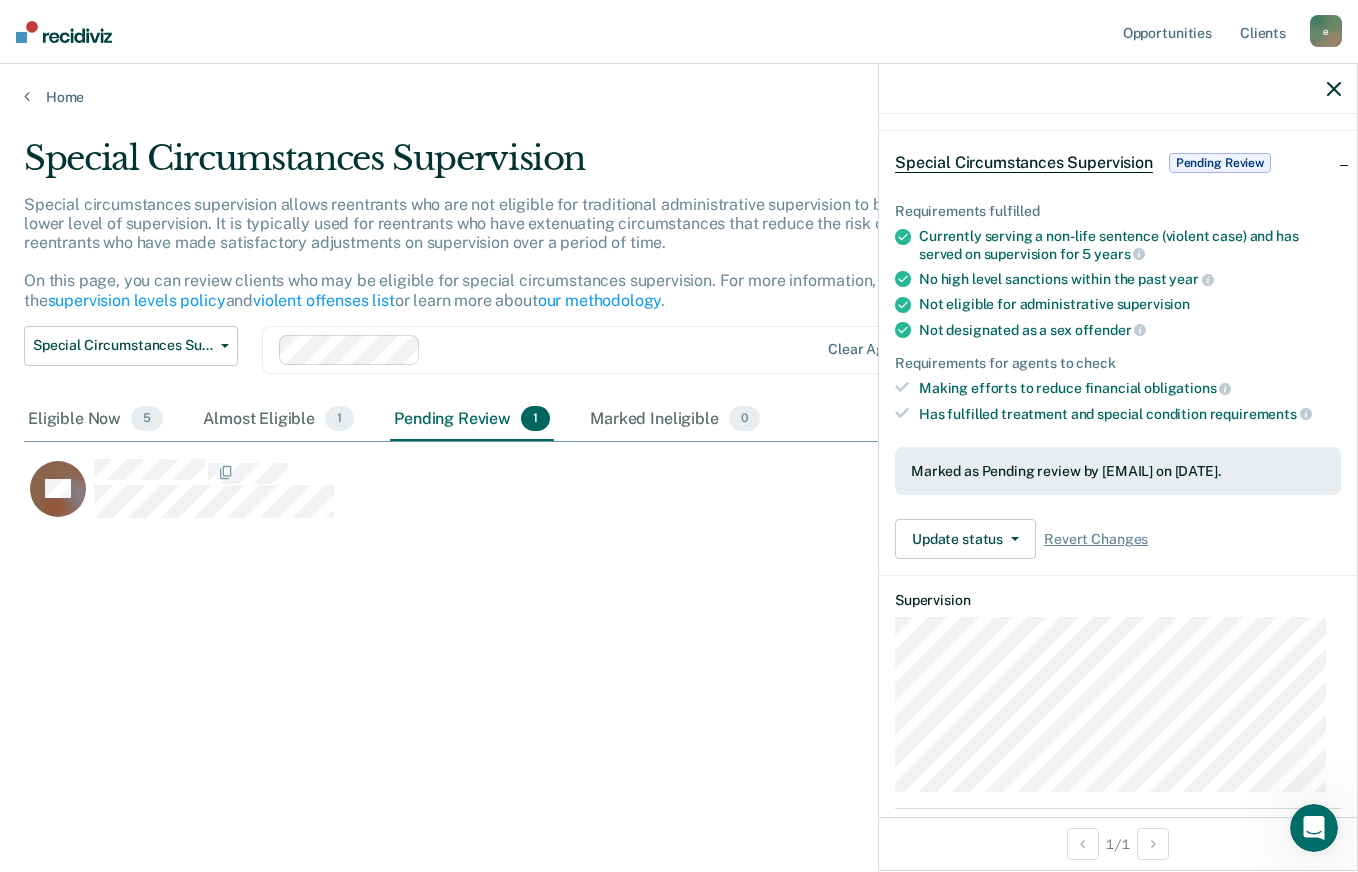 scroll, scrollTop: 0, scrollLeft: 0, axis: both 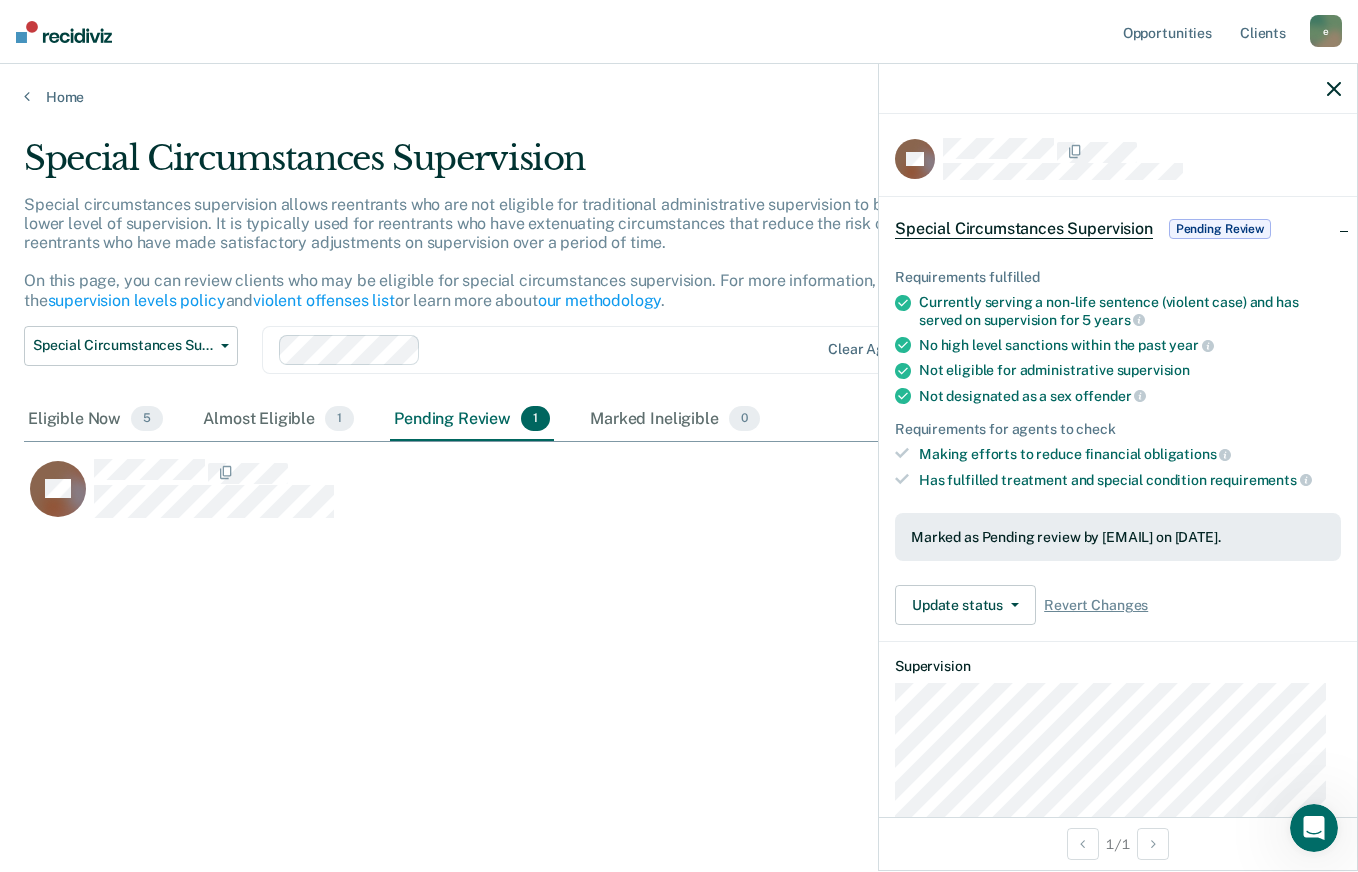 click on "Revert Changes" at bounding box center (1096, 605) 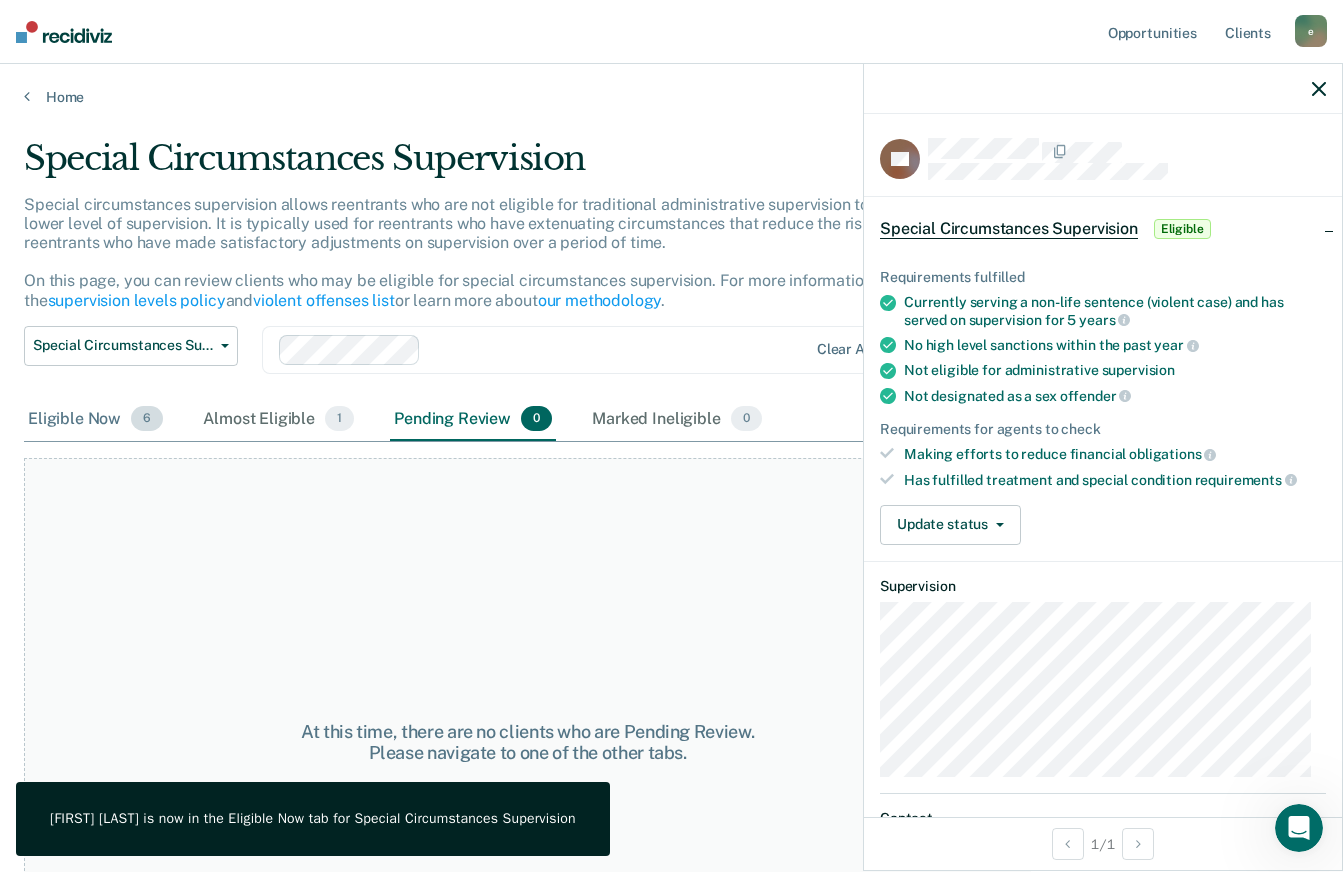 click on "Eligible Now 6" at bounding box center (95, 420) 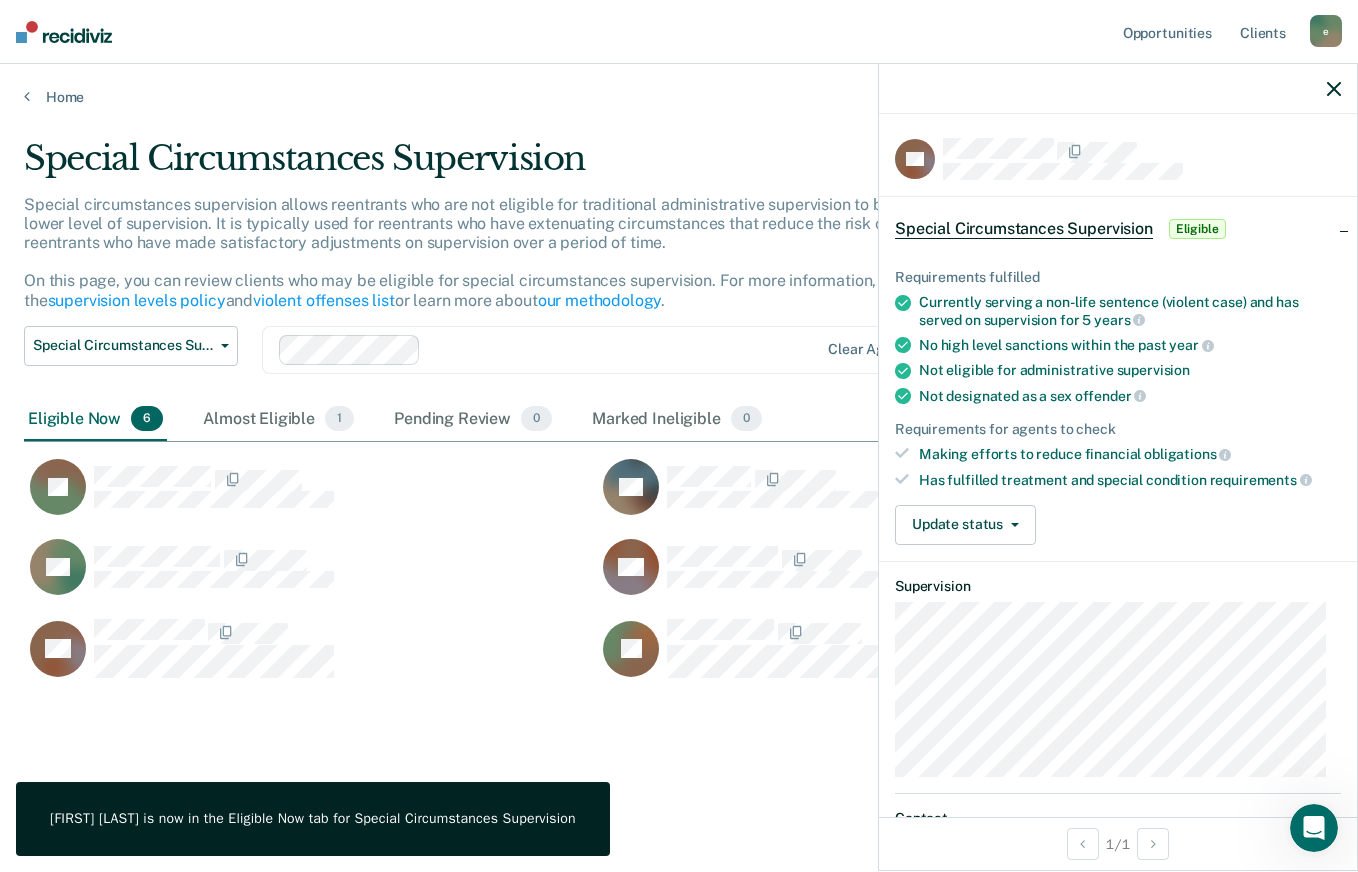scroll, scrollTop: 16, scrollLeft: 16, axis: both 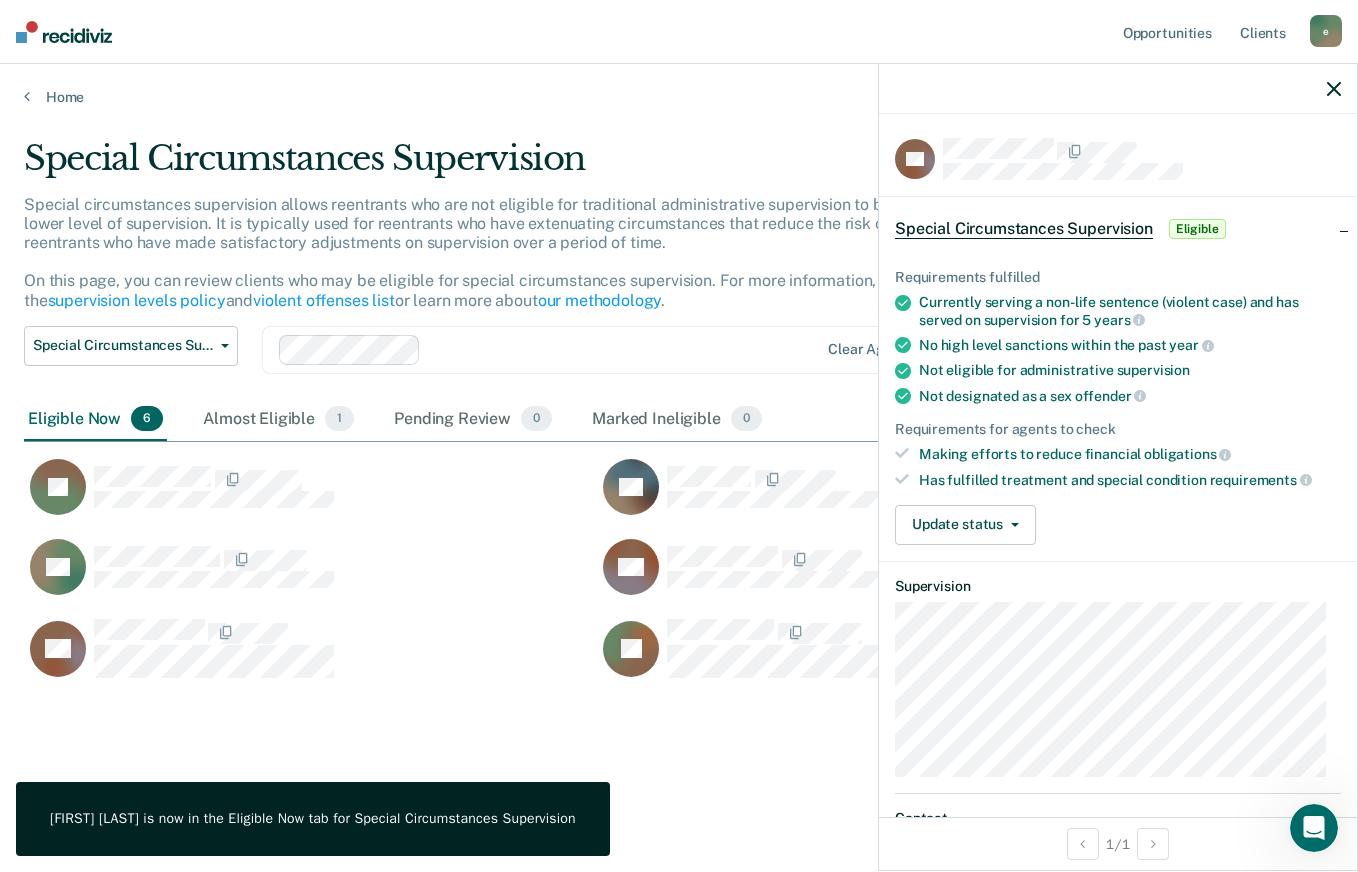 click 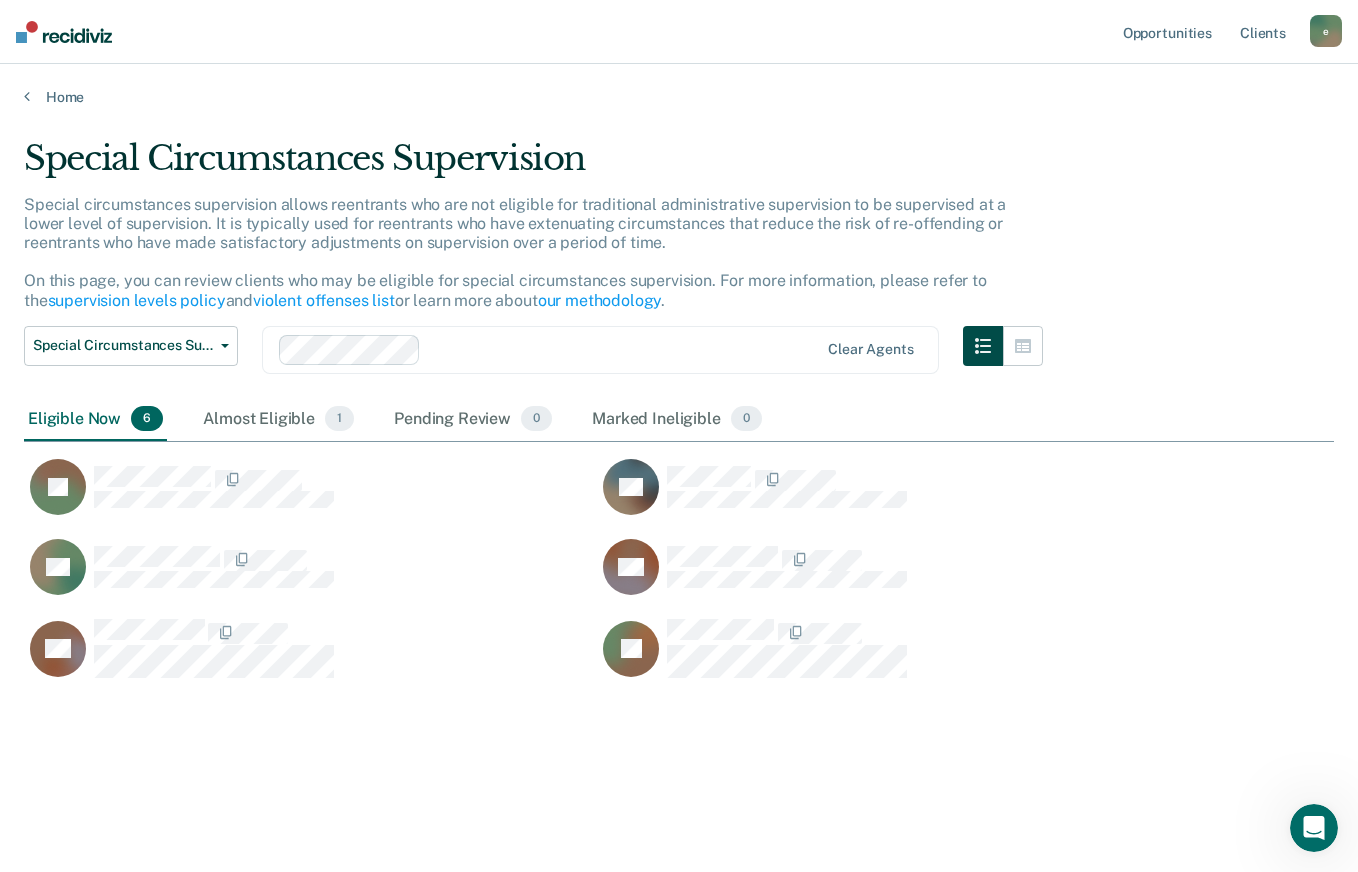 click 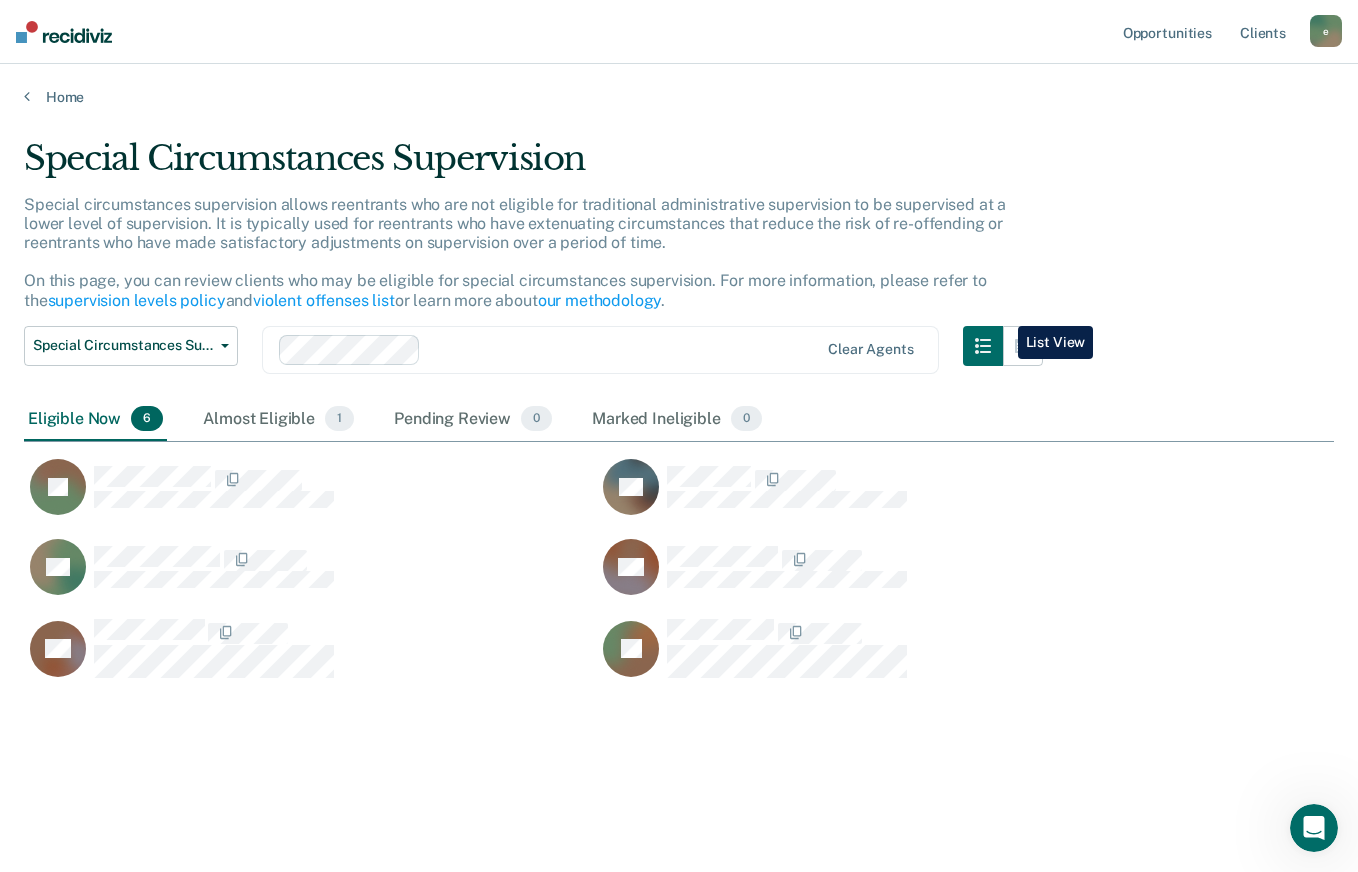 click on "Eligible Now 6 Almost Eligible 1 Pending Review 0 Marked Ineligible 0" at bounding box center [679, 420] 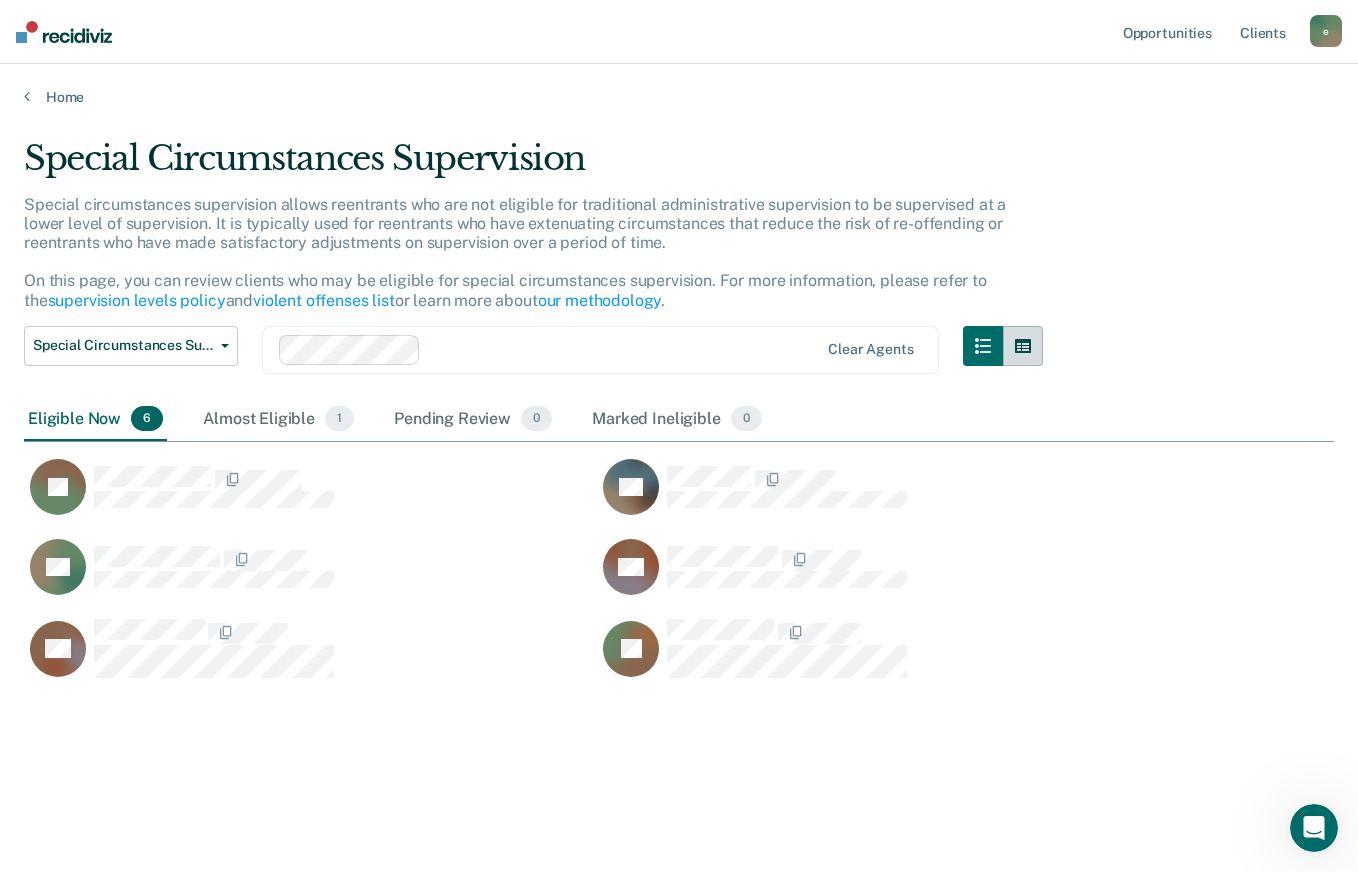 click 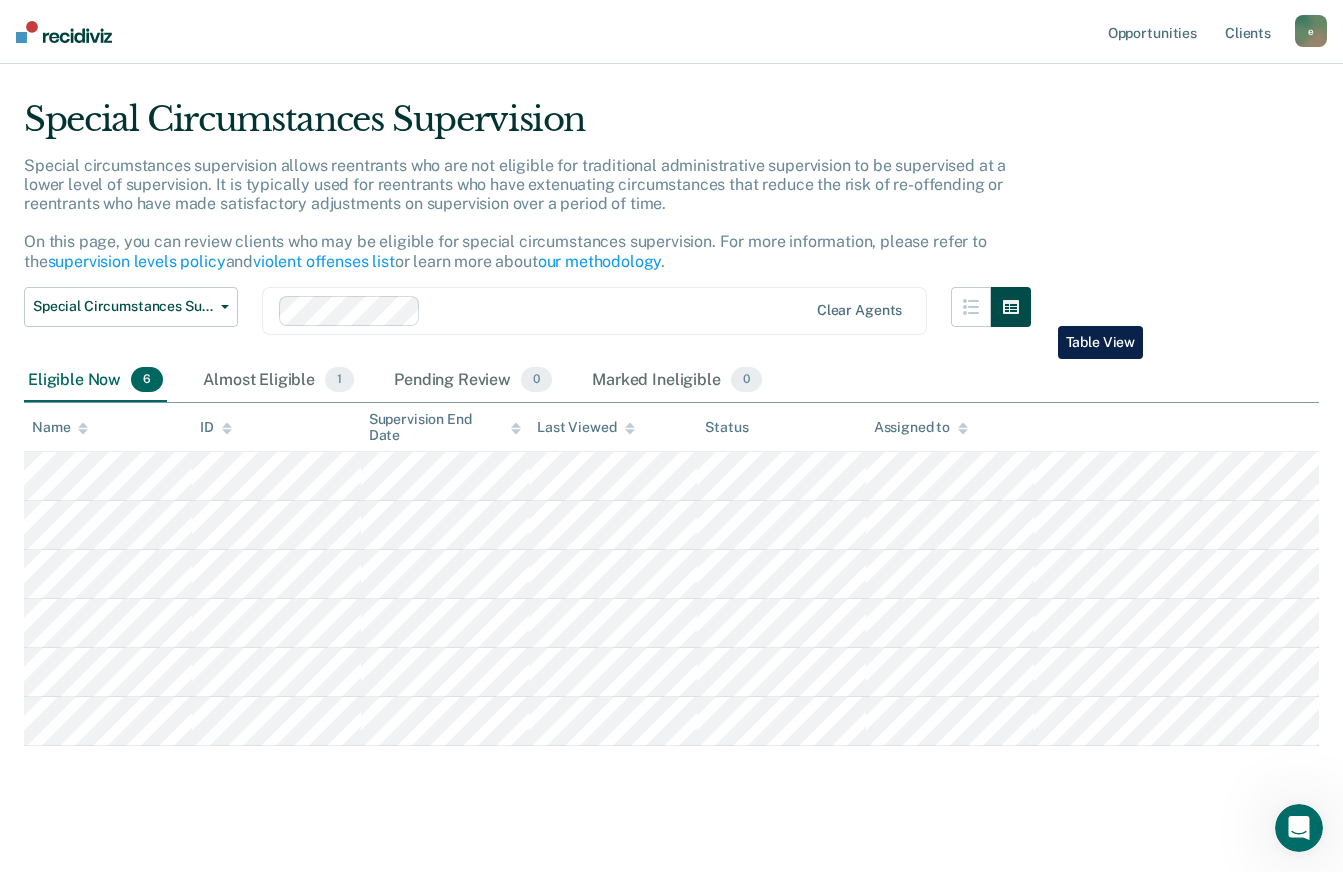 scroll, scrollTop: 40, scrollLeft: 0, axis: vertical 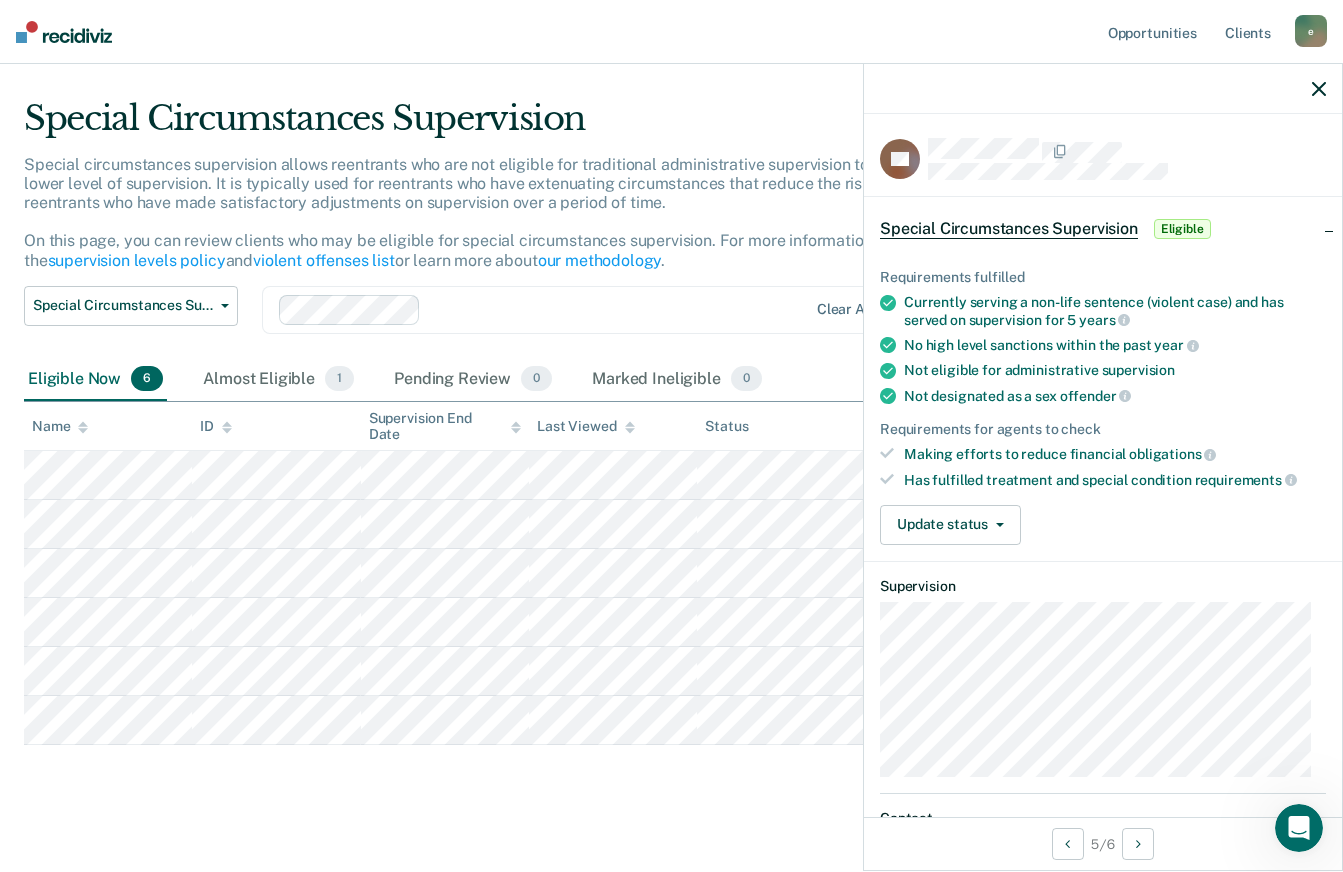 click 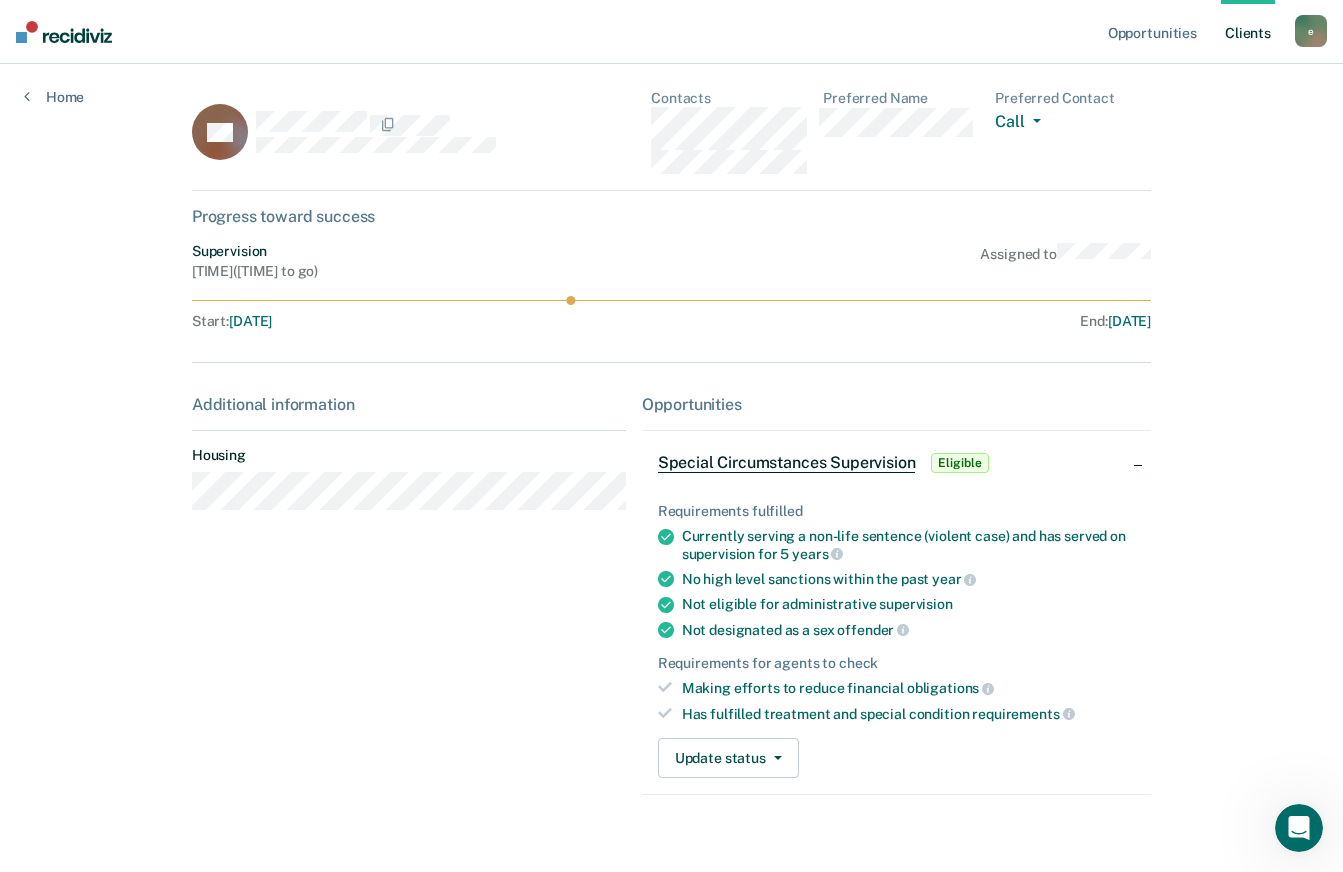 scroll, scrollTop: 7, scrollLeft: 0, axis: vertical 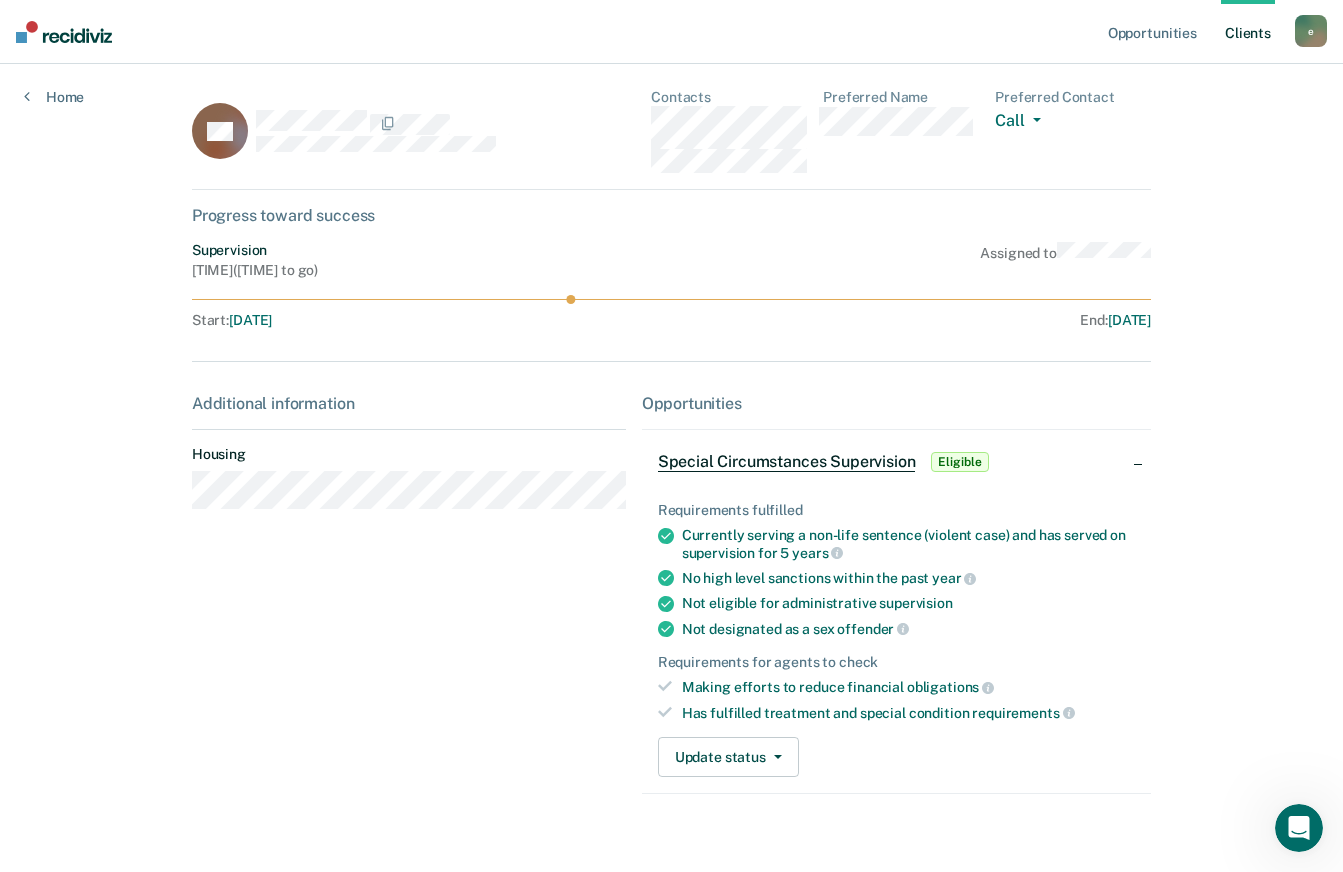 click on "Special Circumstances Supervision Eligible" at bounding box center [825, 462] 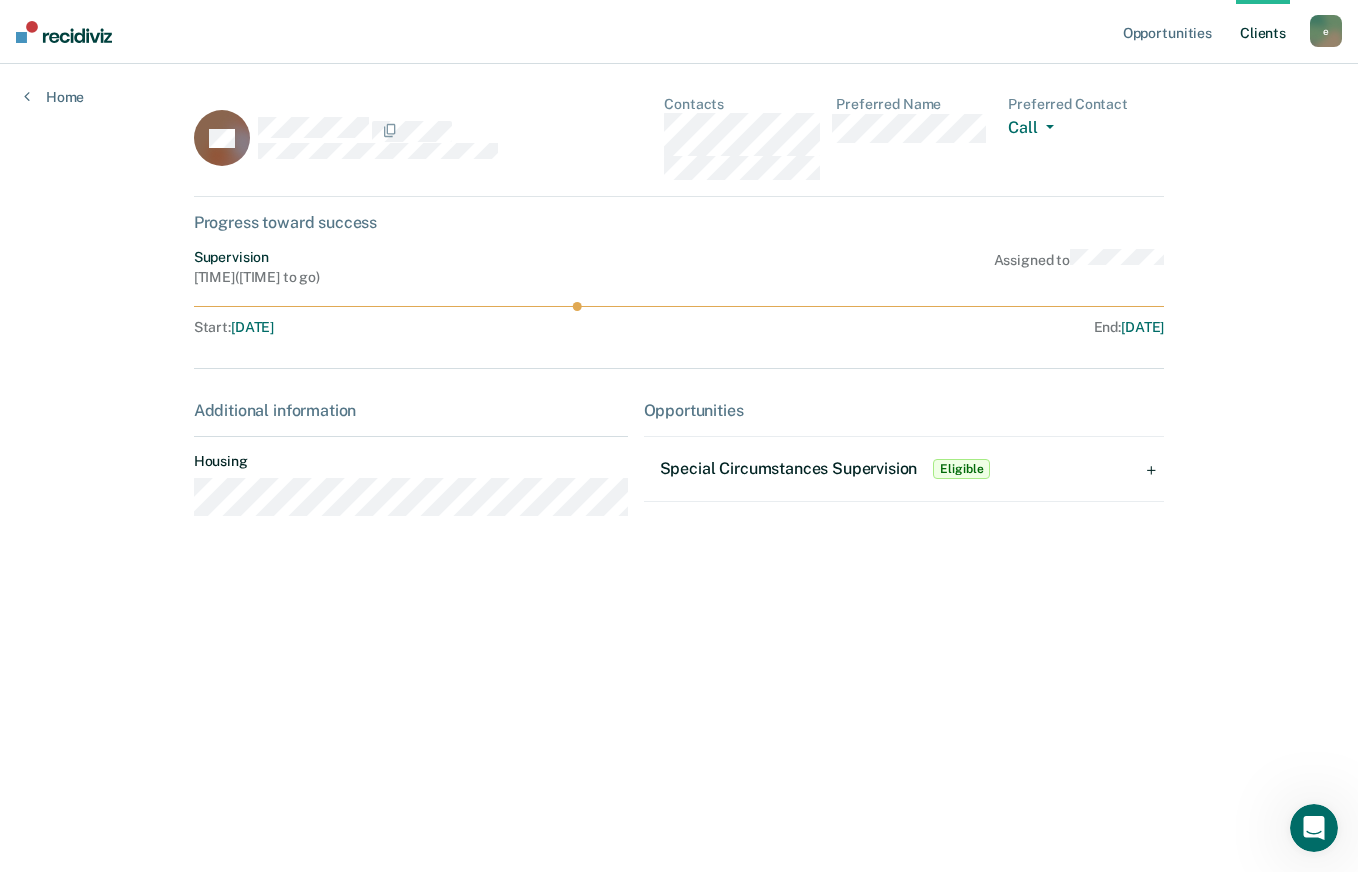 click on "Special Circumstances Supervision Eligible" at bounding box center [904, 469] 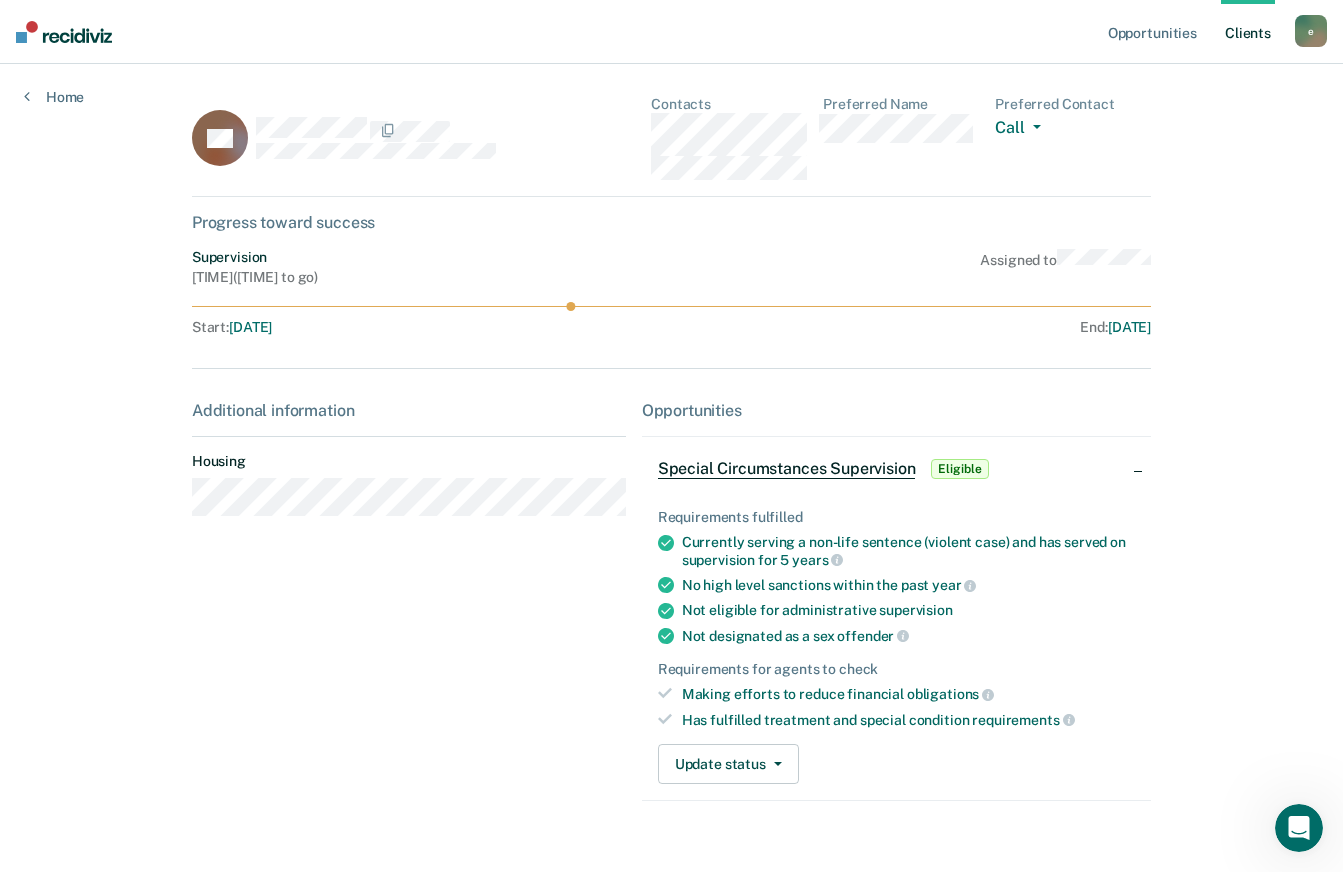 click on "Special Circumstances Supervision" at bounding box center (787, 469) 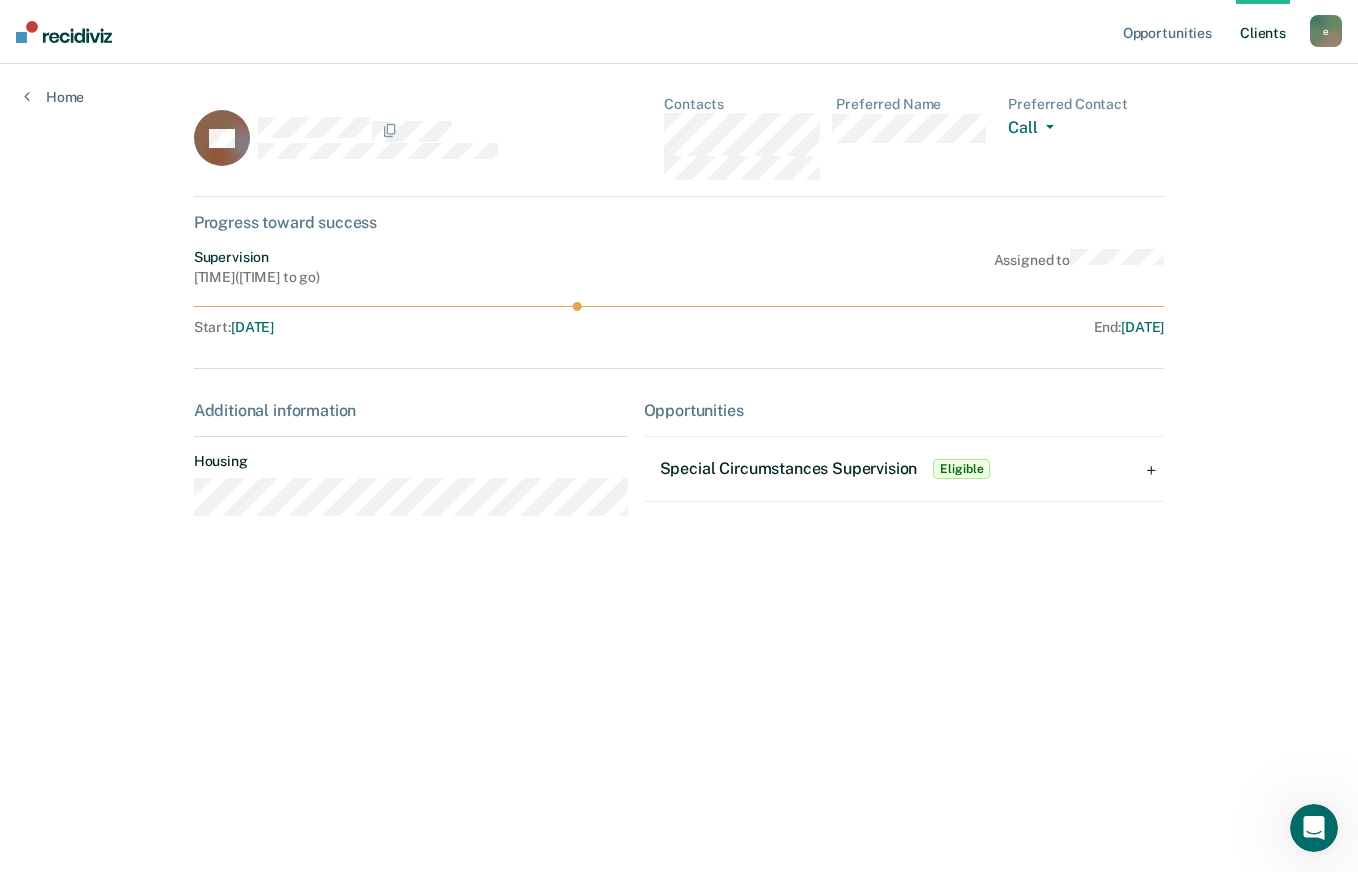 click on "Eligible" at bounding box center (961, 469) 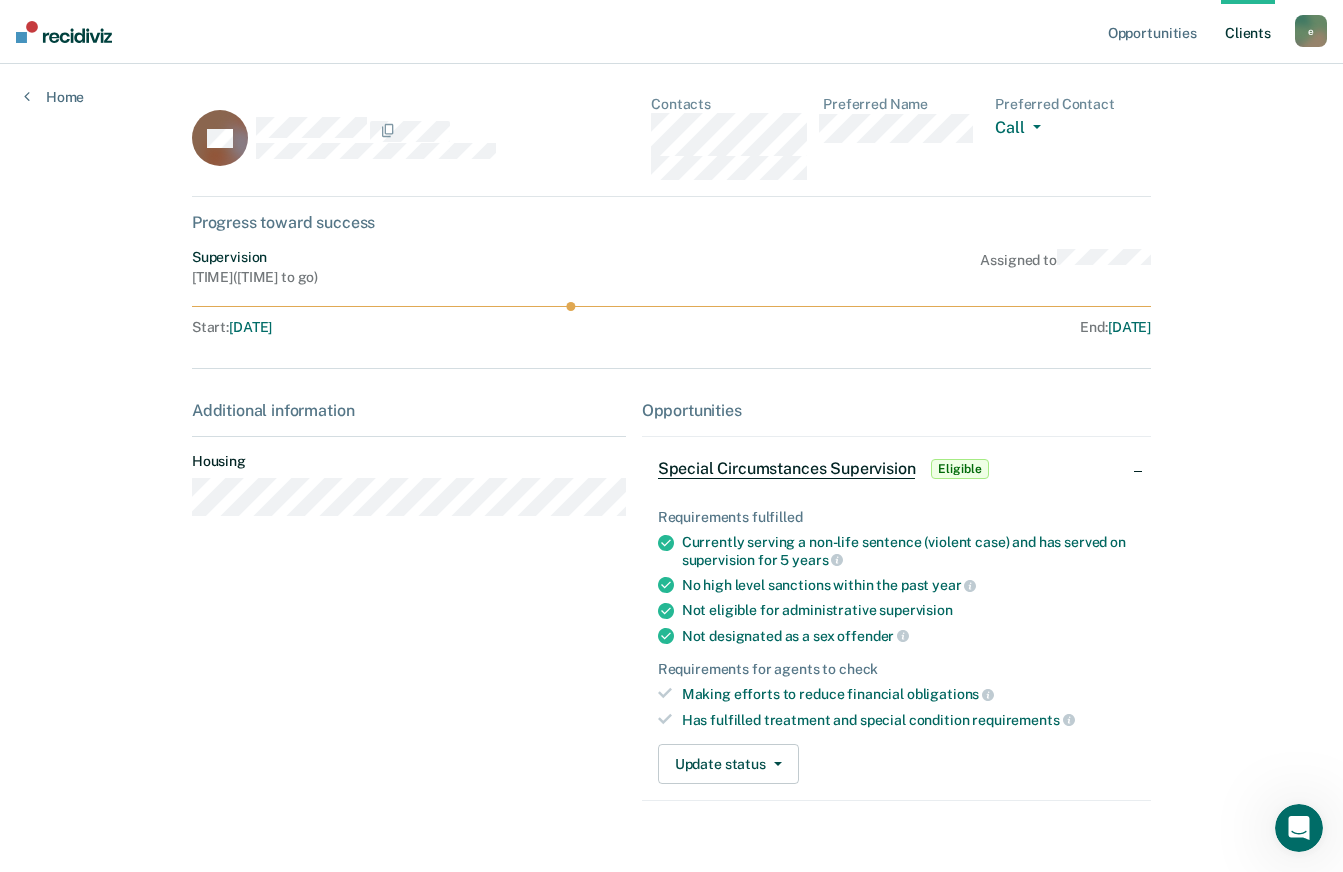 click on "Special Circumstances Supervision Eligible" at bounding box center [896, 469] 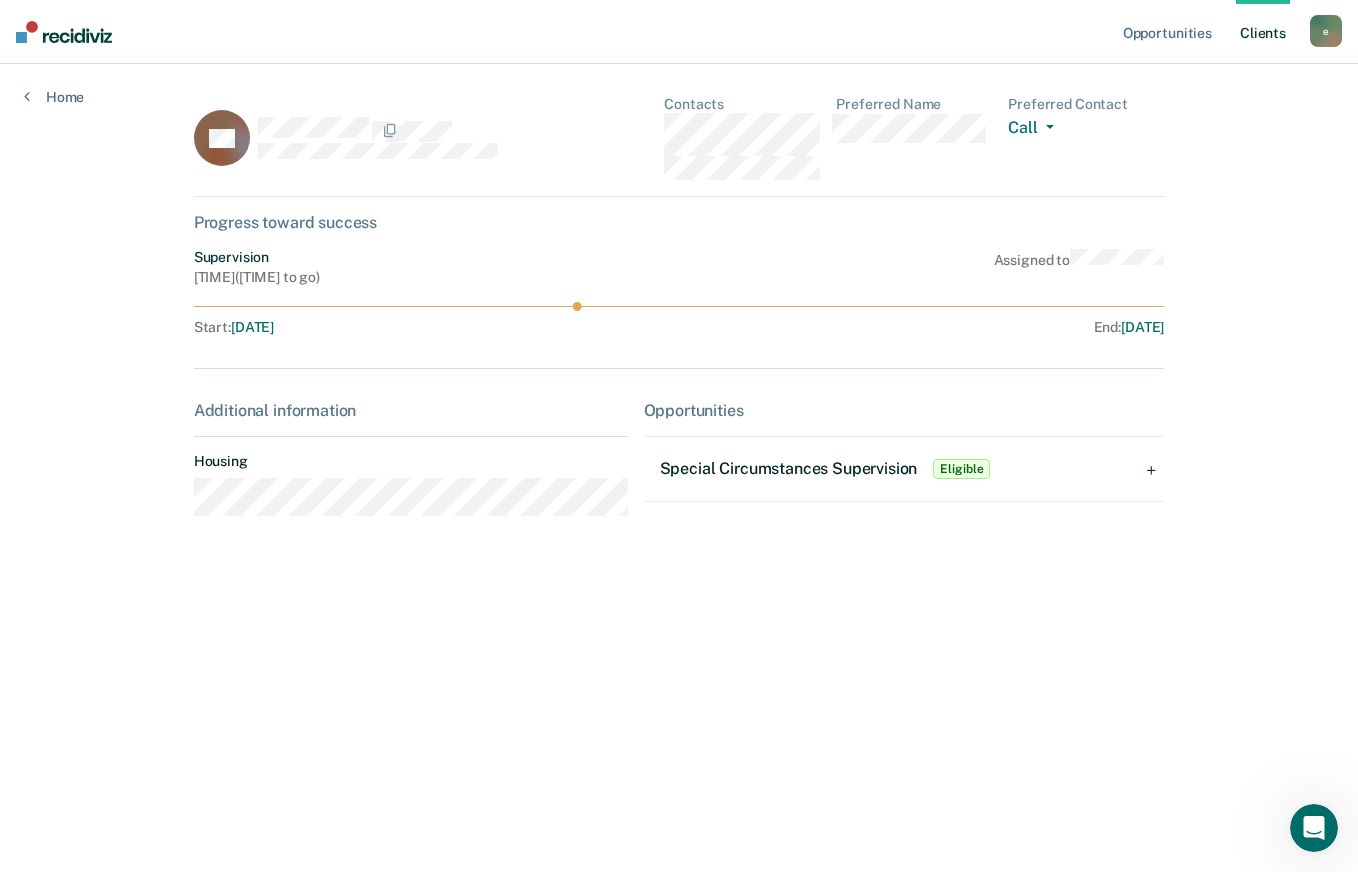 click on "Special Circumstances Supervision" at bounding box center (789, 468) 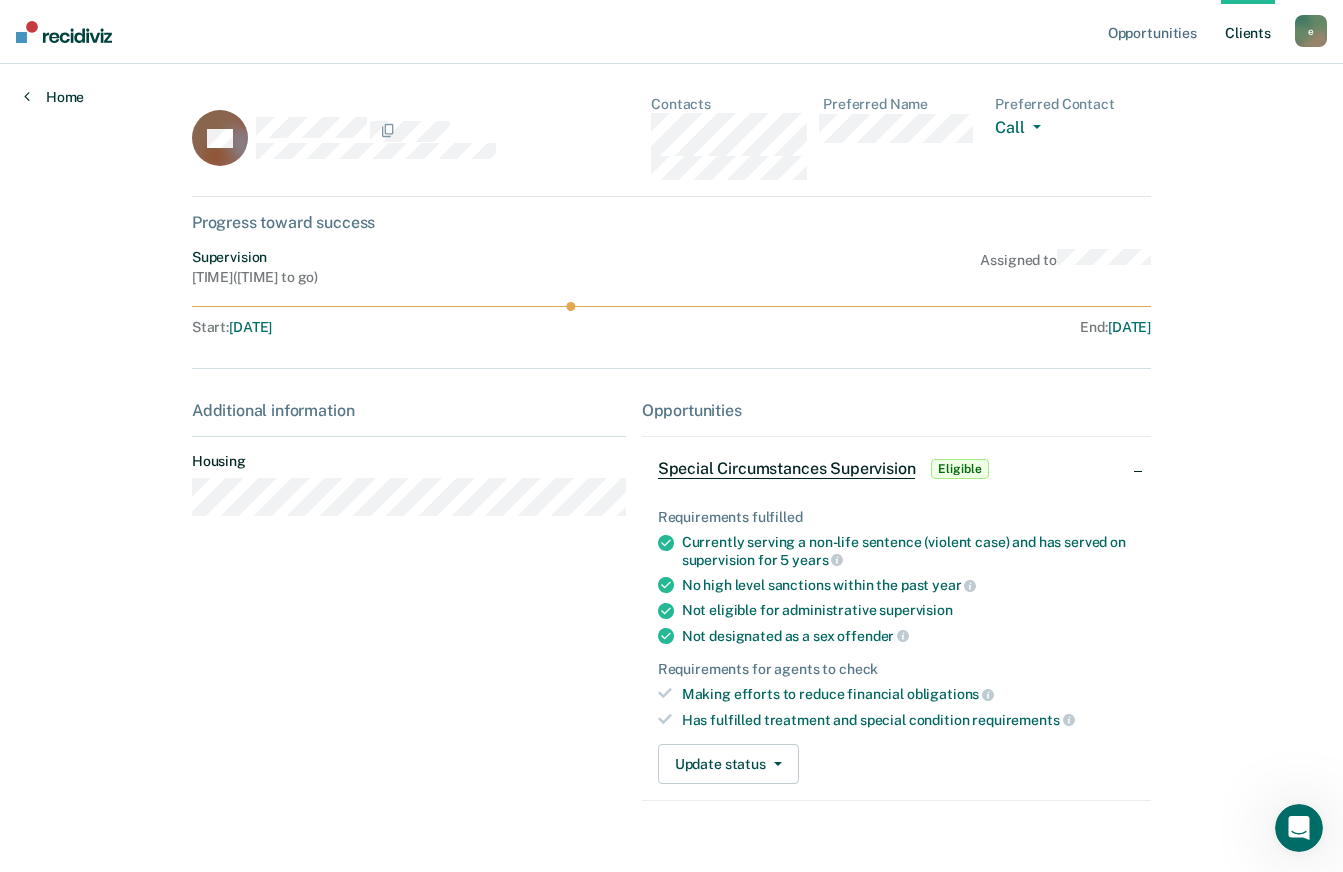 click on "Home" at bounding box center (54, 97) 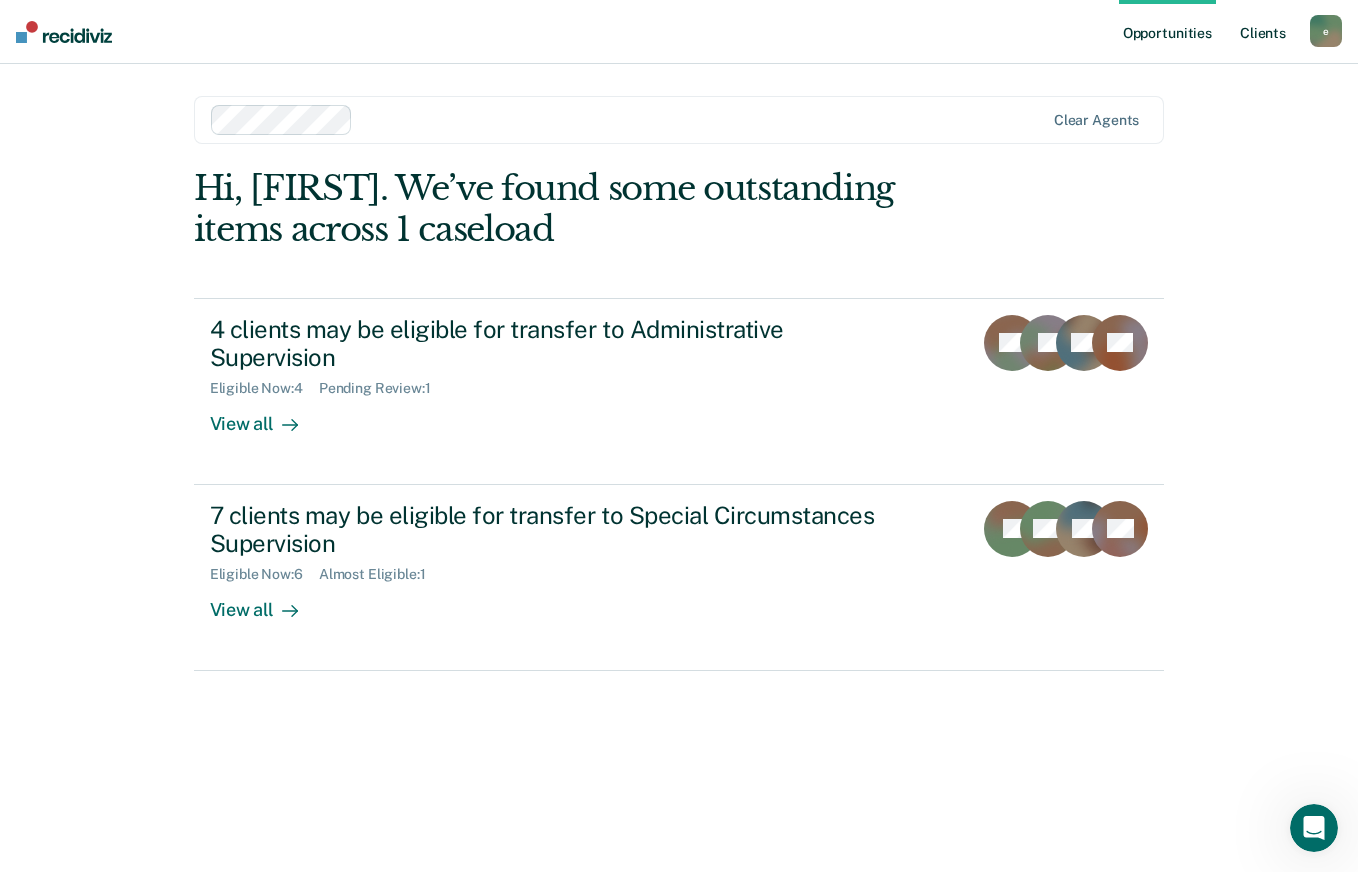 click on "Client s" at bounding box center (1263, 32) 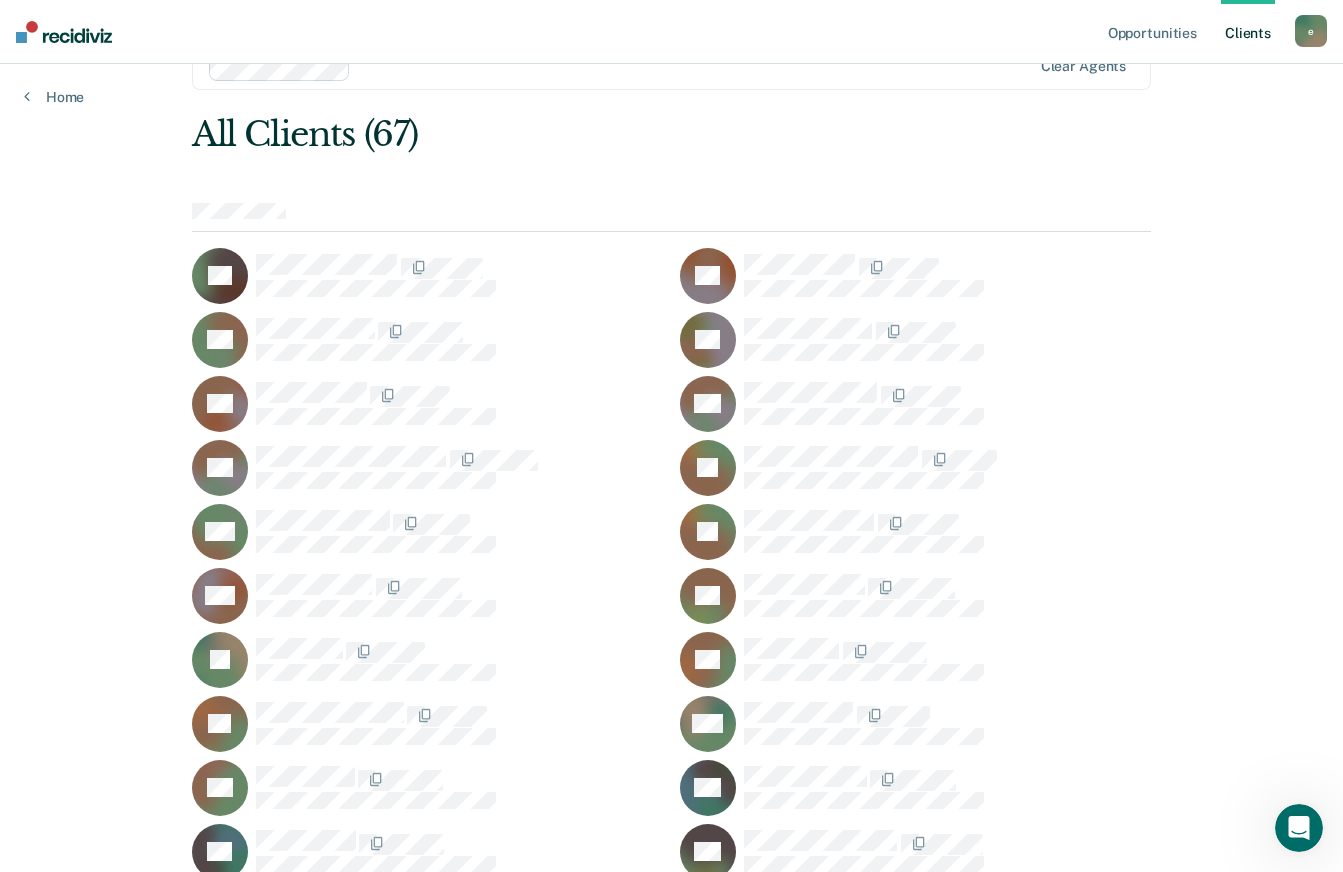 scroll, scrollTop: 63, scrollLeft: 0, axis: vertical 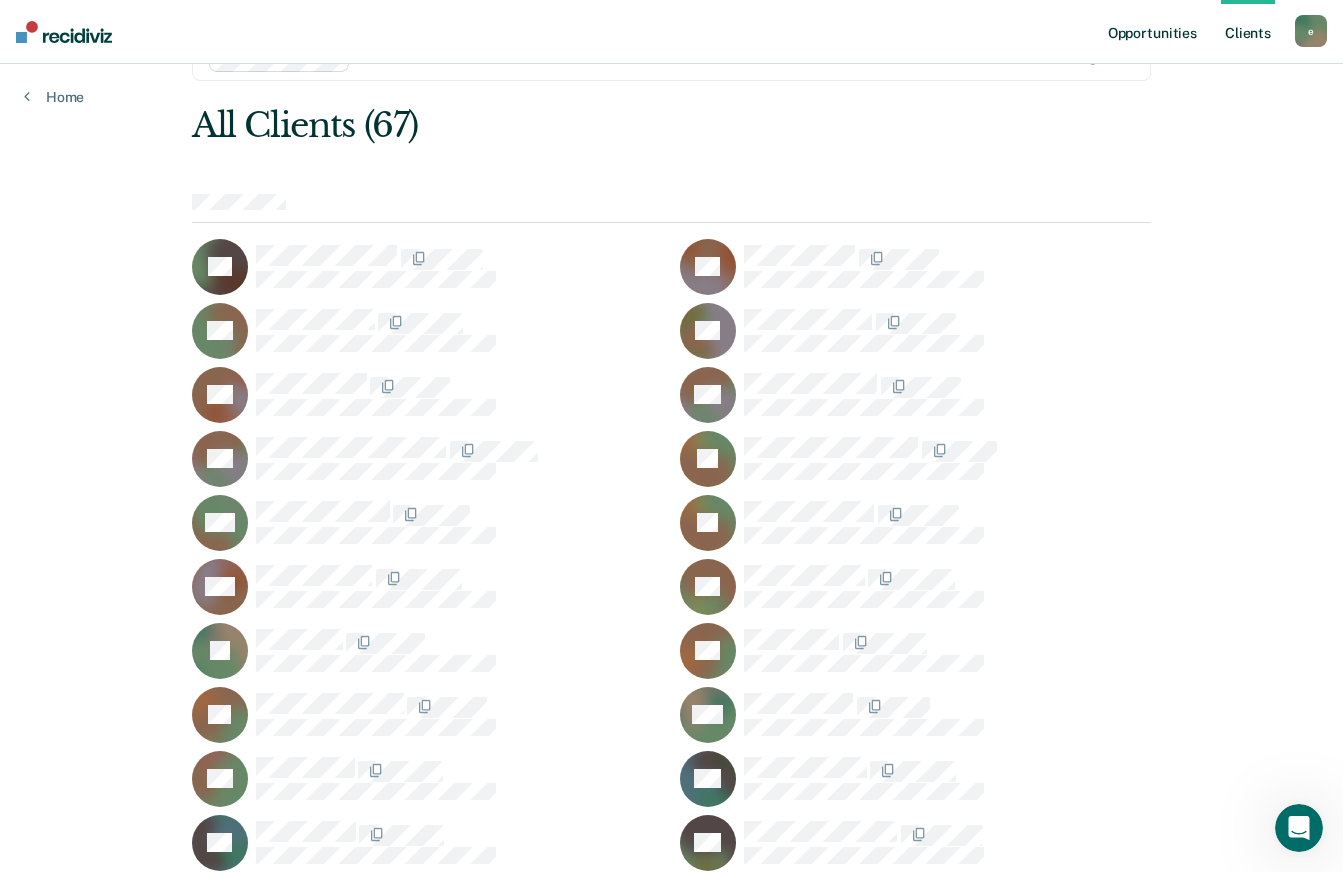 click on "Opportunities" at bounding box center [1152, 32] 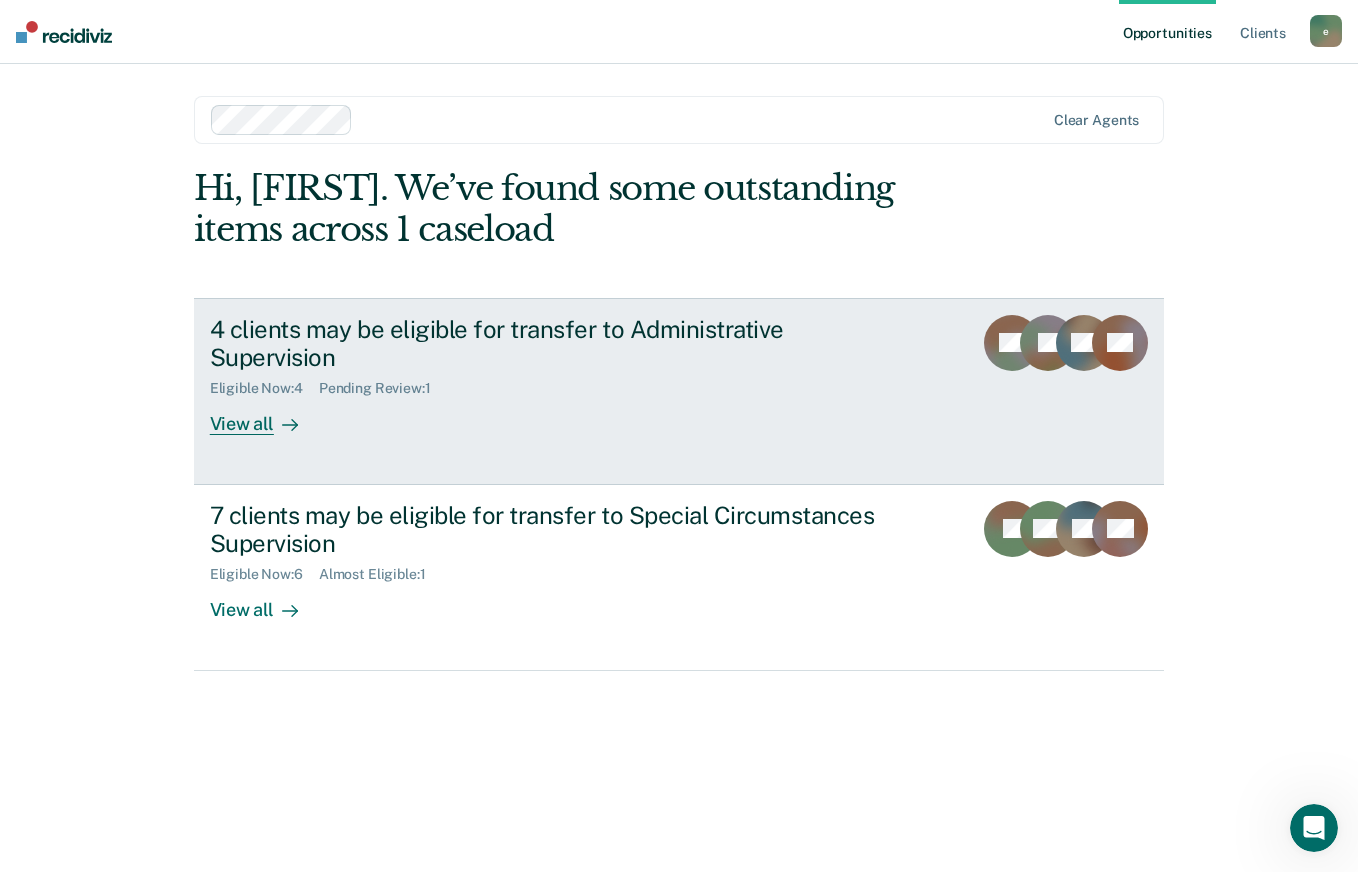 click on "View all" at bounding box center (266, 416) 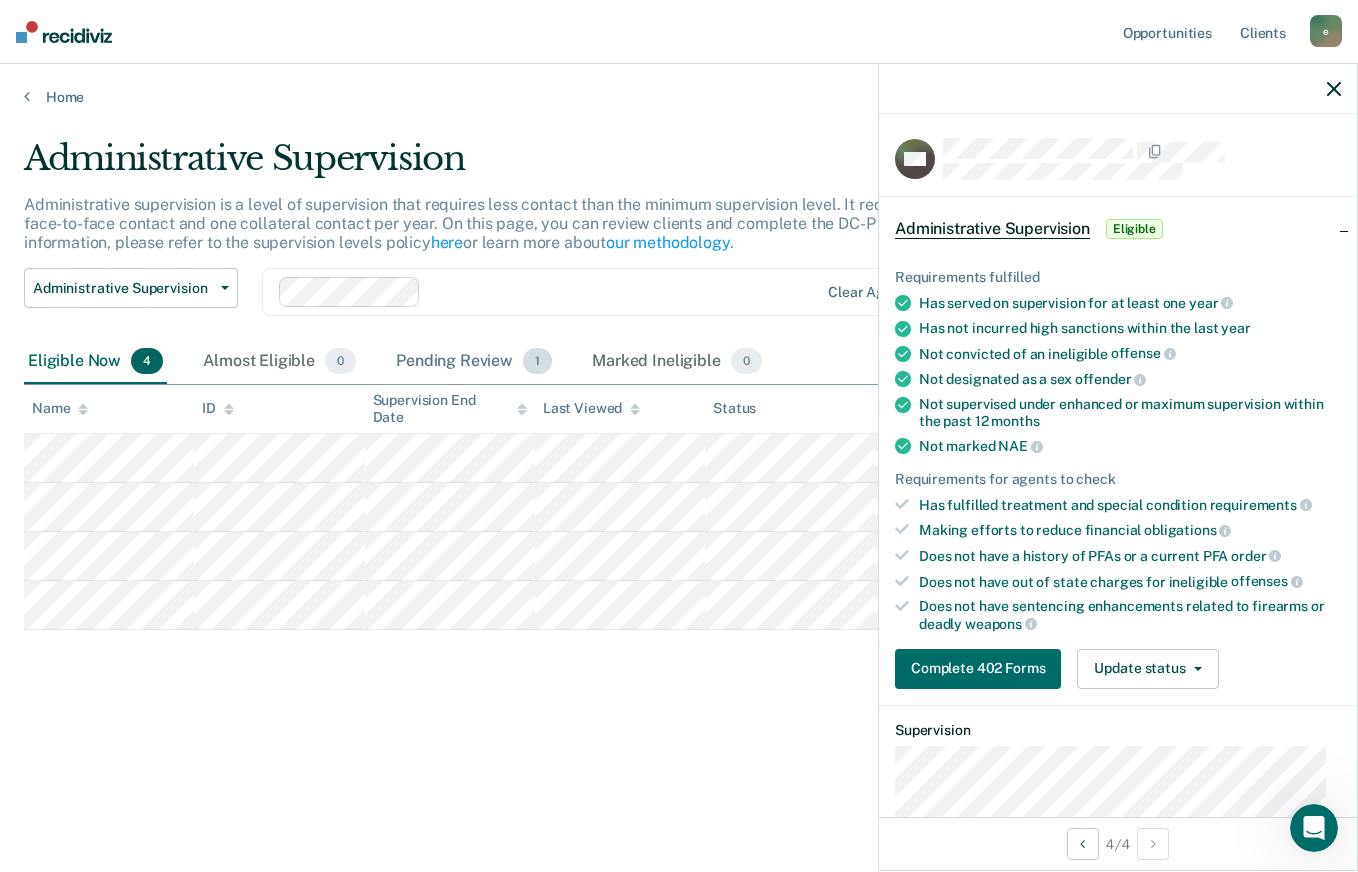 click on "Pending Review 1" at bounding box center (474, 362) 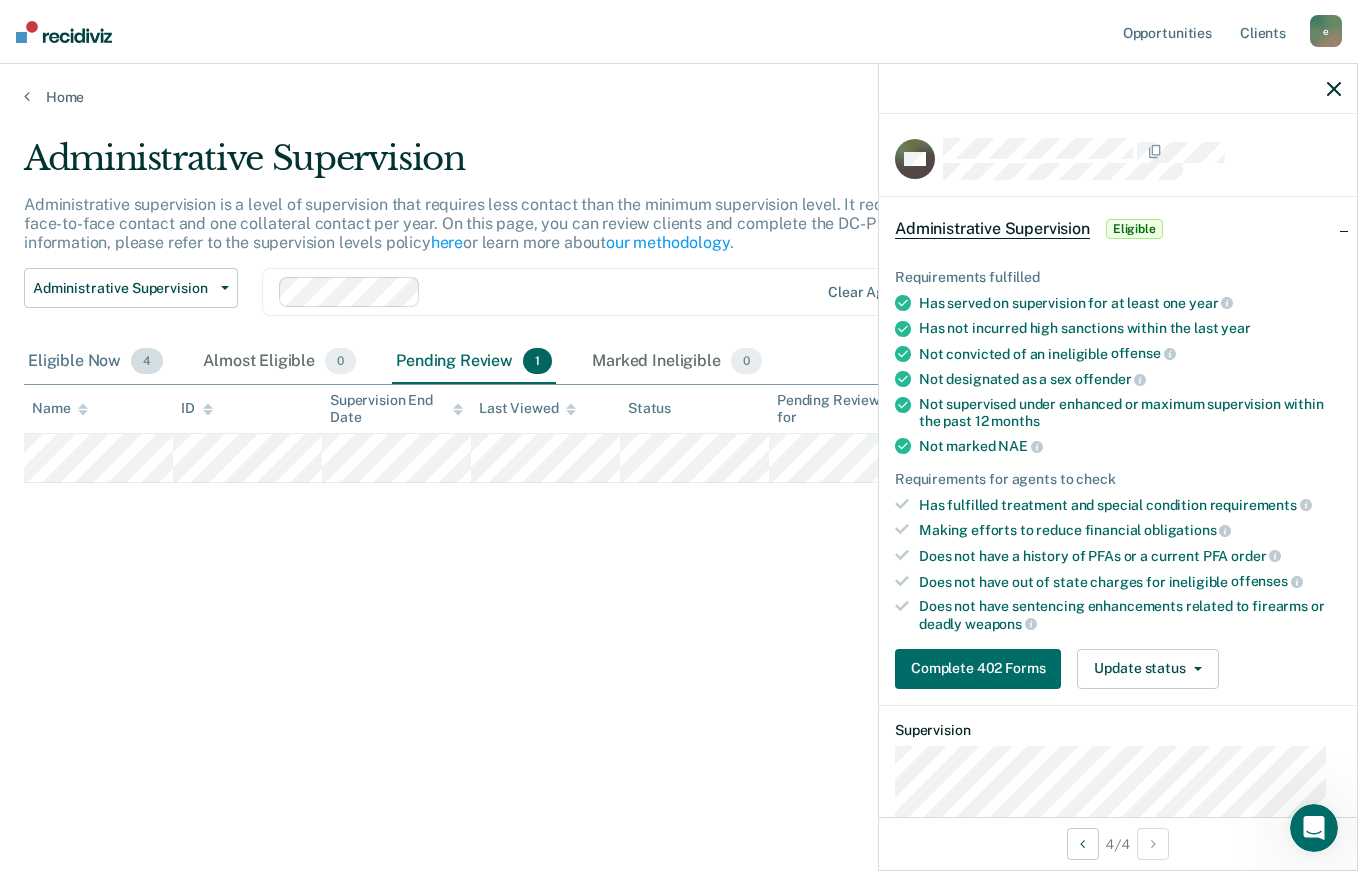 click on "Eligible Now 4" at bounding box center [95, 362] 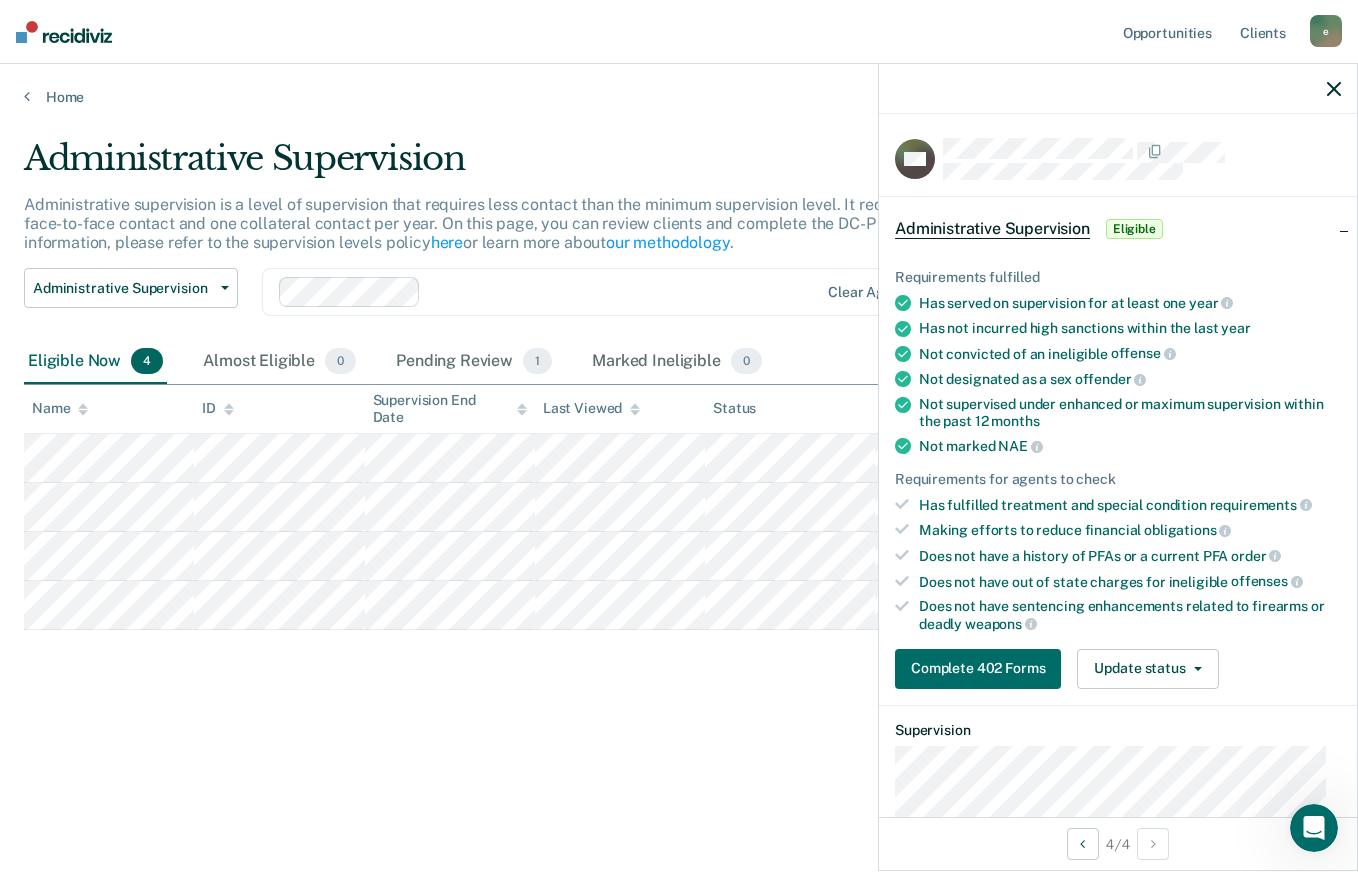 click 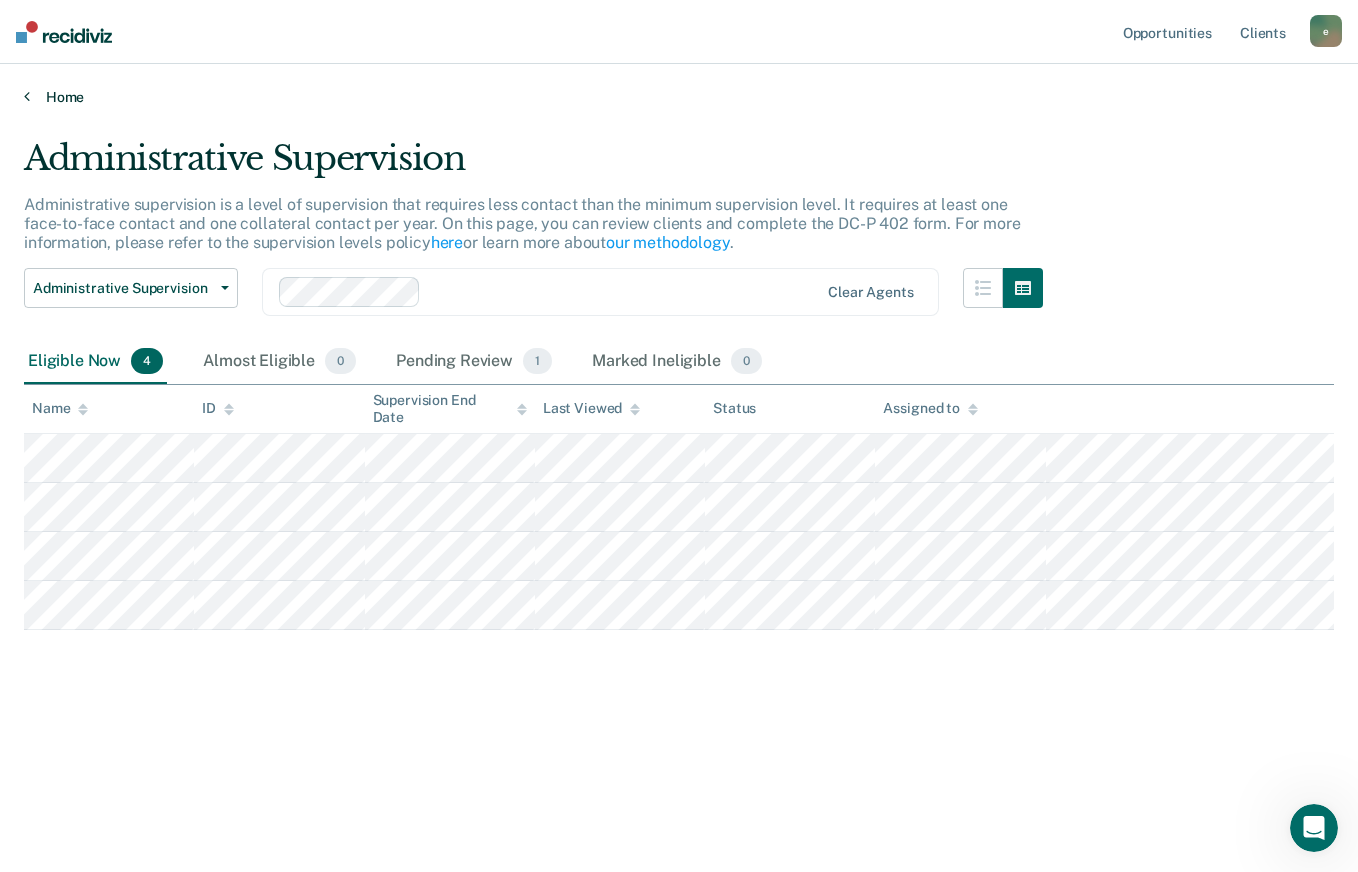 click at bounding box center [27, 96] 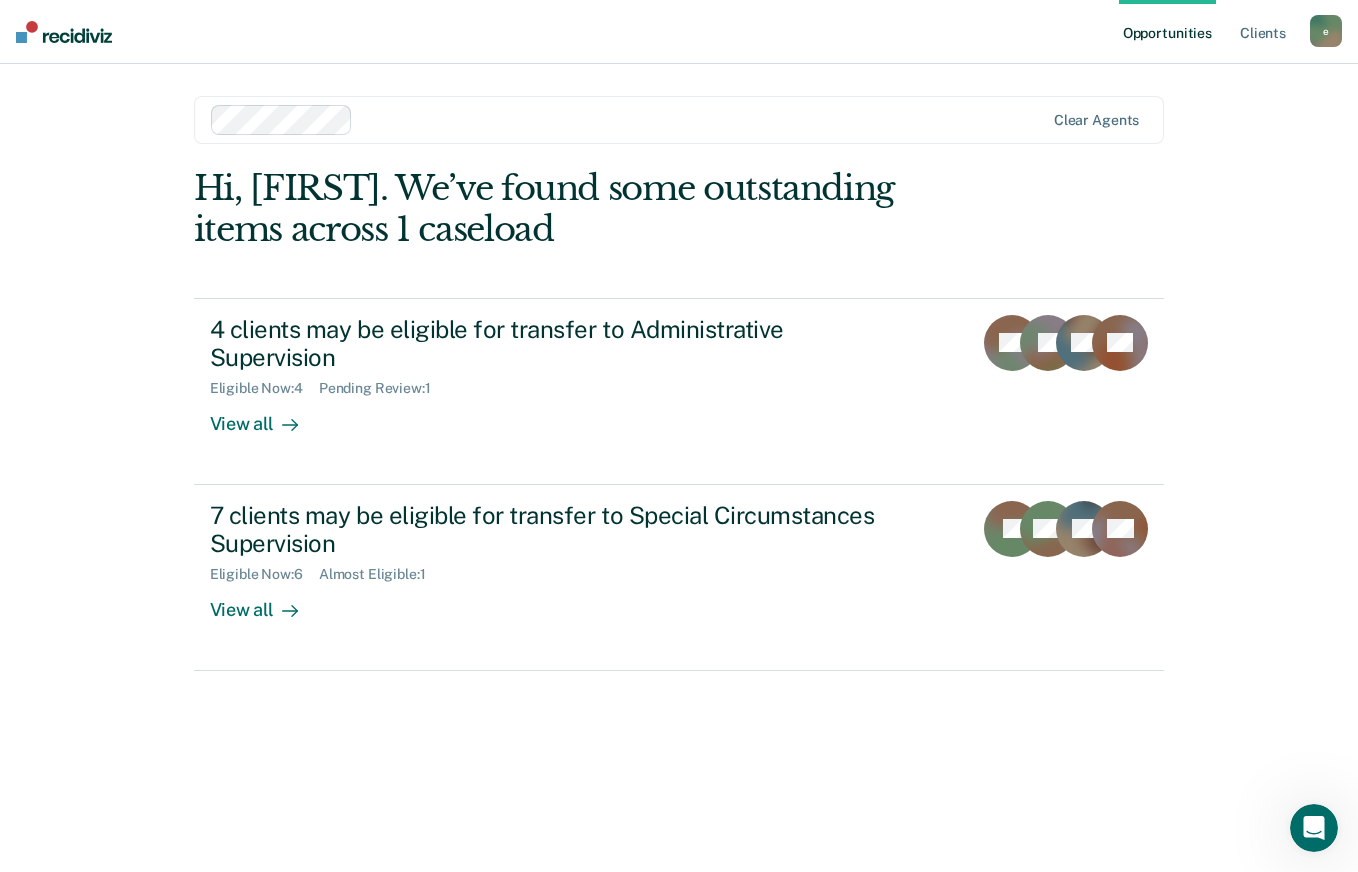 click on "7 clients may be eligible for transfer to Special Circumstances Supervision" at bounding box center [561, 530] 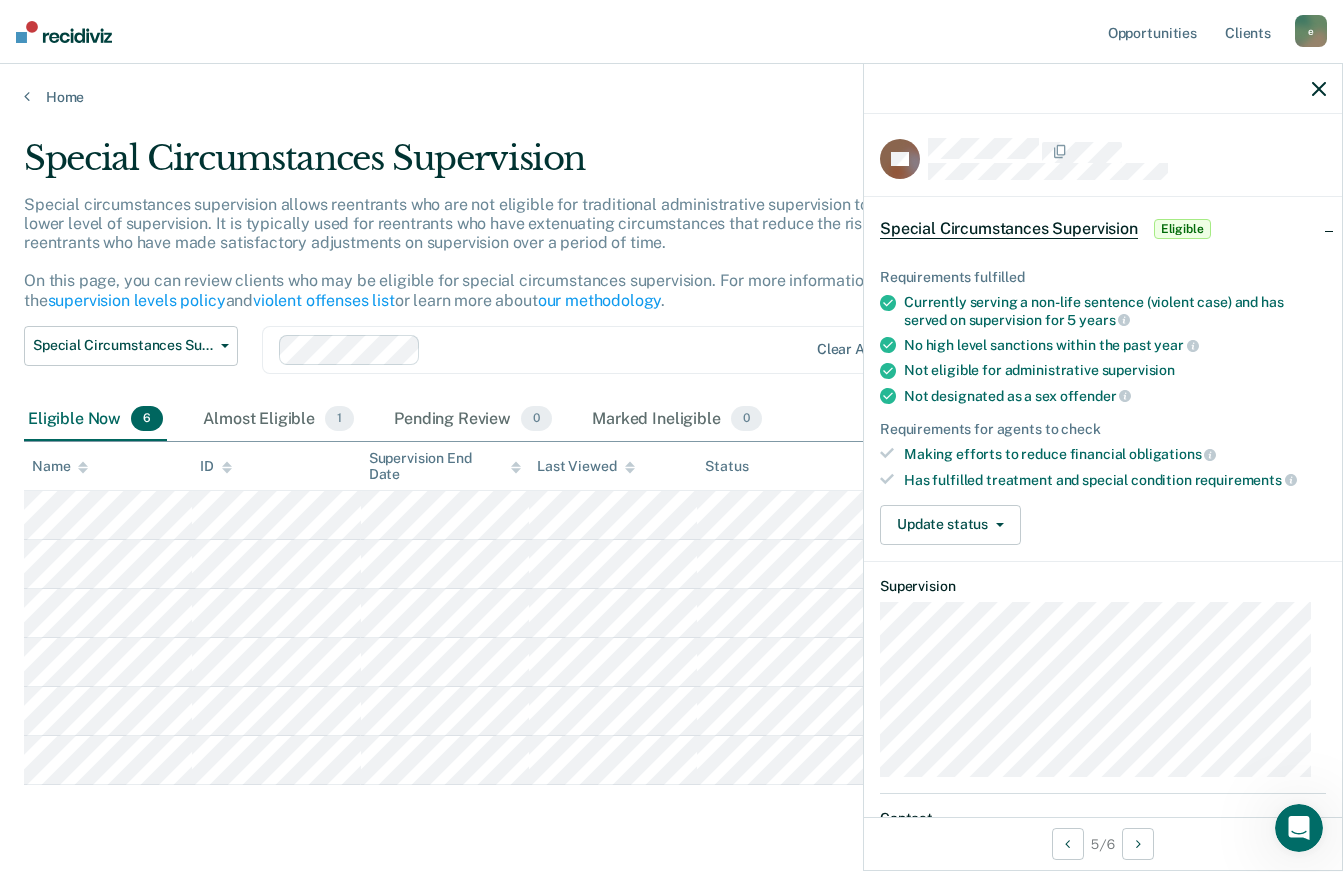 click on "Special Circumstances Supervision   Special circumstances supervision allows reentrants who are not eligible for traditional administrative supervision to be supervised at a lower level of supervision. It is typically used for reentrants who have extenuating circumstances that reduce the risk of re-offending or reentrants who have made satisfactory adjustments on supervision over a period of time. On this page, you can review clients who may be eligible for special circumstances supervision. For more information, please refer to the  supervision levels policy  and  violent offenses list  or learn more about  our methodology .  Special Circumstances Supervision Administrative Supervision Special Circumstances Supervision Clear   agents Eligible Now 6 Almost Eligible 1 Pending Review 0 Marked Ineligible 0
To pick up a draggable item, press the space bar.
While dragging, use the arrow keys to move the item.
Press space again to drop the item in its new position, or press escape to cancel.
Name ID" at bounding box center [671, 514] 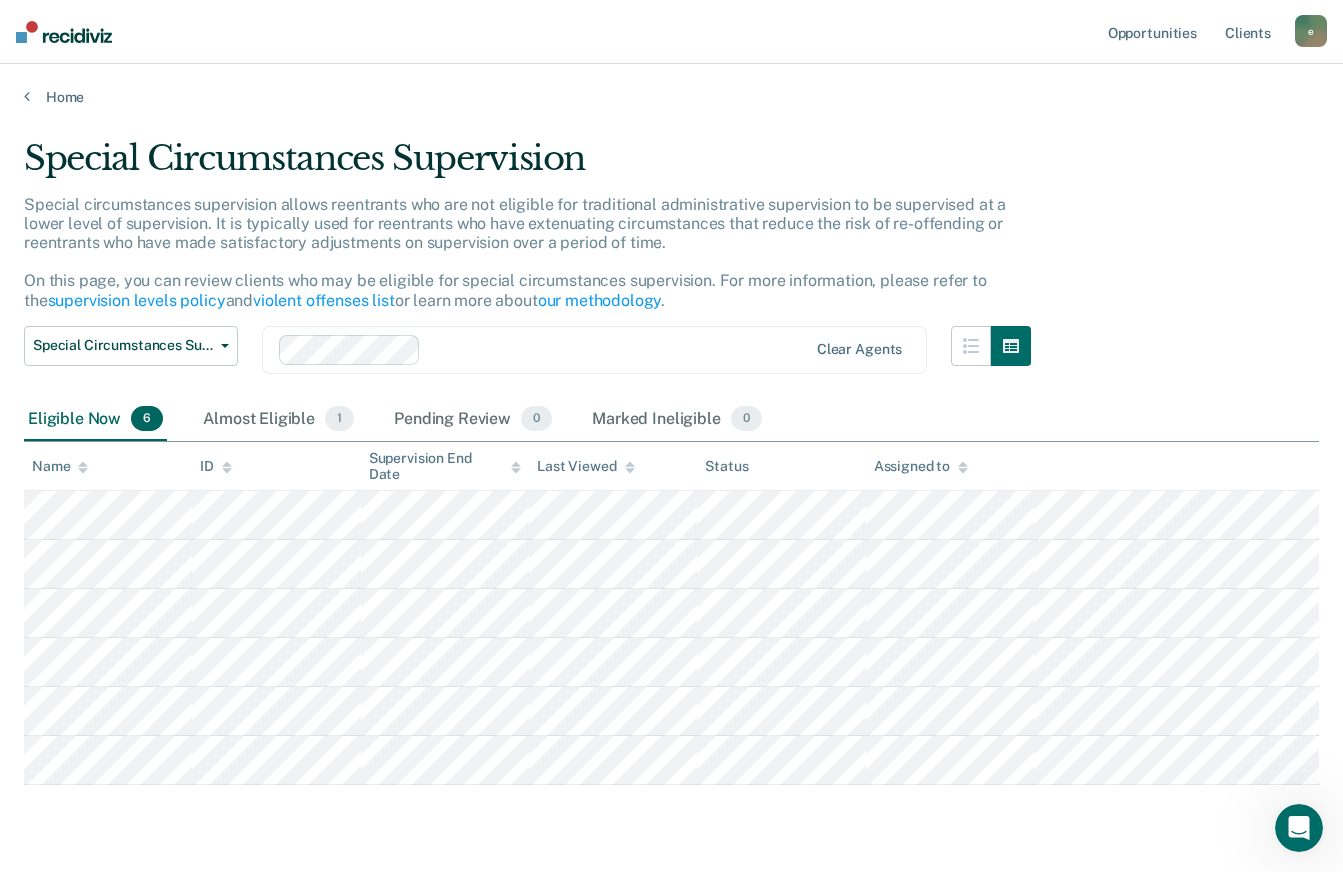 scroll, scrollTop: 57, scrollLeft: 0, axis: vertical 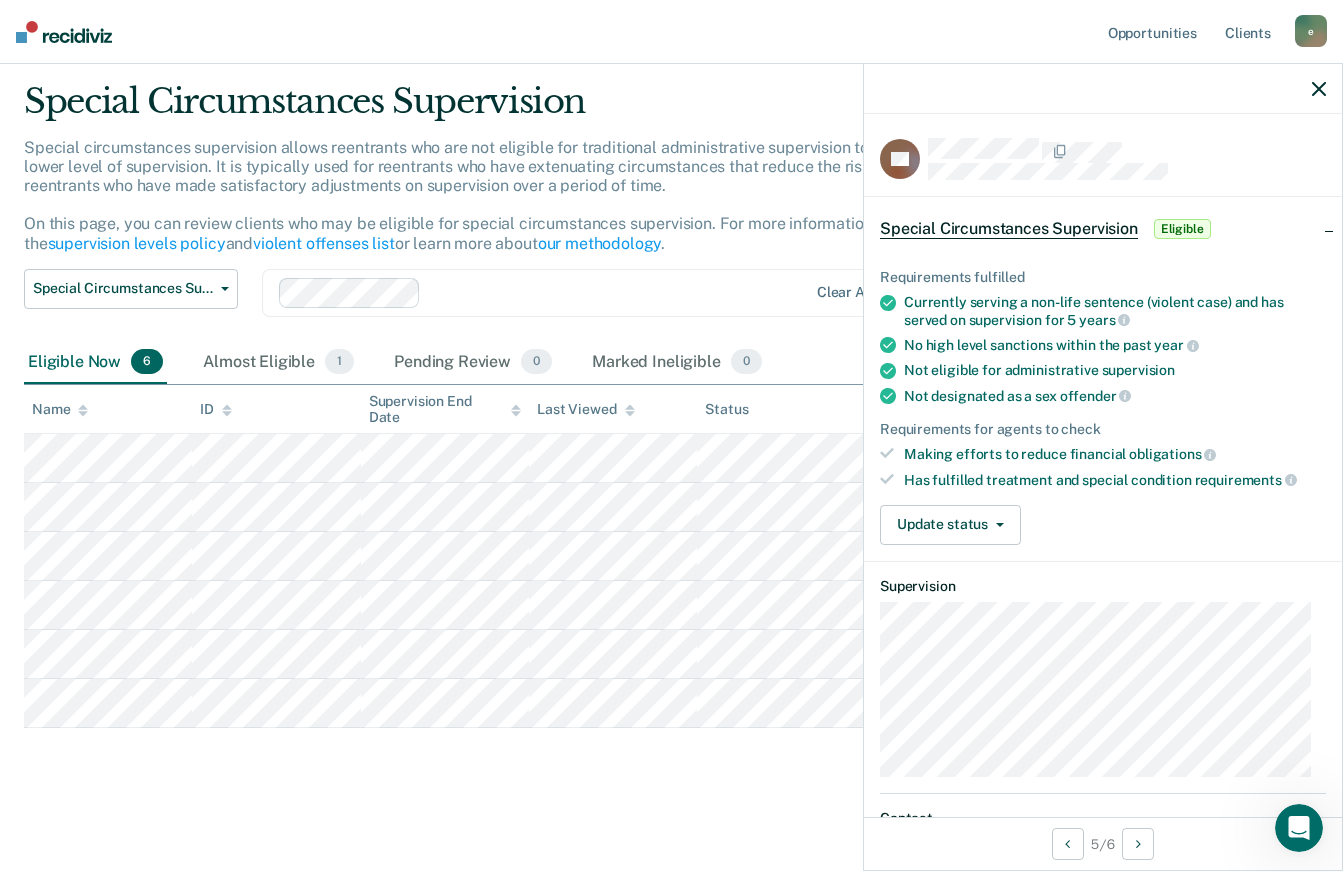 click on "Special Circumstances Supervision Eligible" at bounding box center (1103, 229) 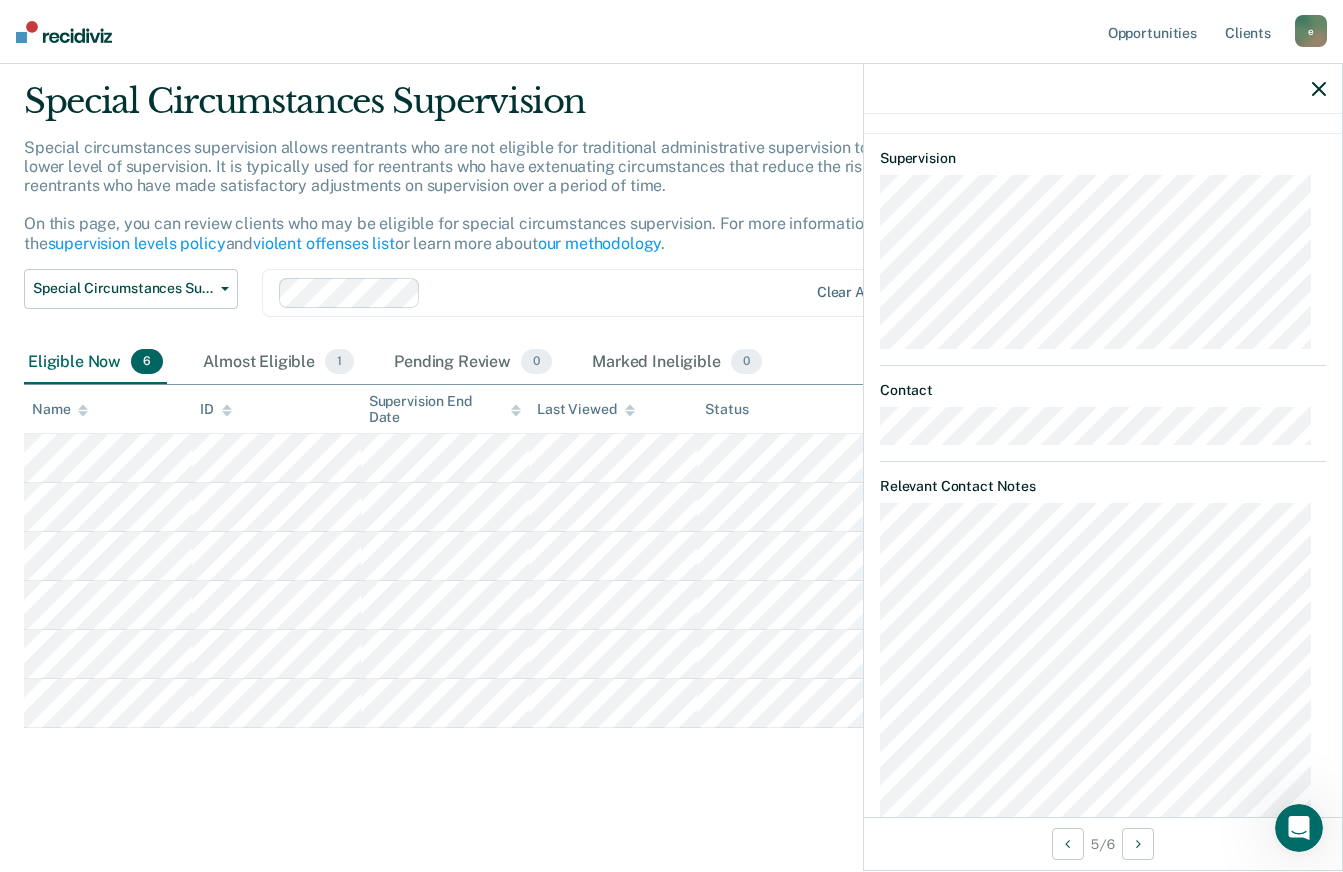 scroll, scrollTop: 172, scrollLeft: 0, axis: vertical 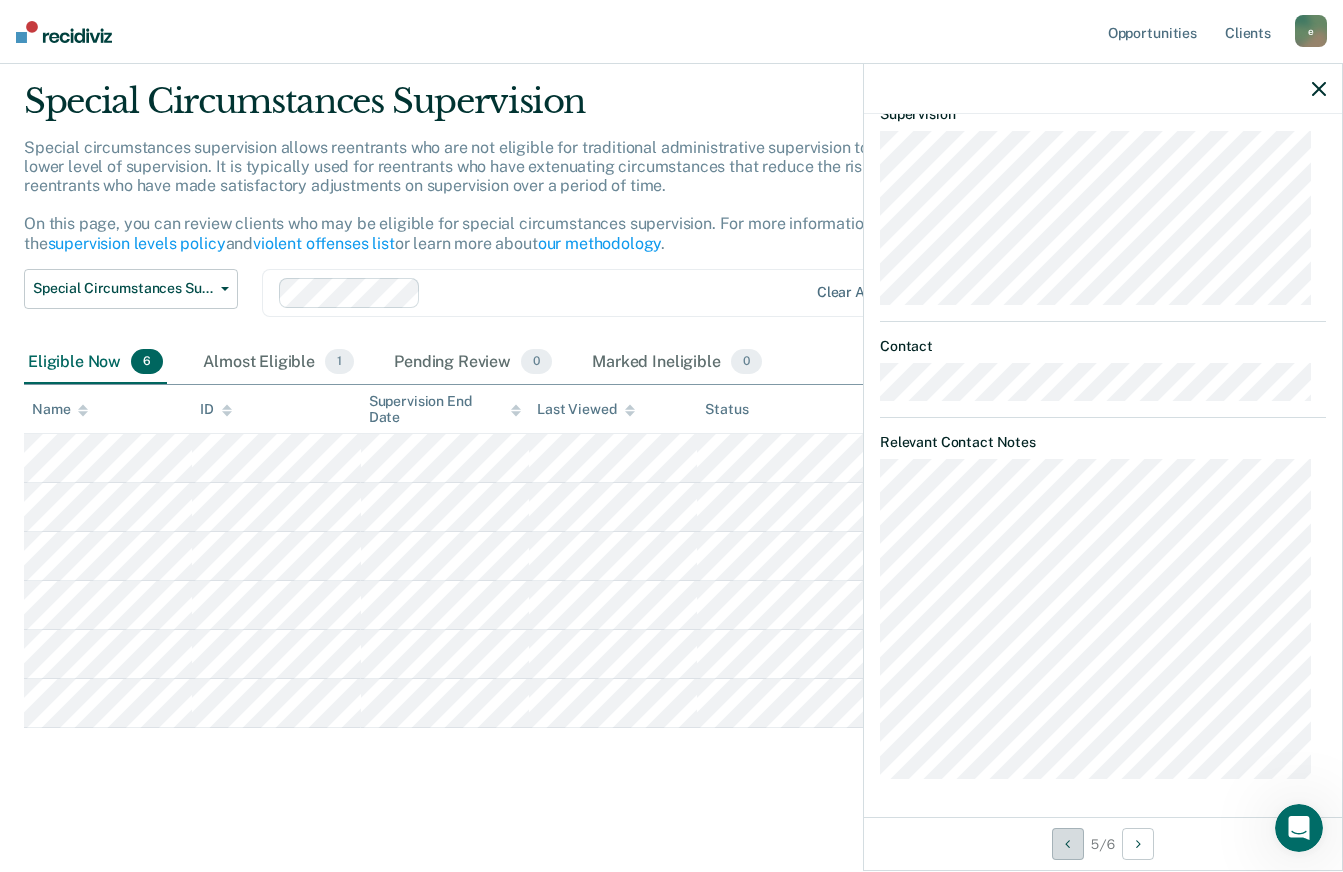 click at bounding box center (1068, 844) 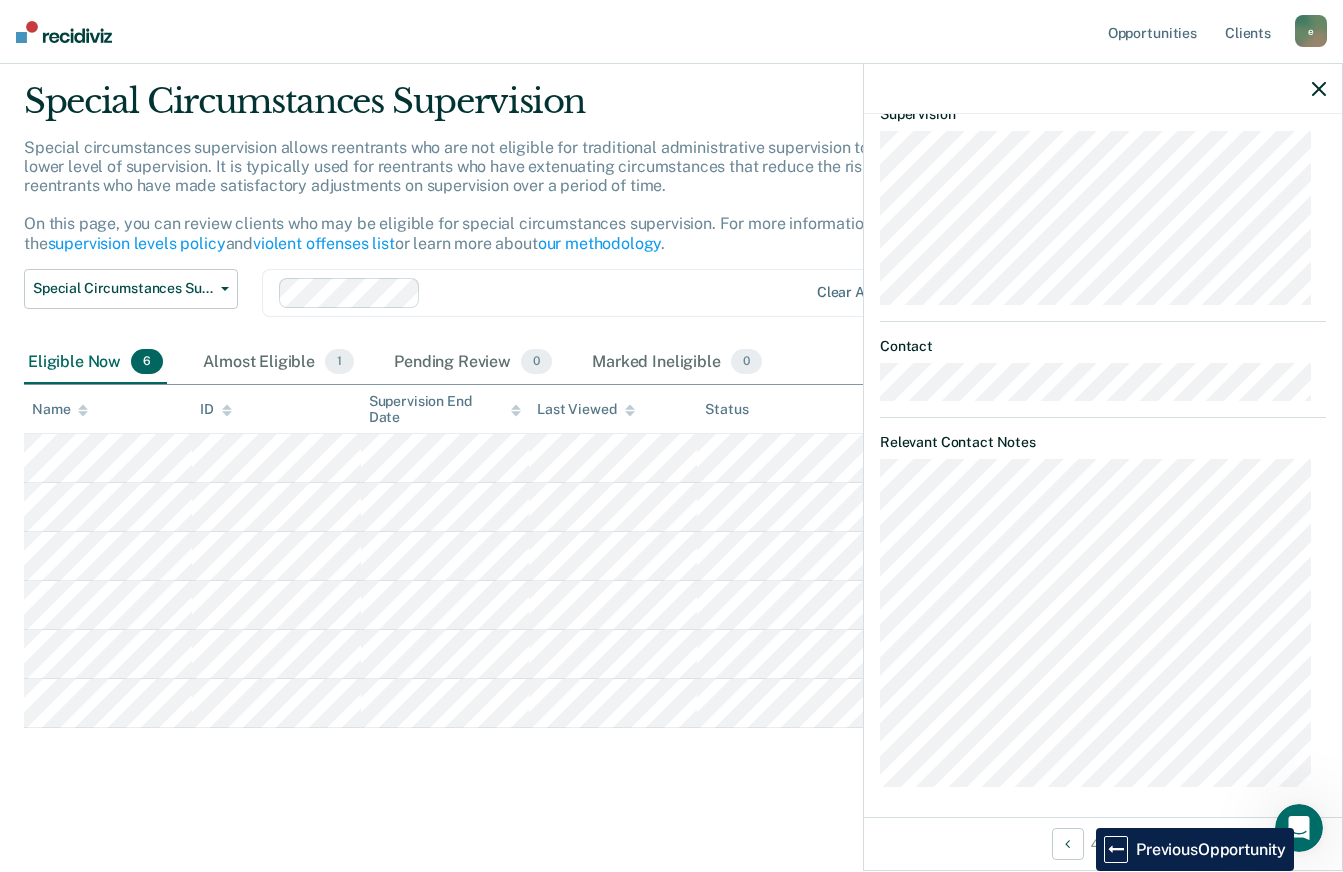 click 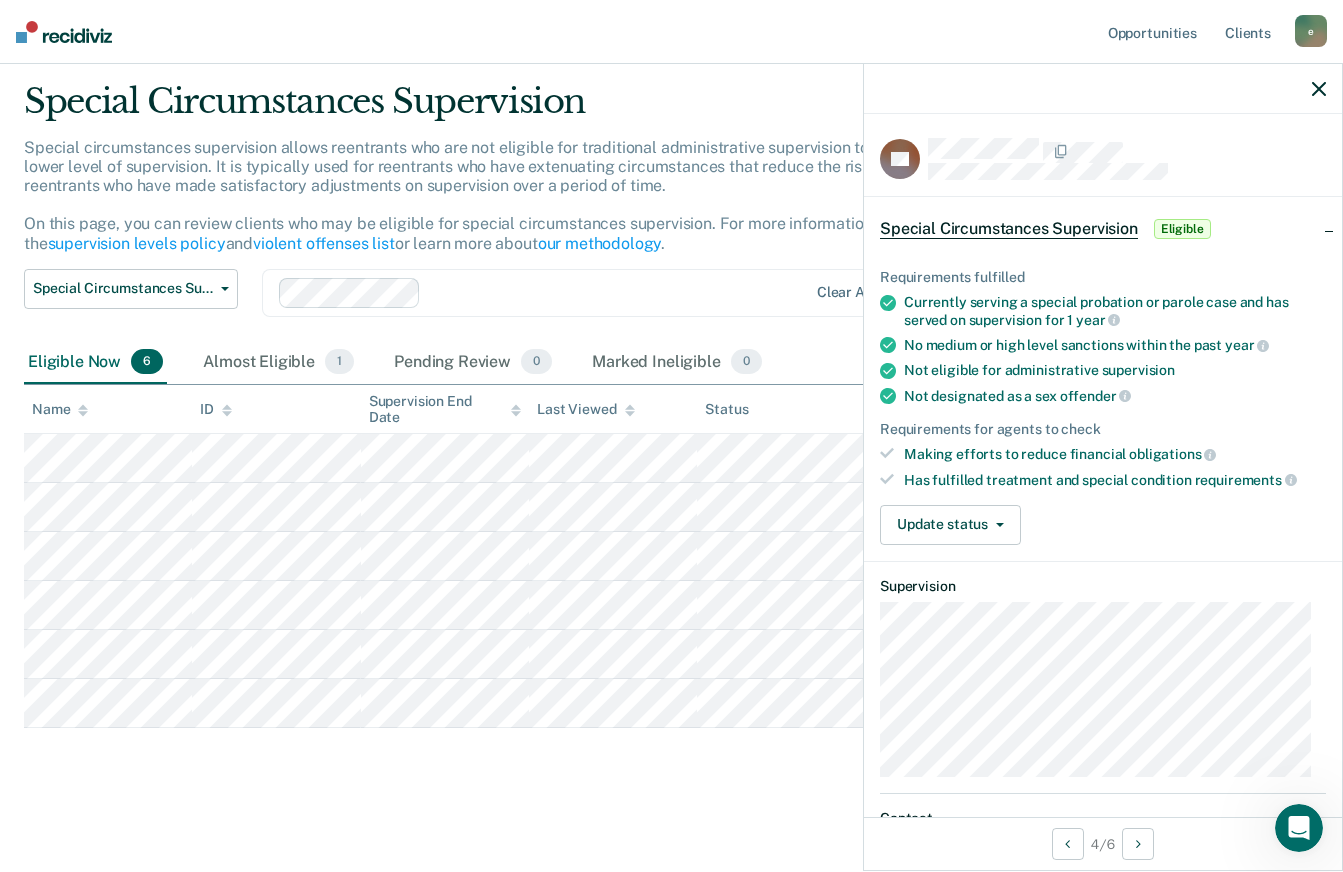 click on "Special Circumstances Supervision   Special circumstances supervision allows reentrants who are not eligible for traditional administrative supervision to be supervised at a lower level of supervision. It is typically used for reentrants who have extenuating circumstances that reduce the risk of re-offending or reentrants who have made satisfactory adjustments on supervision over a period of time. On this page, you can review clients who may be eligible for special circumstances supervision. For more information, please refer to the  supervision levels policy  and  violent offenses list  or learn more about  our methodology .  Special Circumstances Supervision Administrative Supervision Special Circumstances Supervision Clear   agents Eligible Now 6 Almost Eligible 1 Pending Review 0 Marked Ineligible 0
To pick up a draggable item, press the space bar.
While dragging, use the arrow keys to move the item.
Press space again to drop the item in its new position, or press escape to cancel.
Name ID" at bounding box center [671, 433] 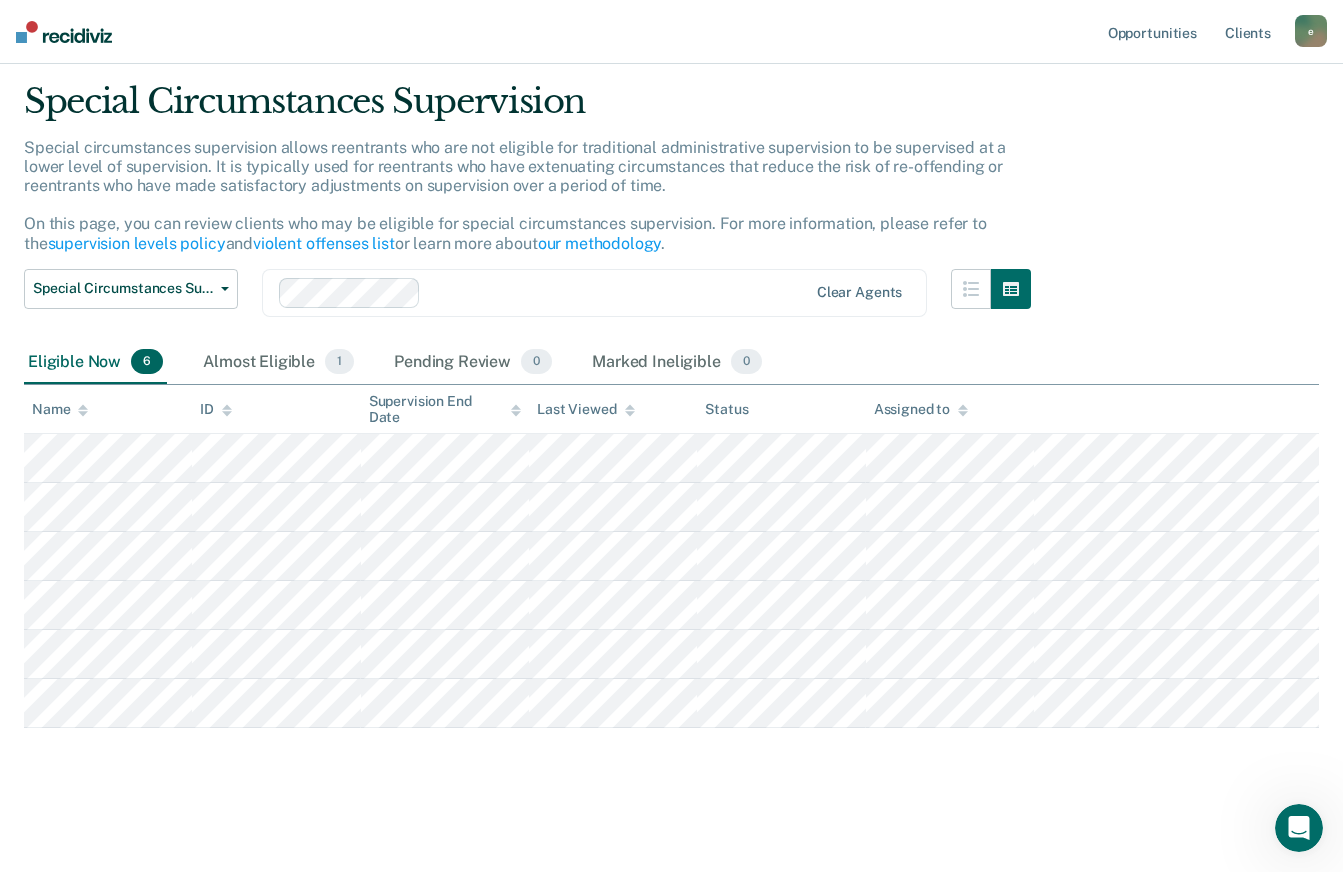 click on "6" at bounding box center [147, 362] 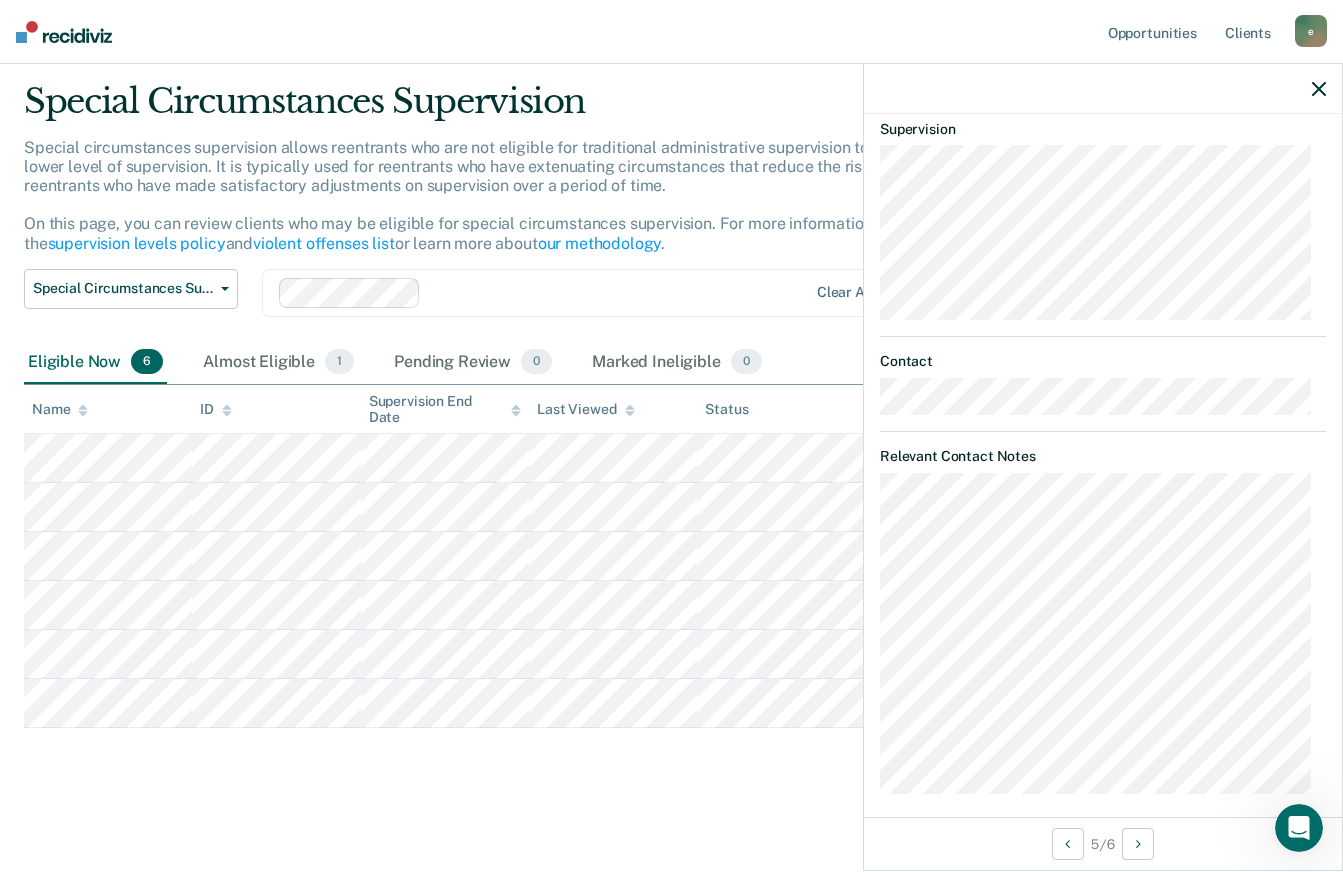 scroll, scrollTop: 471, scrollLeft: 0, axis: vertical 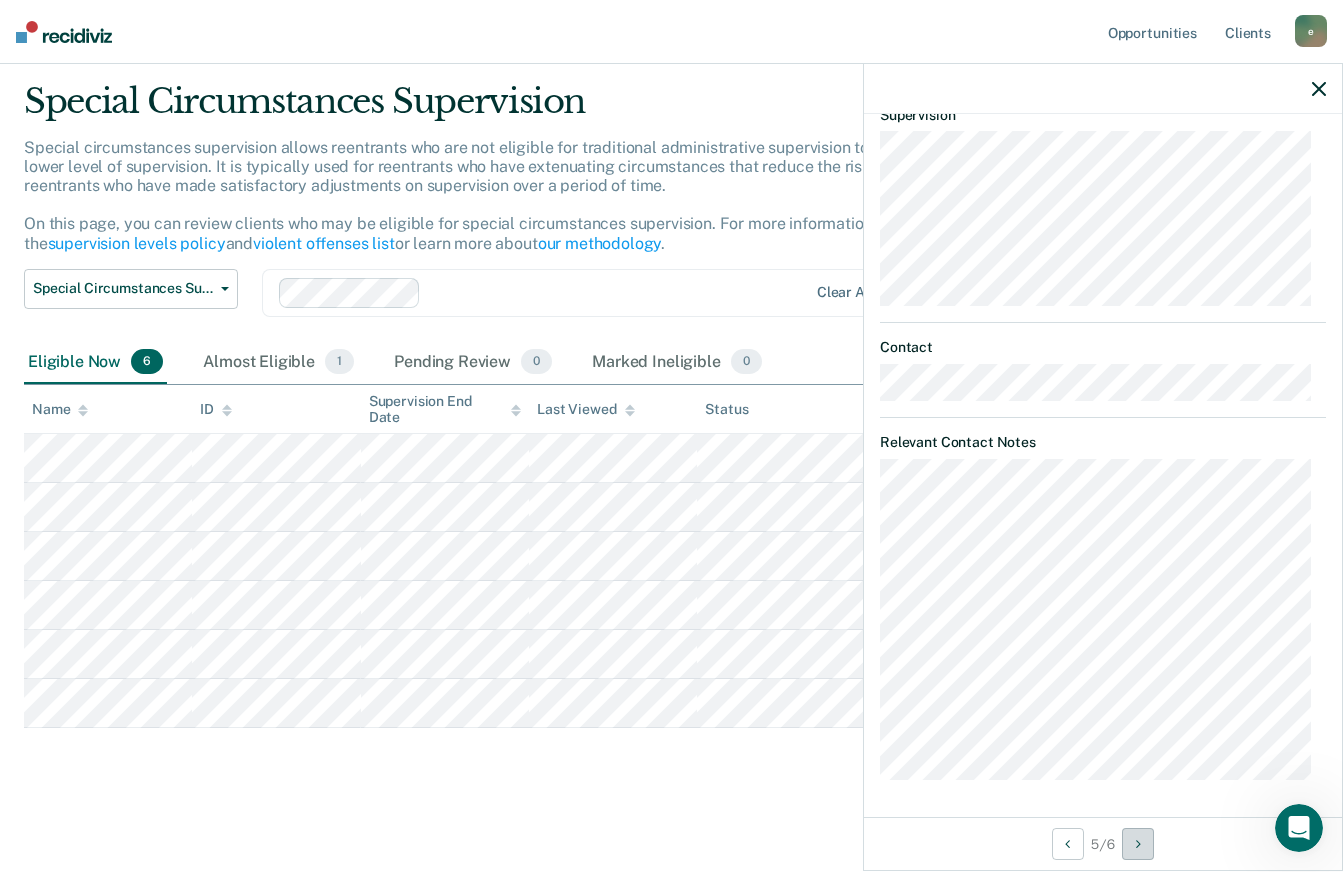 click at bounding box center (1138, 844) 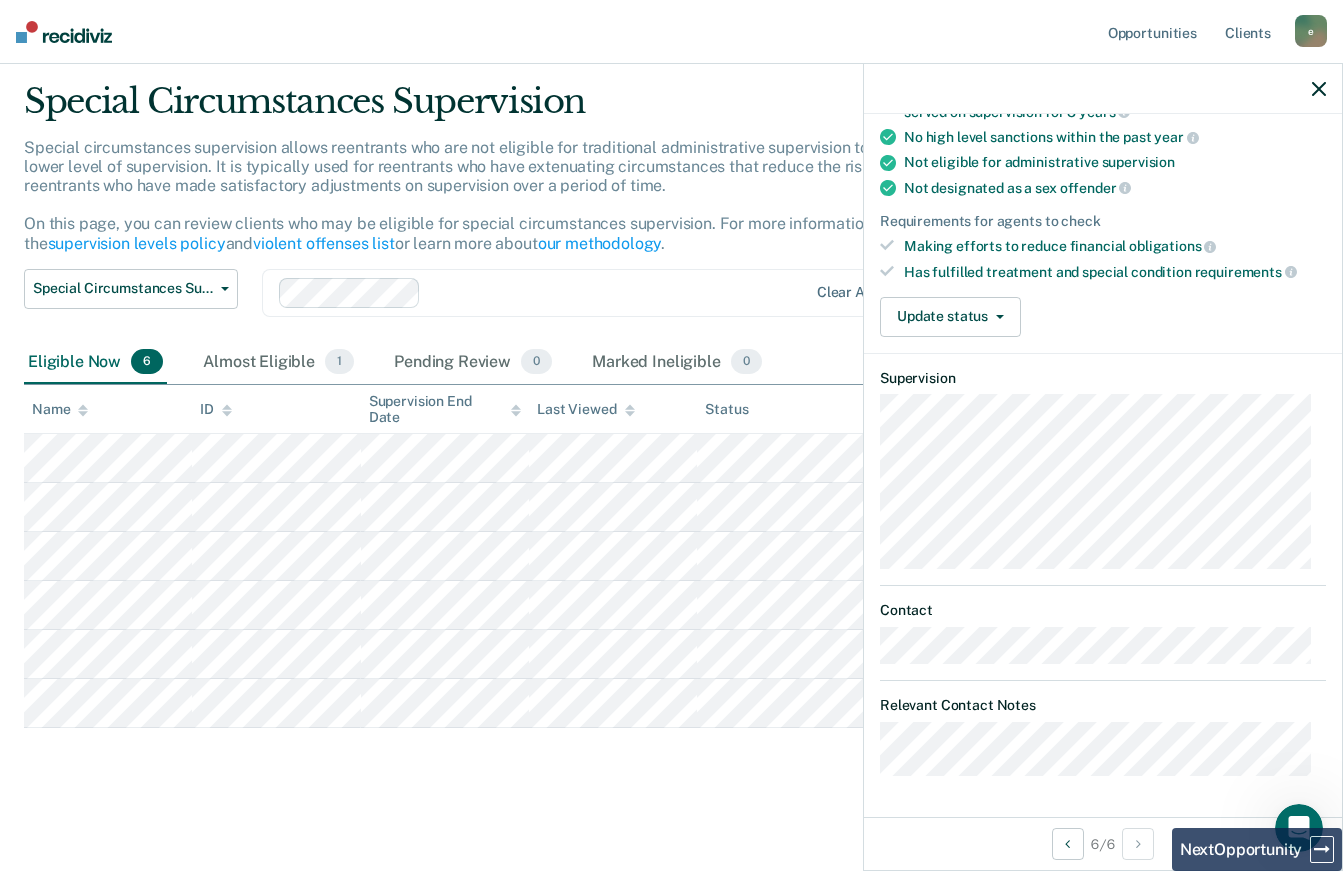 scroll, scrollTop: 205, scrollLeft: 0, axis: vertical 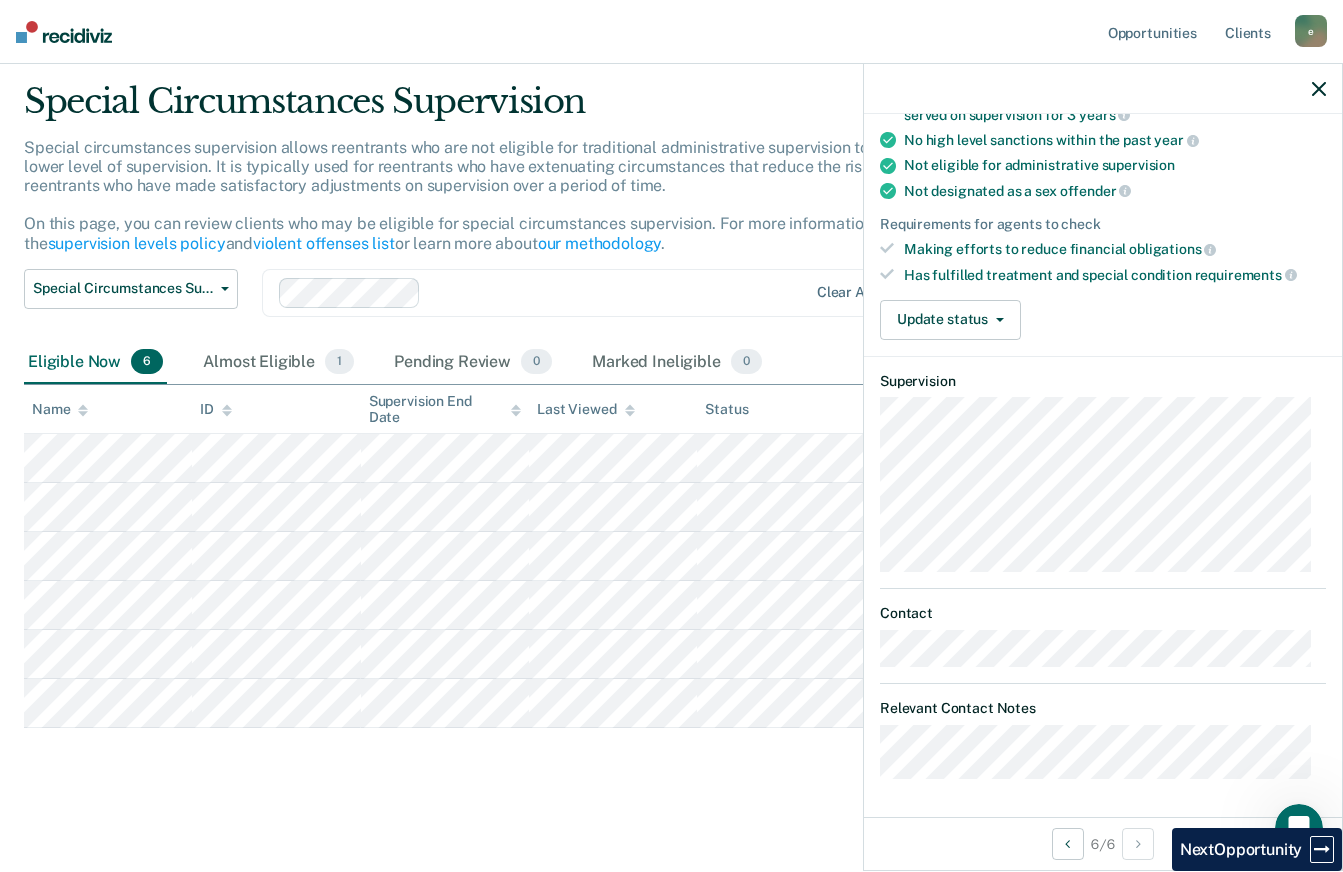 click on "Special Circumstances Supervision" at bounding box center [131, 289] 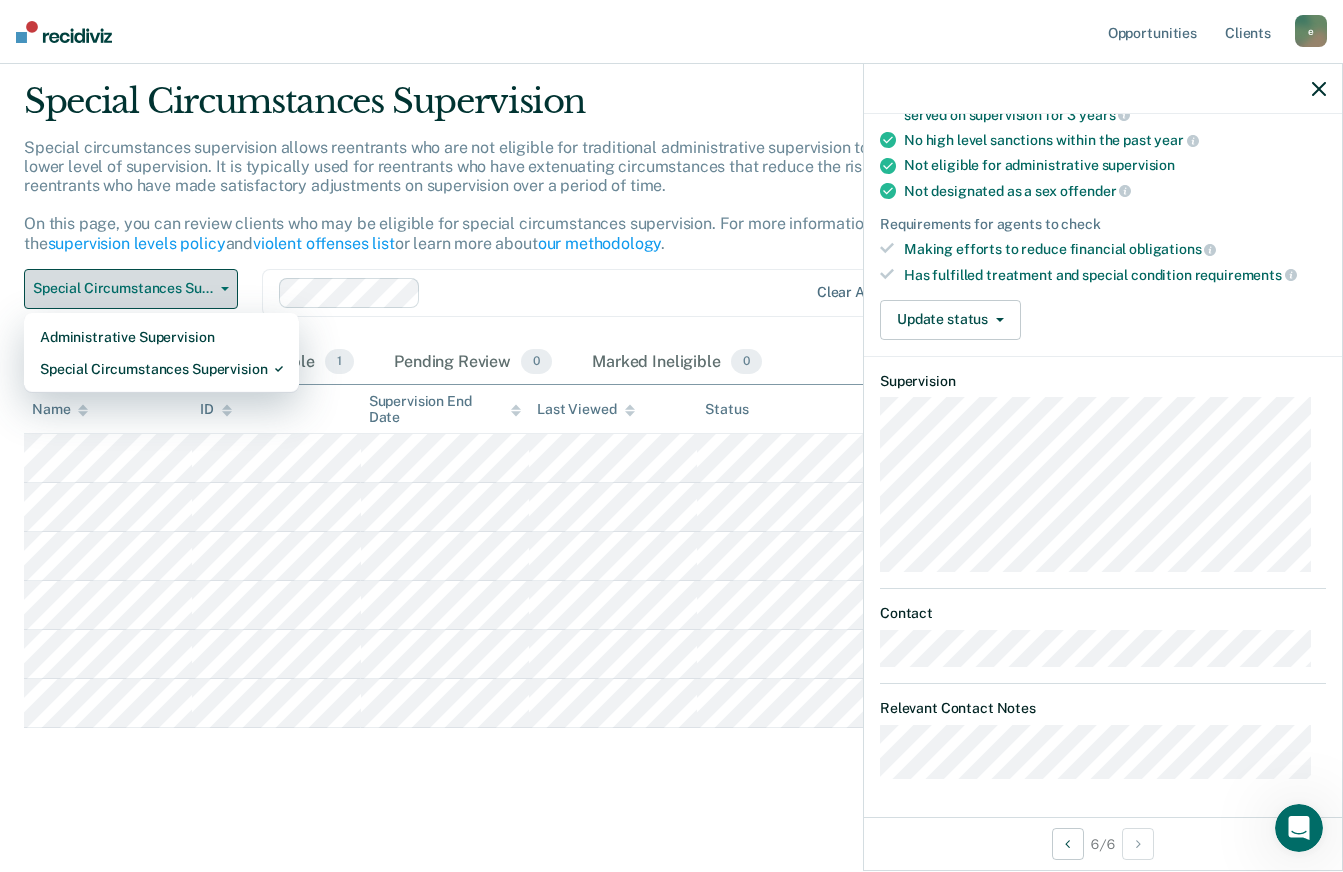 click on "Special Circumstances Supervision" at bounding box center (161, 369) 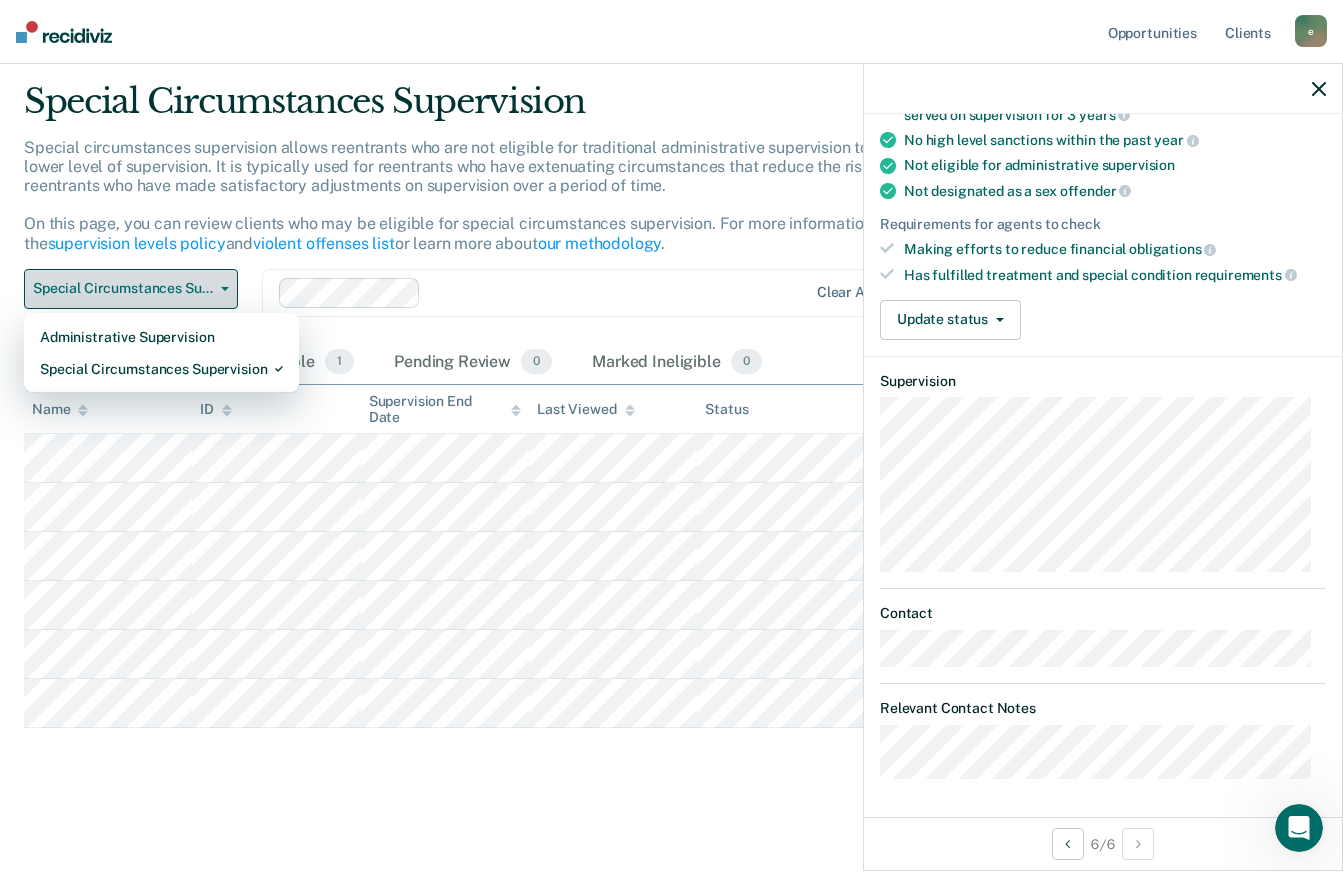 scroll, scrollTop: 0, scrollLeft: 0, axis: both 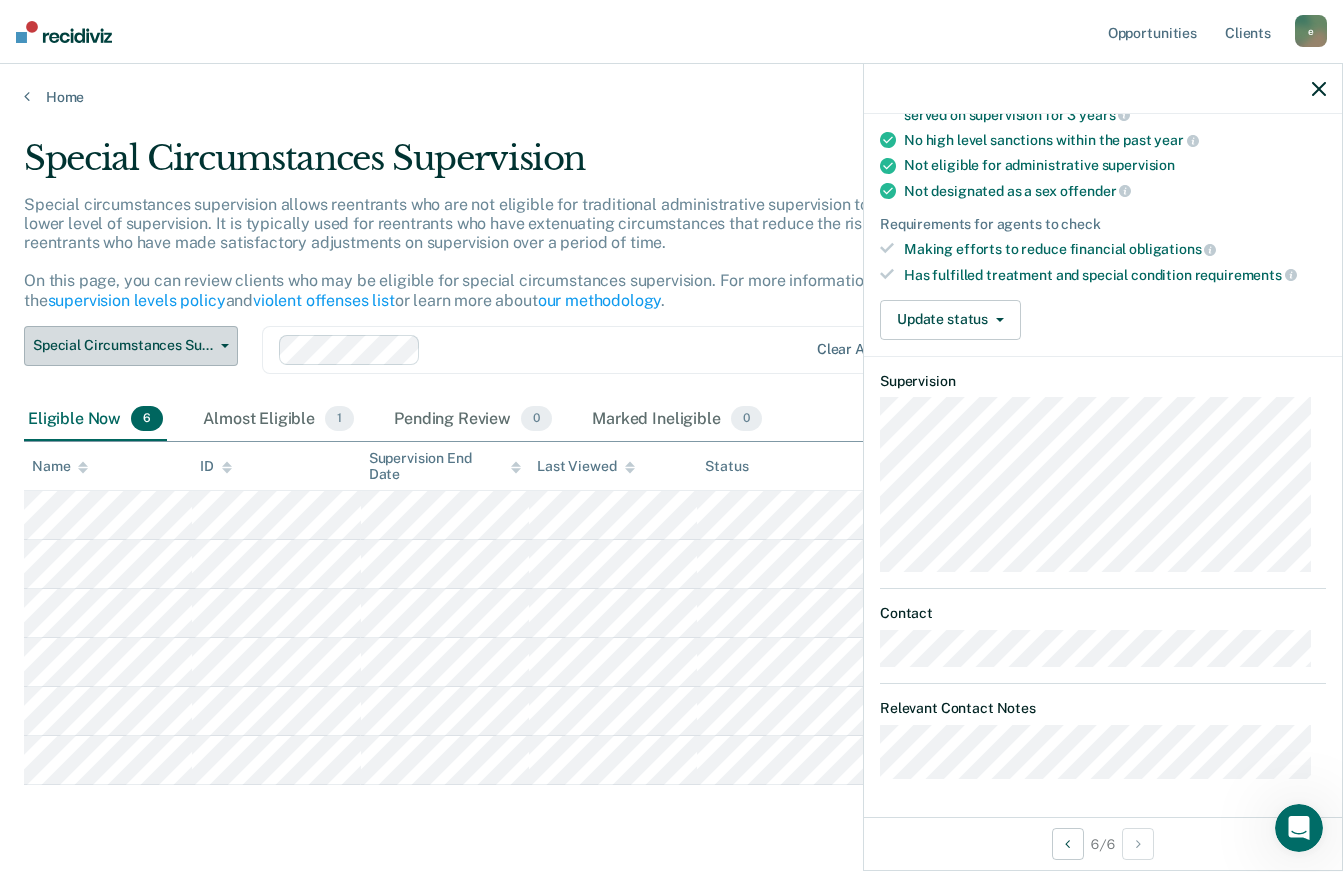 click 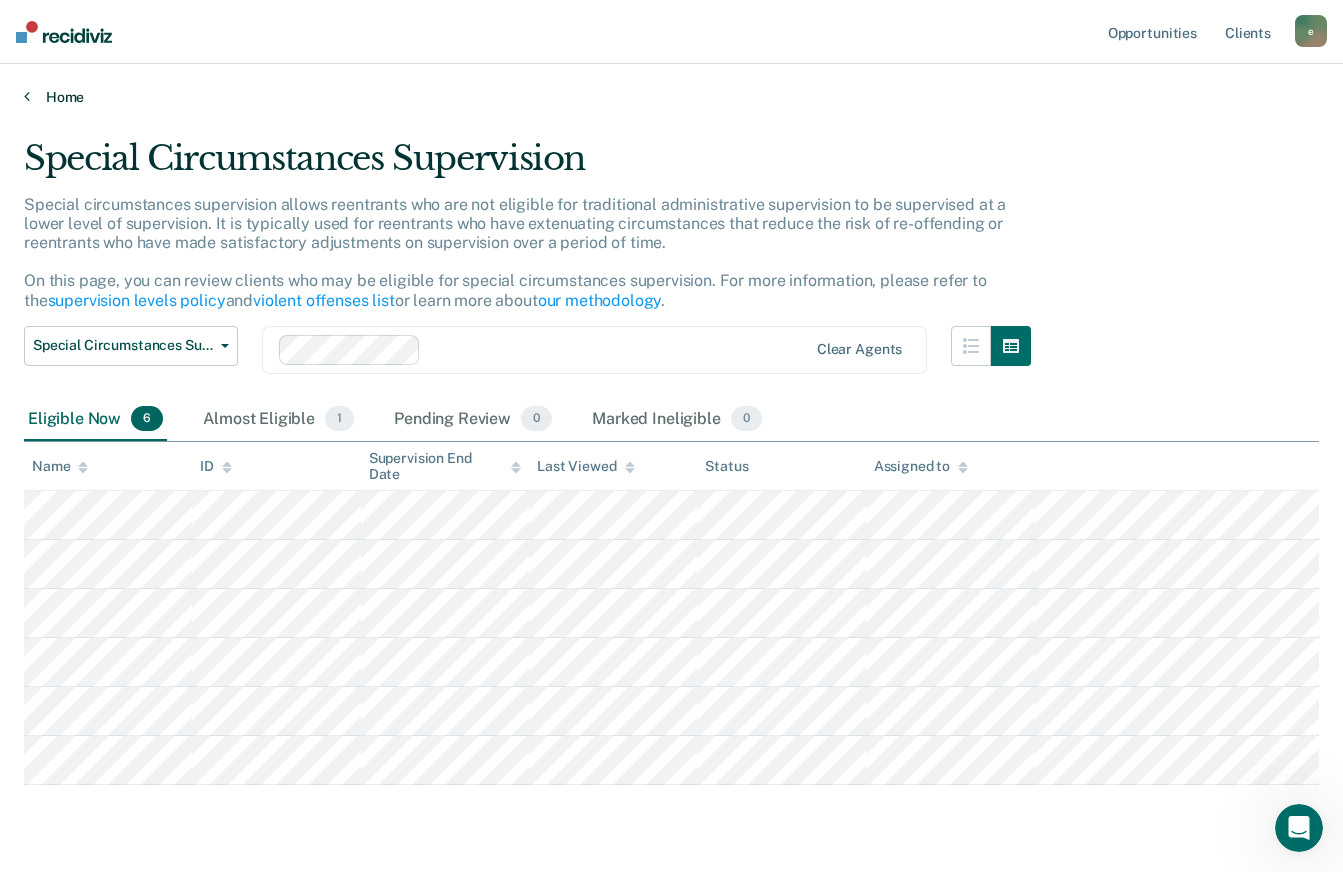 click on "Home" at bounding box center [671, 97] 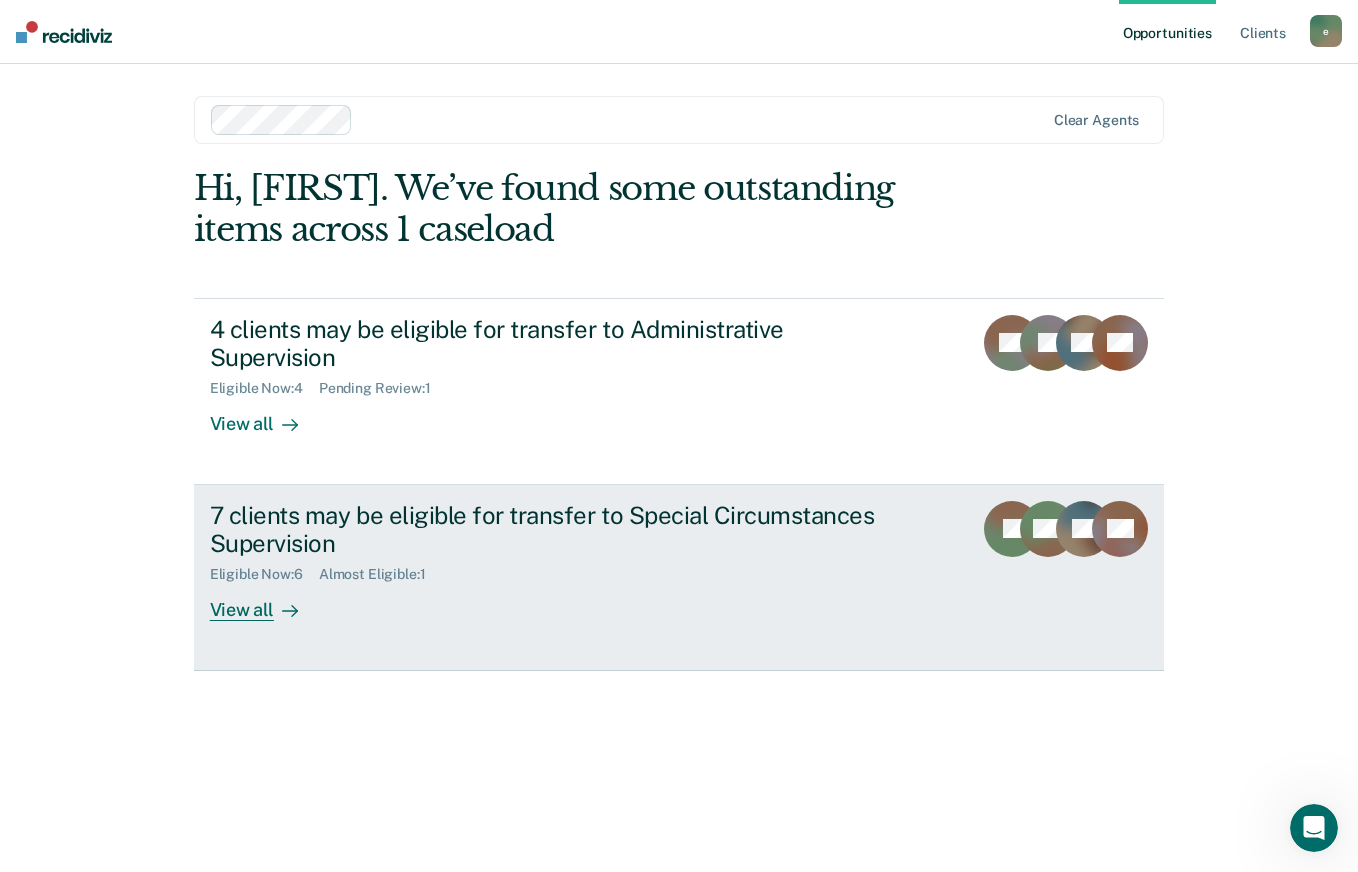 click on "7 clients may be eligible for transfer to Special Circumstances Supervision Eligible Now :  6 Almost Eligible :  1 View all   JP MS JM + 4" at bounding box center [679, 578] 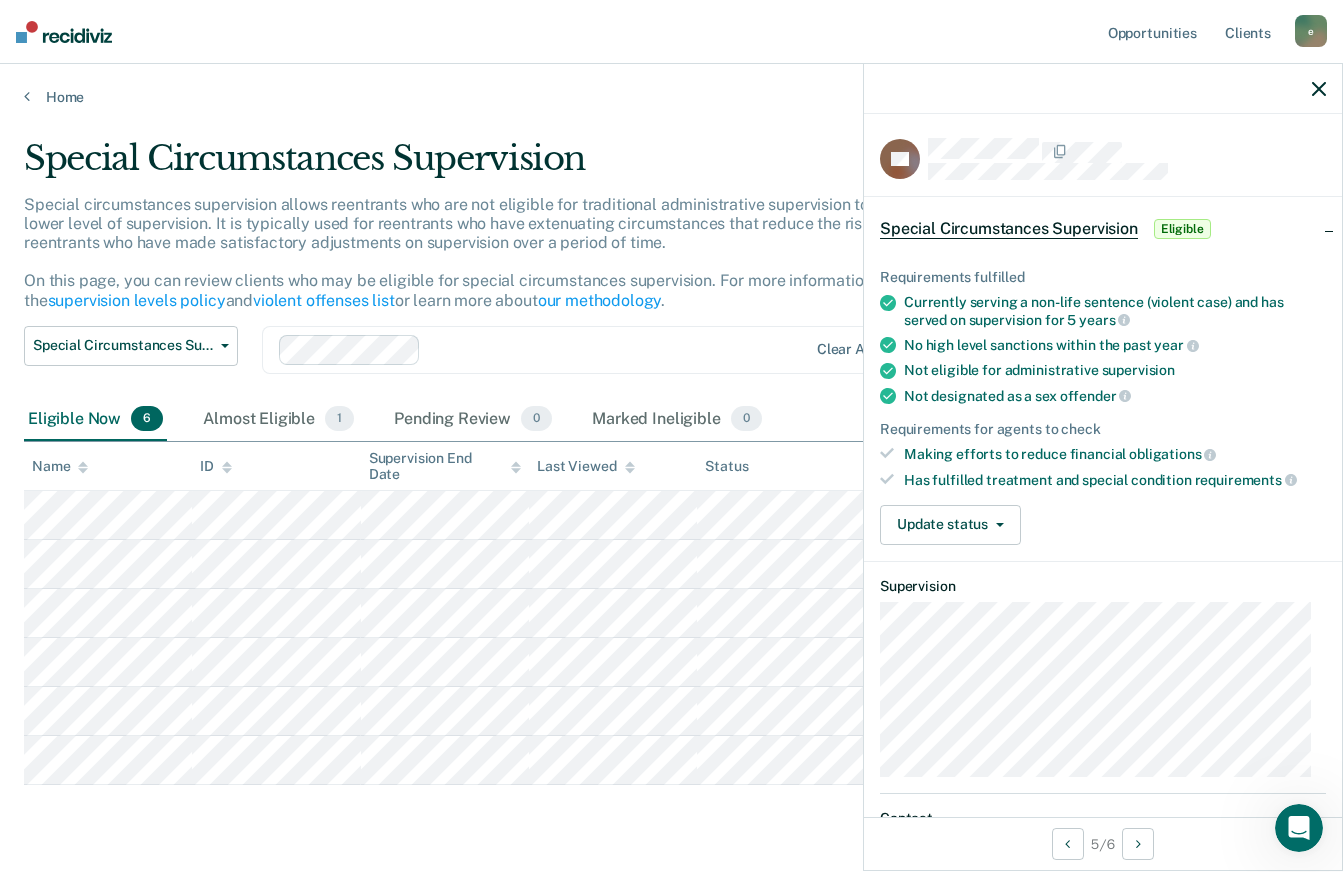 click 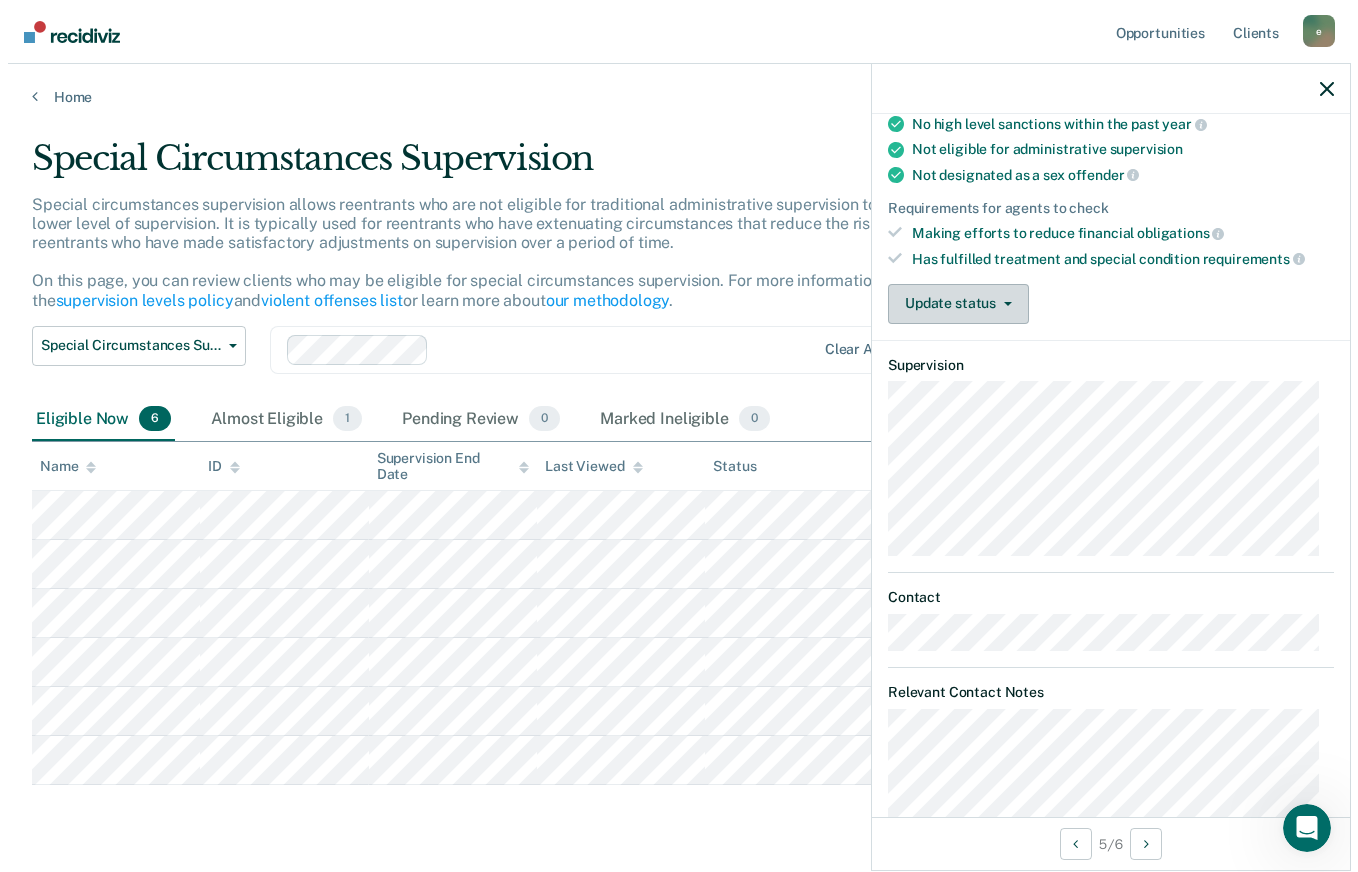scroll, scrollTop: 219, scrollLeft: 0, axis: vertical 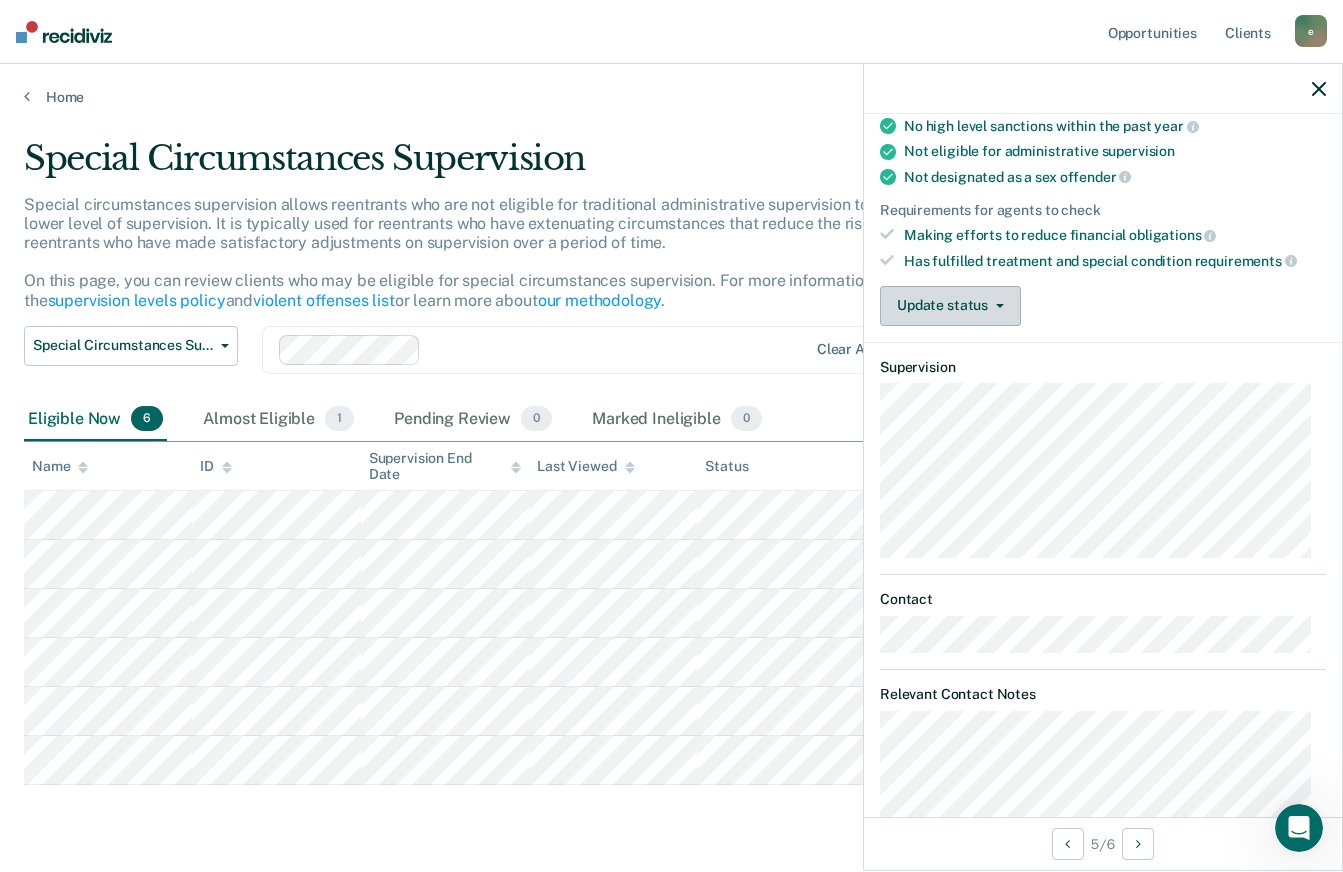 click 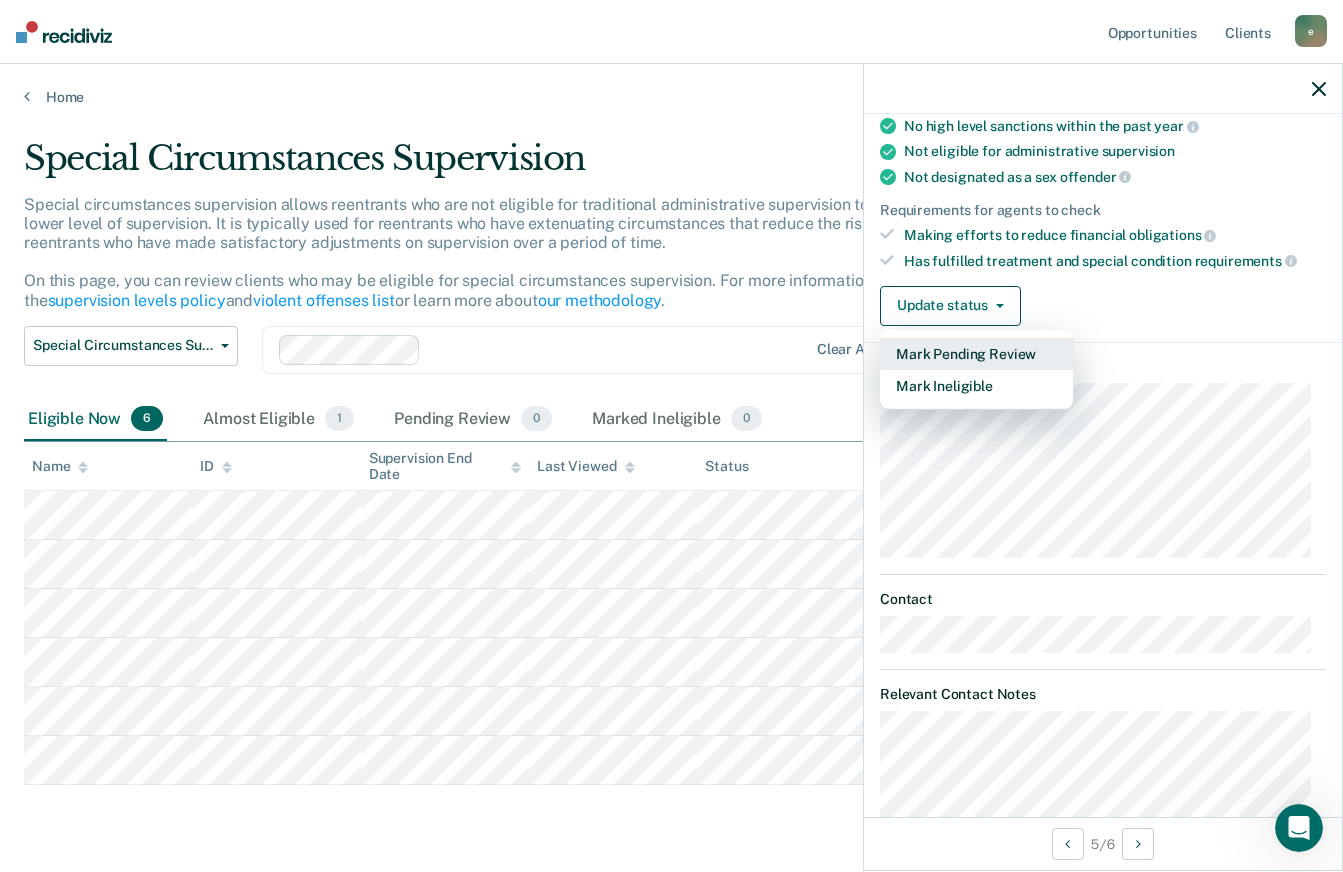click on "Mark Pending Review" at bounding box center (976, 354) 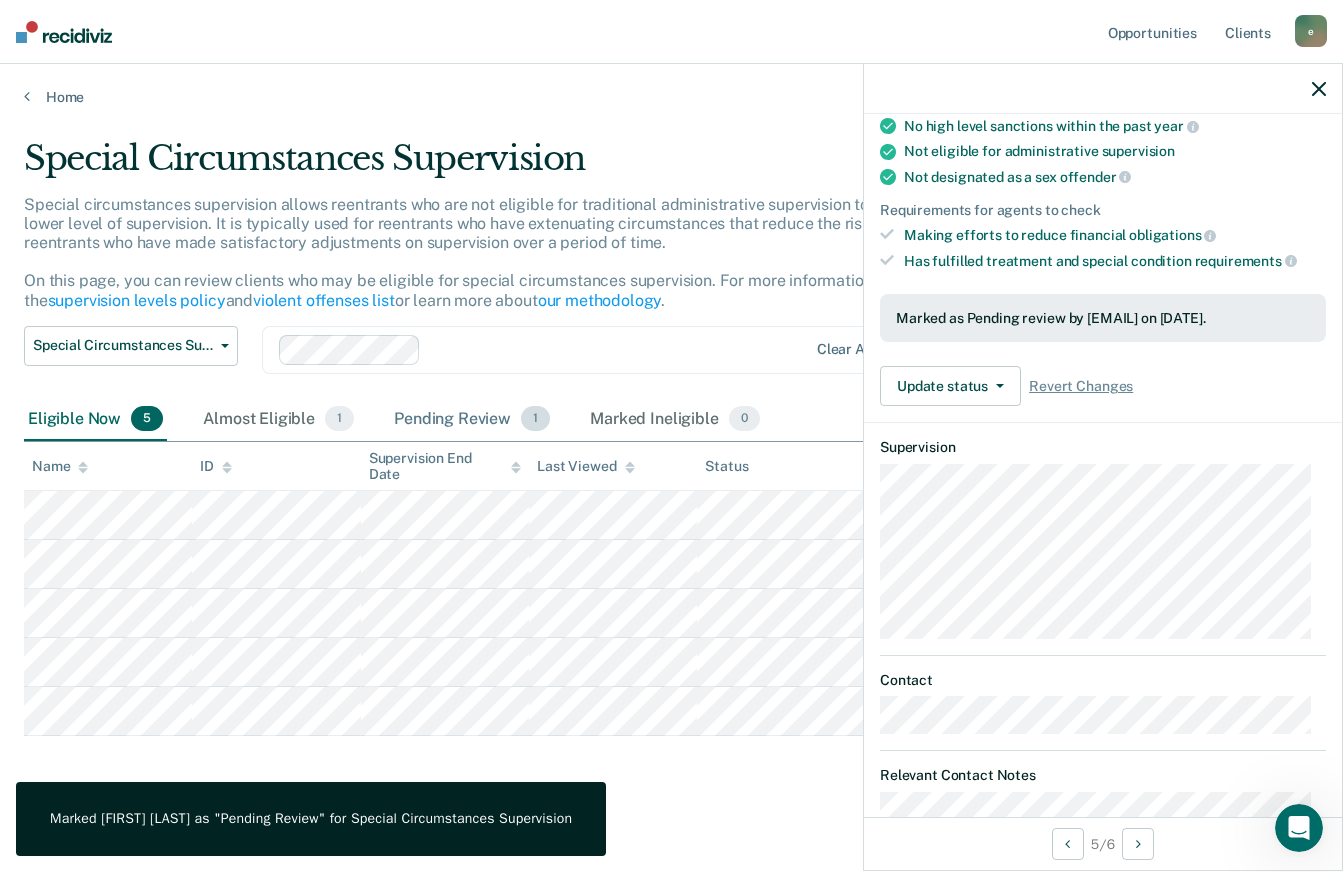 click on "Pending Review 1" at bounding box center [472, 420] 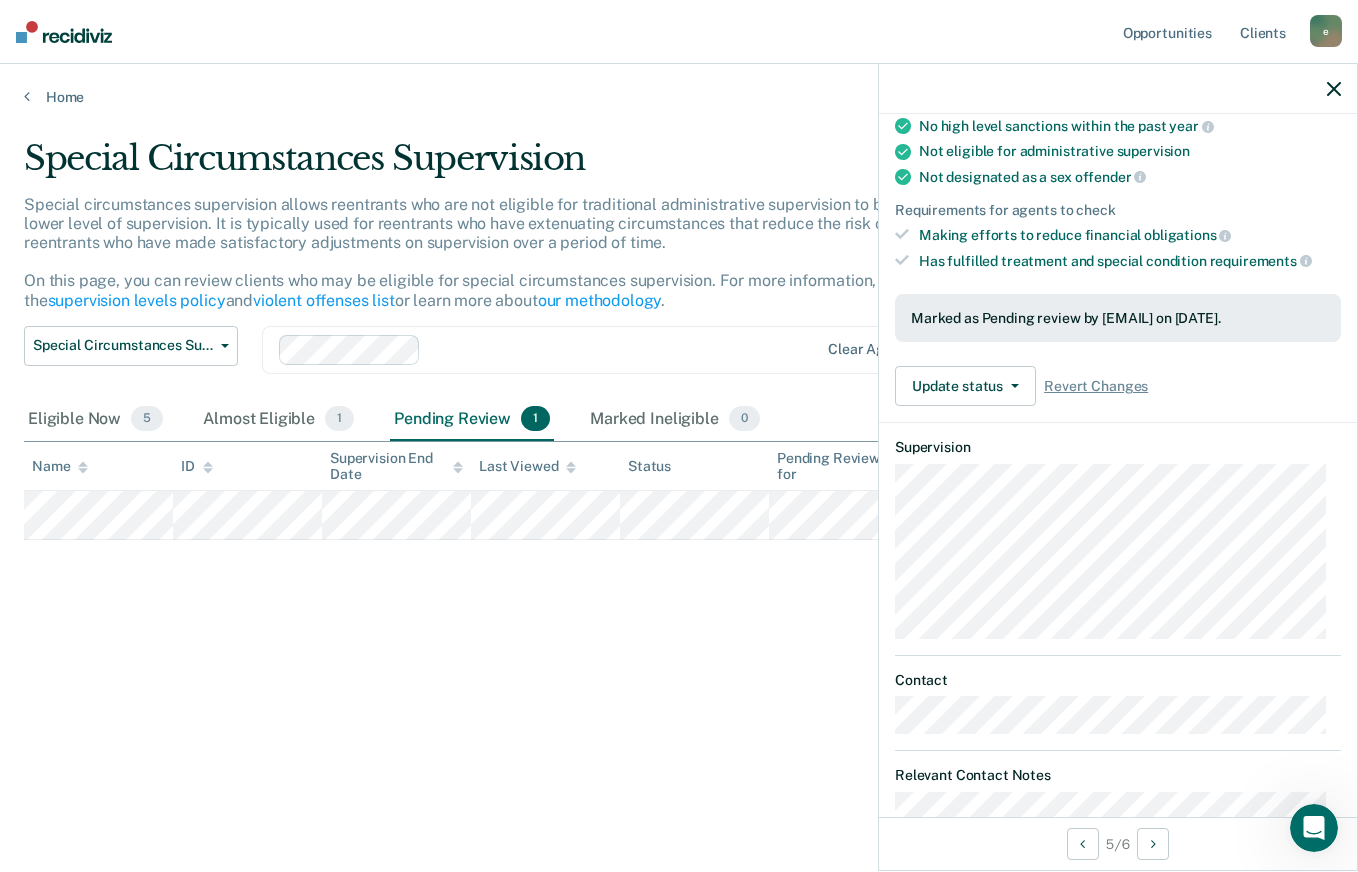 click on "Special Circumstances Supervision   Special circumstances supervision allows reentrants who are not eligible for traditional administrative supervision to be supervised at a lower level of supervision. It is typically used for reentrants who have extenuating circumstances that reduce the risk of re-offending or reentrants who have made satisfactory adjustments on supervision over a period of time. On this page, you can review clients who may be eligible for special circumstances supervision. For more information, please refer to the  supervision levels policy  and  violent offenses list  or learn more about  our methodology .  Special Circumstances Supervision Administrative Supervision Special Circumstances Supervision Clear   agents Eligible Now 5 Almost Eligible 1 Pending Review 1 Marked Ineligible 0
To pick up a draggable item, press the space bar.
While dragging, use the arrow keys to move the item.
Press space again to drop the item in its new position, or press escape to cancel.
Name ID" at bounding box center (679, 430) 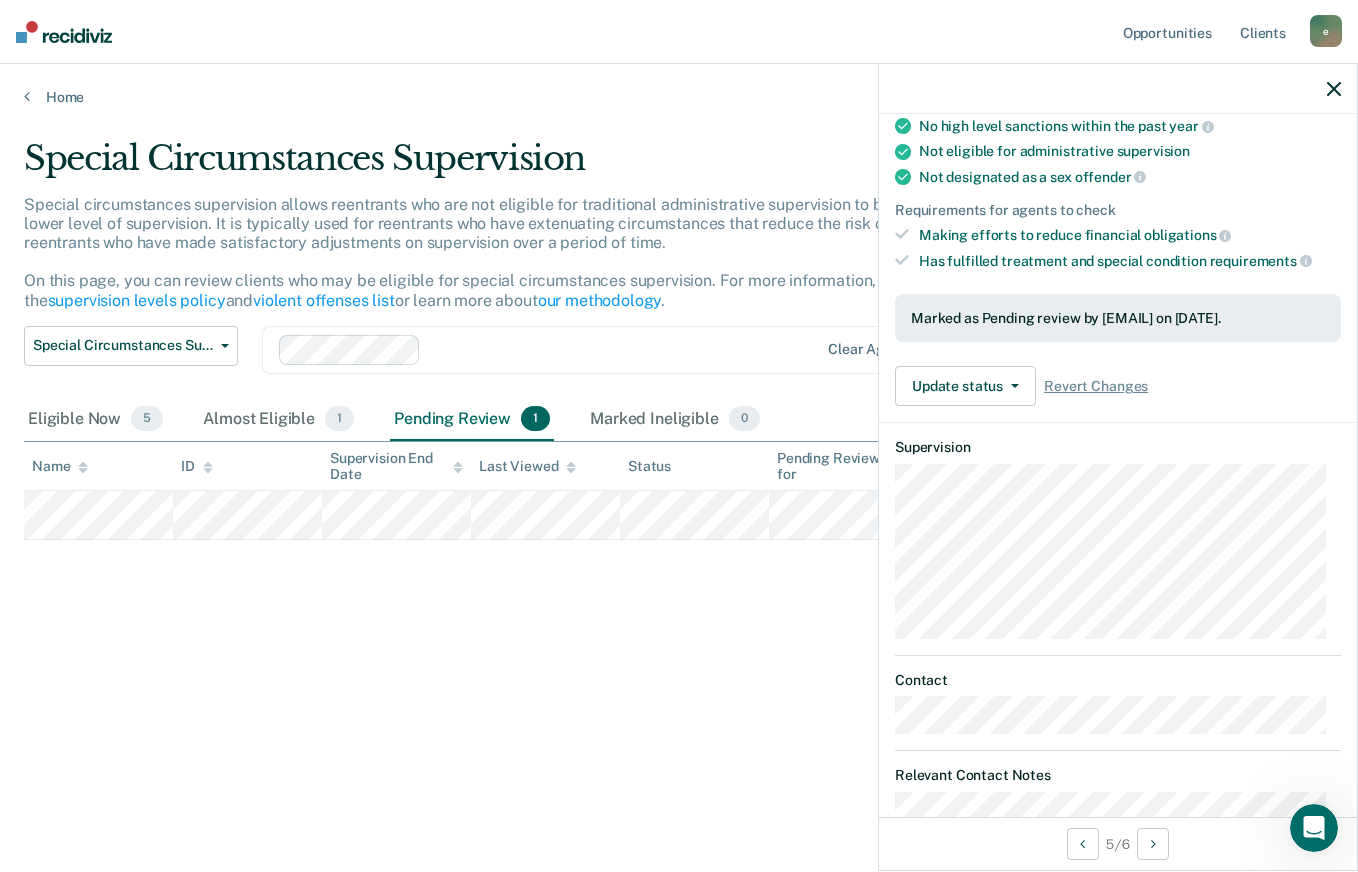click 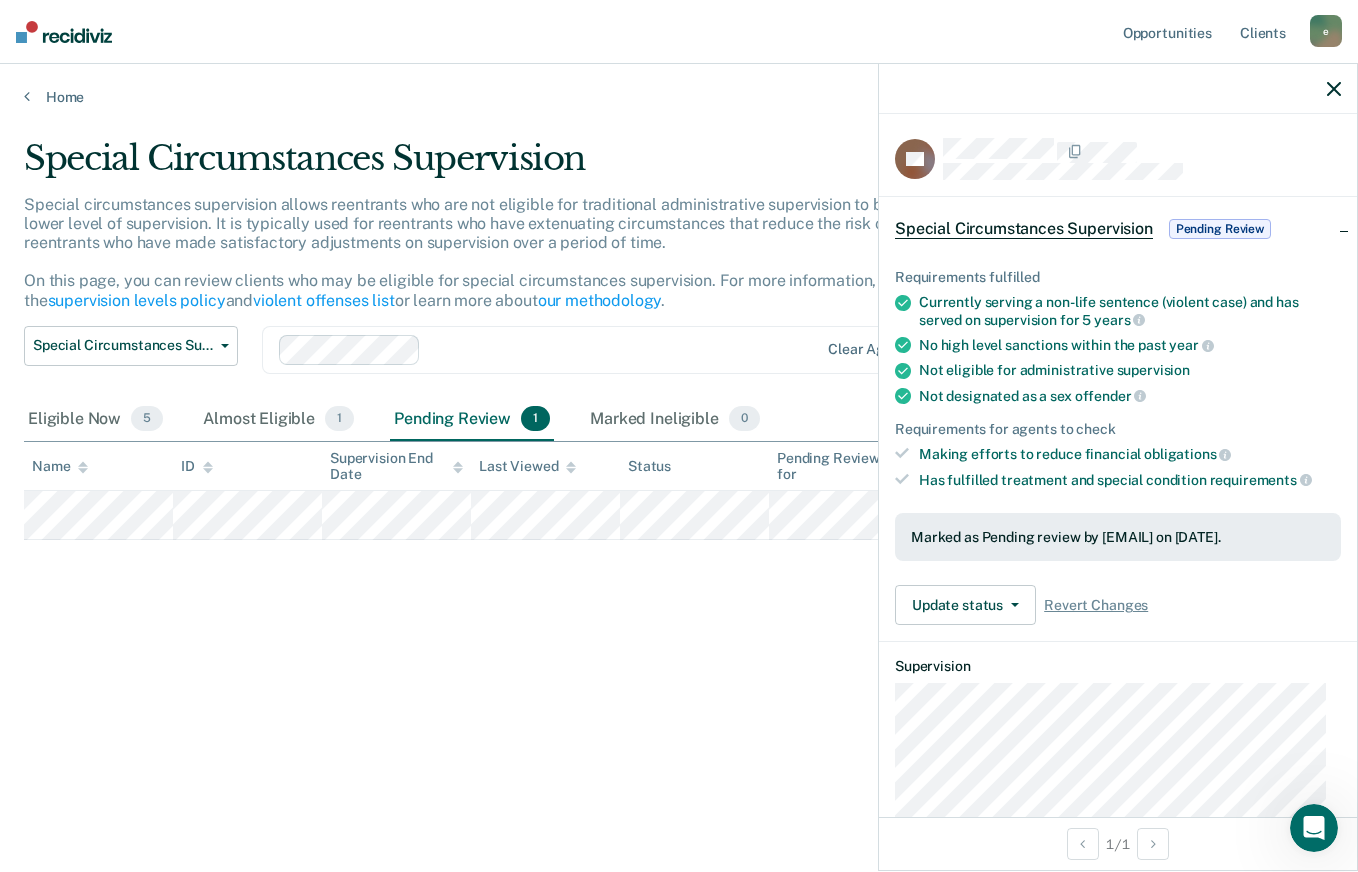 click 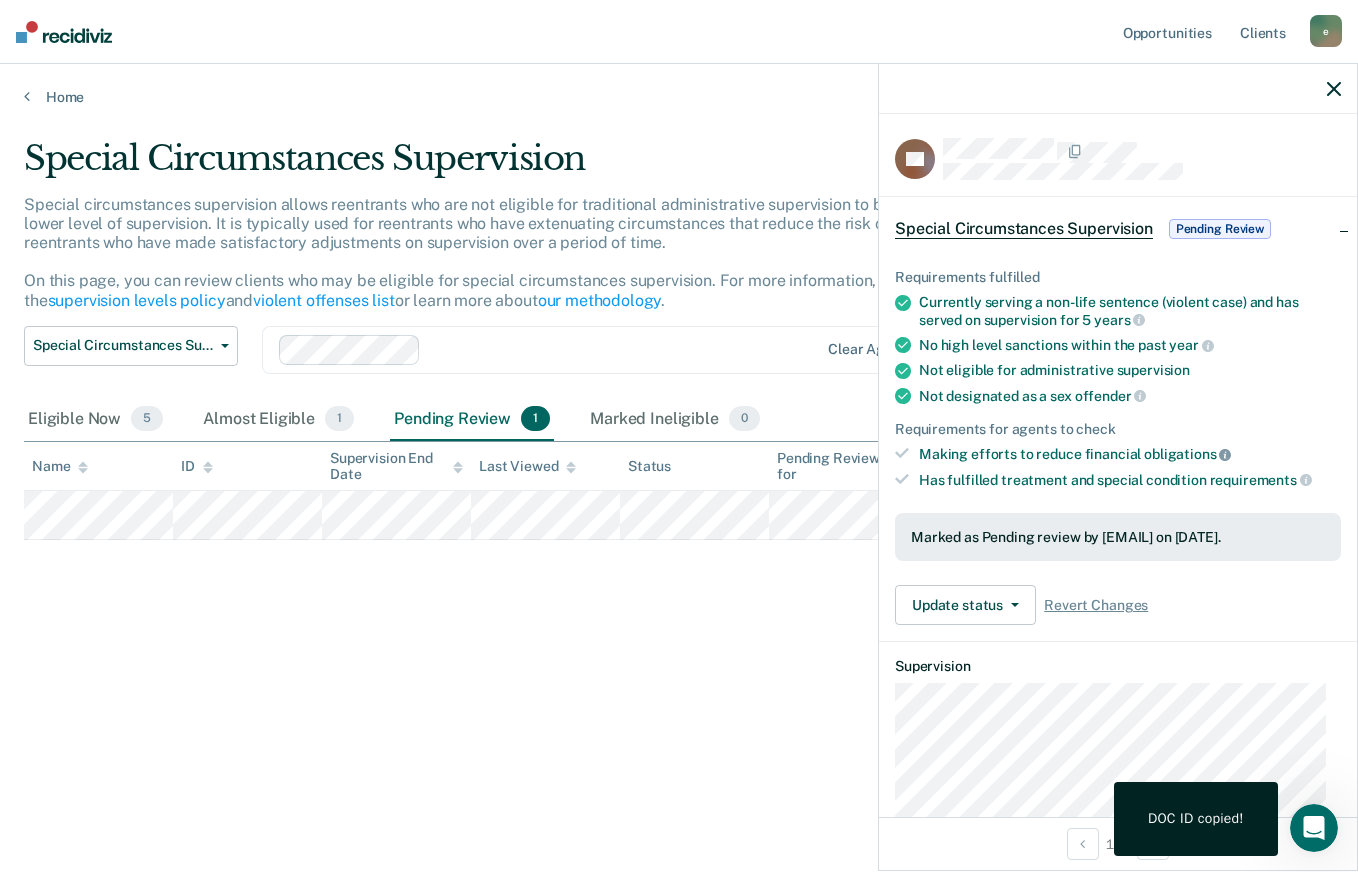 click 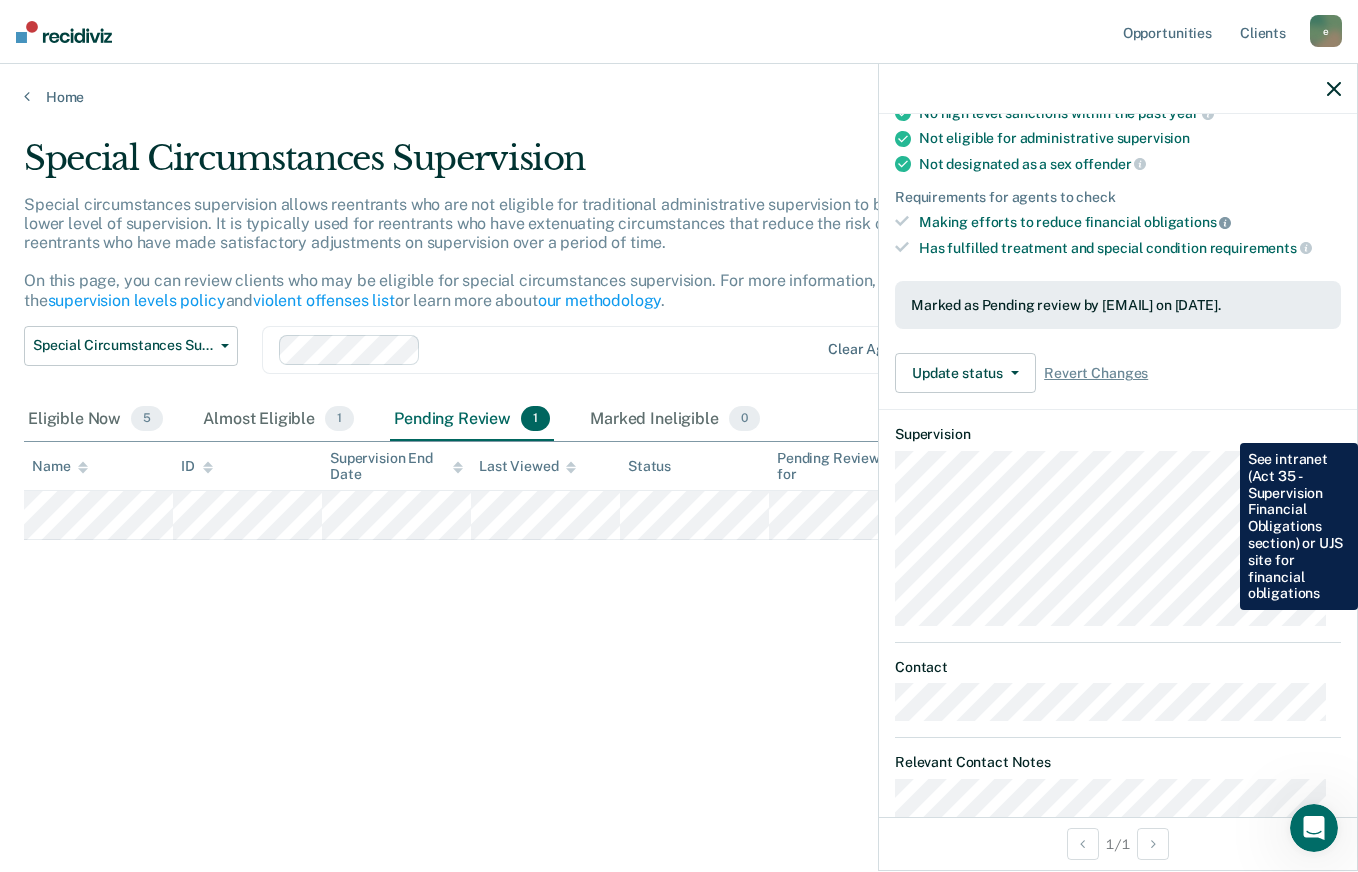 scroll, scrollTop: 0, scrollLeft: 0, axis: both 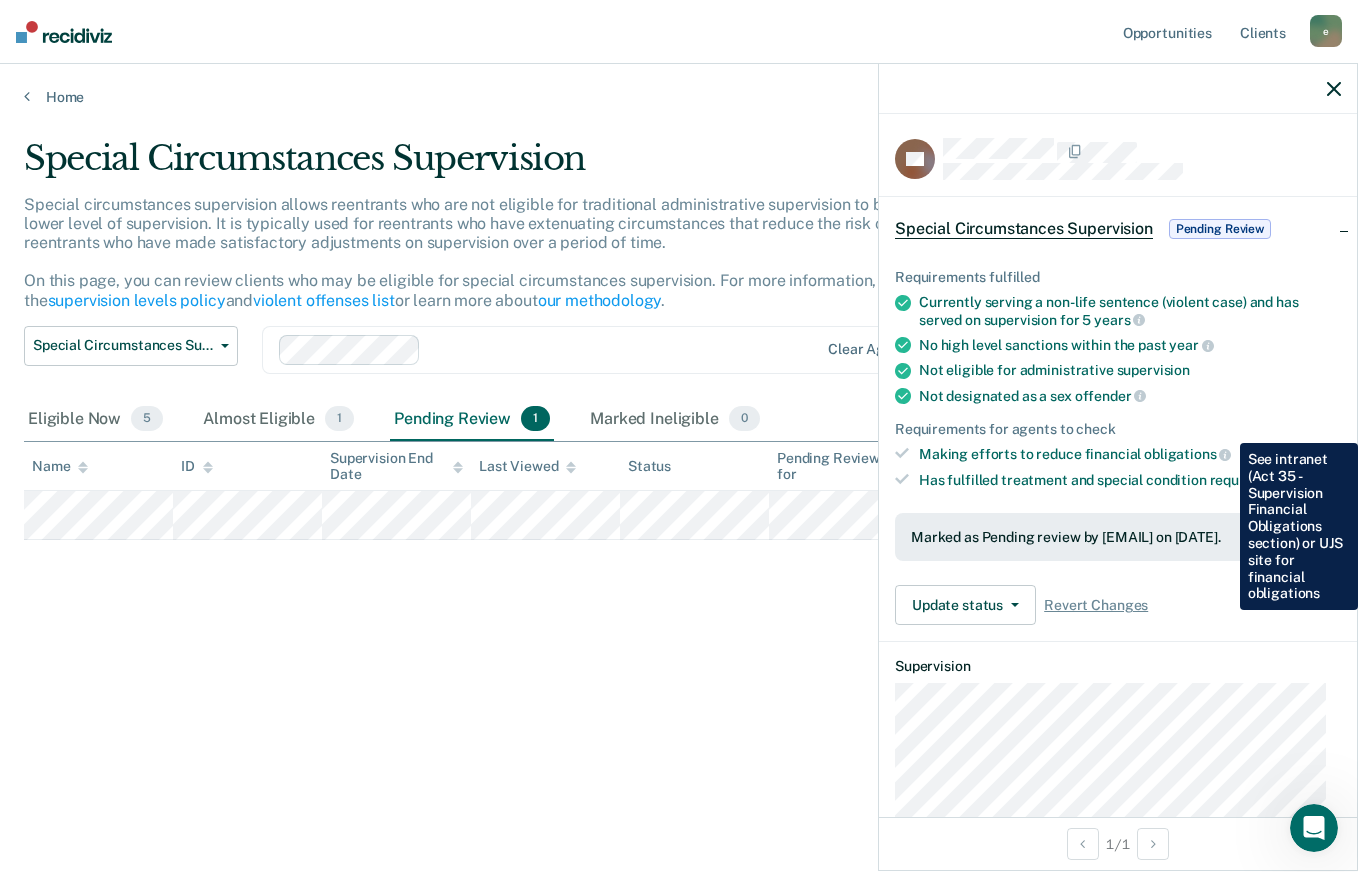click on "Special Circumstances Supervision   Special circumstances supervision allows reentrants who are not eligible for traditional administrative supervision to be supervised at a lower level of supervision. It is typically used for reentrants who have extenuating circumstances that reduce the risk of re-offending or reentrants who have made satisfactory adjustments on supervision over a period of time. On this page, you can review clients who may be eligible for special circumstances supervision. For more information, please refer to the  supervision levels policy  and  violent offenses list  or learn more about  our methodology .  Special Circumstances Supervision Administrative Supervision Special Circumstances Supervision Clear   agents Eligible Now 5 Almost Eligible 1 Pending Review 1 Marked Ineligible 0
To pick up a draggable item, press the space bar.
While dragging, use the arrow keys to move the item.
Press space again to drop the item in its new position, or press escape to cancel.
Name ID" at bounding box center [679, 430] 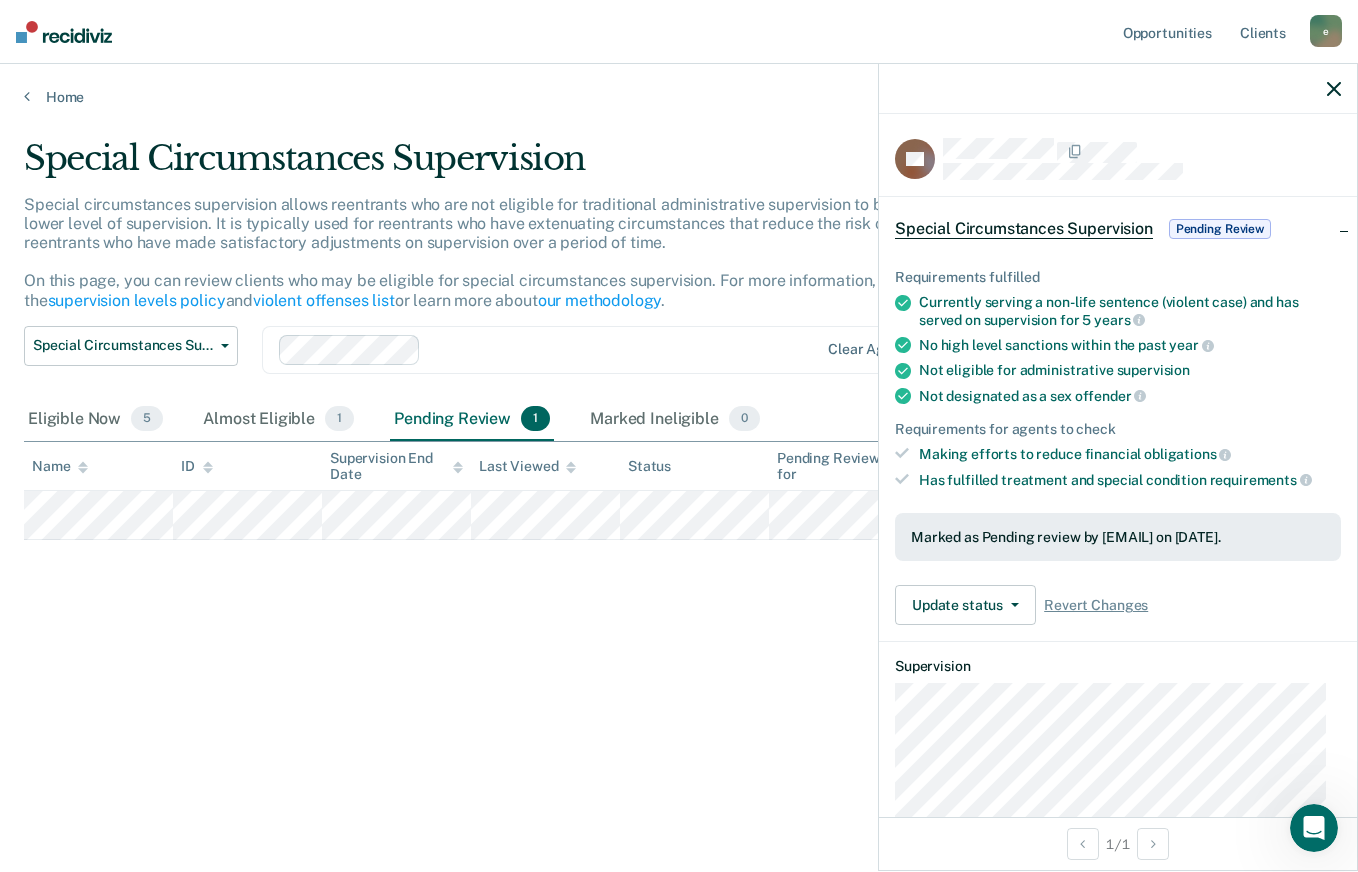 click 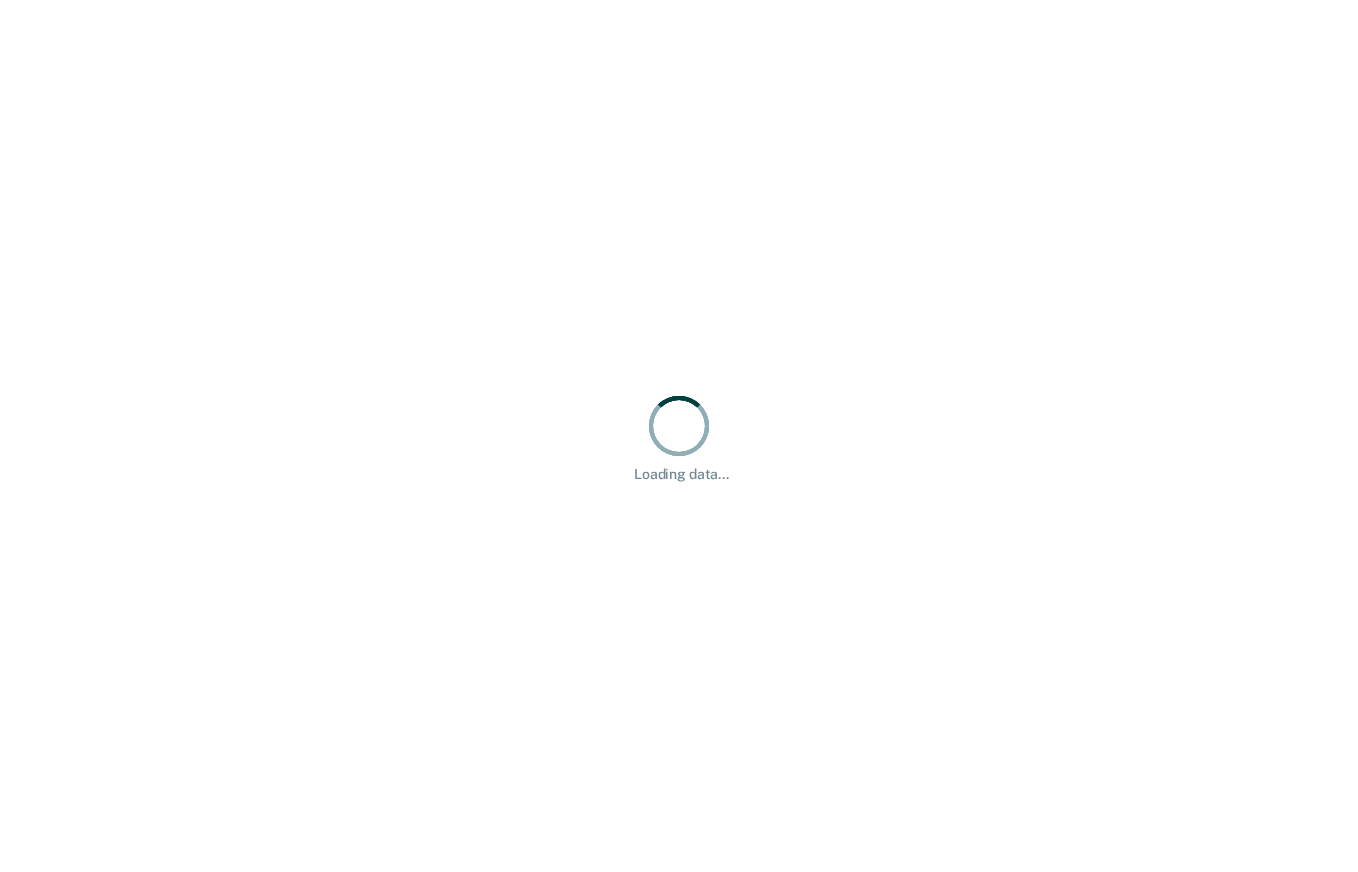 scroll, scrollTop: 0, scrollLeft: 0, axis: both 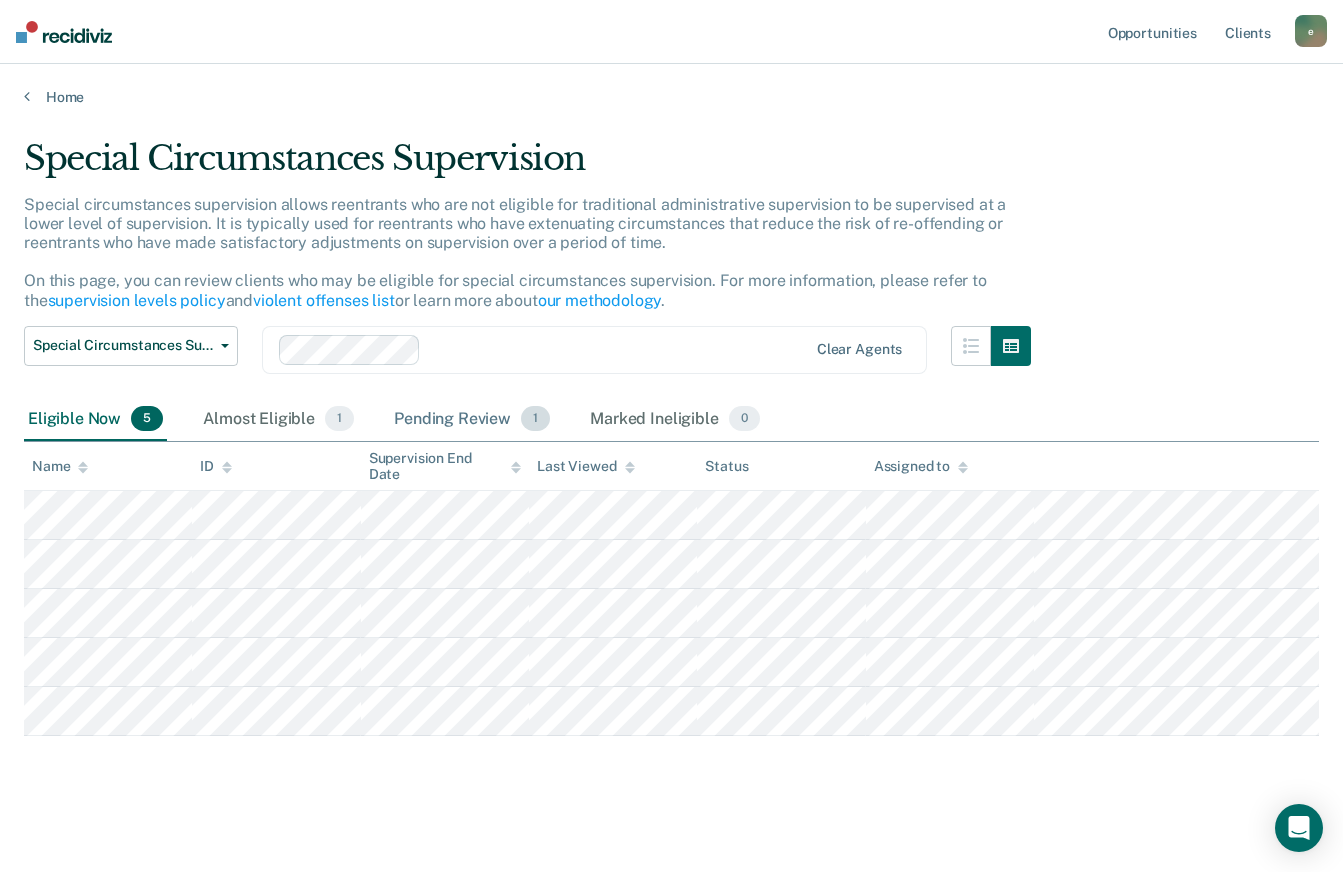 click on "Pending Review 1" at bounding box center [472, 420] 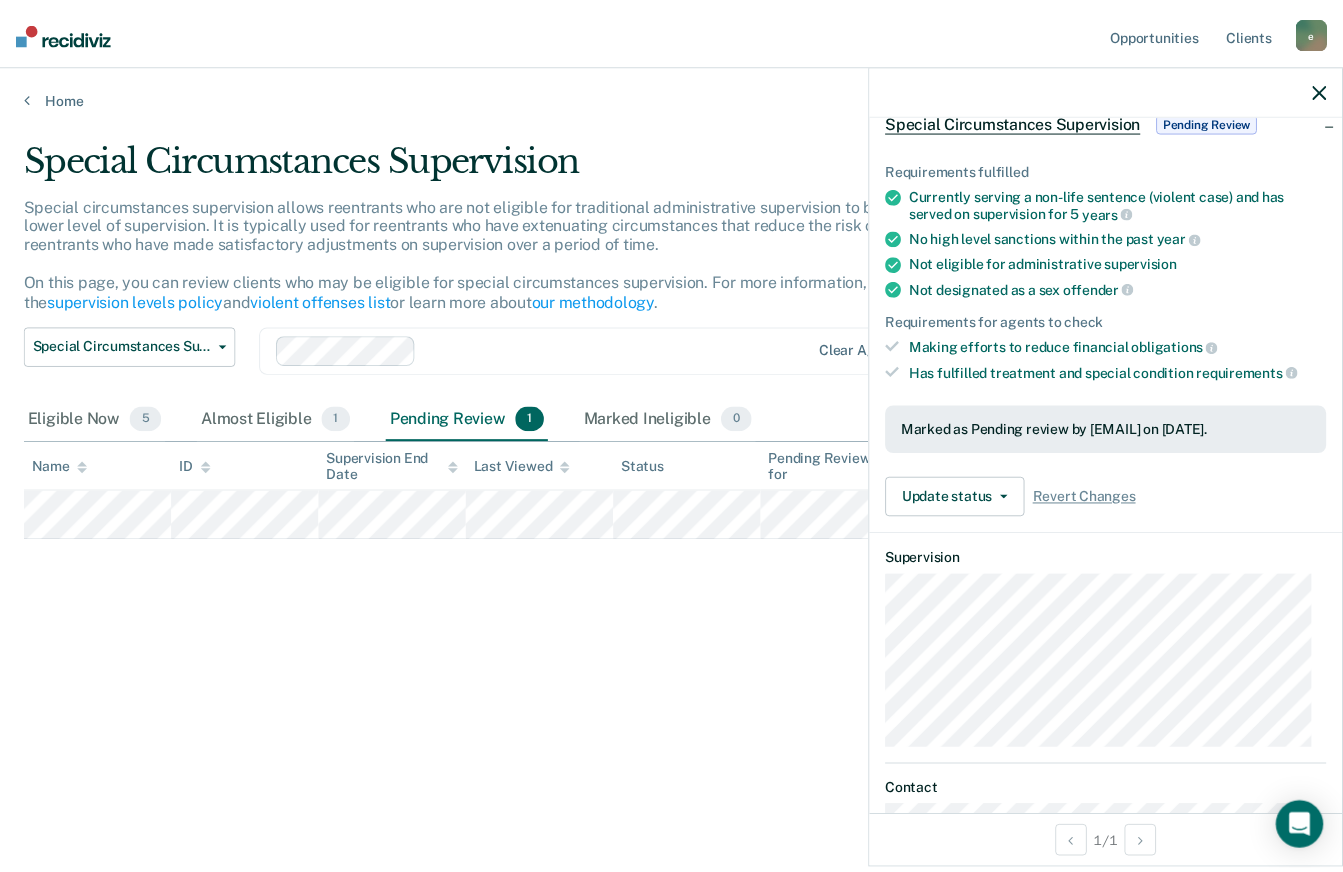 scroll, scrollTop: 0, scrollLeft: 0, axis: both 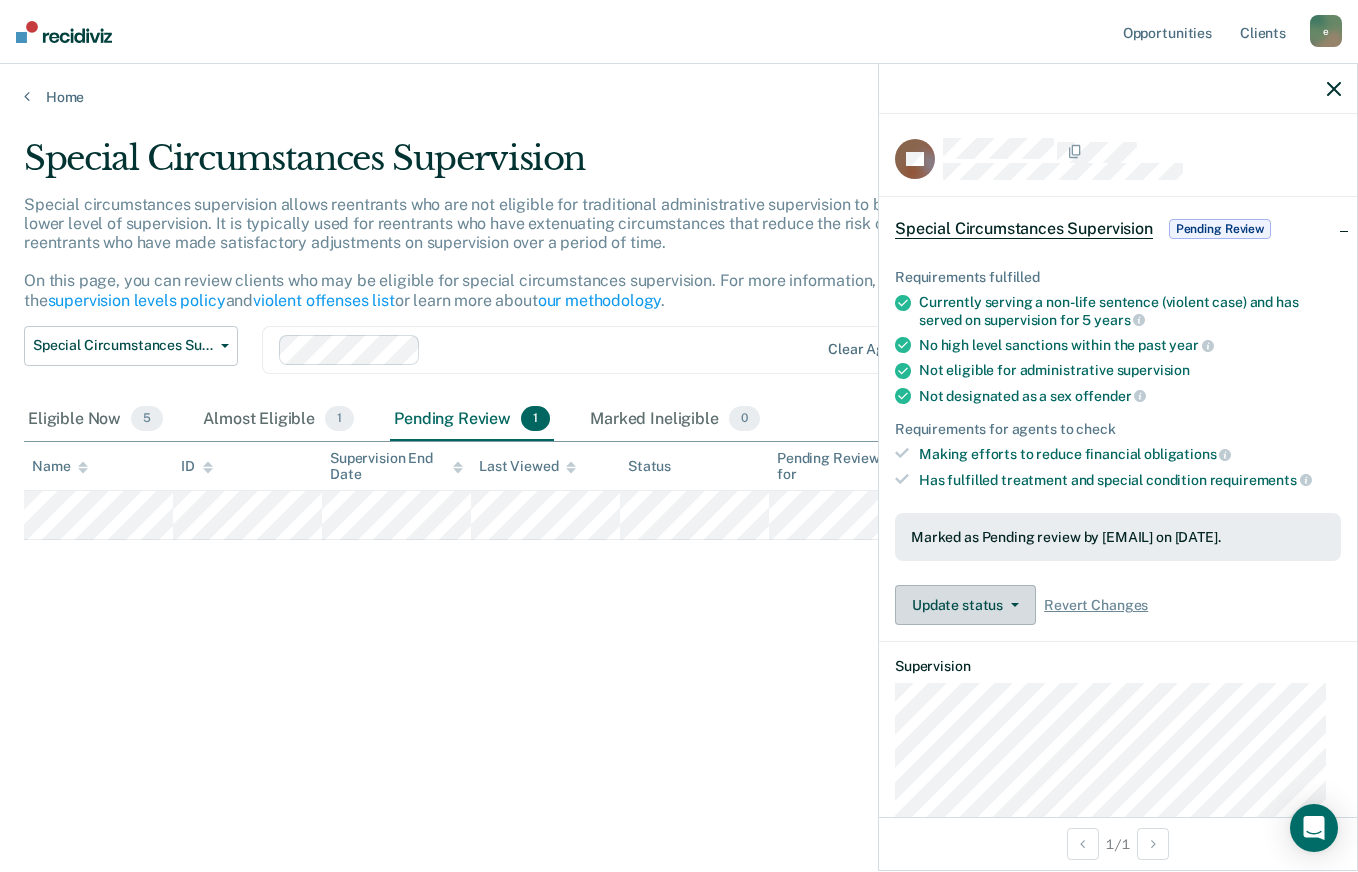 click 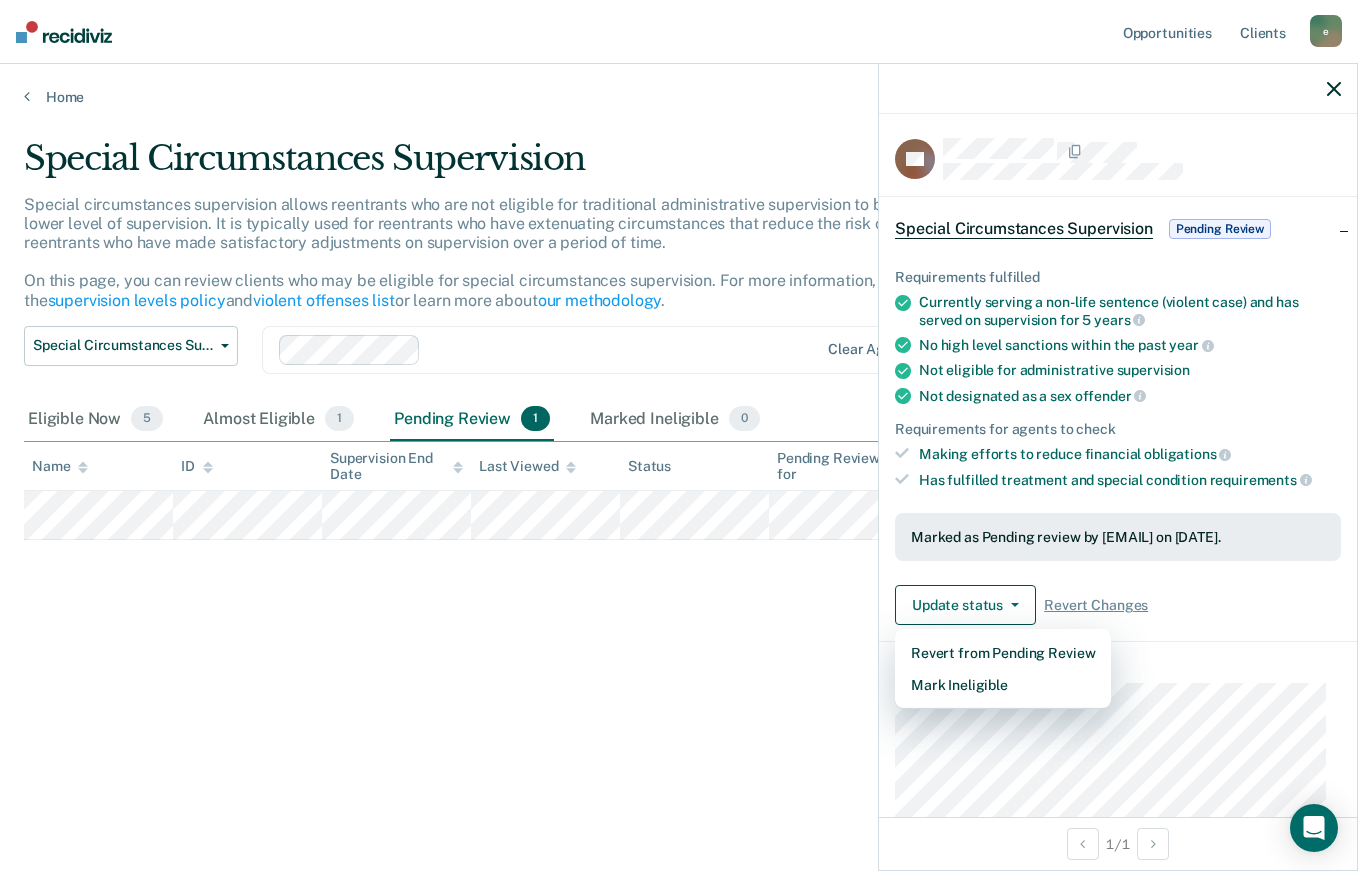 click on "Special Circumstances Supervision   Special circumstances supervision allows reentrants who are not eligible for traditional administrative supervision to be supervised at a lower level of supervision. It is typically used for reentrants who have extenuating circumstances that reduce the risk of re-offending or reentrants who have made satisfactory adjustments on supervision over a period of time. On this page, you can review clients who may be eligible for special circumstances supervision. For more information, please refer to the  supervision levels policy  and  violent offenses list  or learn more about  our methodology .  Special Circumstances Supervision Administrative Supervision Special Circumstances Supervision Clear   agents Eligible Now 5 Almost Eligible 1 Pending Review 1 Marked Ineligible 0
To pick up a draggable item, press the space bar.
While dragging, use the arrow keys to move the item.
Press space again to drop the item in its new position, or press escape to cancel.
Name ID" at bounding box center (679, 430) 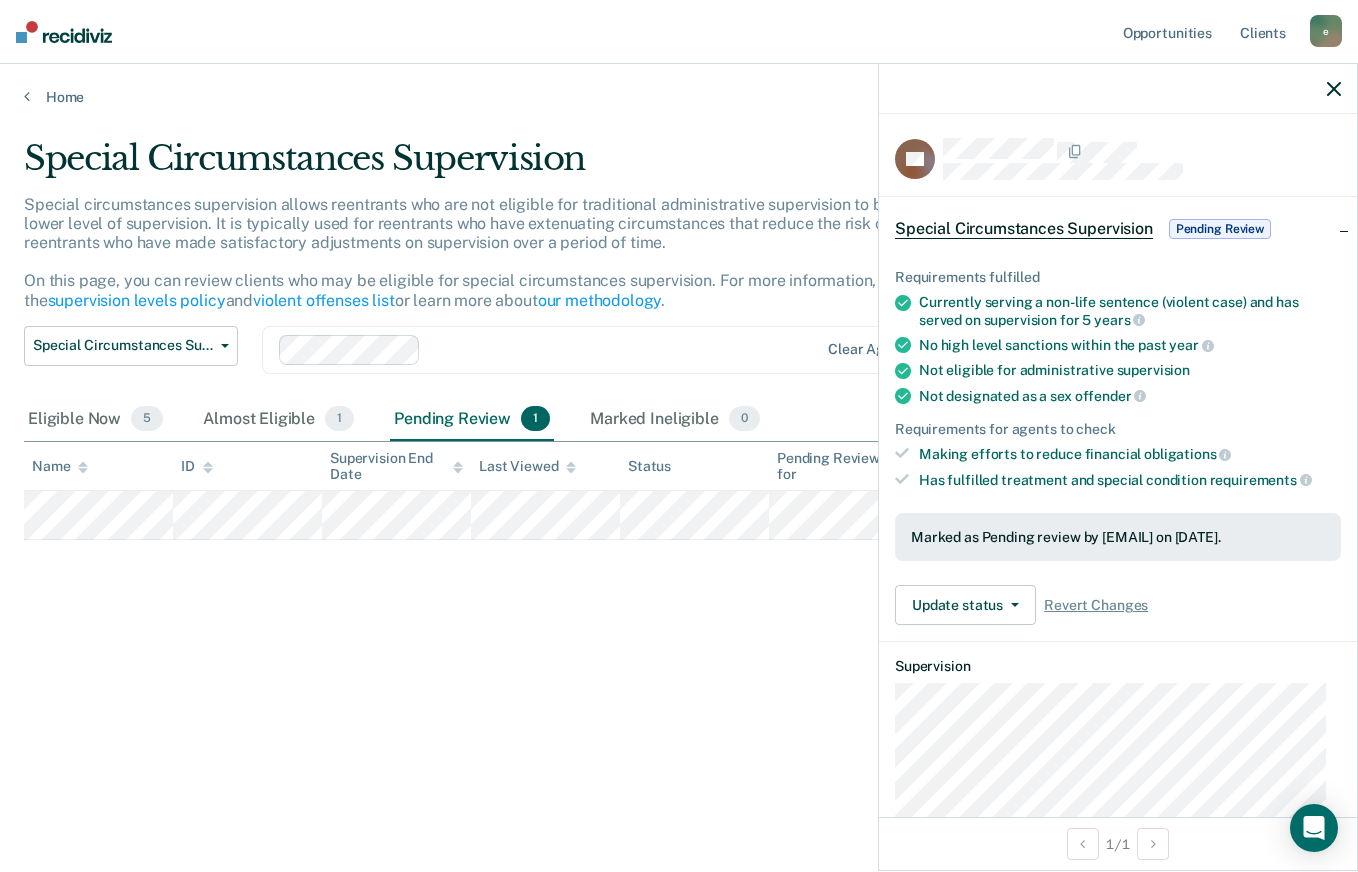click 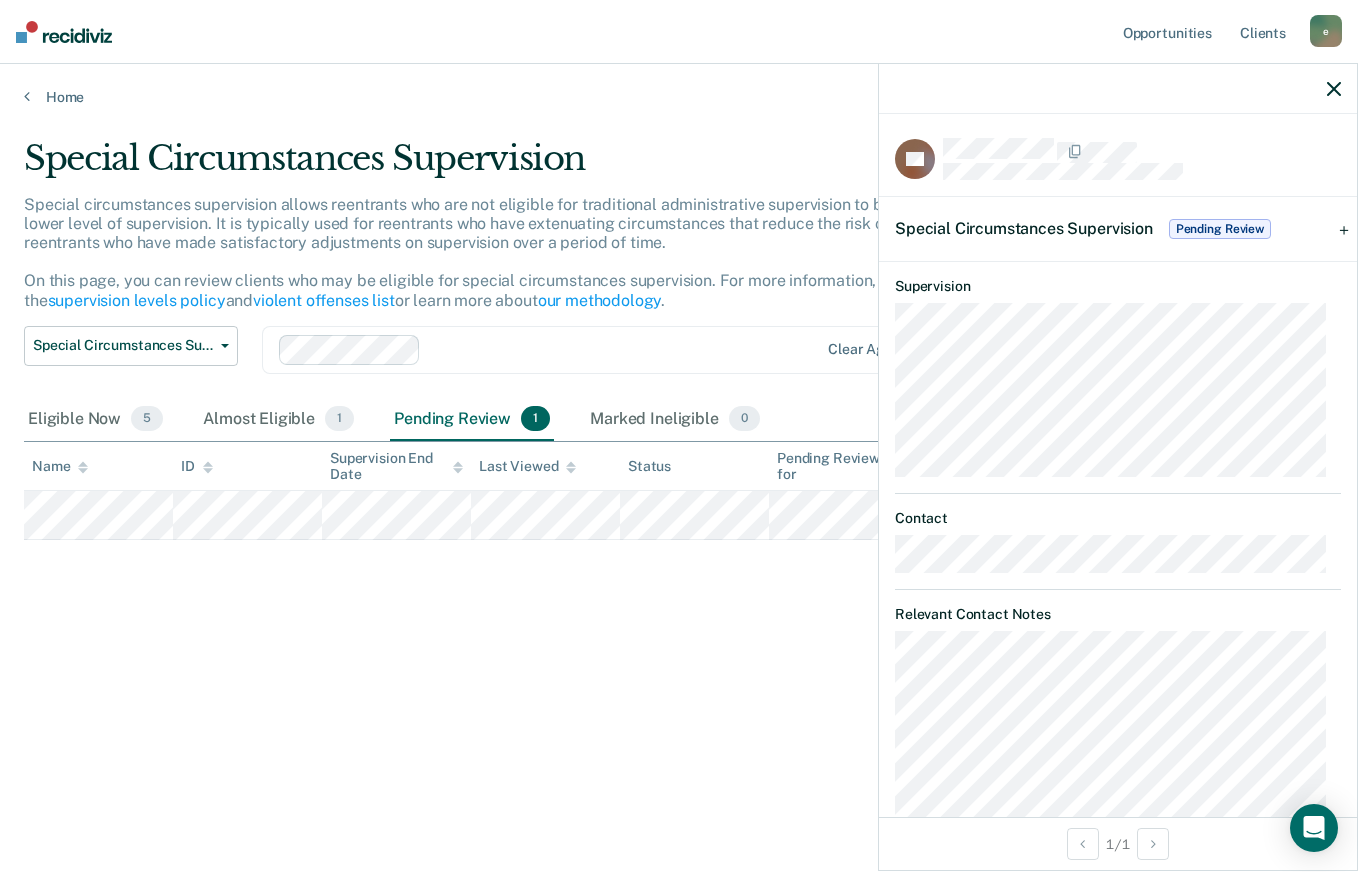 click on "Special Circumstances Supervision   Special circumstances supervision allows reentrants who are not eligible for traditional administrative supervision to be supervised at a lower level of supervision. It is typically used for reentrants who have extenuating circumstances that reduce the risk of re-offending or reentrants who have made satisfactory adjustments on supervision over a period of time. On this page, you can review clients who may be eligible for special circumstances supervision. For more information, please refer to the  supervision levels policy  and  violent offenses list  or learn more about  our methodology .  Special Circumstances Supervision Administrative Supervision Special Circumstances Supervision Clear   agents Eligible Now 5 Almost Eligible 1 Pending Review 1 Marked Ineligible 0
To pick up a draggable item, press the space bar.
While dragging, use the arrow keys to move the item.
Press space again to drop the item in its new position, or press escape to cancel.
Name ID" at bounding box center [679, 430] 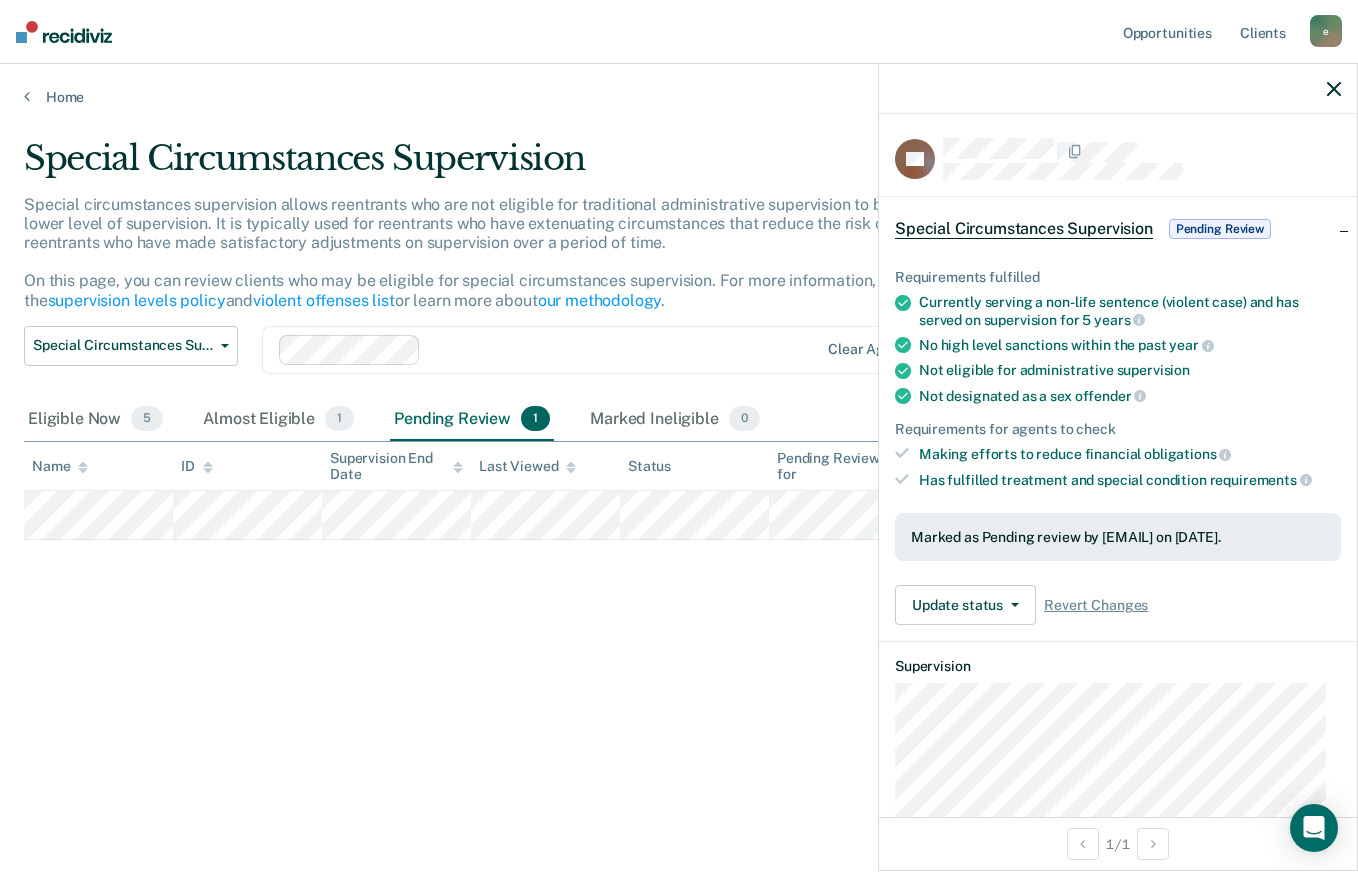 click on "Pending Review" at bounding box center [1220, 229] 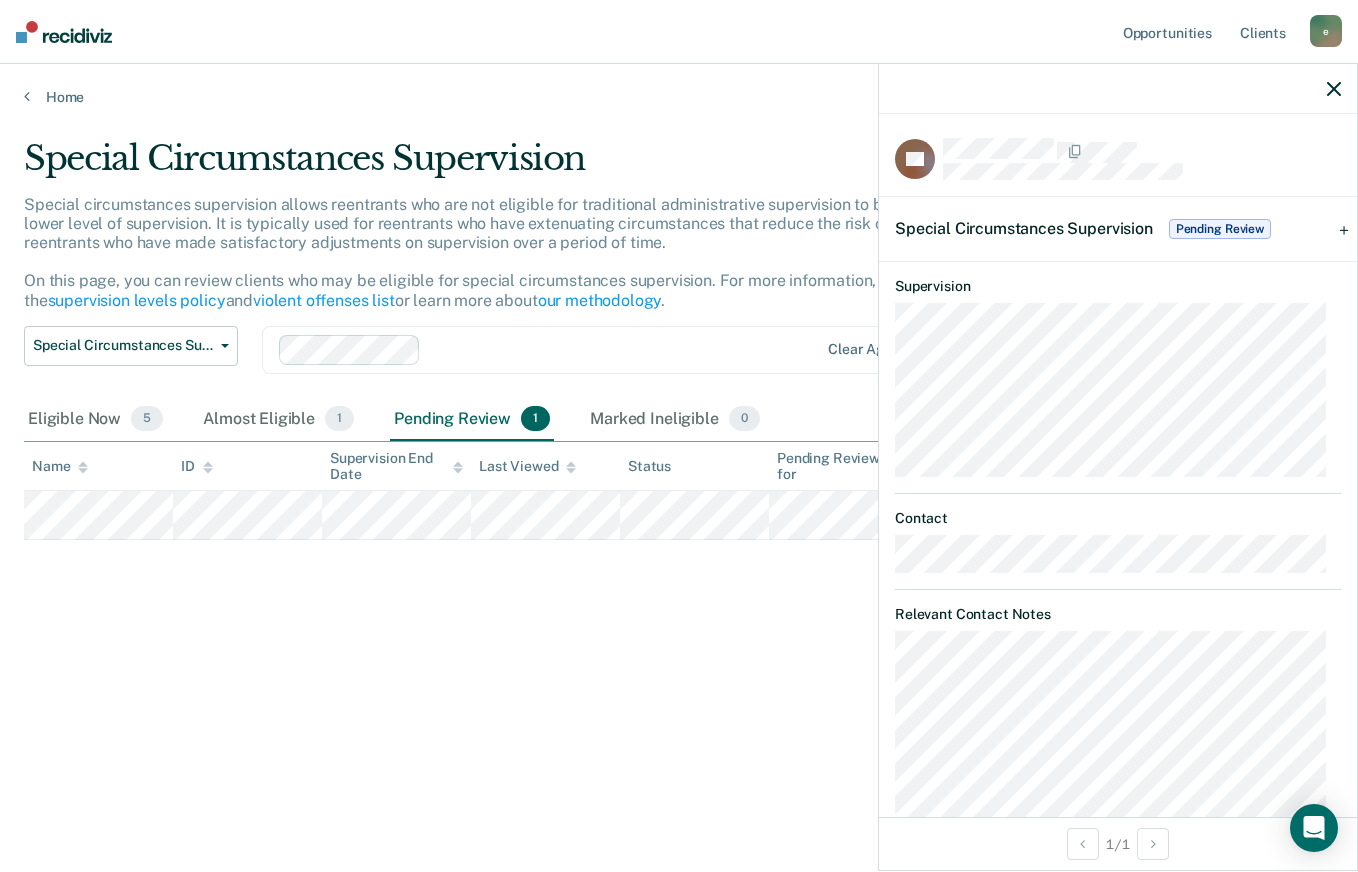 click on "Pending Review" at bounding box center [1220, 229] 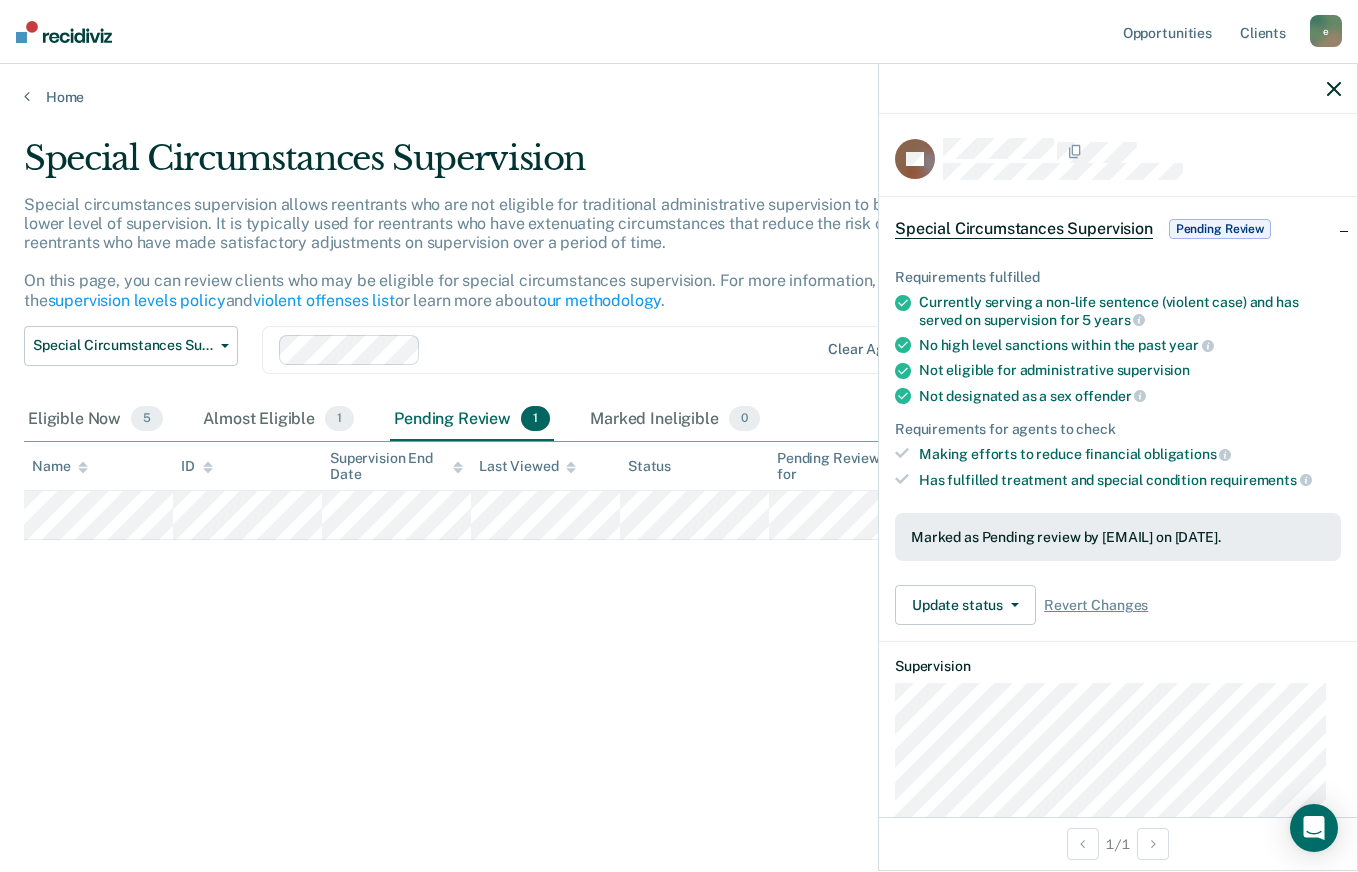 click on "Special Circumstances Supervision   Special circumstances supervision allows reentrants who are not eligible for traditional administrative supervision to be supervised at a lower level of supervision. It is typically used for reentrants who have extenuating circumstances that reduce the risk of re-offending or reentrants who have made satisfactory adjustments on supervision over a period of time. On this page, you can review clients who may be eligible for special circumstances supervision. For more information, please refer to the  supervision levels policy  and  violent offenses list  or learn more about  our methodology .  Special Circumstances Supervision Administrative Supervision Special Circumstances Supervision Clear   agents Eligible Now 5 Almost Eligible 1 Pending Review 1 Marked Ineligible 0
To pick up a draggable item, press the space bar.
While dragging, use the arrow keys to move the item.
Press space again to drop the item in its new position, or press escape to cancel.
Name ID" at bounding box center [679, 430] 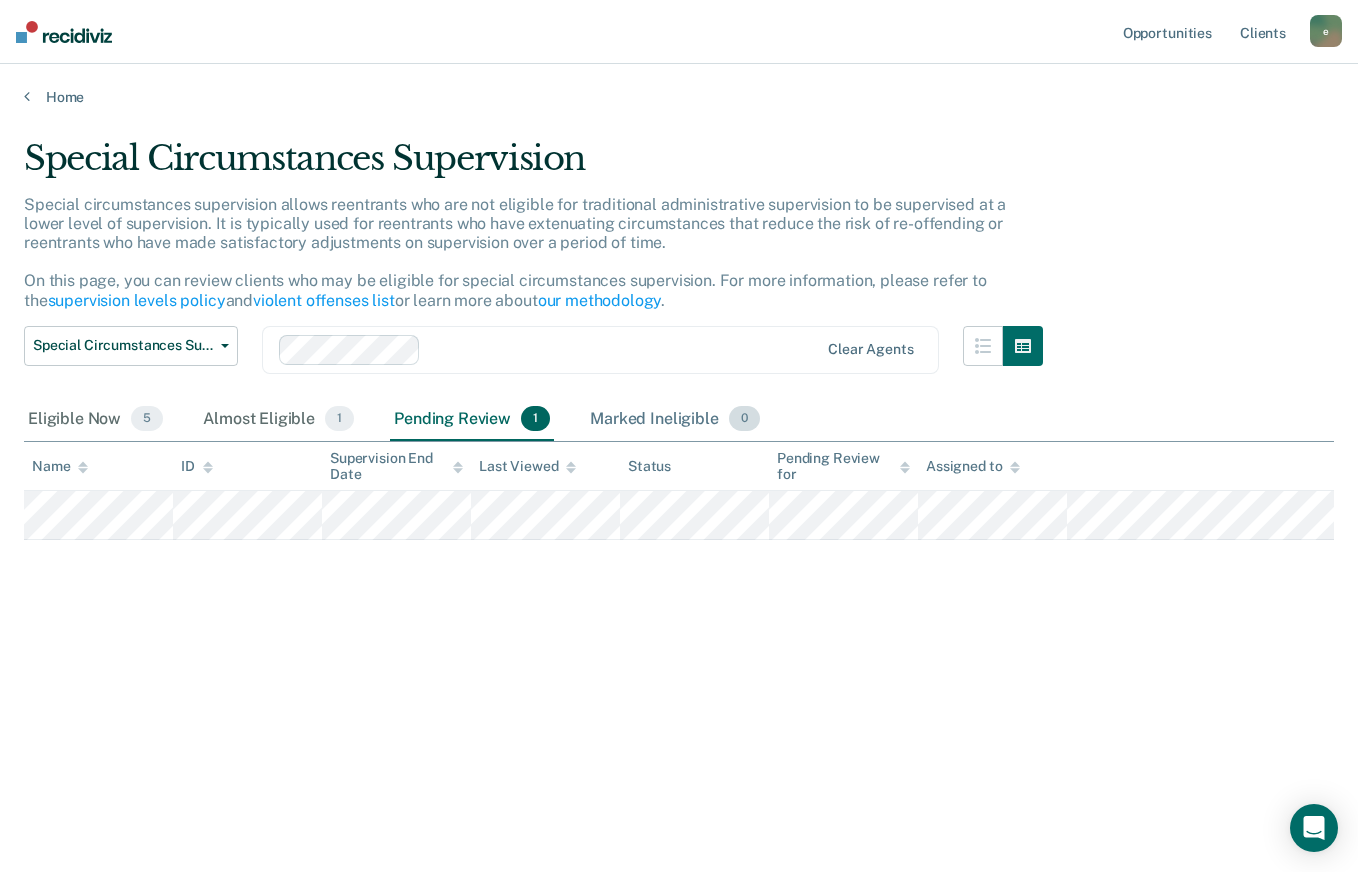 click on "Marked Ineligible 0" at bounding box center (675, 420) 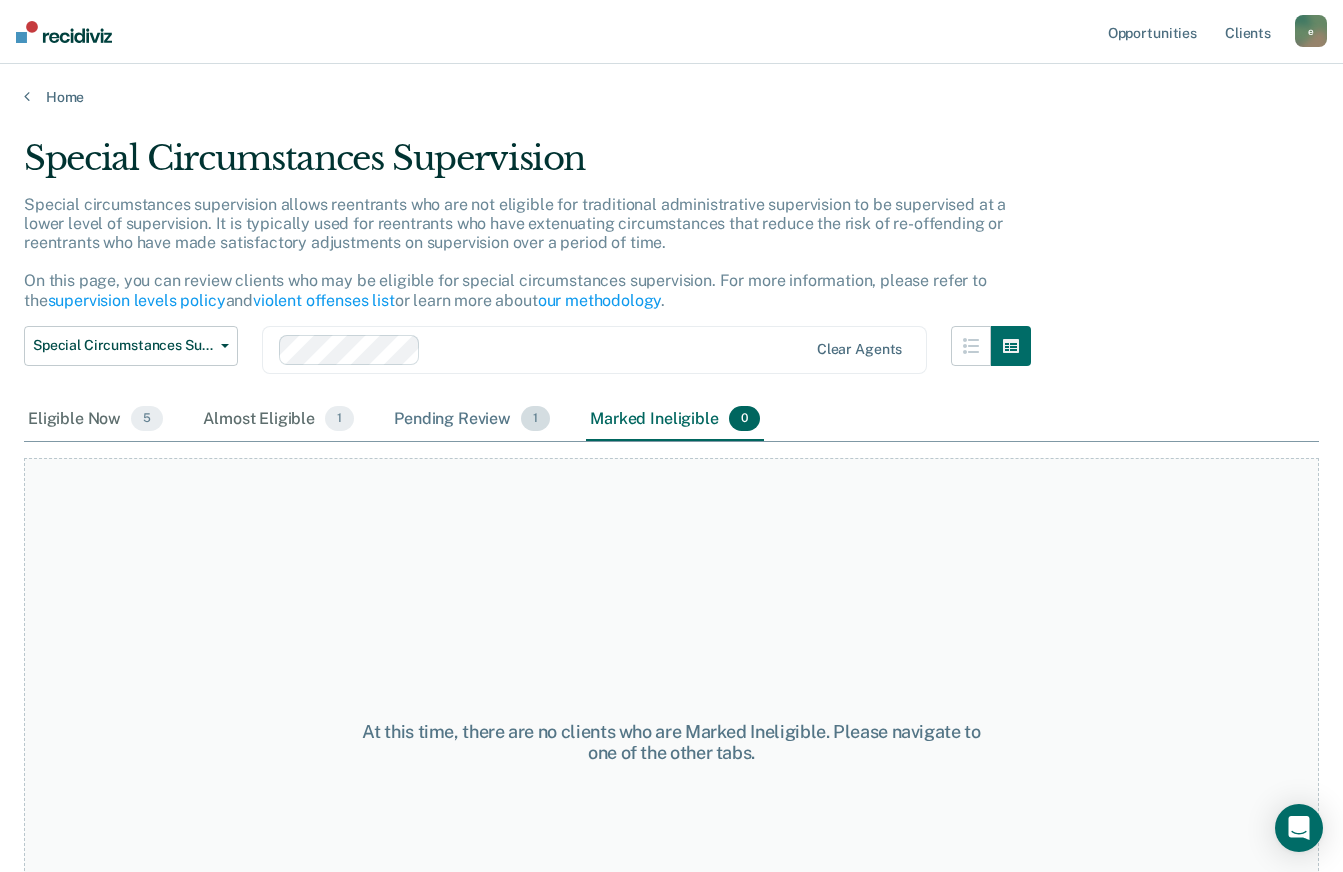 click on "1" at bounding box center [535, 419] 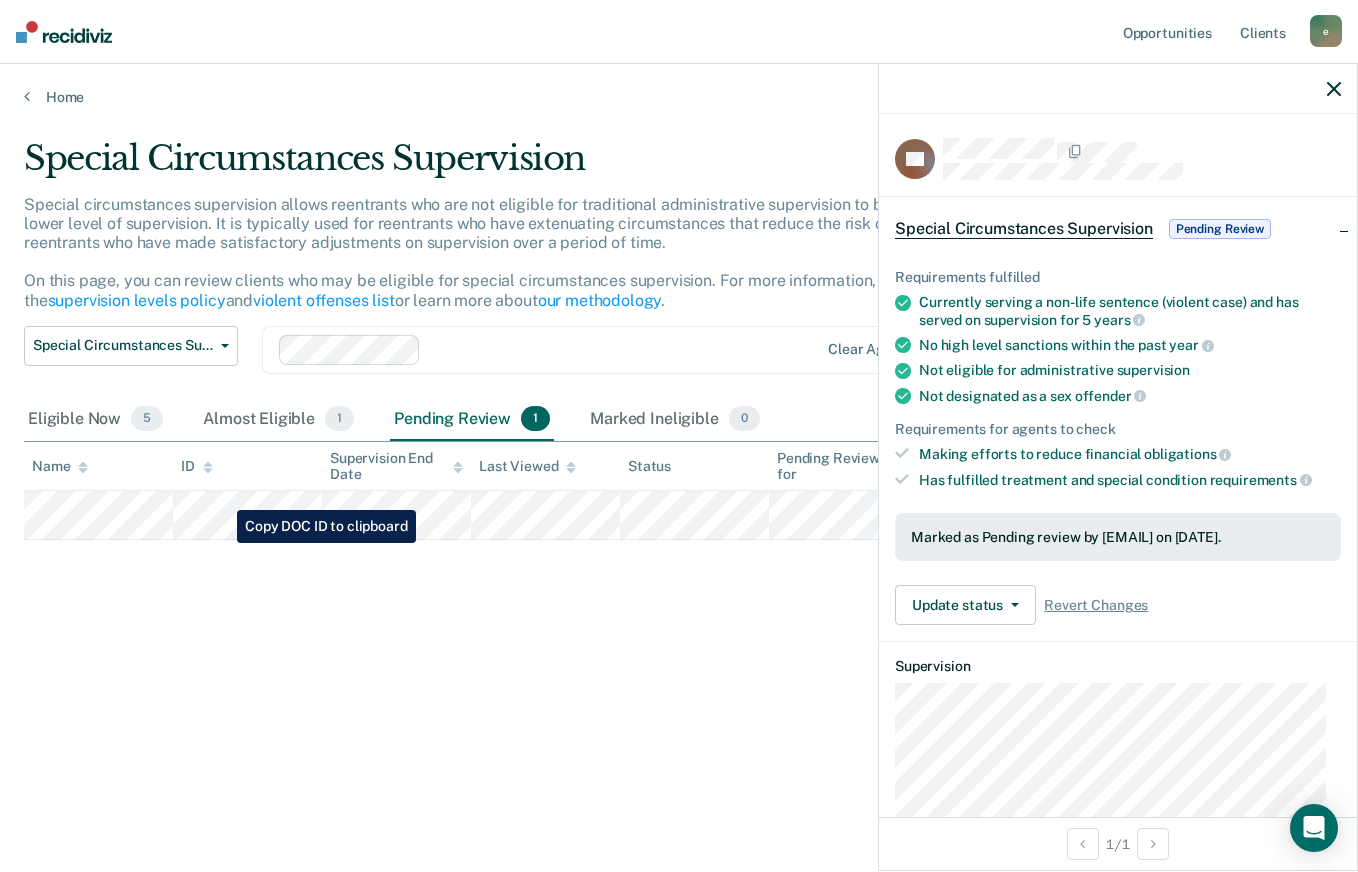 click on "Special Circumstances Supervision   Special circumstances supervision allows reentrants who are not eligible for traditional administrative supervision to be supervised at a lower level of supervision. It is typically used for reentrants who have extenuating circumstances that reduce the risk of re-offending or reentrants who have made satisfactory adjustments on supervision over a period of time. On this page, you can review clients who may be eligible for special circumstances supervision. For more information, please refer to the  supervision levels policy  and  violent offenses list  or learn more about  our methodology .  Special Circumstances Supervision Administrative Supervision Special Circumstances Supervision Clear   agents Eligible Now 5 Almost Eligible 1 Pending Review 1 Marked Ineligible 0
To pick up a draggable item, press the space bar.
While dragging, use the arrow keys to move the item.
Press space again to drop the item in its new position, or press escape to cancel.
Name ID" at bounding box center [679, 430] 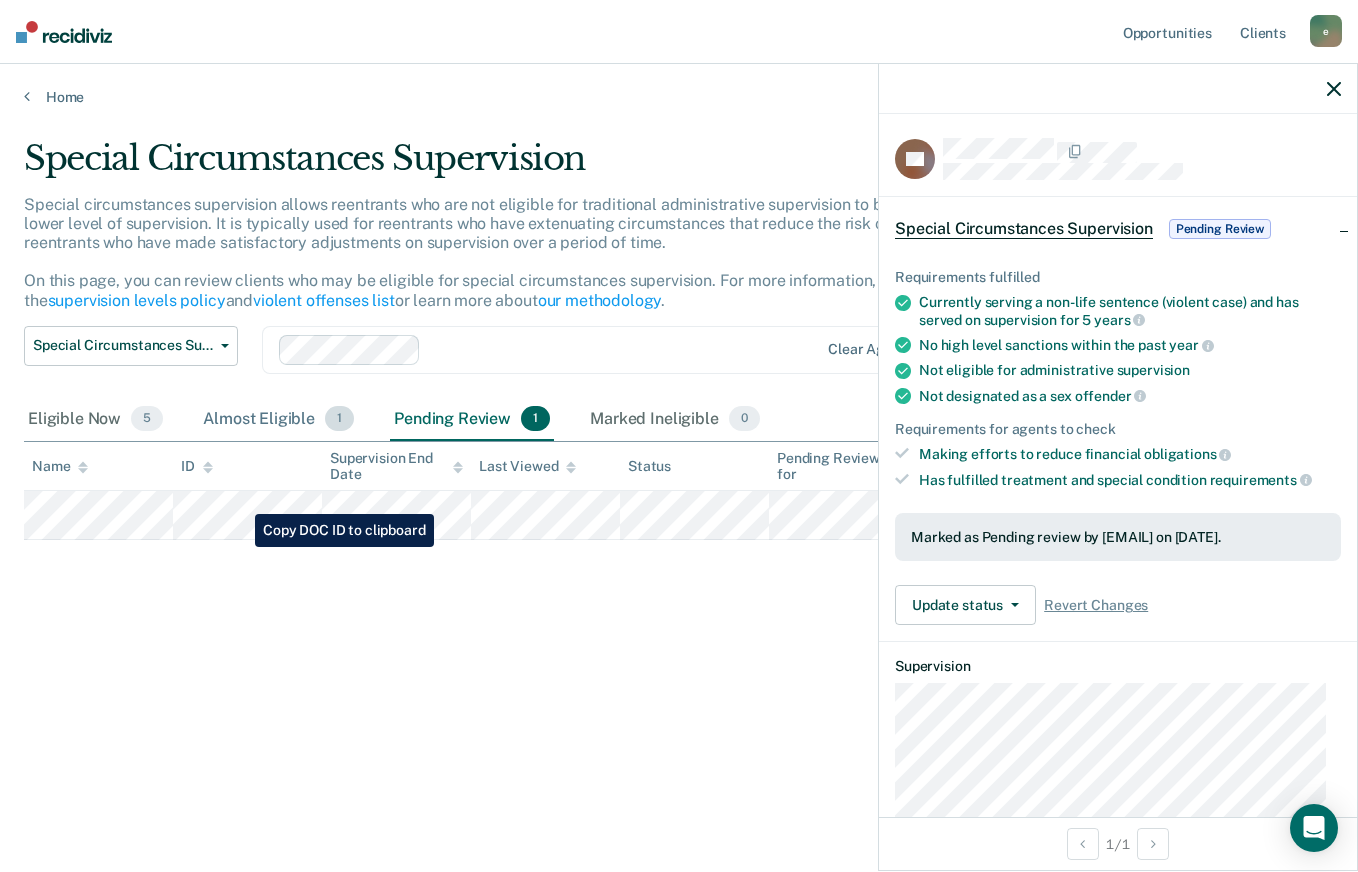 click on "Almost Eligible 1" at bounding box center (278, 420) 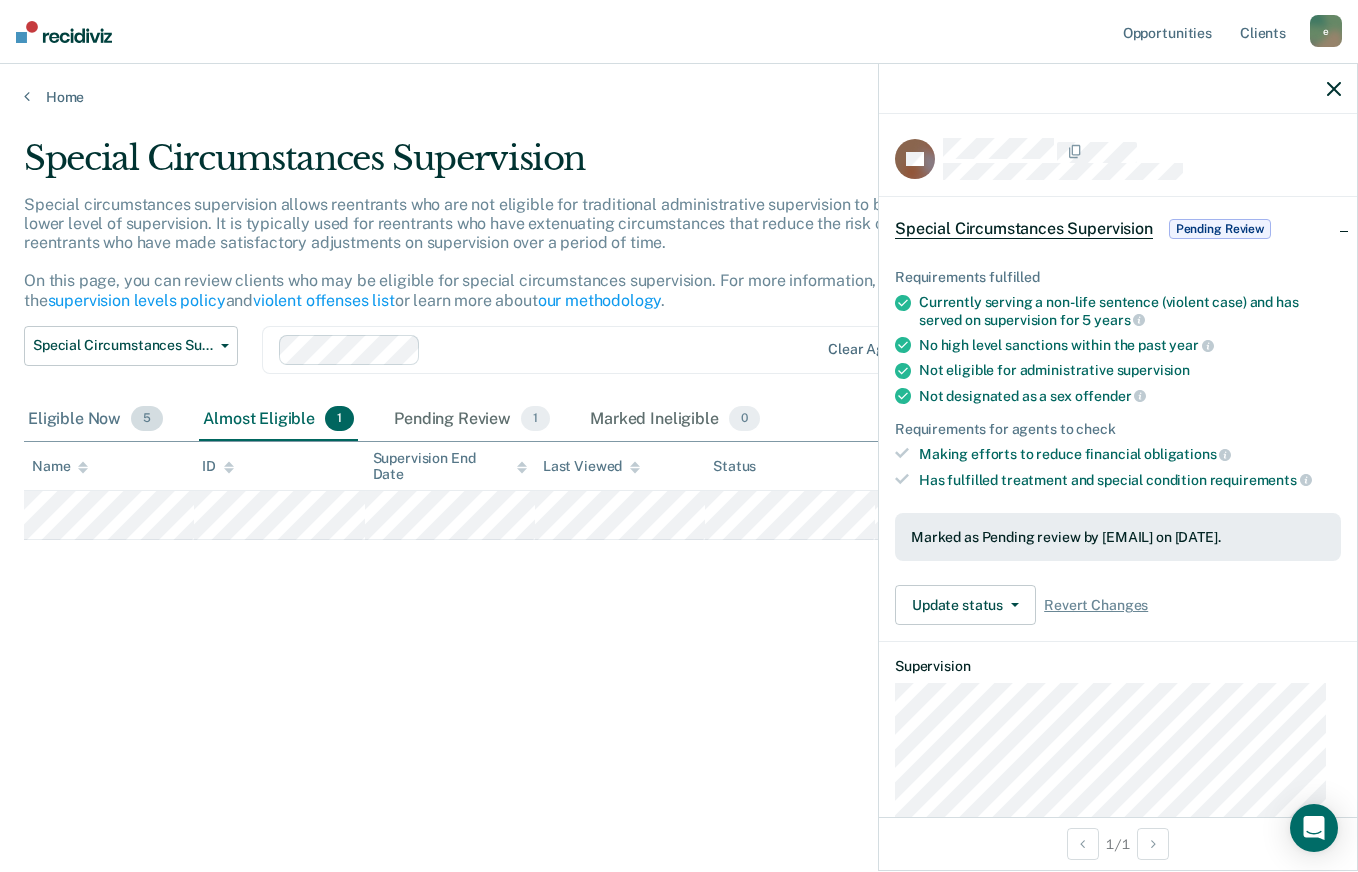 click on "Eligible Now 5" at bounding box center (95, 420) 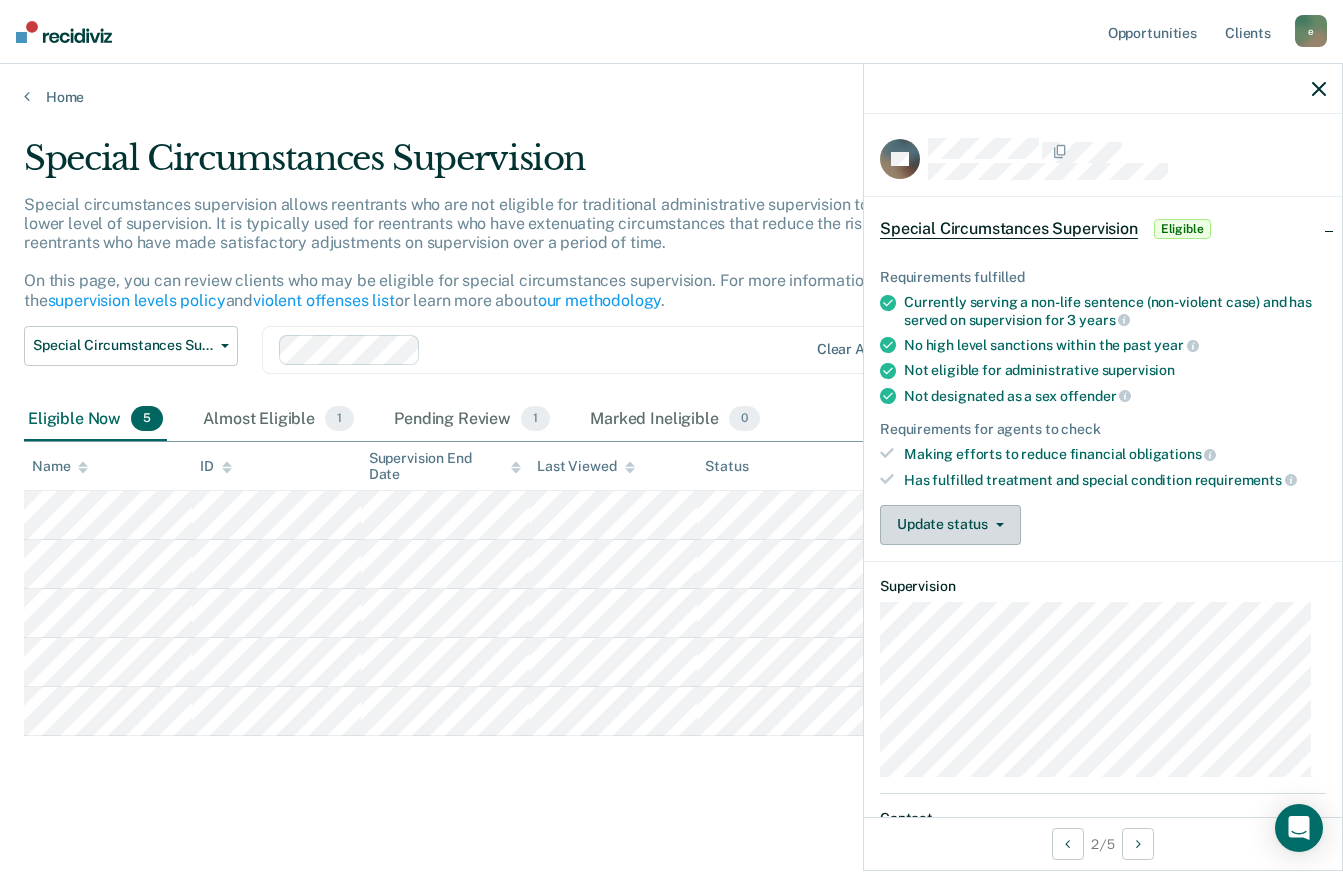 click 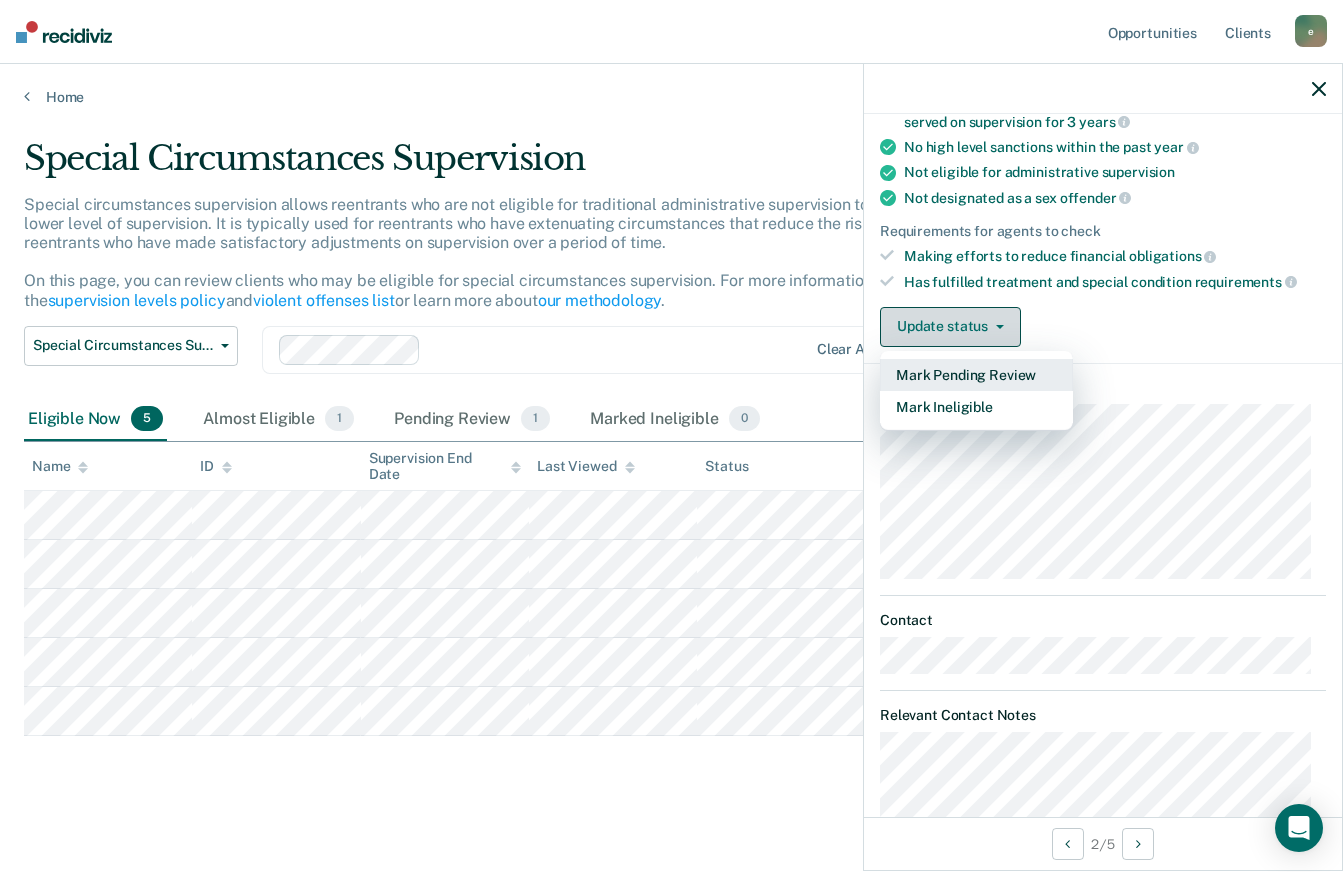 scroll, scrollTop: 247, scrollLeft: 0, axis: vertical 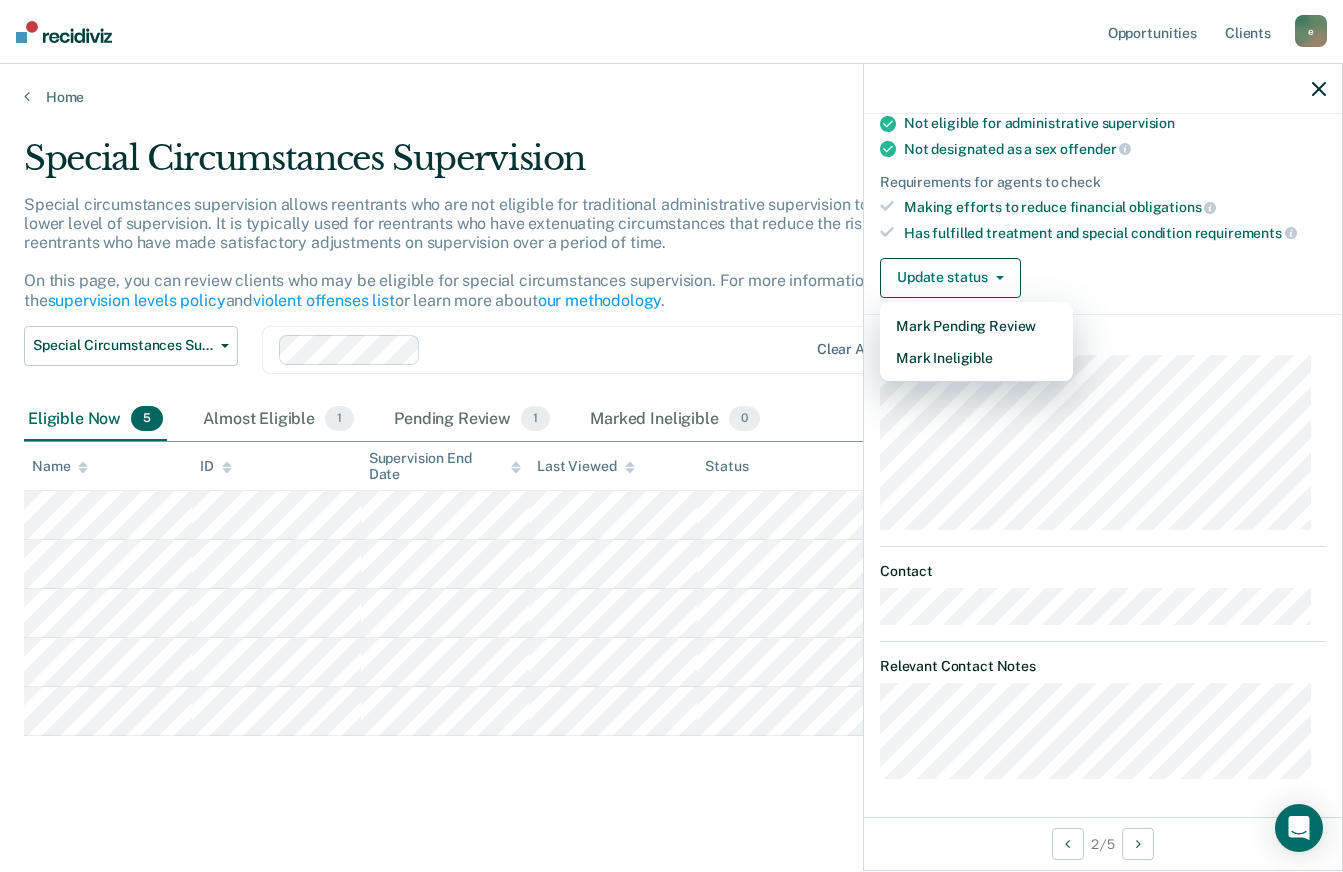 click 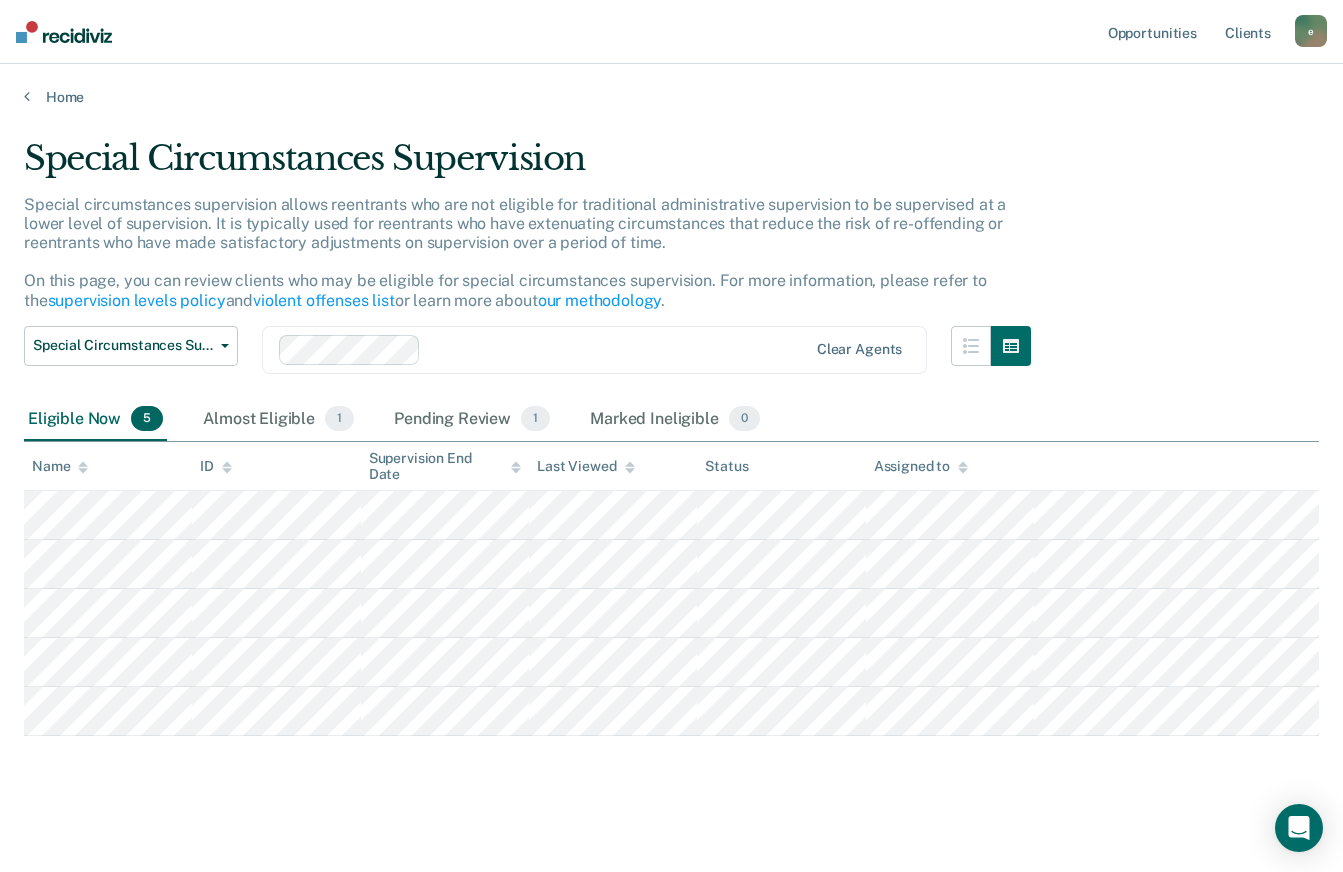 scroll, scrollTop: 8, scrollLeft: 0, axis: vertical 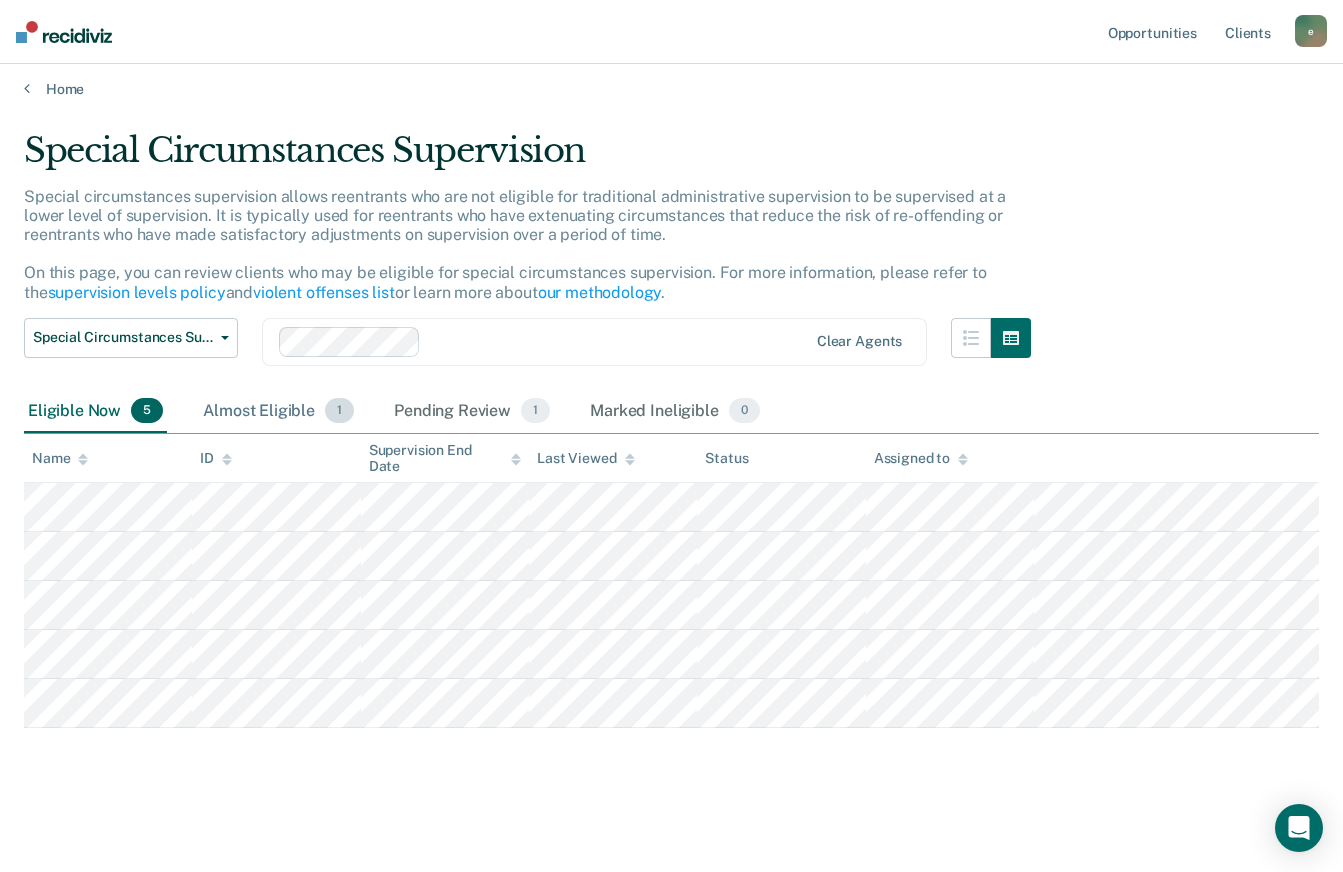 click on "Almost Eligible 1" at bounding box center (278, 412) 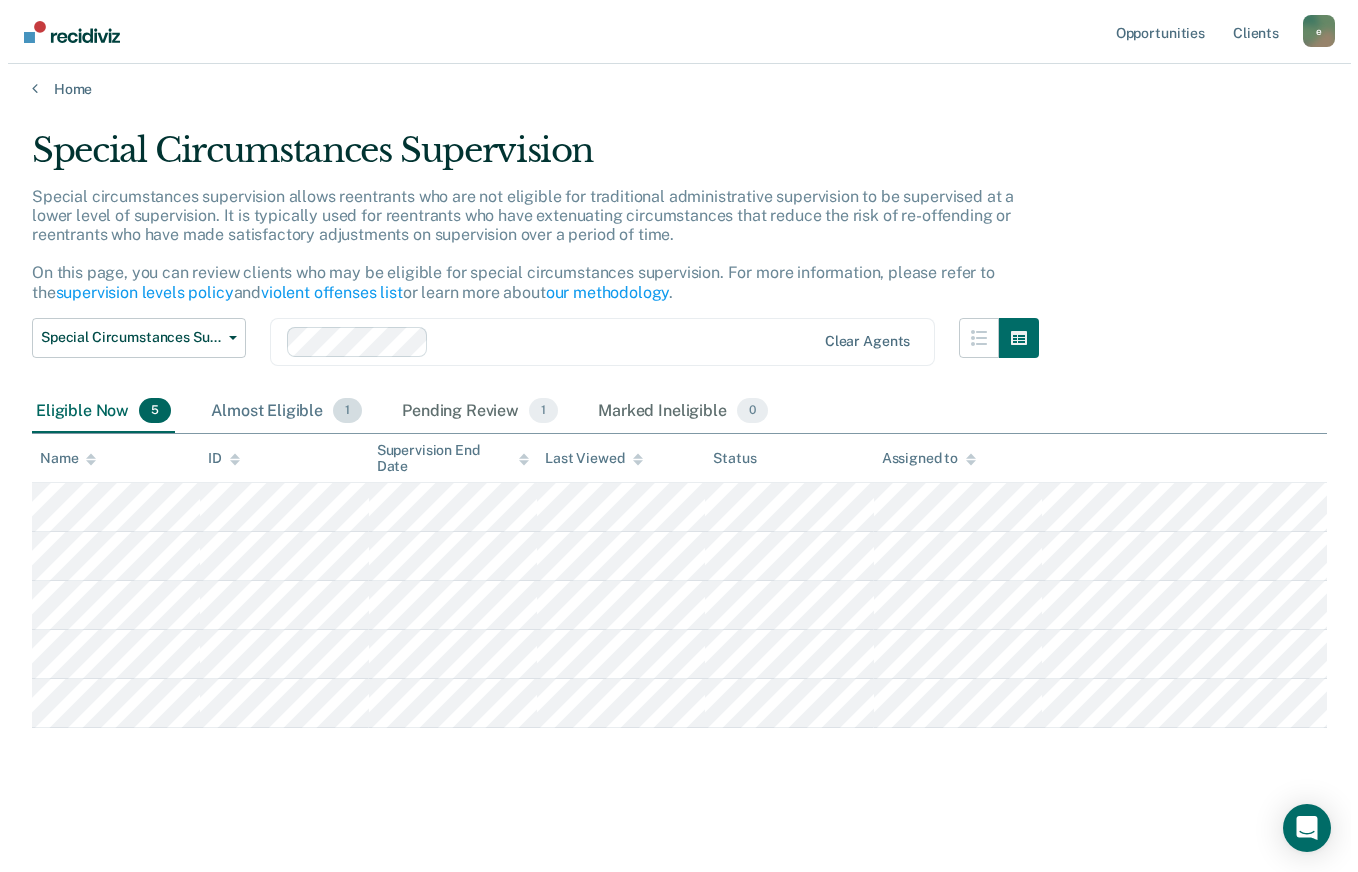 scroll, scrollTop: 0, scrollLeft: 0, axis: both 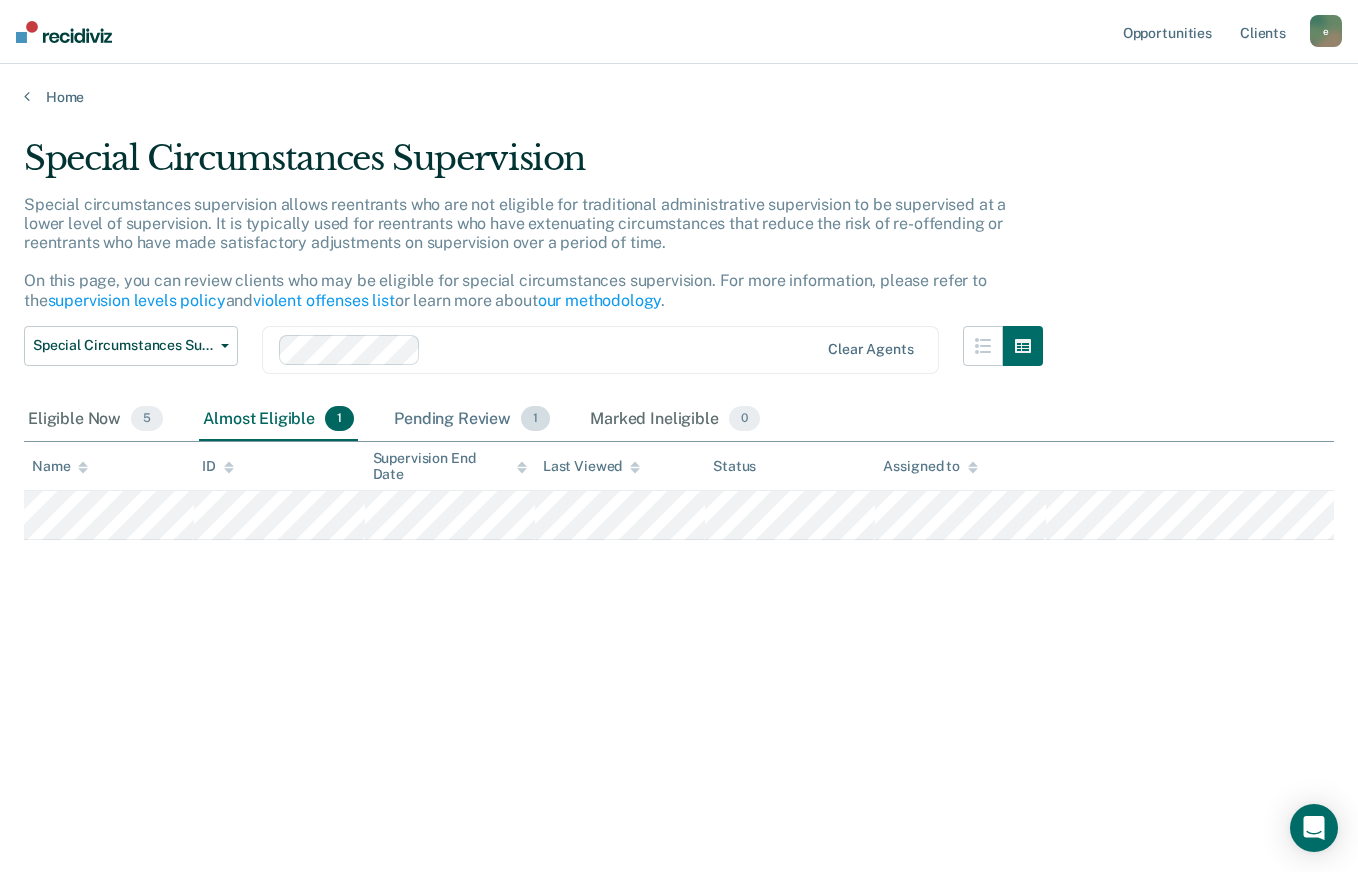 click on "Pending Review 1" at bounding box center (472, 420) 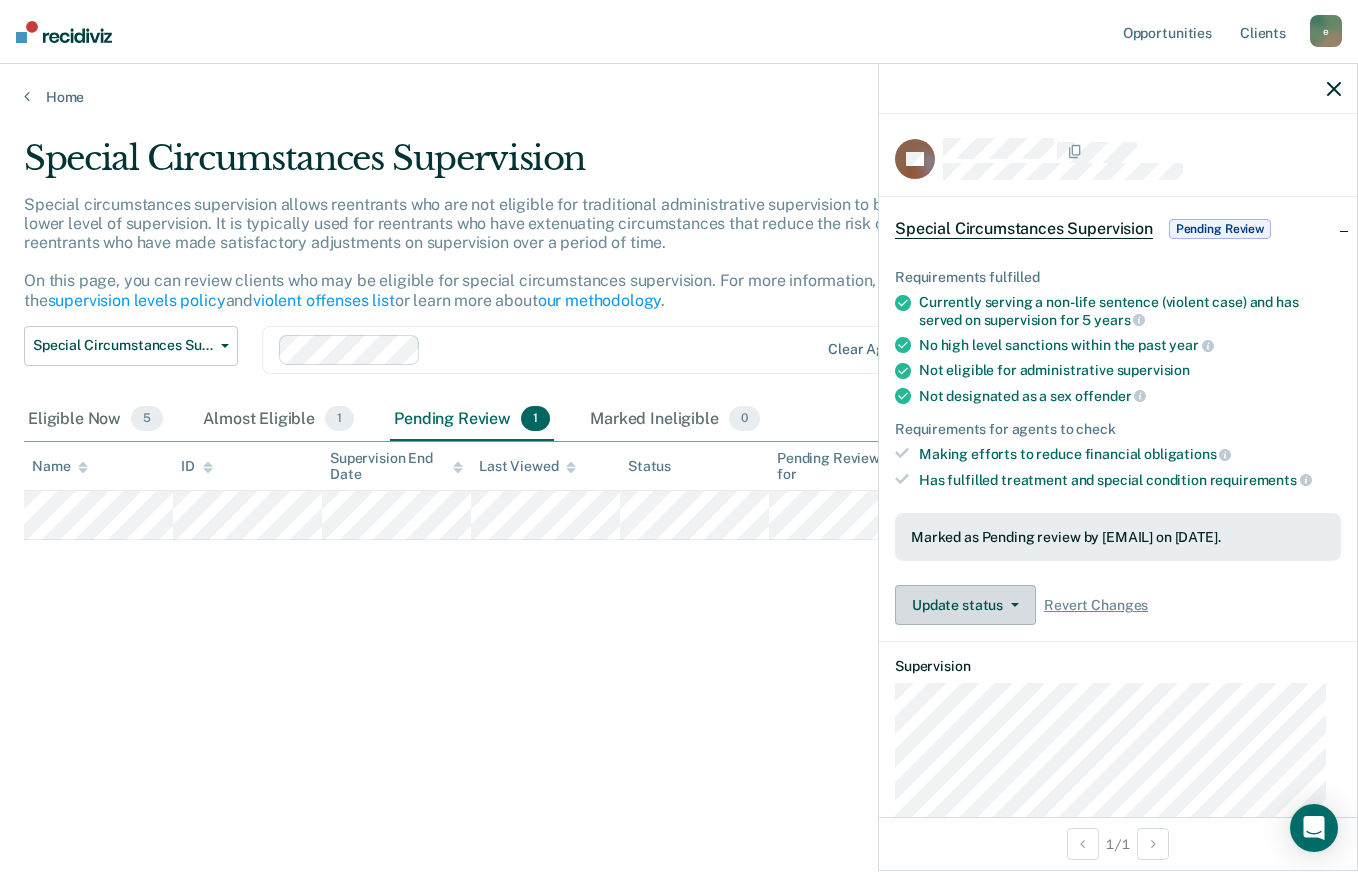 click on "Update status" at bounding box center (965, 605) 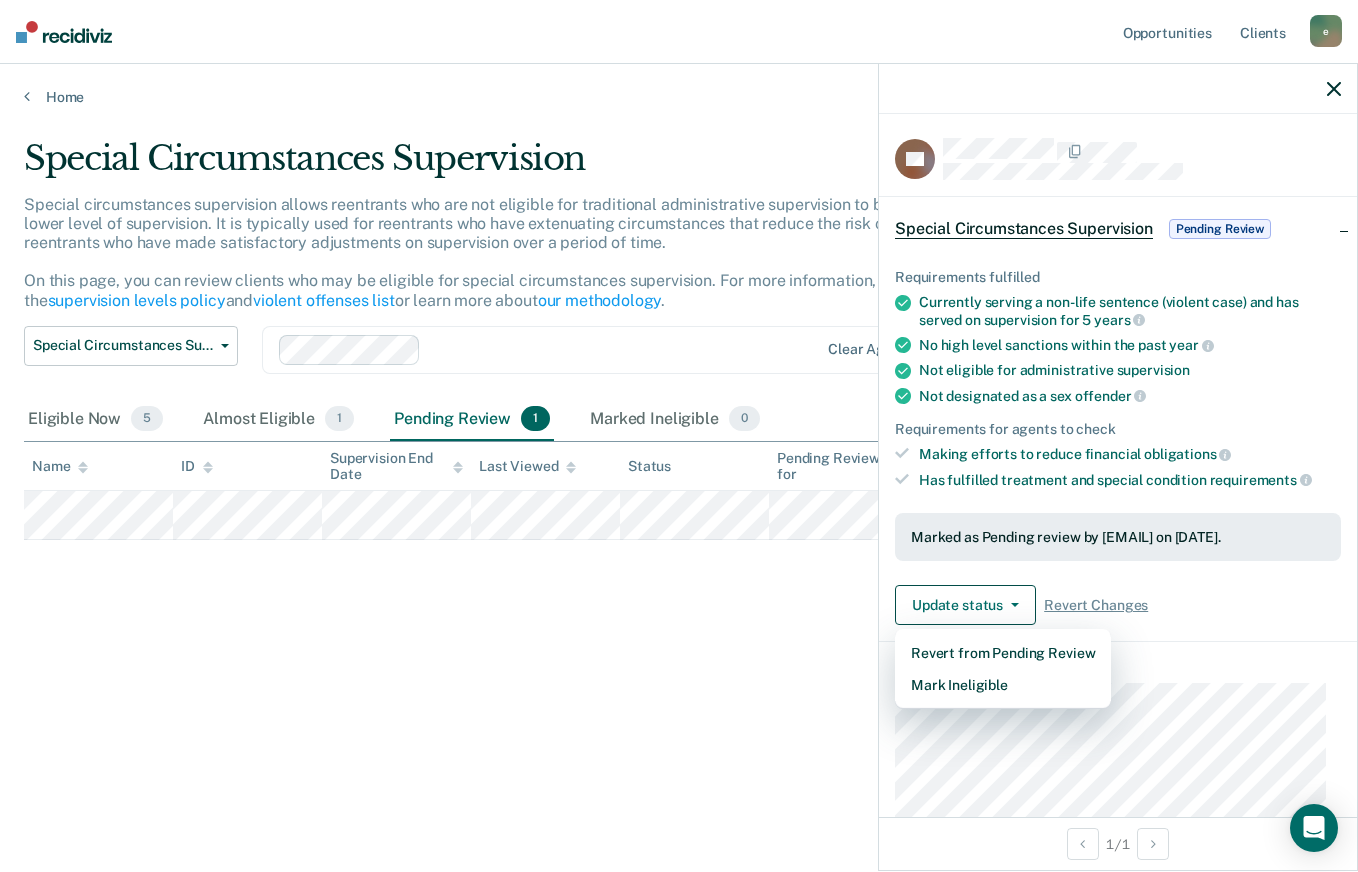 click on "DC   Special Circumstances Supervision Pending Review Requirements fulfilled Currently serving a non-life sentence (violent case) and has served on supervision for 5   years   No high level sanctions within the past   year   Not eligible for administrative   supervision Not designated as a sex   offender   Requirements for agents to check Making efforts to reduce financial   obligations   Has fulfilled treatment and special condition   requirements   Marked as Pending review by emschneck@pa.gov on August 6, 2025.   Update status Revert from Pending Review Mark Ineligible Revert Changes Supervision Contact Relevant Contact Notes" at bounding box center (1118, 735) 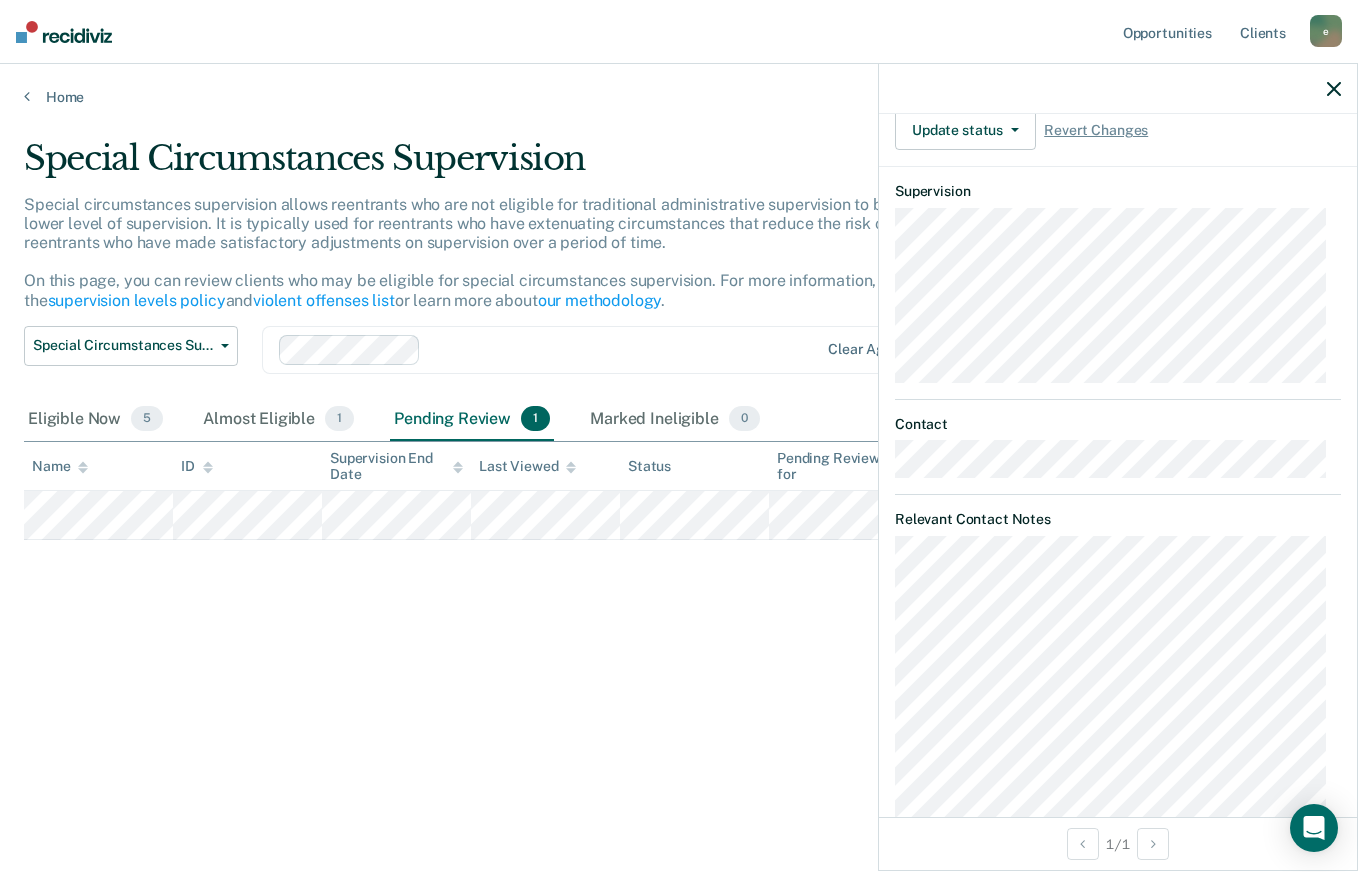 scroll, scrollTop: 569, scrollLeft: 0, axis: vertical 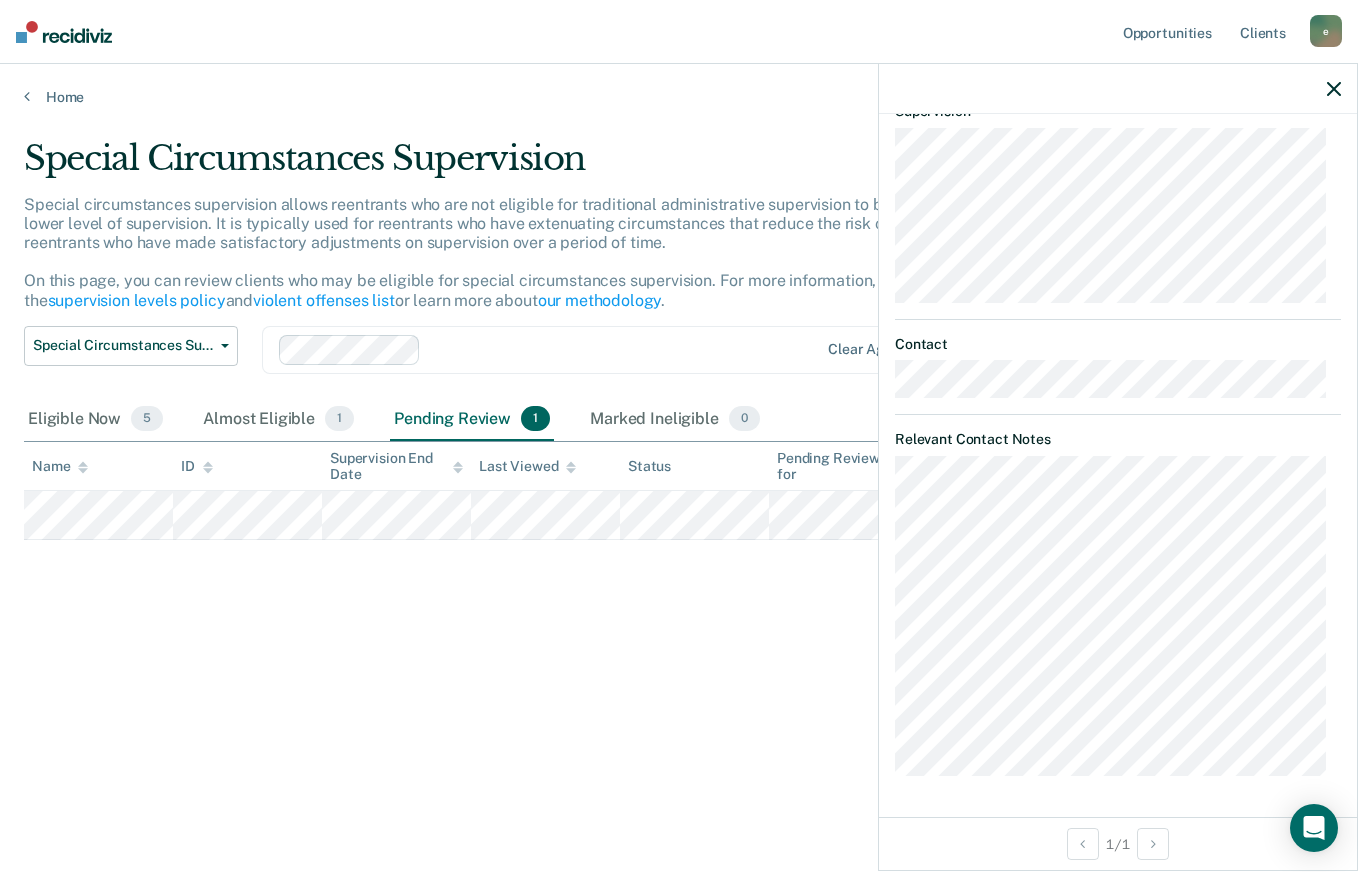 click 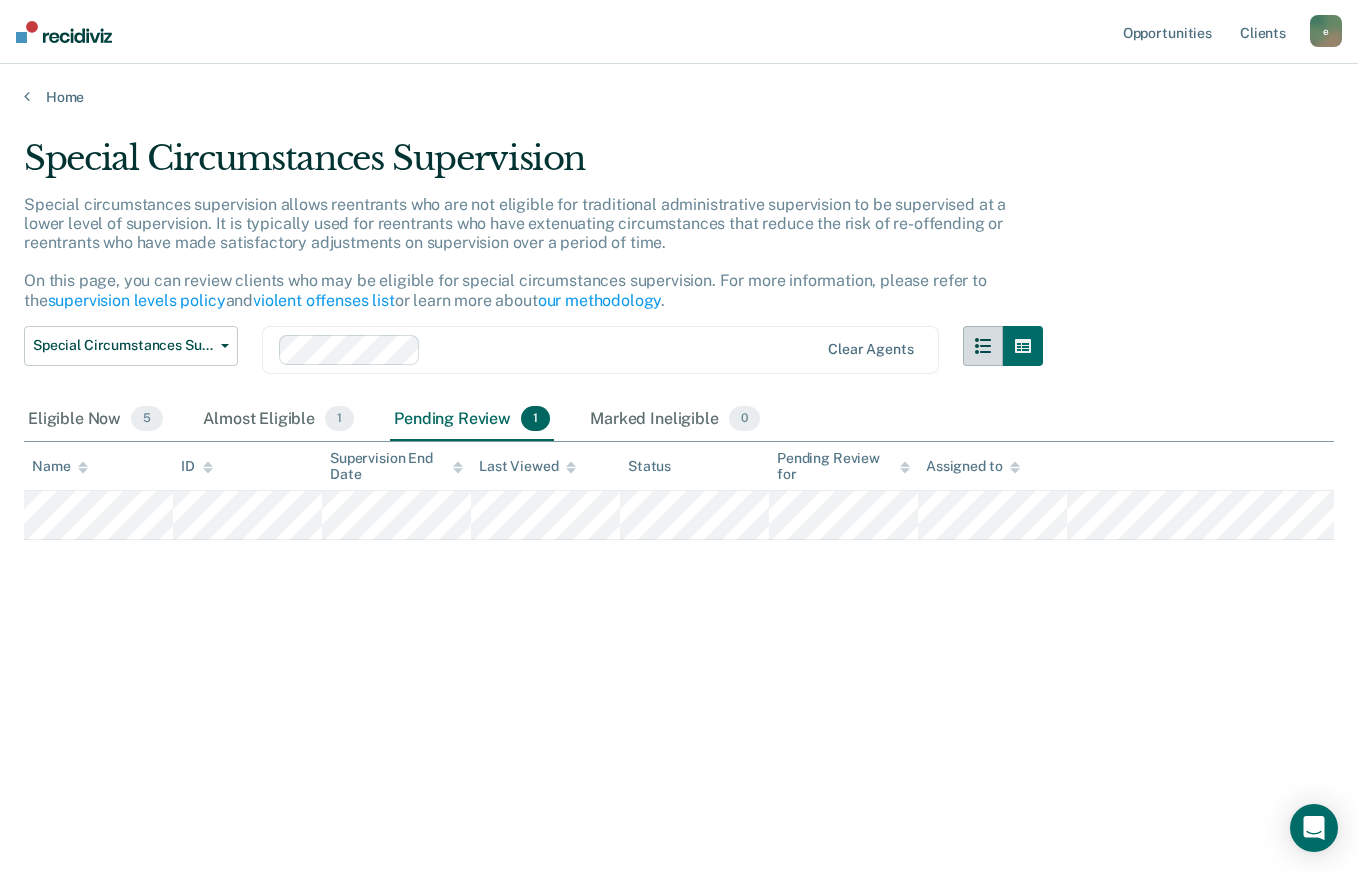 click at bounding box center (983, 346) 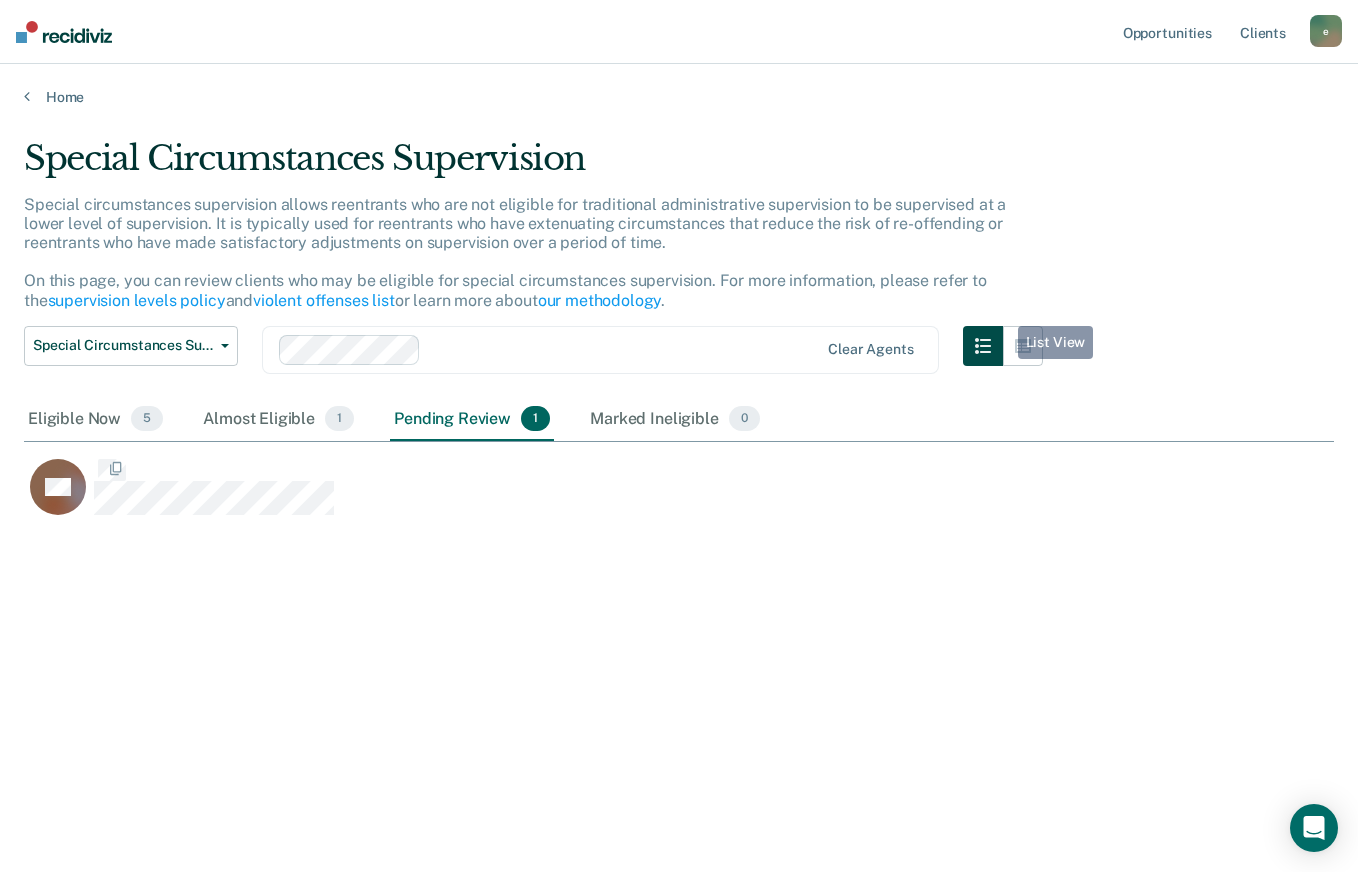 scroll, scrollTop: 16, scrollLeft: 16, axis: both 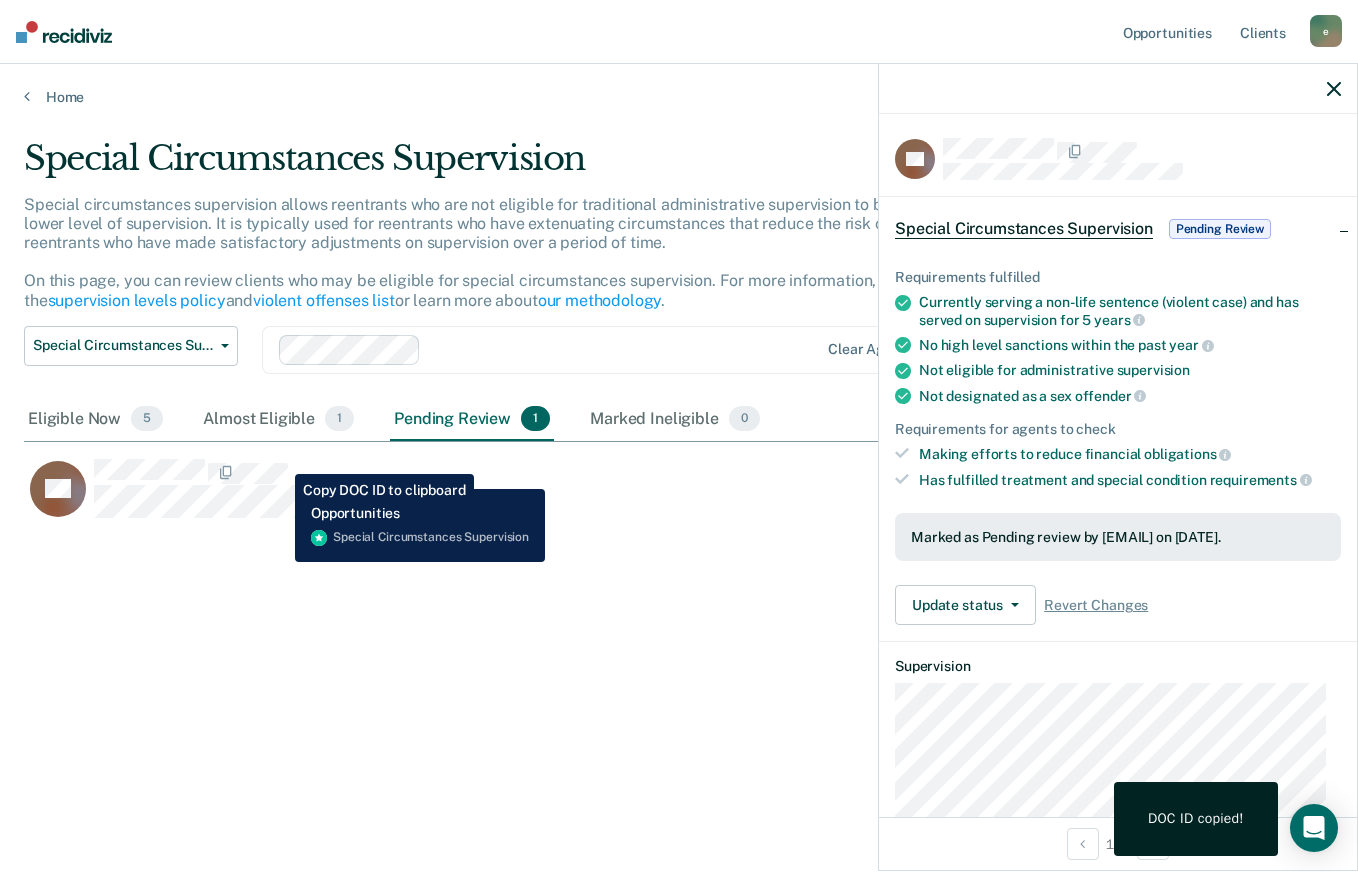 click on "DOC ID copied!" at bounding box center [1196, 819] 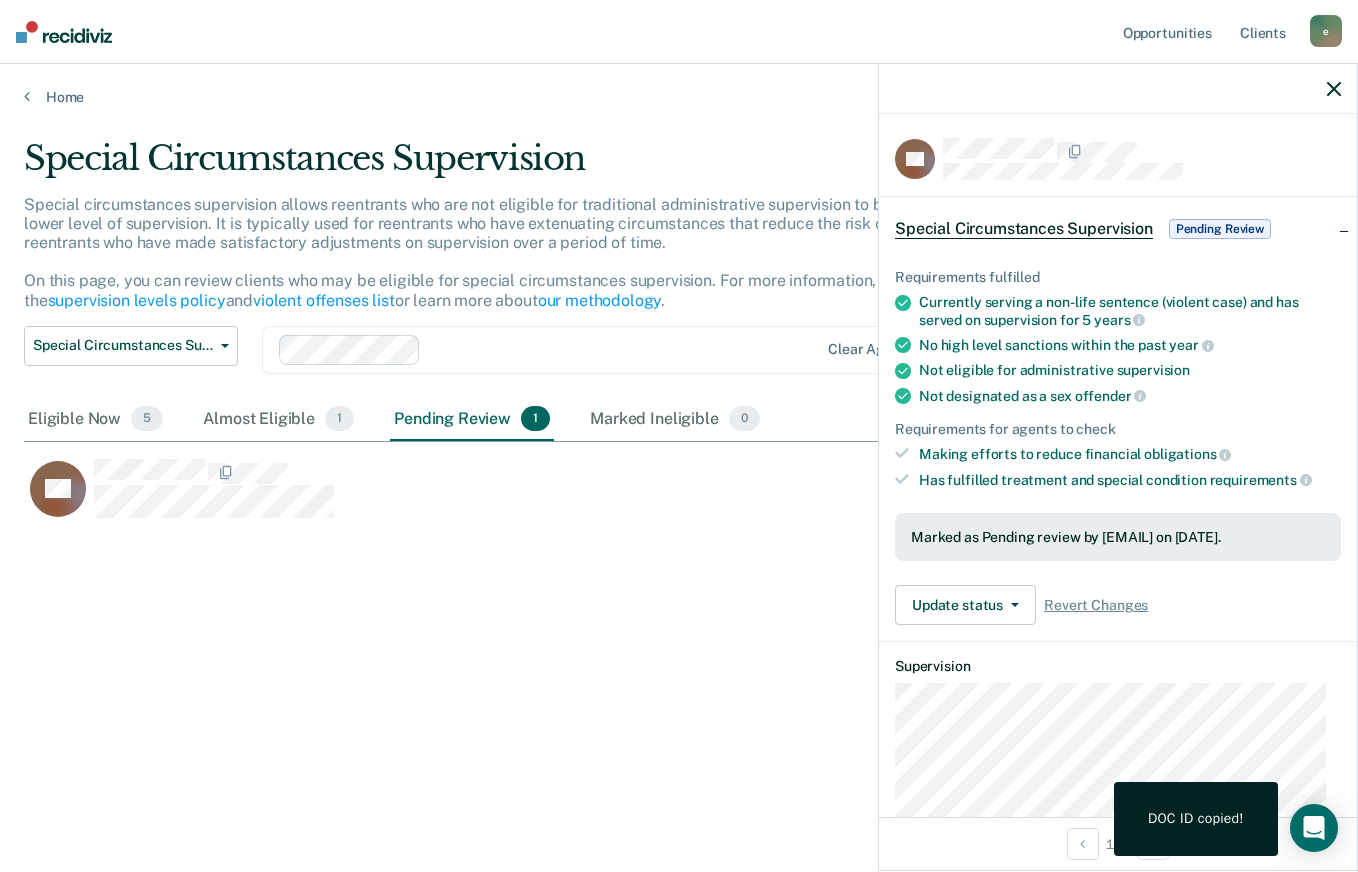 click on "DOC ID copied!" at bounding box center [1196, 819] 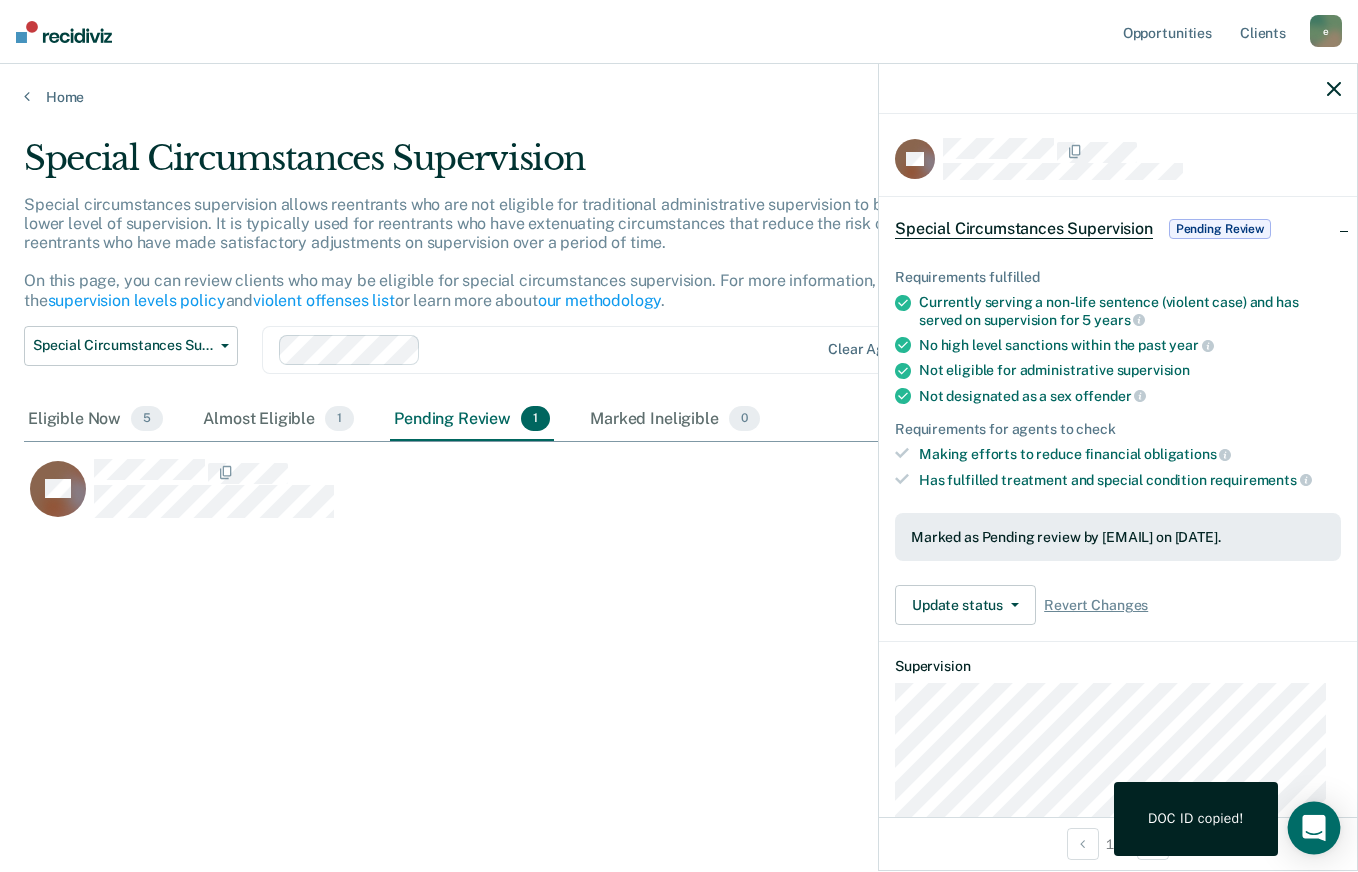 click 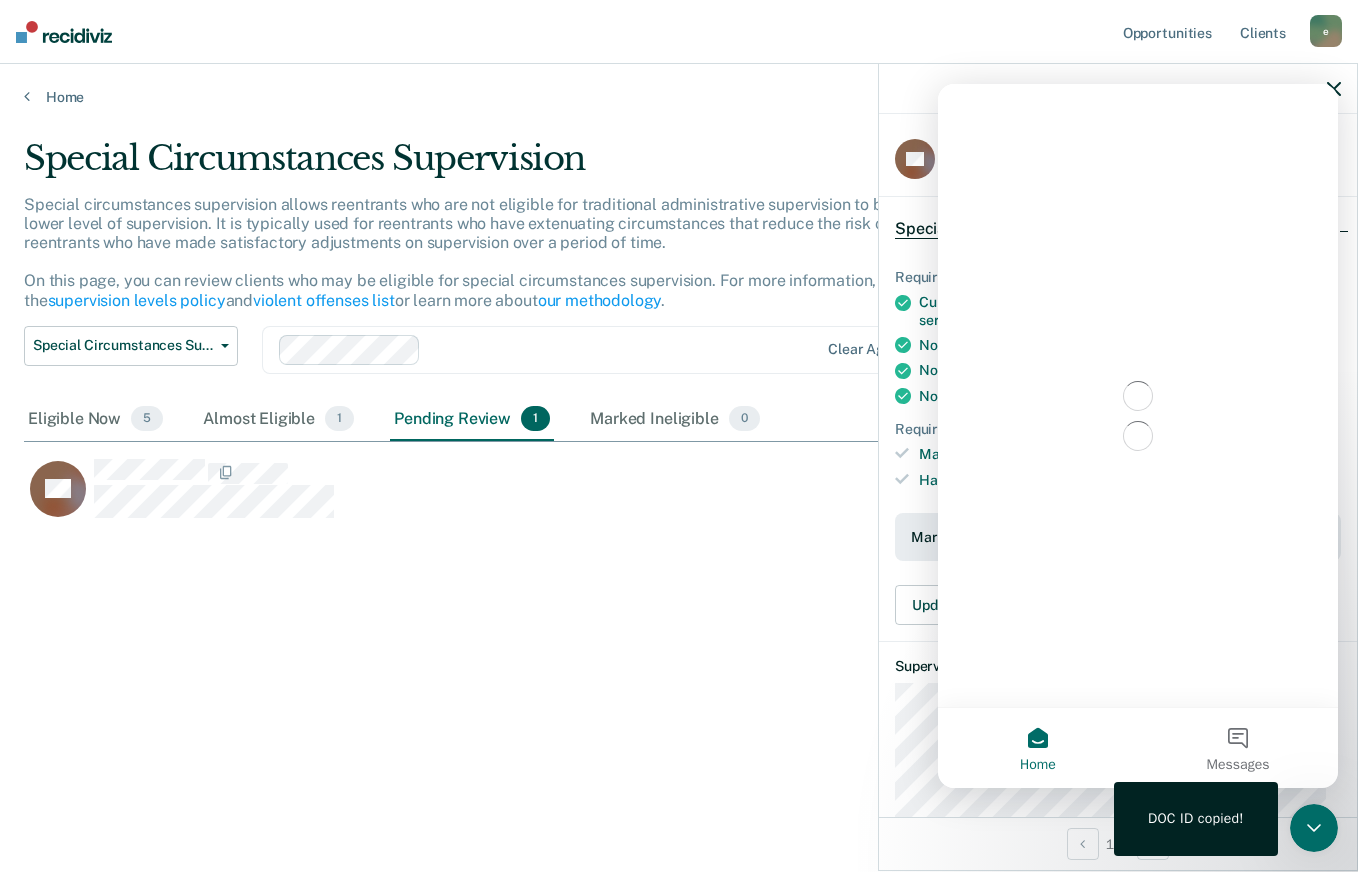 scroll, scrollTop: 0, scrollLeft: 0, axis: both 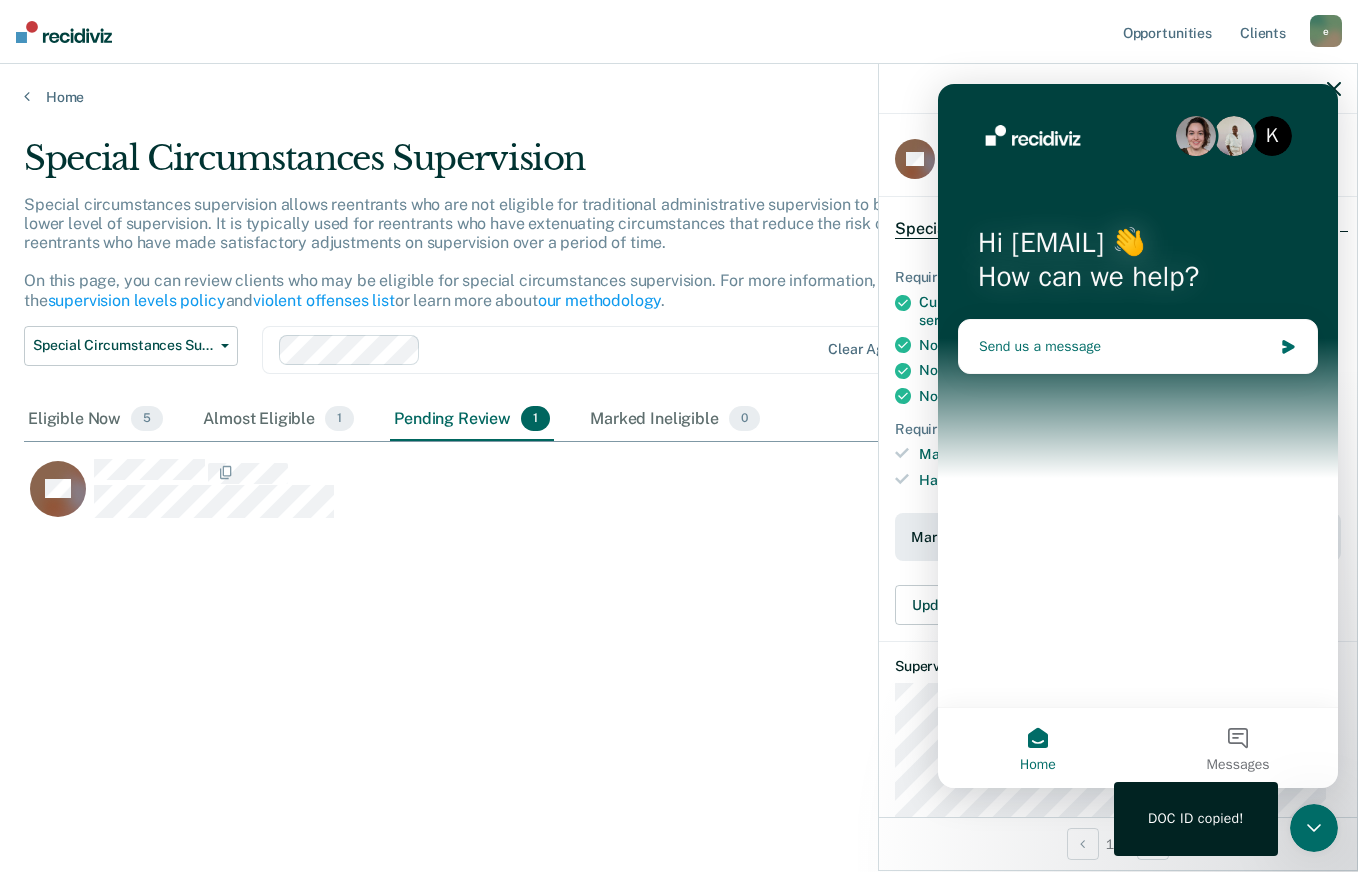 click on "Send us a message" at bounding box center [1125, 346] 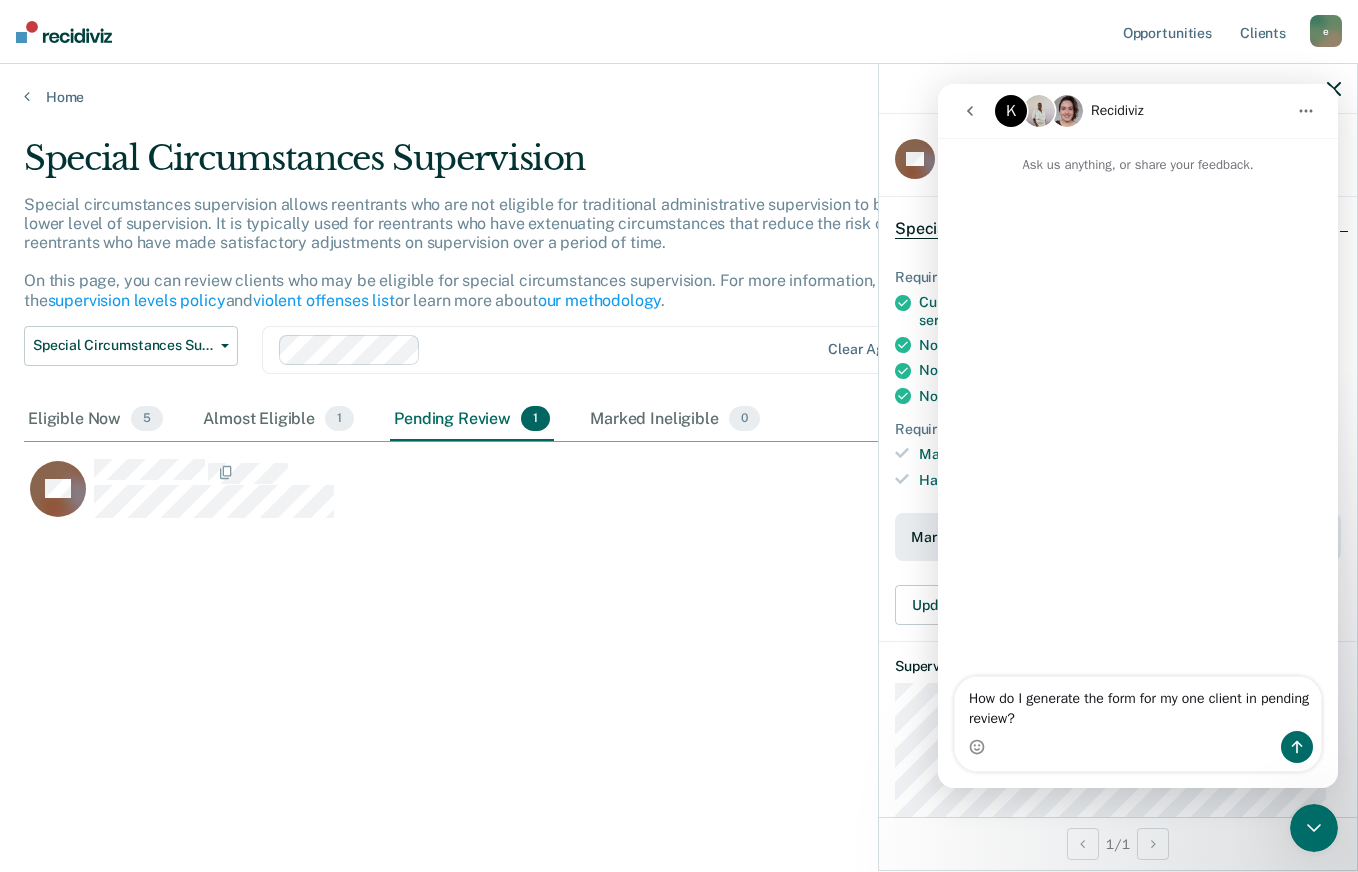 type on "How do I generate the form for my one client in pending review?" 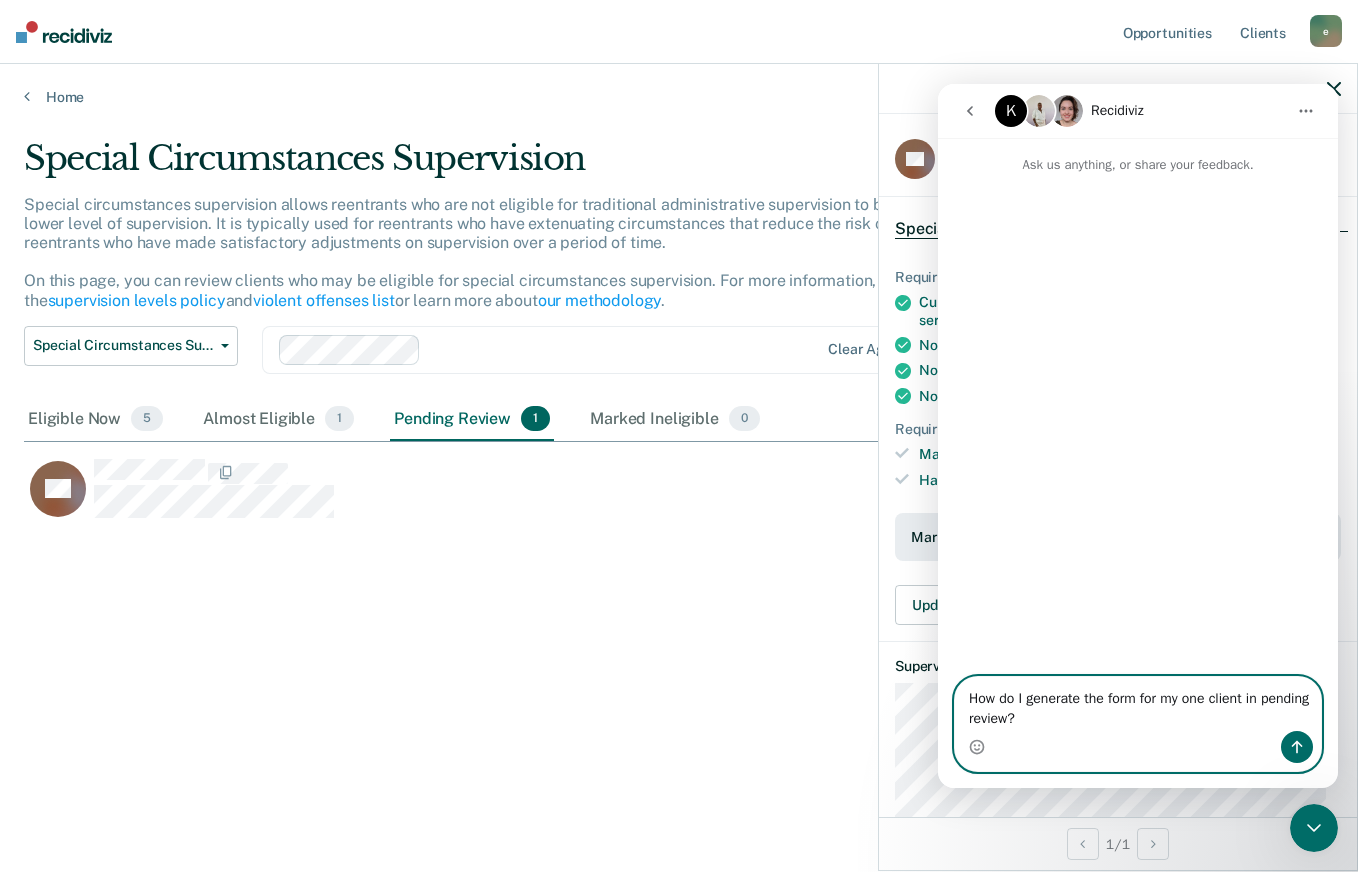 type 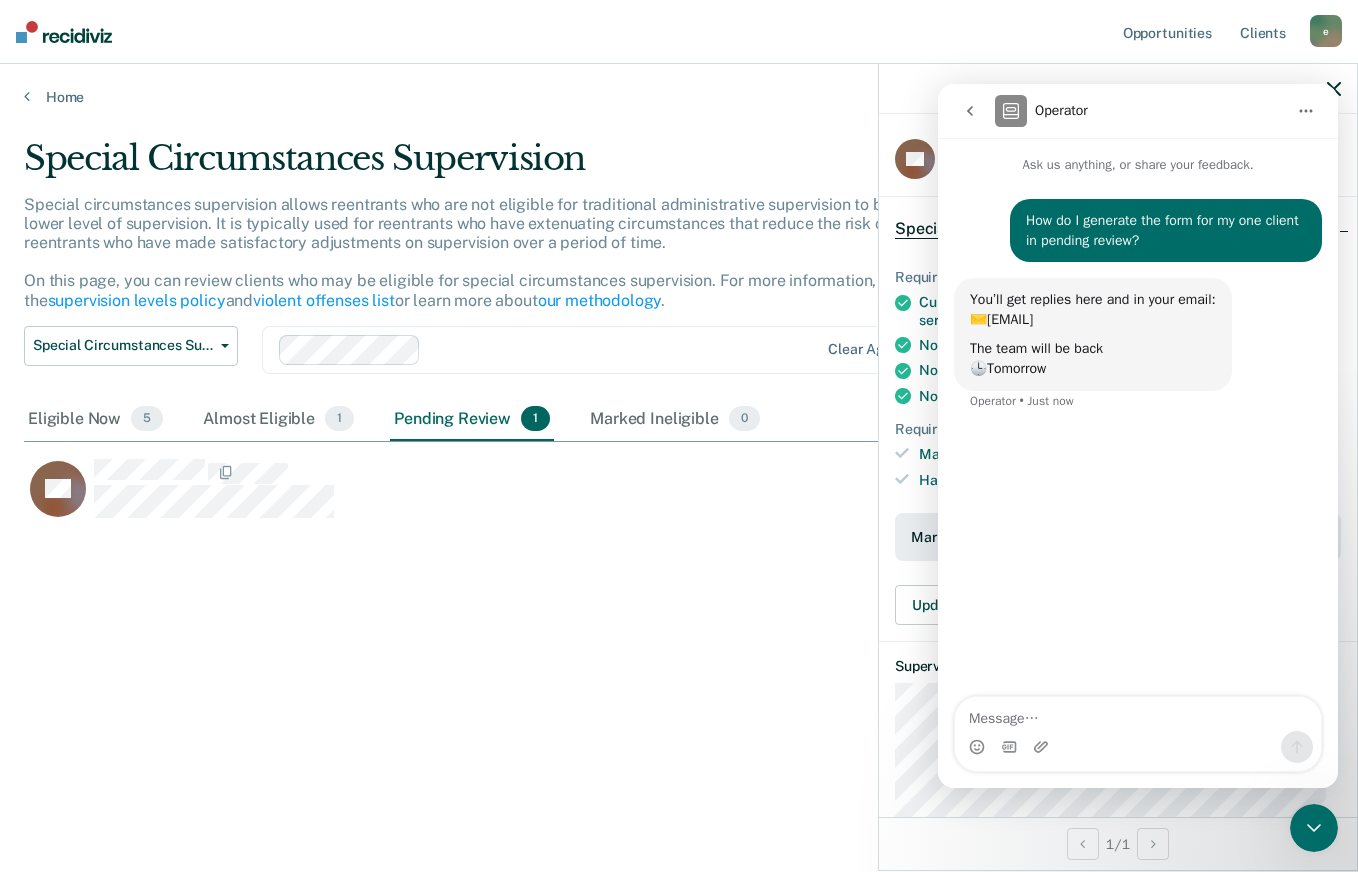 click on "Special Circumstances Supervision   Special circumstances supervision allows reentrants who are not eligible for traditional administrative supervision to be supervised at a lower level of supervision. It is typically used for reentrants who have extenuating circumstances that reduce the risk of re-offending or reentrants who have made satisfactory adjustments on supervision over a period of time. On this page, you can review clients who may be eligible for special circumstances supervision. For more information, please refer to the  supervision levels policy  and  violent offenses list  or learn more about  our methodology .  Special Circumstances Supervision Administrative Supervision Special Circumstances Supervision Clear   agents Eligible Now 5 Almost Eligible 1 Pending Review 1 Marked Ineligible 0
To pick up a draggable item, press the space bar.
While dragging, use the arrow keys to move the item.
Press space again to drop the item in its new position, or press escape to cancel.
DC" at bounding box center (679, 430) 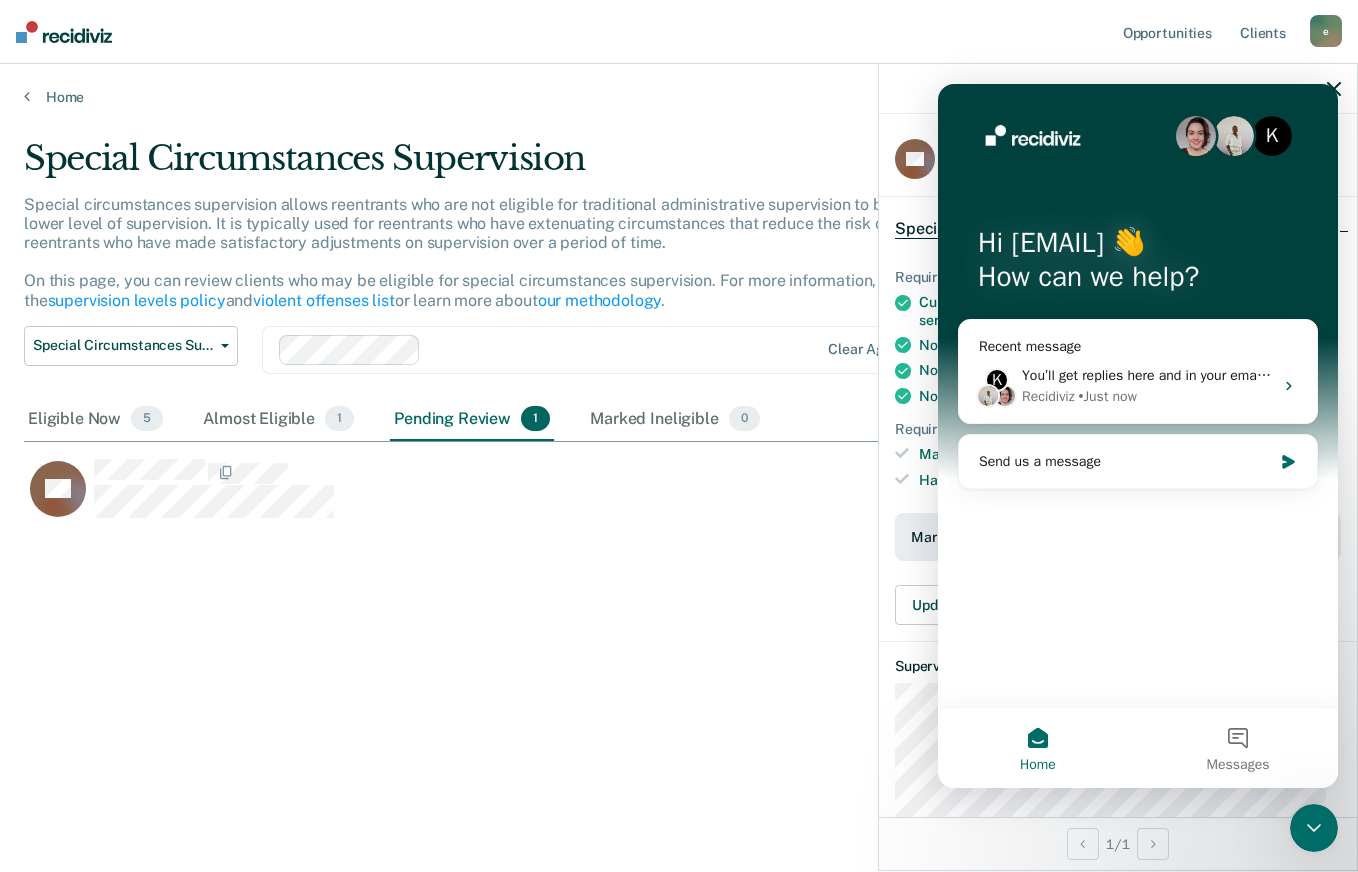 click on "Special Circumstances Supervision   Special circumstances supervision allows reentrants who are not eligible for traditional administrative supervision to be supervised at a lower level of supervision. It is typically used for reentrants who have extenuating circumstances that reduce the risk of re-offending or reentrants who have made satisfactory adjustments on supervision over a period of time. On this page, you can review clients who may be eligible for special circumstances supervision. For more information, please refer to the  supervision levels policy  and  violent offenses list  or learn more about  our methodology .  Special Circumstances Supervision Administrative Supervision Special Circumstances Supervision Clear   agents Eligible Now 5 Almost Eligible 1 Pending Review 1 Marked Ineligible 0
To pick up a draggable item, press the space bar.
While dragging, use the arrow keys to move the item.
Press space again to drop the item in its new position, or press escape to cancel.
DC" at bounding box center [679, 462] 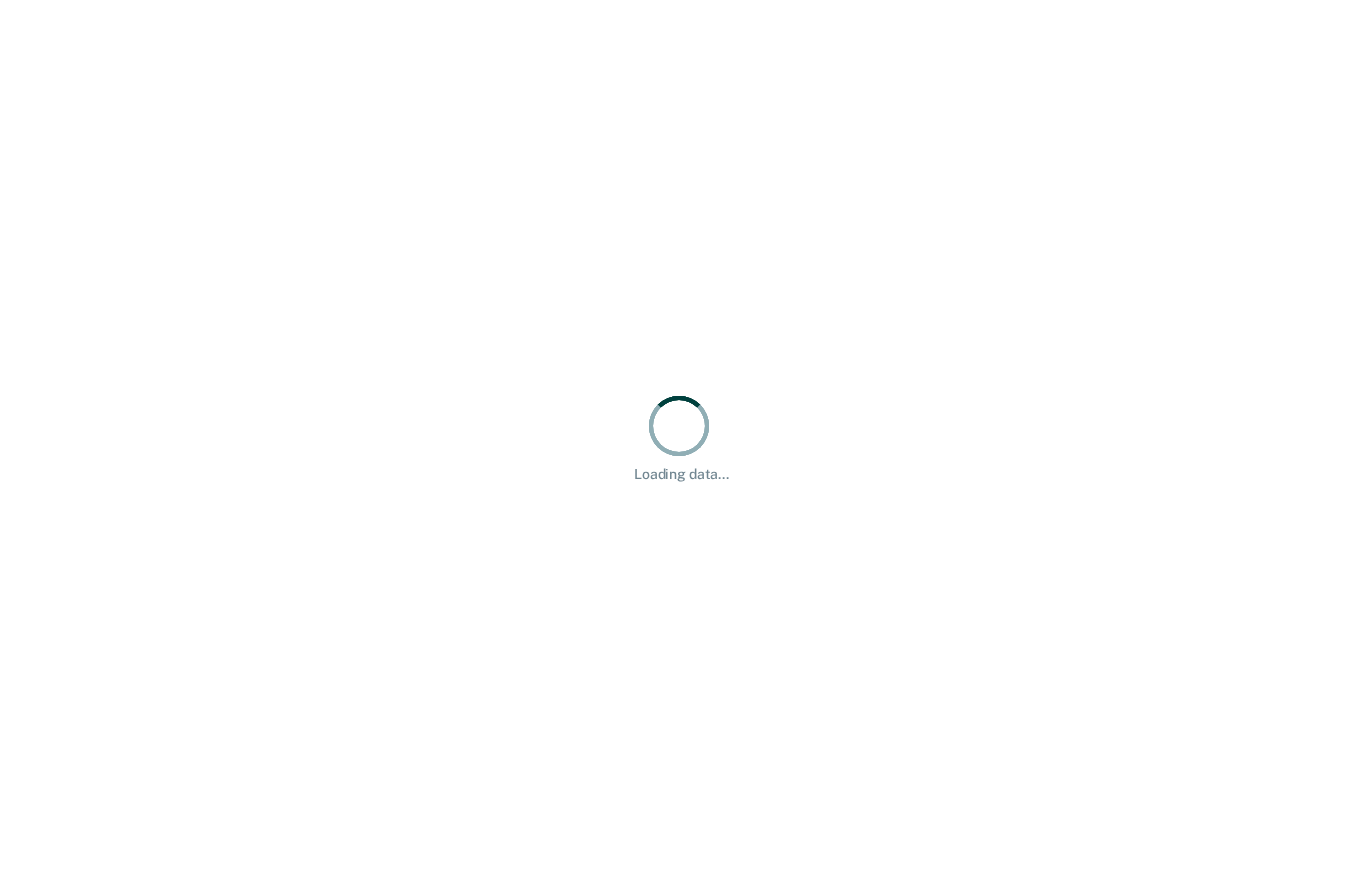 scroll, scrollTop: 0, scrollLeft: 0, axis: both 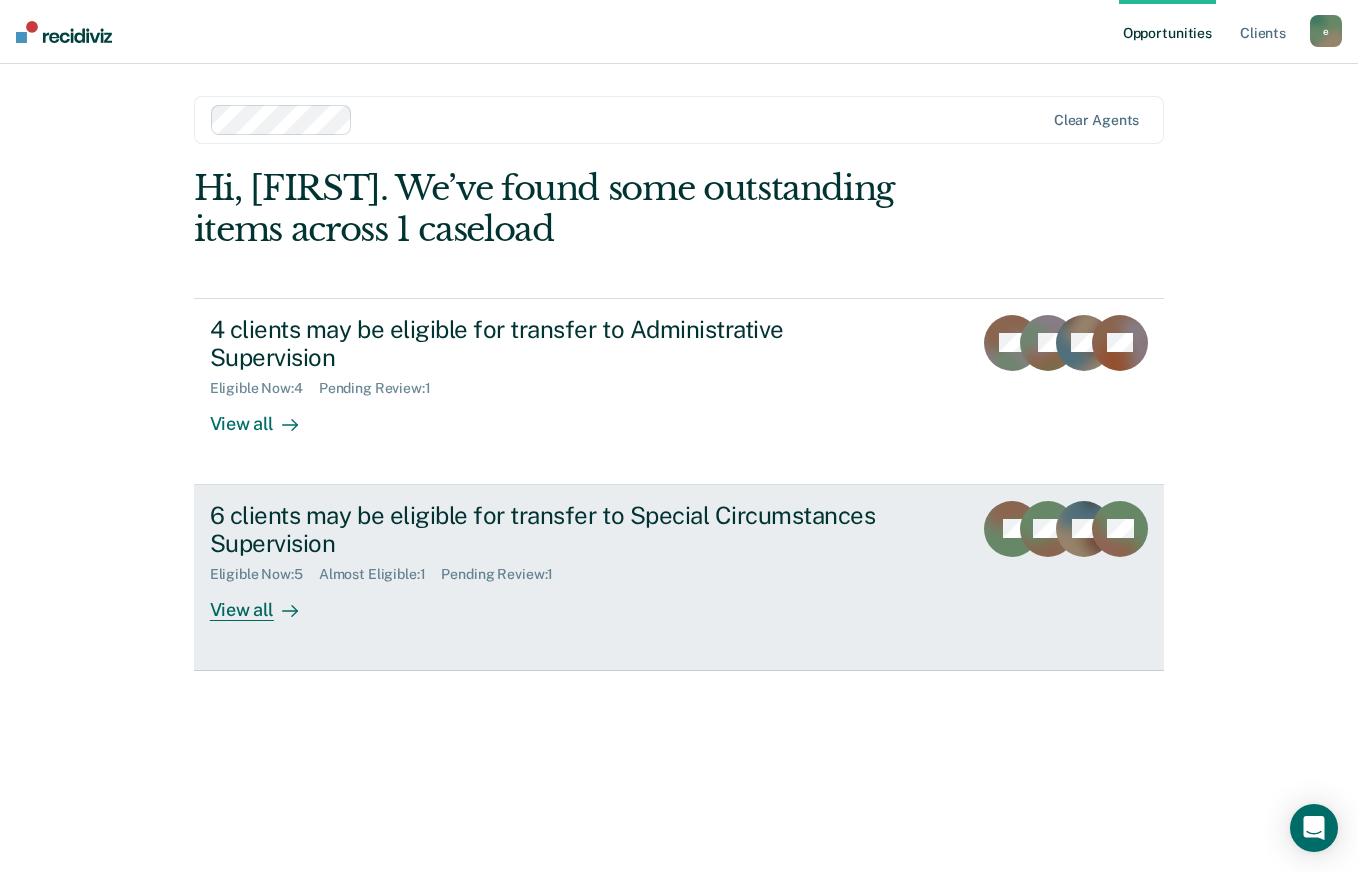 click 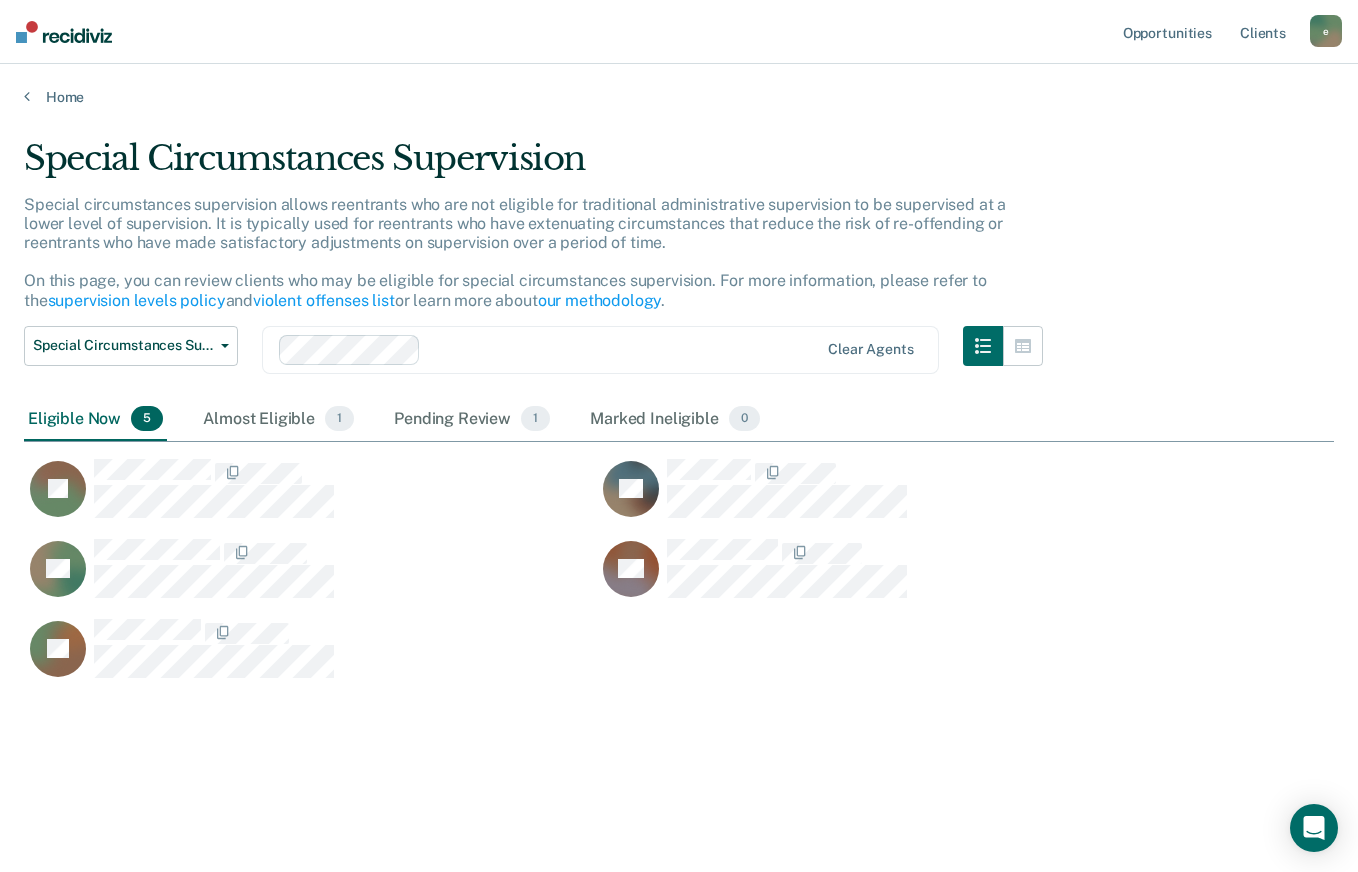 scroll, scrollTop: 16, scrollLeft: 16, axis: both 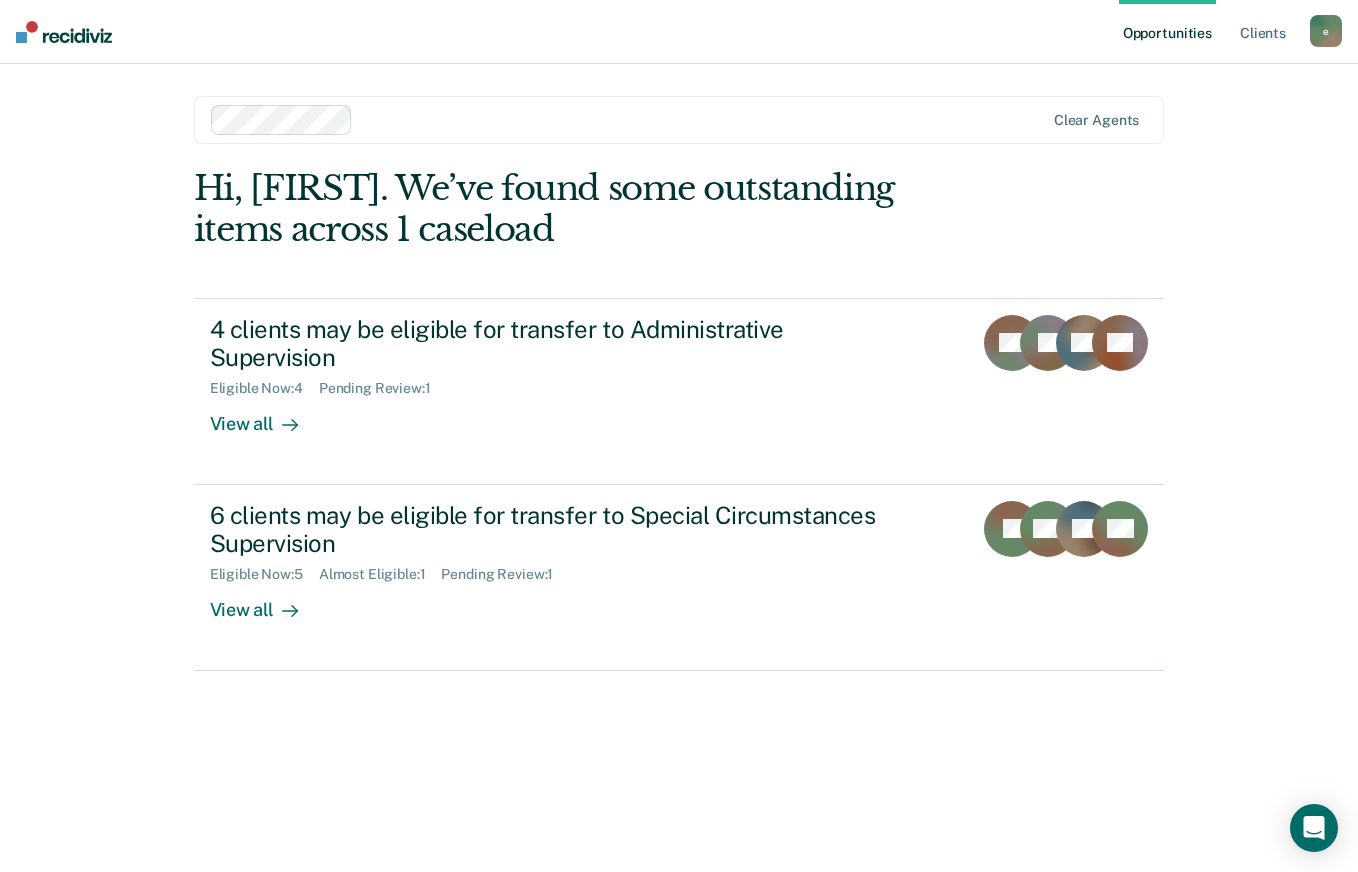 click on "View all" at bounding box center [266, 602] 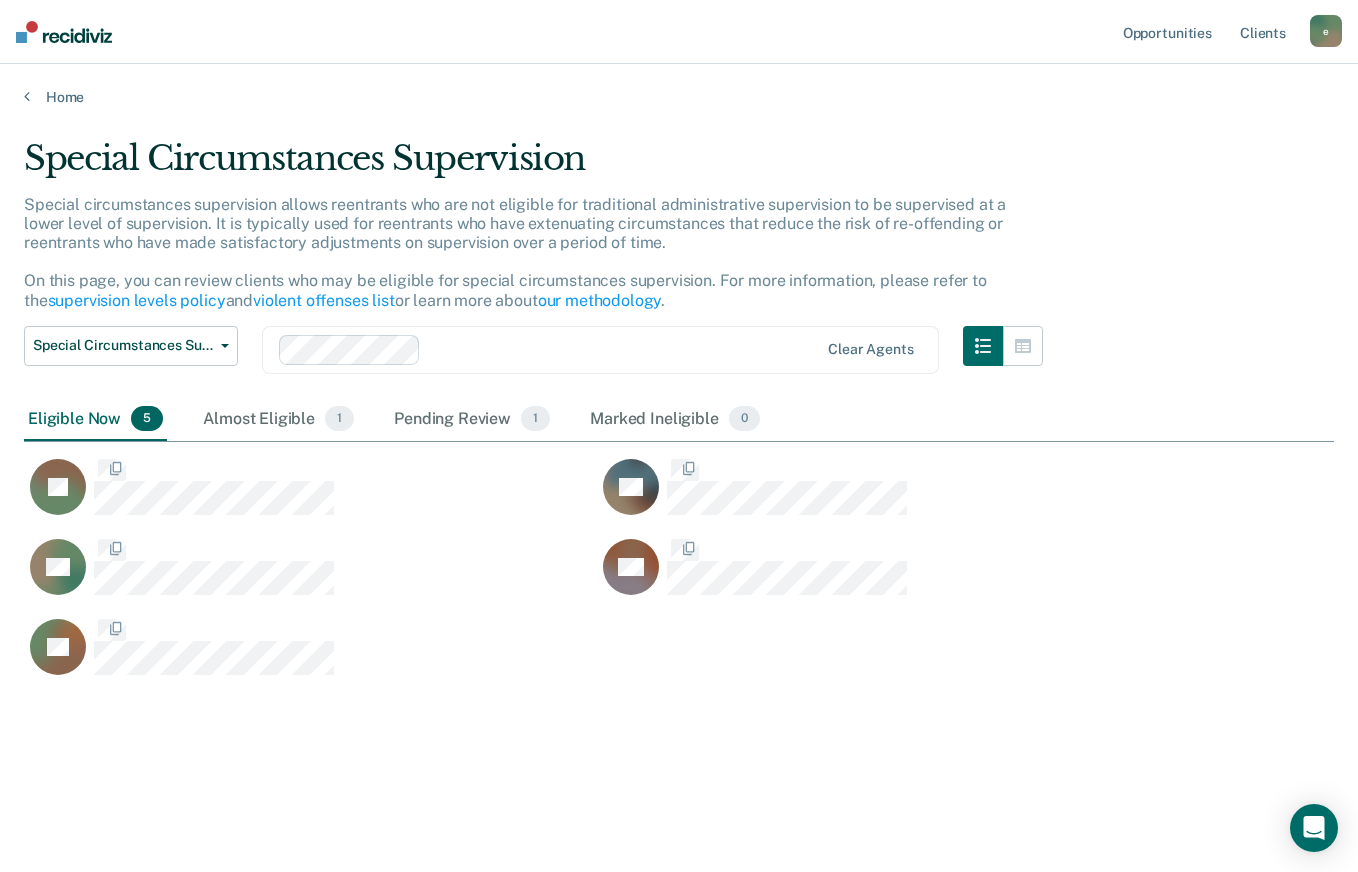 scroll, scrollTop: 16, scrollLeft: 16, axis: both 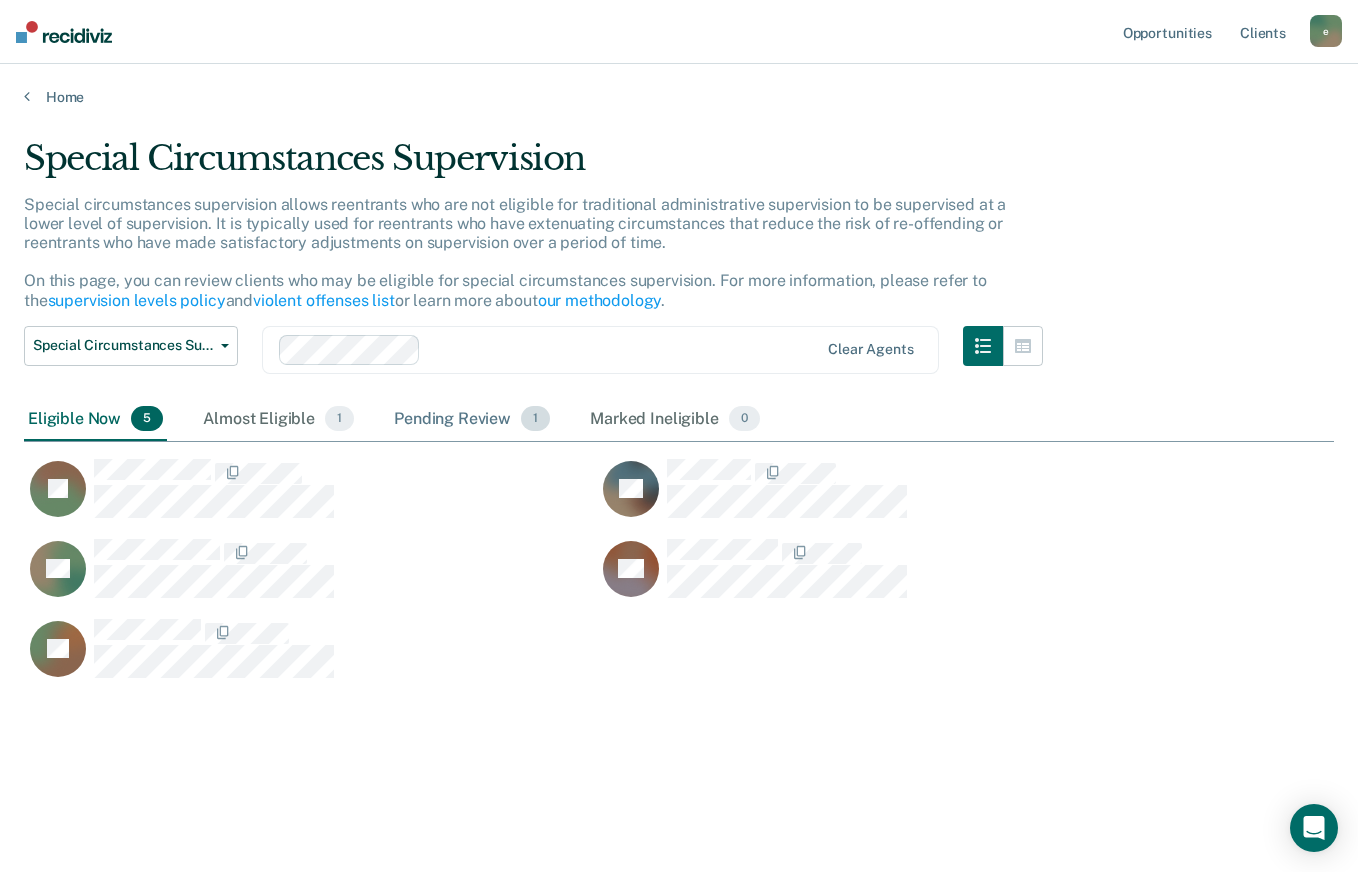 click on "Pending Review 1" at bounding box center [472, 420] 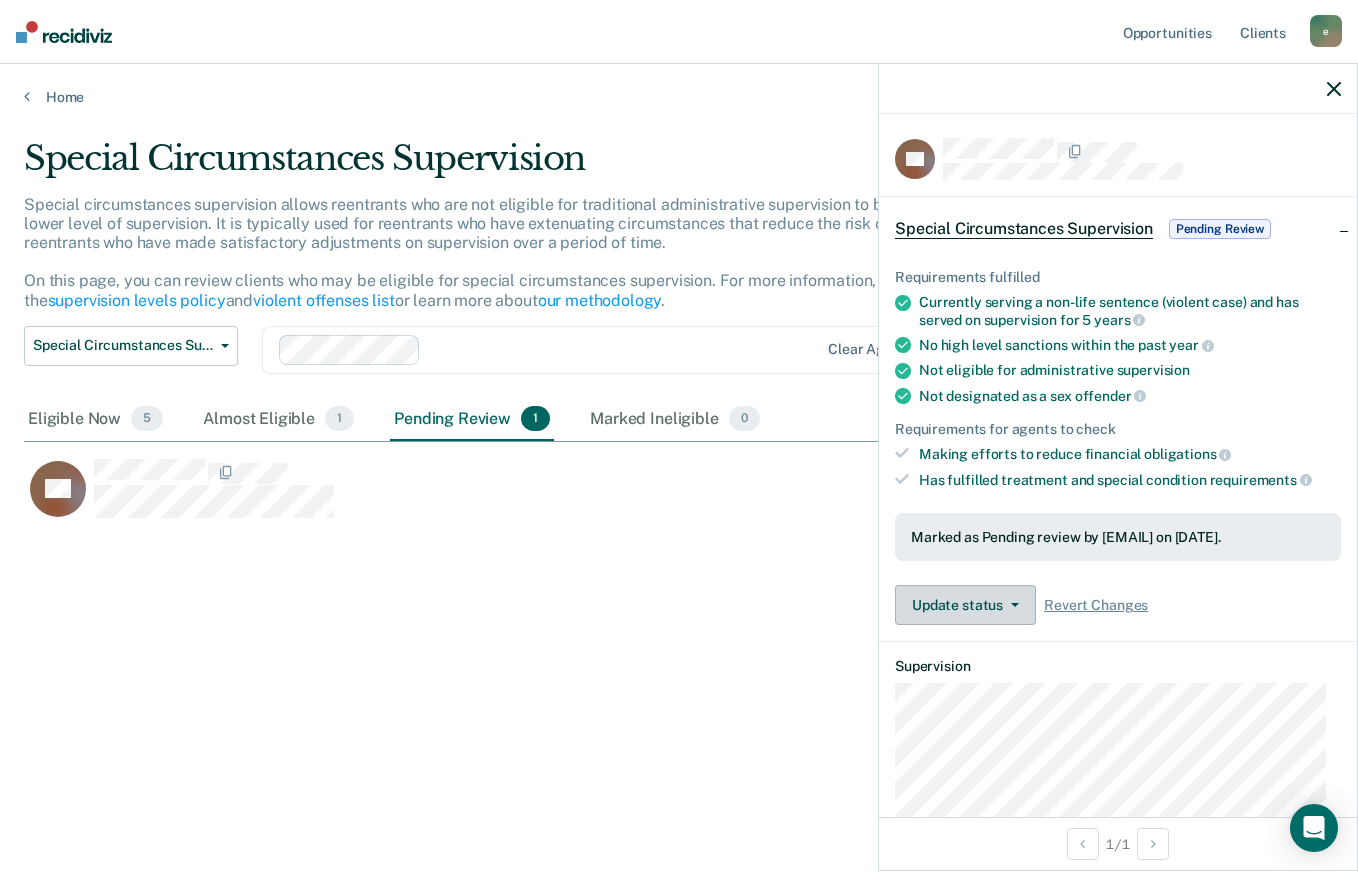 click 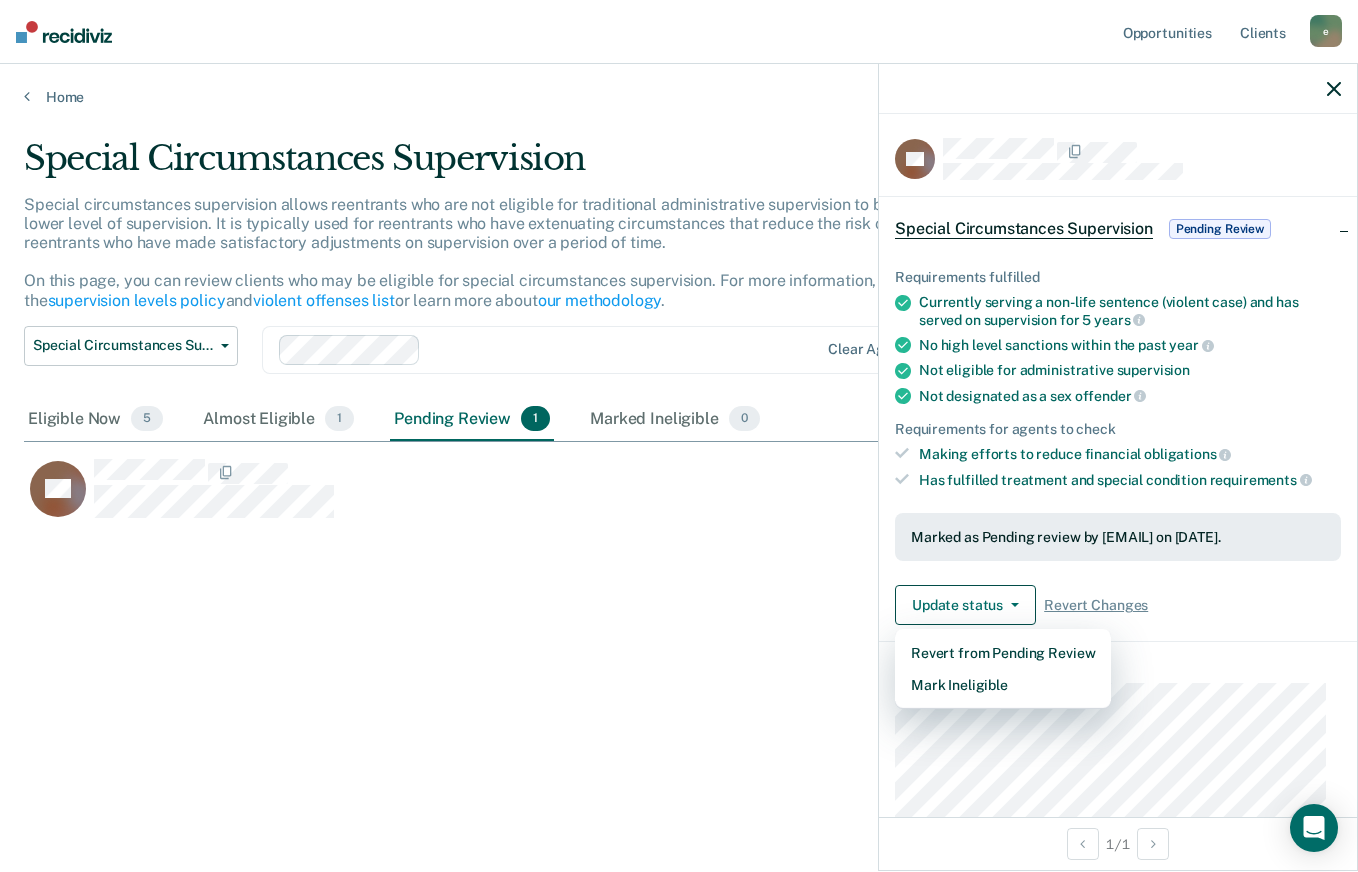 click on "DC   Special Circumstances Supervision Pending Review Requirements fulfilled Currently serving a non-life sentence (violent case) and has served on supervision for 5   years   No high level sanctions within the past   year   Not eligible for administrative   supervision Not designated as a sex   offender   Requirements for agents to check Making efforts to reduce financial   obligations   Has fulfilled treatment and special condition   requirements   Marked as Pending review by emschneck@pa.gov on August 6, 2025.   Update status Revert from Pending Review Mark Ineligible Revert Changes Supervision Contact Relevant Contact Notes" at bounding box center (1118, 735) 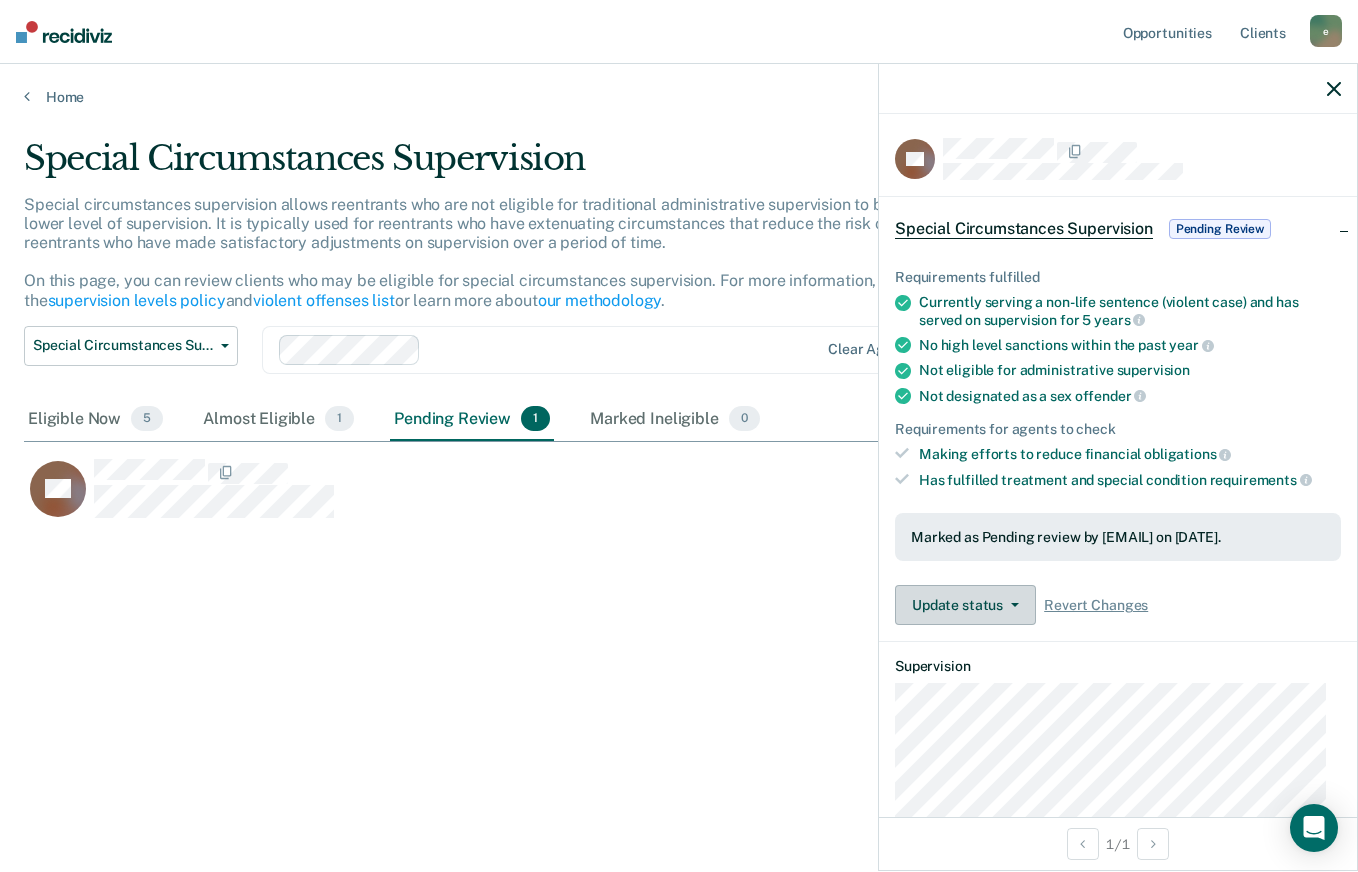 click at bounding box center (1011, 605) 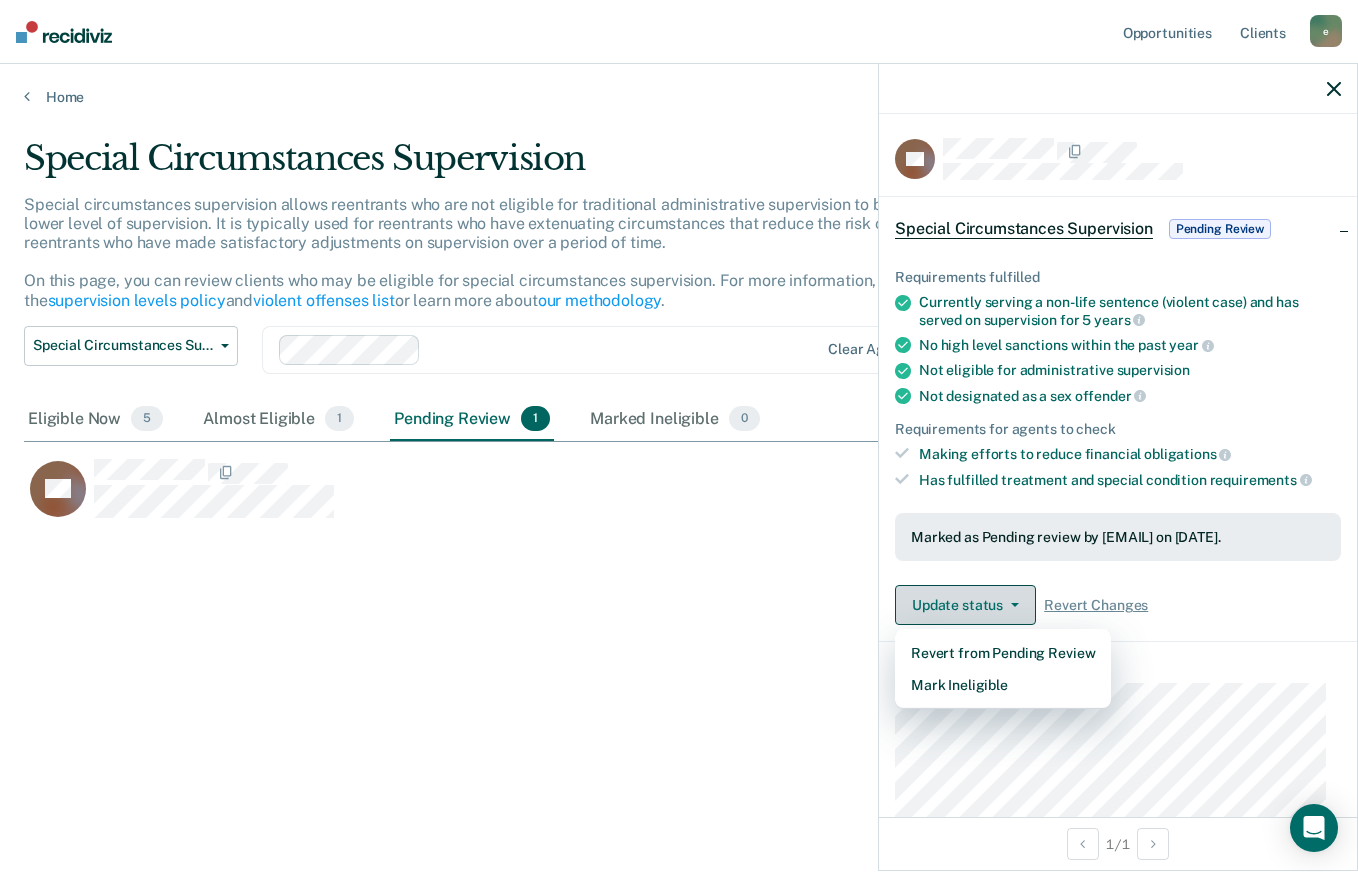 click on "Update status" at bounding box center (965, 605) 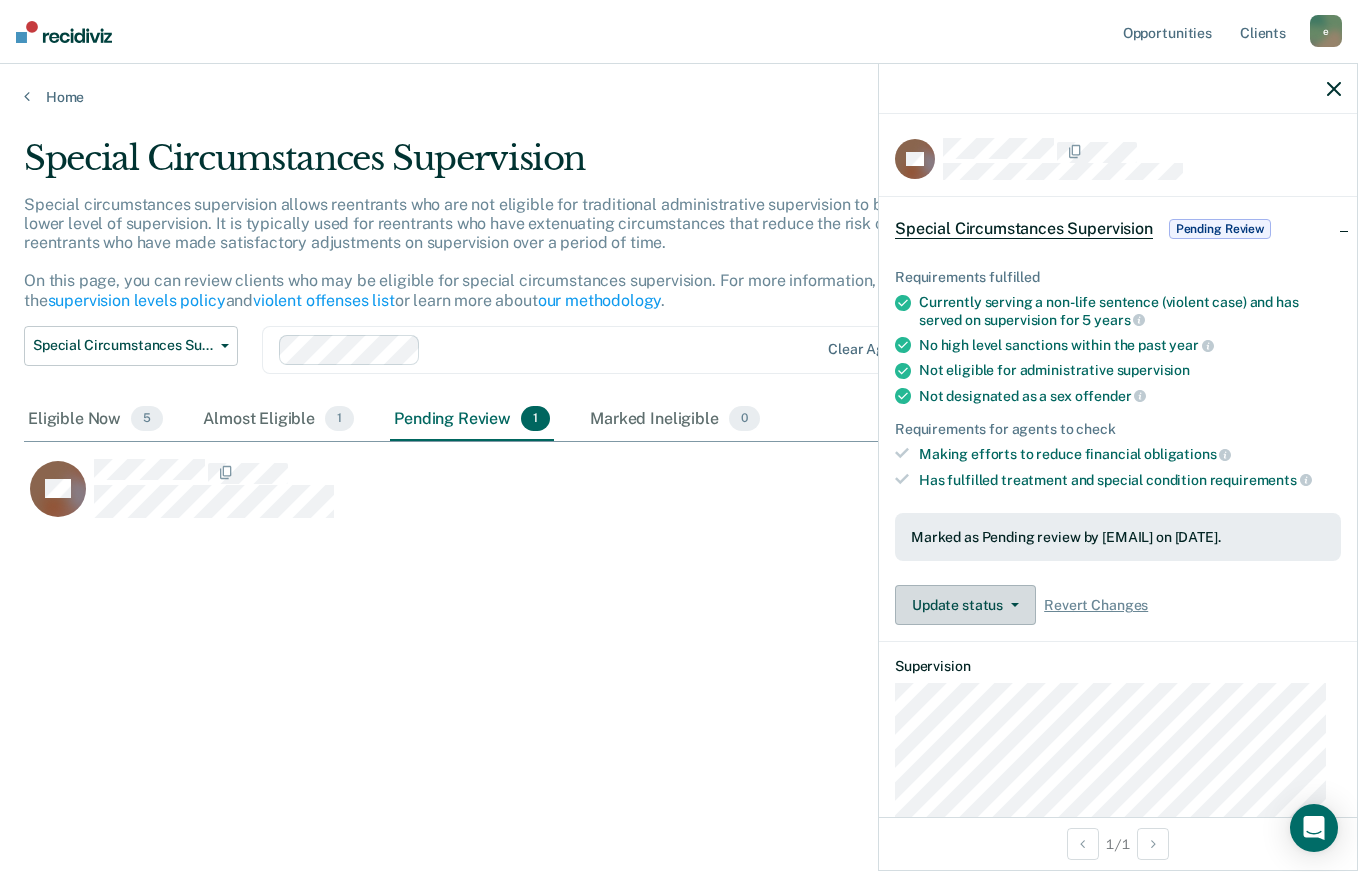 click 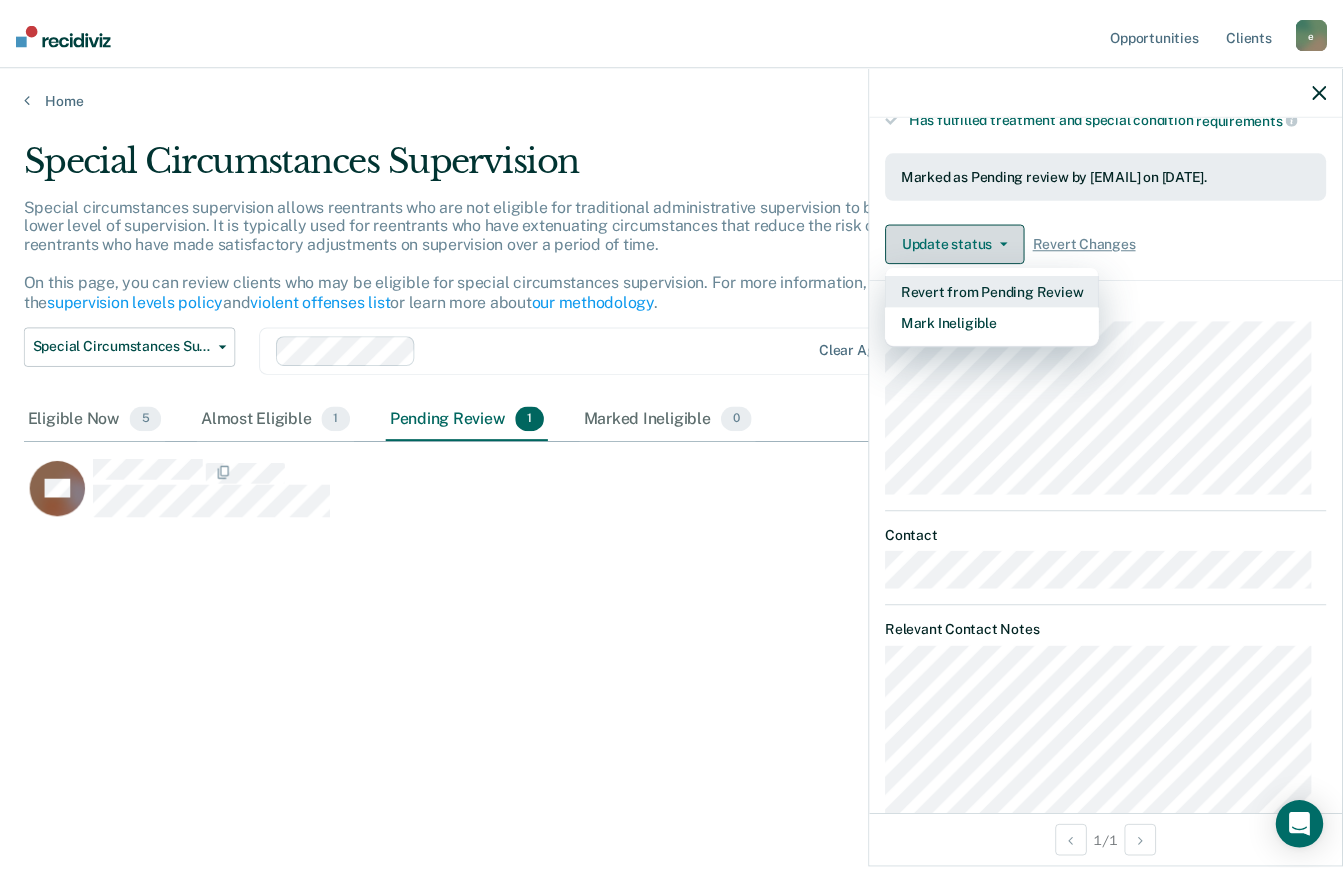 scroll, scrollTop: 569, scrollLeft: 0, axis: vertical 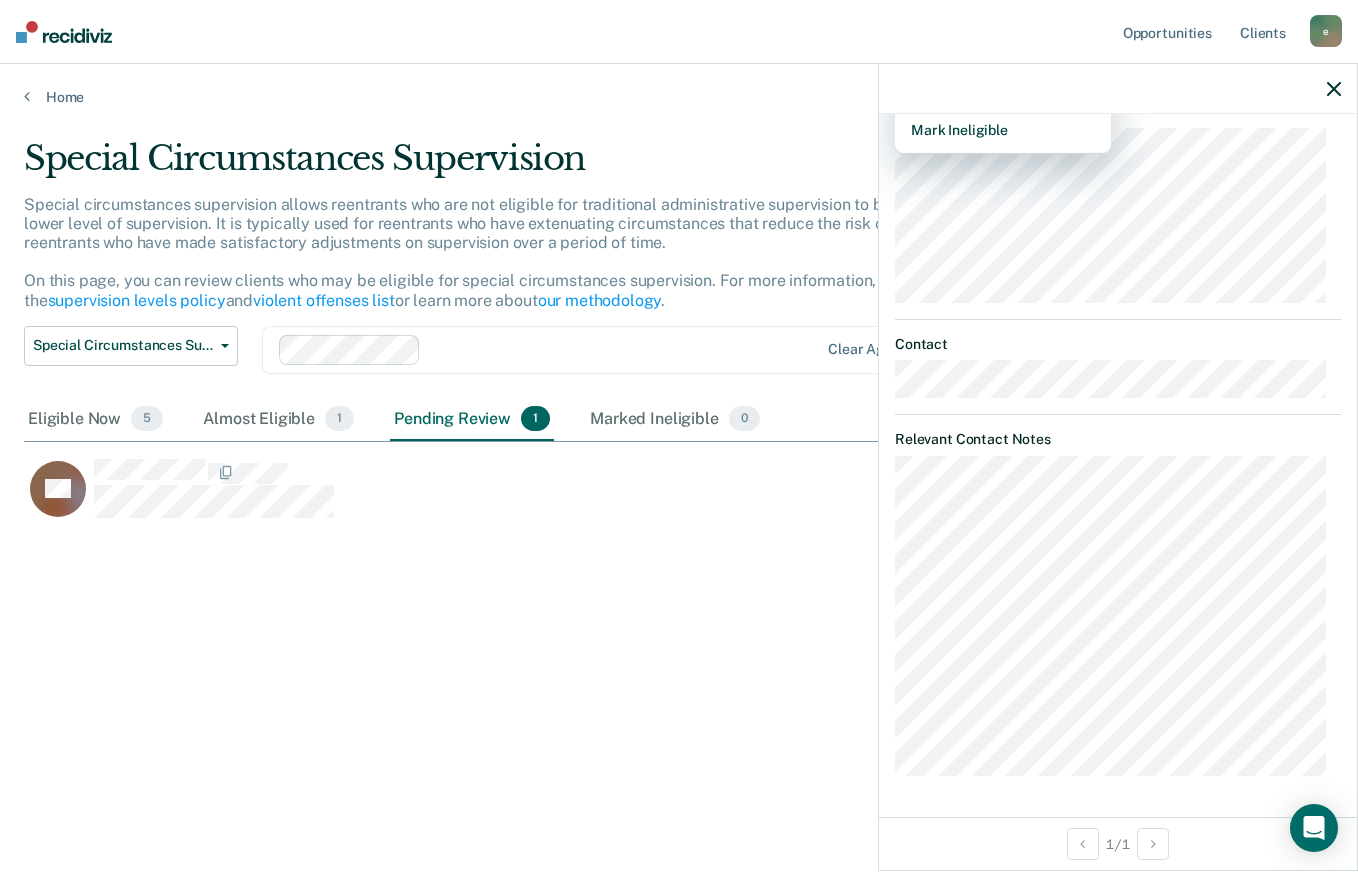 click 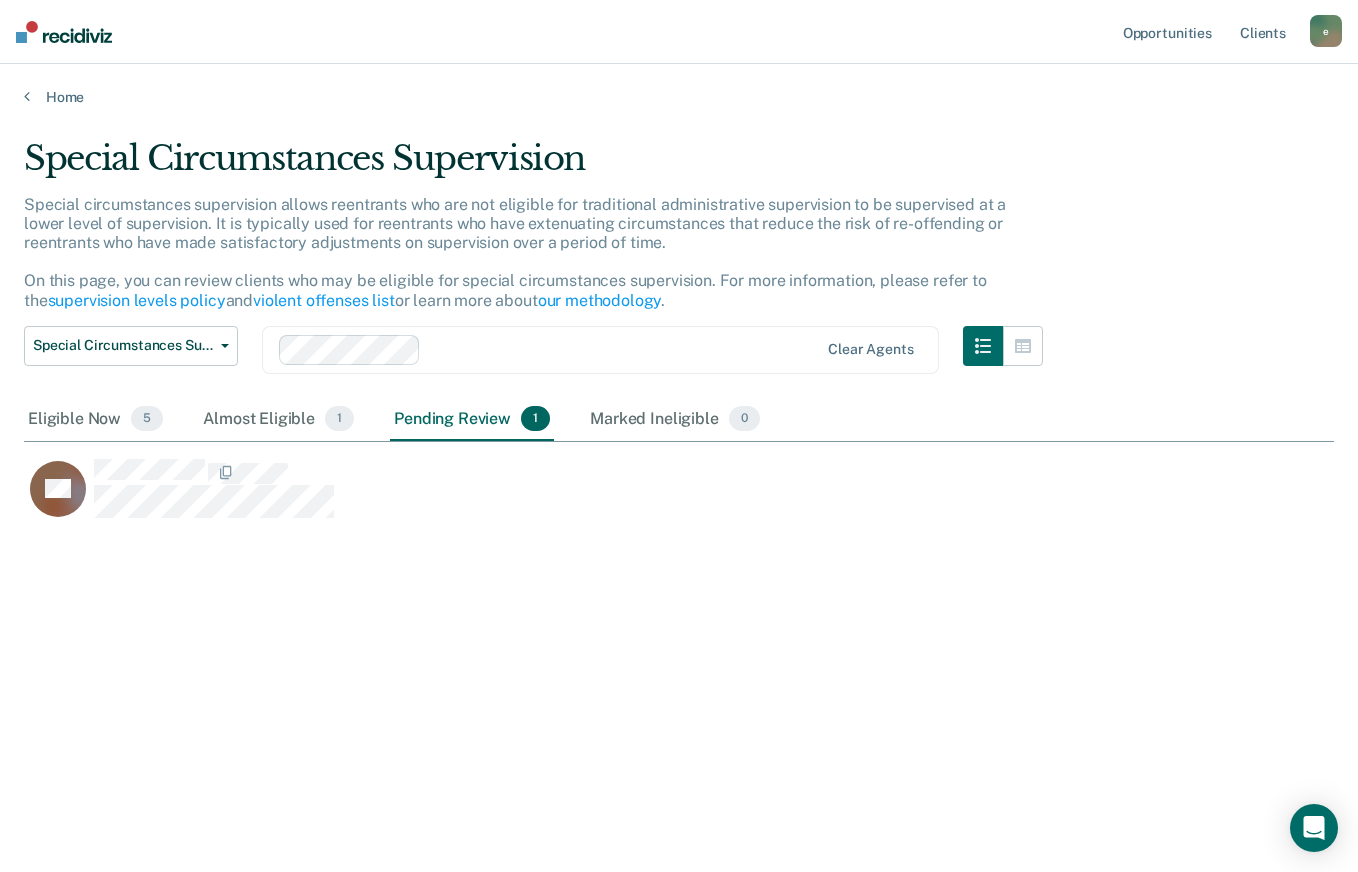 click on "Client s" at bounding box center (1263, 32) 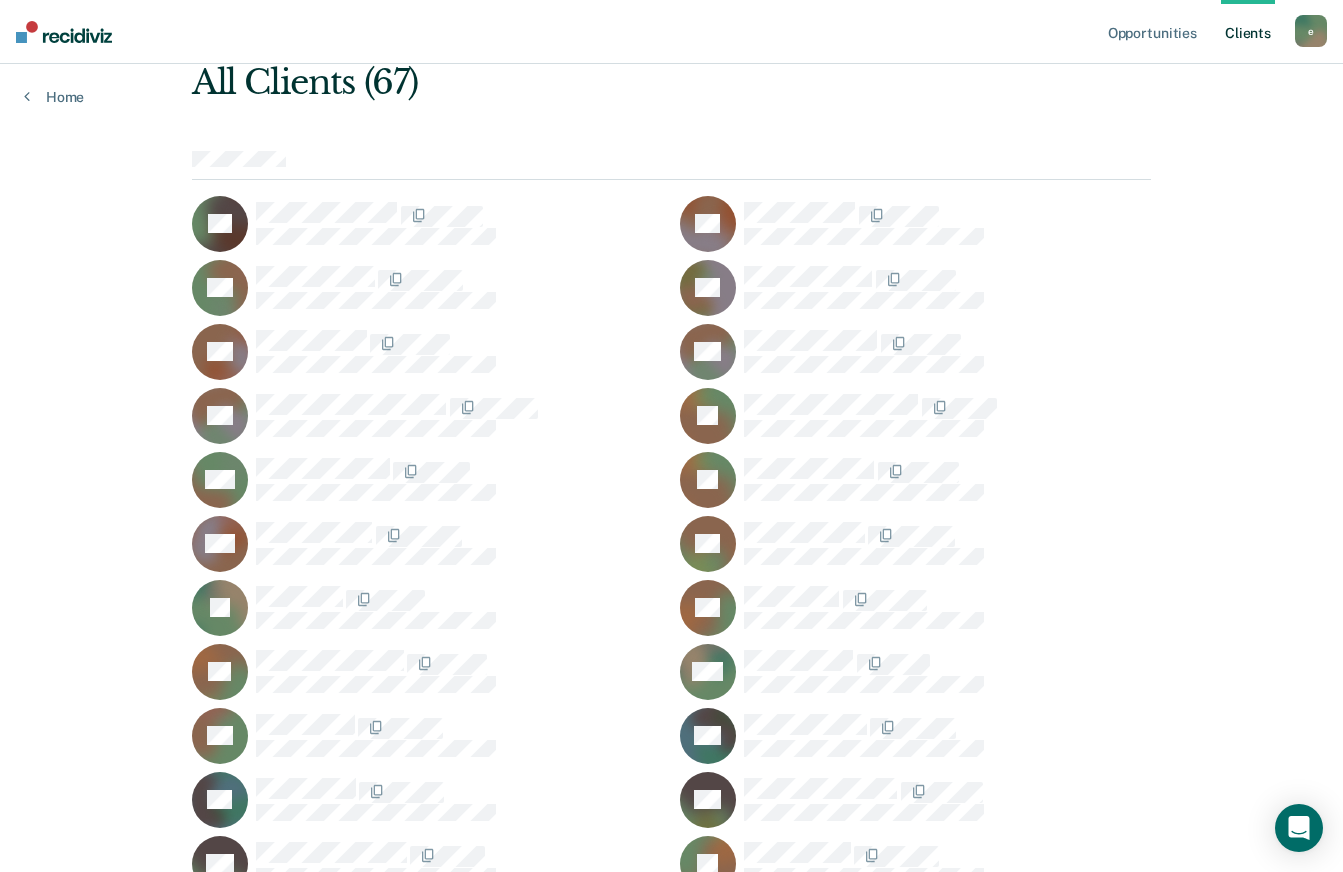 scroll, scrollTop: 109, scrollLeft: 0, axis: vertical 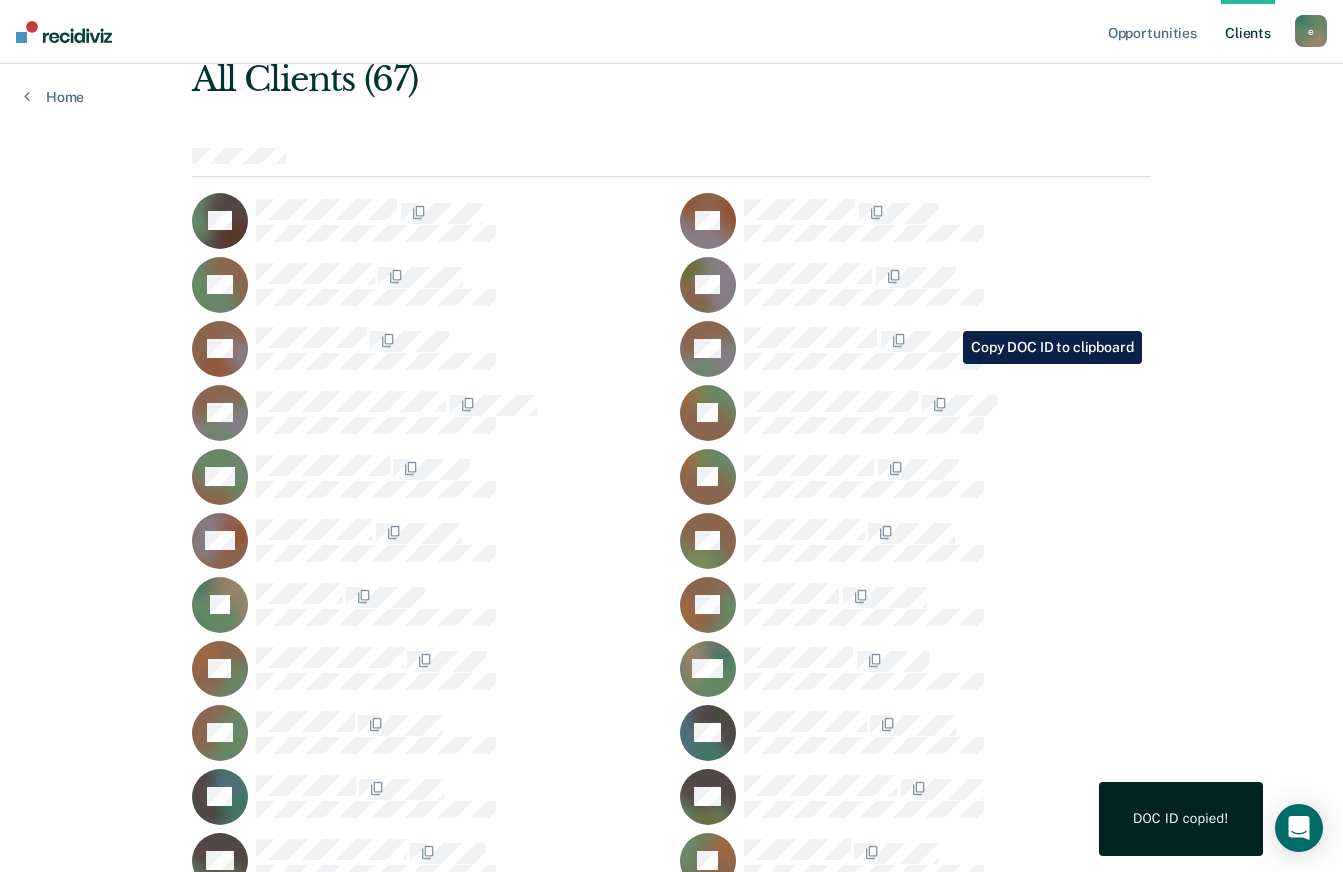 click on "DOC ID copied!" at bounding box center (1181, 819) 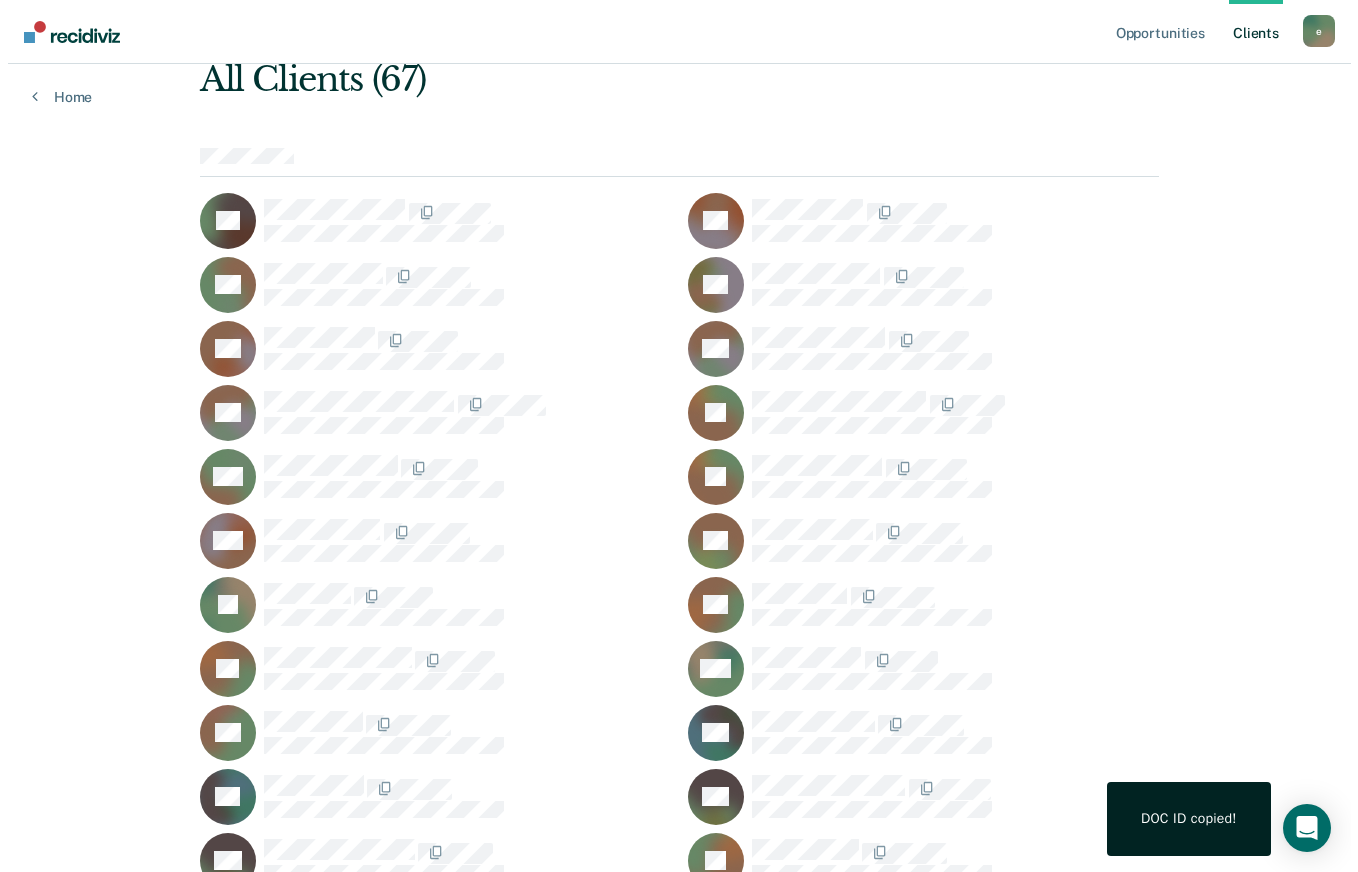 scroll, scrollTop: 0, scrollLeft: 0, axis: both 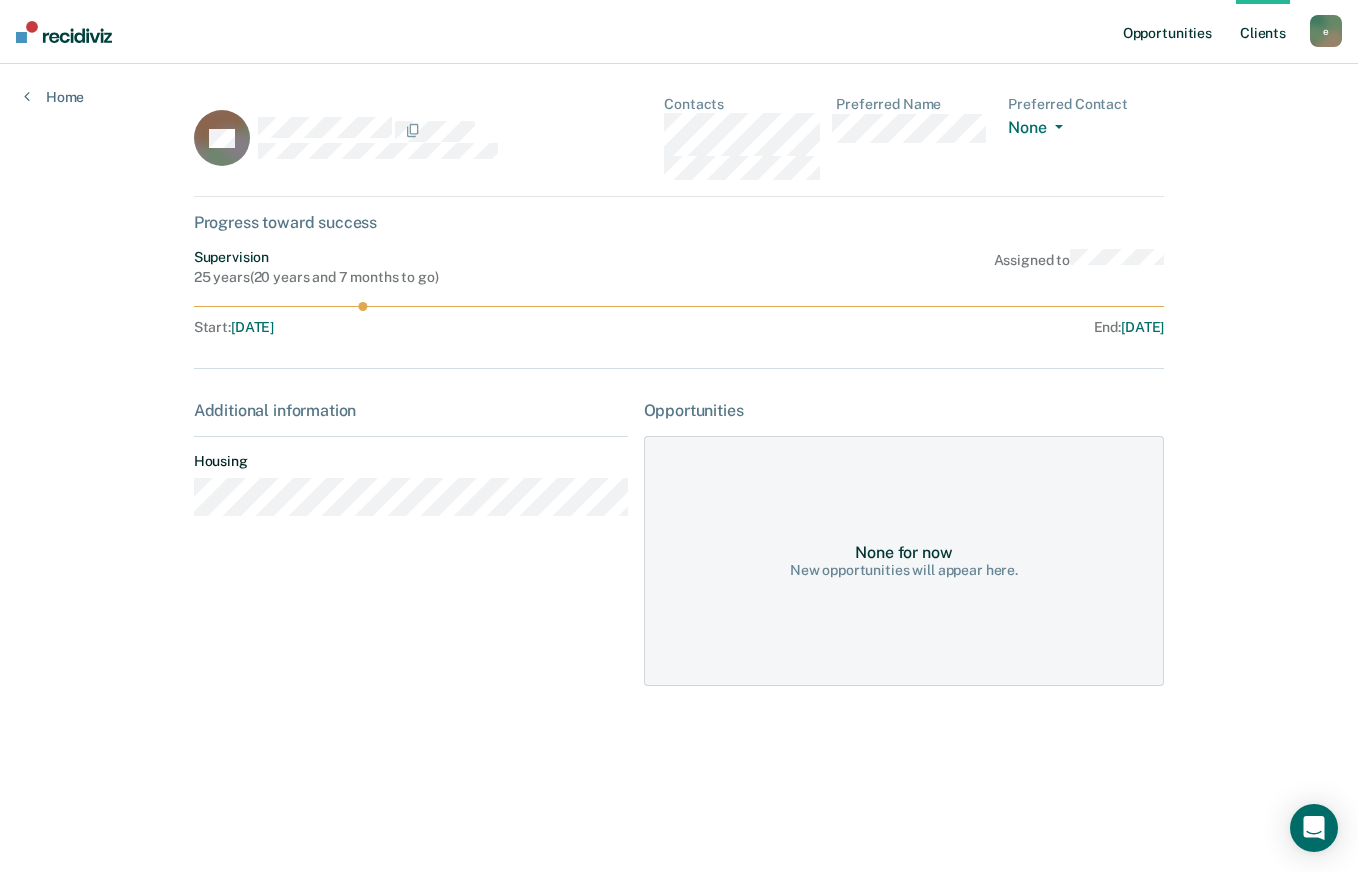 click on "Opportunities" at bounding box center (1167, 32) 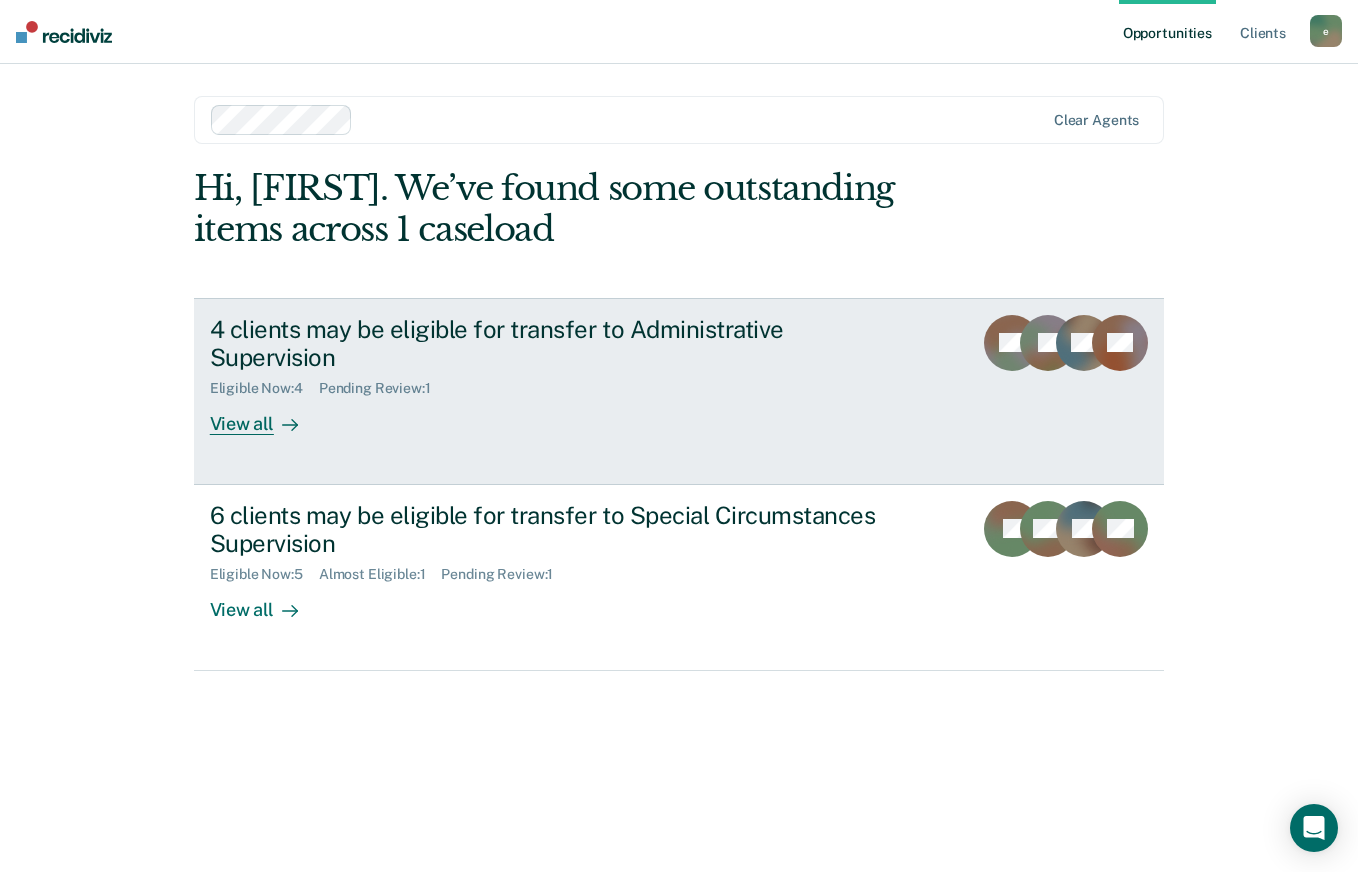 click on "View all" at bounding box center [266, 416] 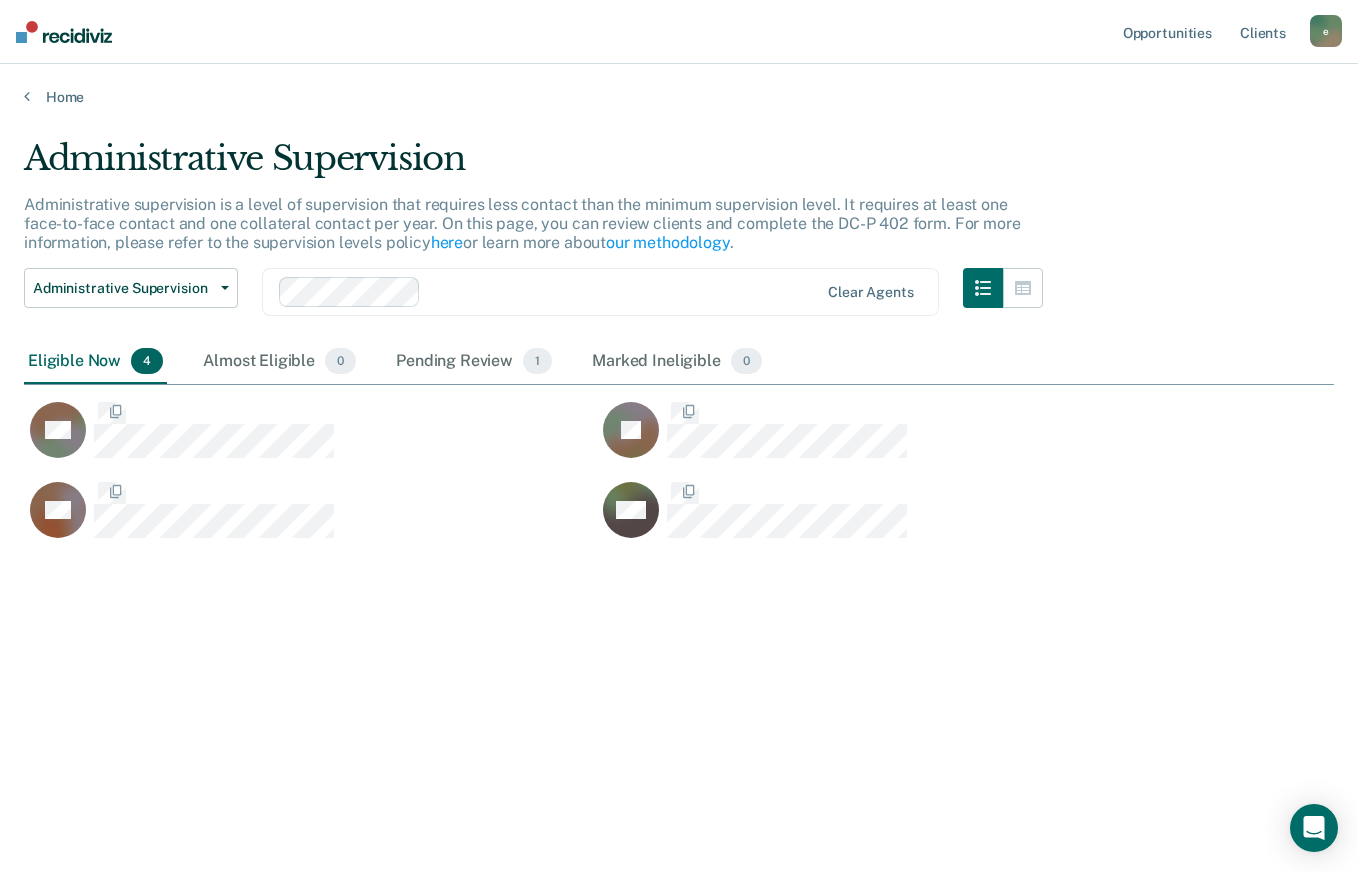 scroll, scrollTop: 16, scrollLeft: 16, axis: both 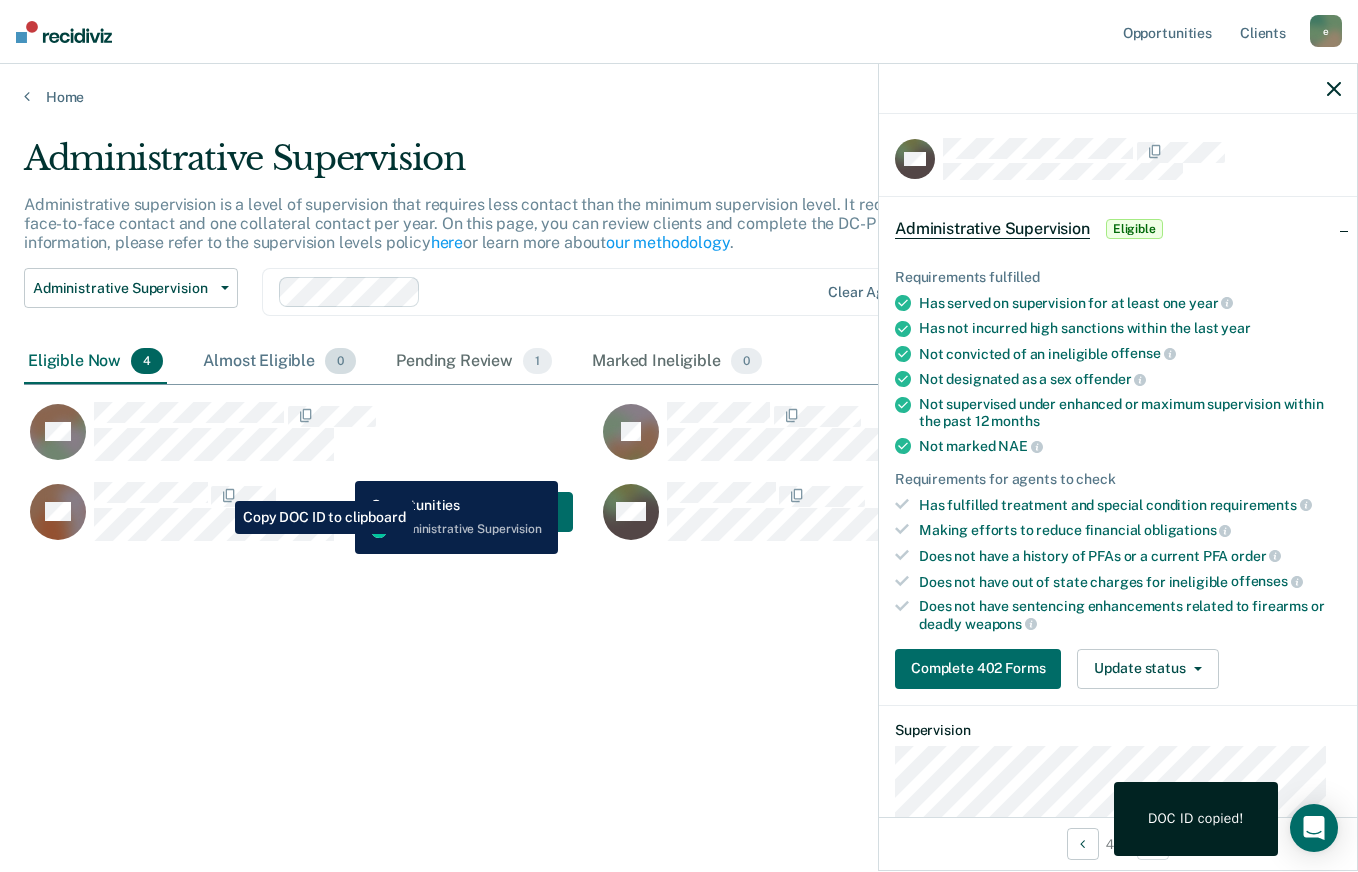 click on "Almost Eligible 0" at bounding box center (279, 362) 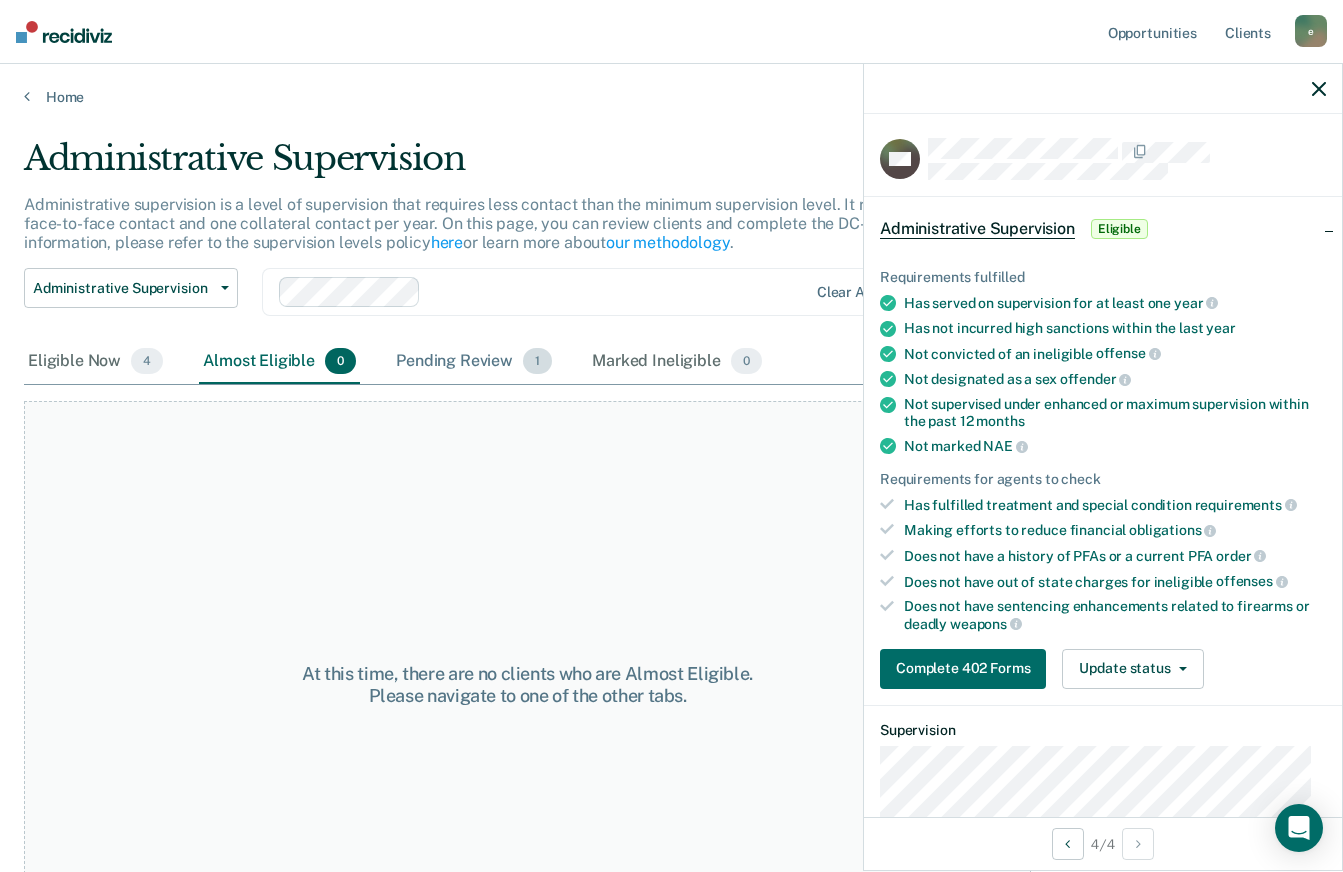 click on "Pending Review 1" at bounding box center (474, 362) 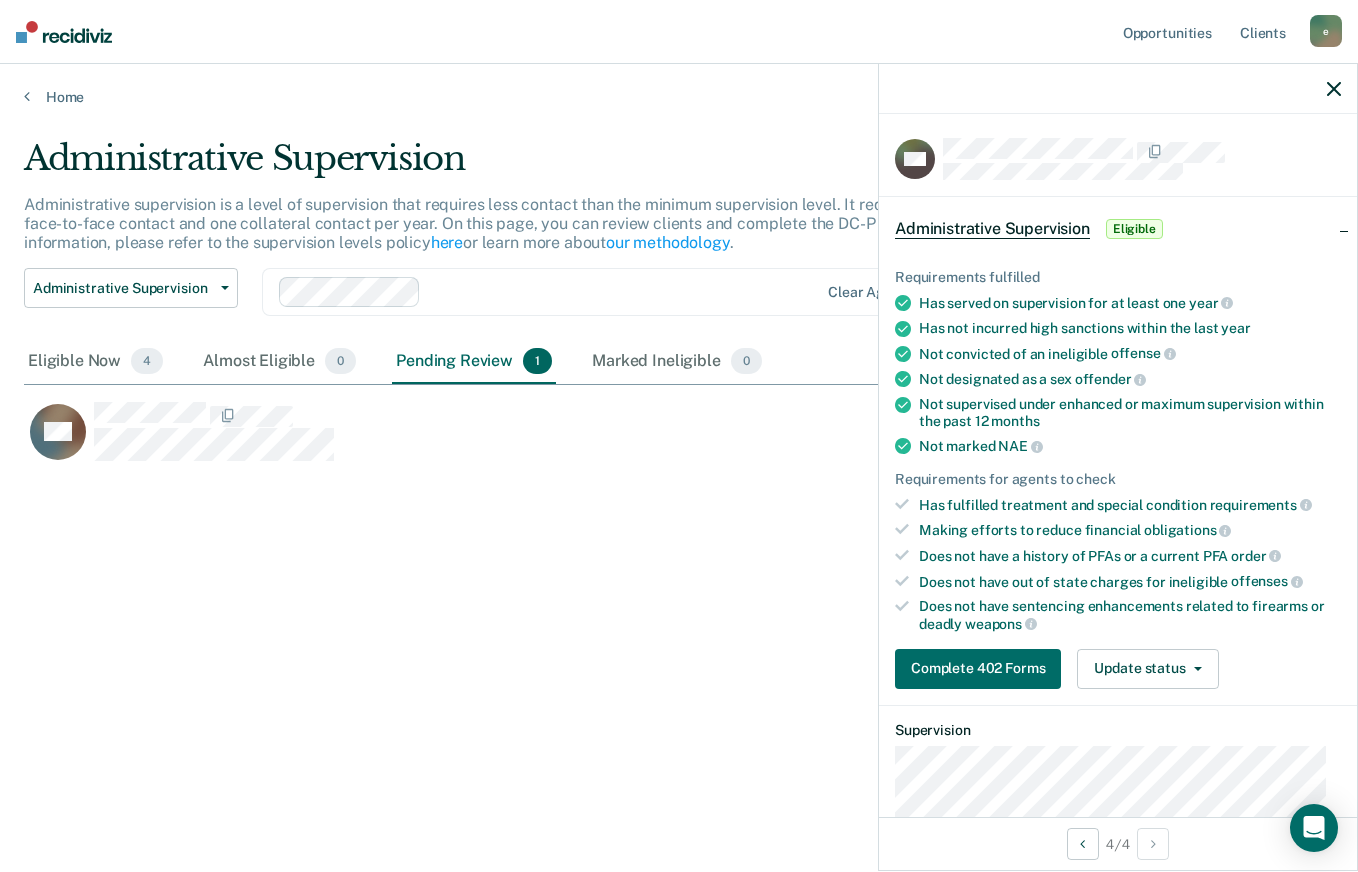 scroll, scrollTop: 16, scrollLeft: 16, axis: both 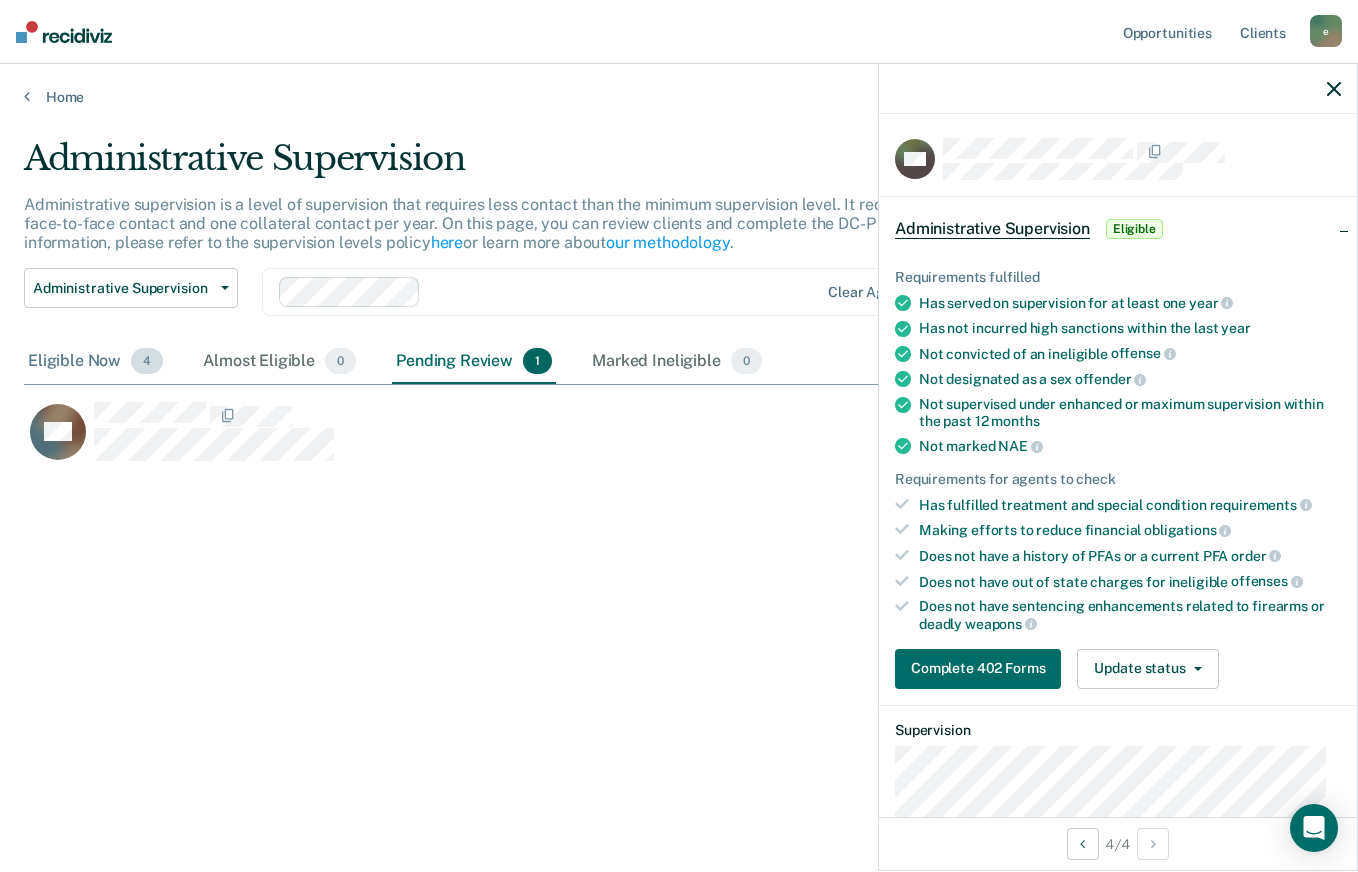 click on "Eligible Now 4" at bounding box center [95, 362] 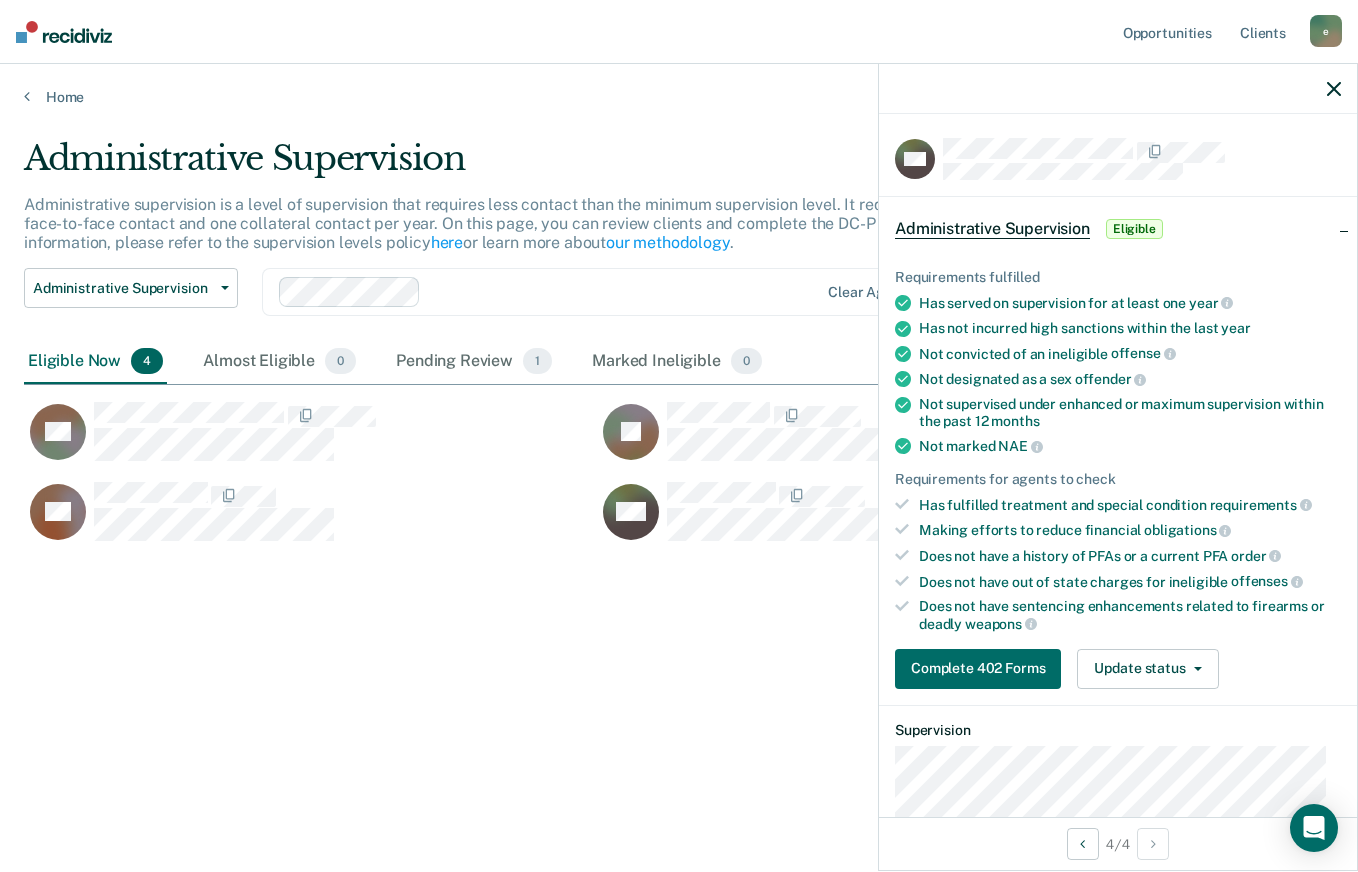 click 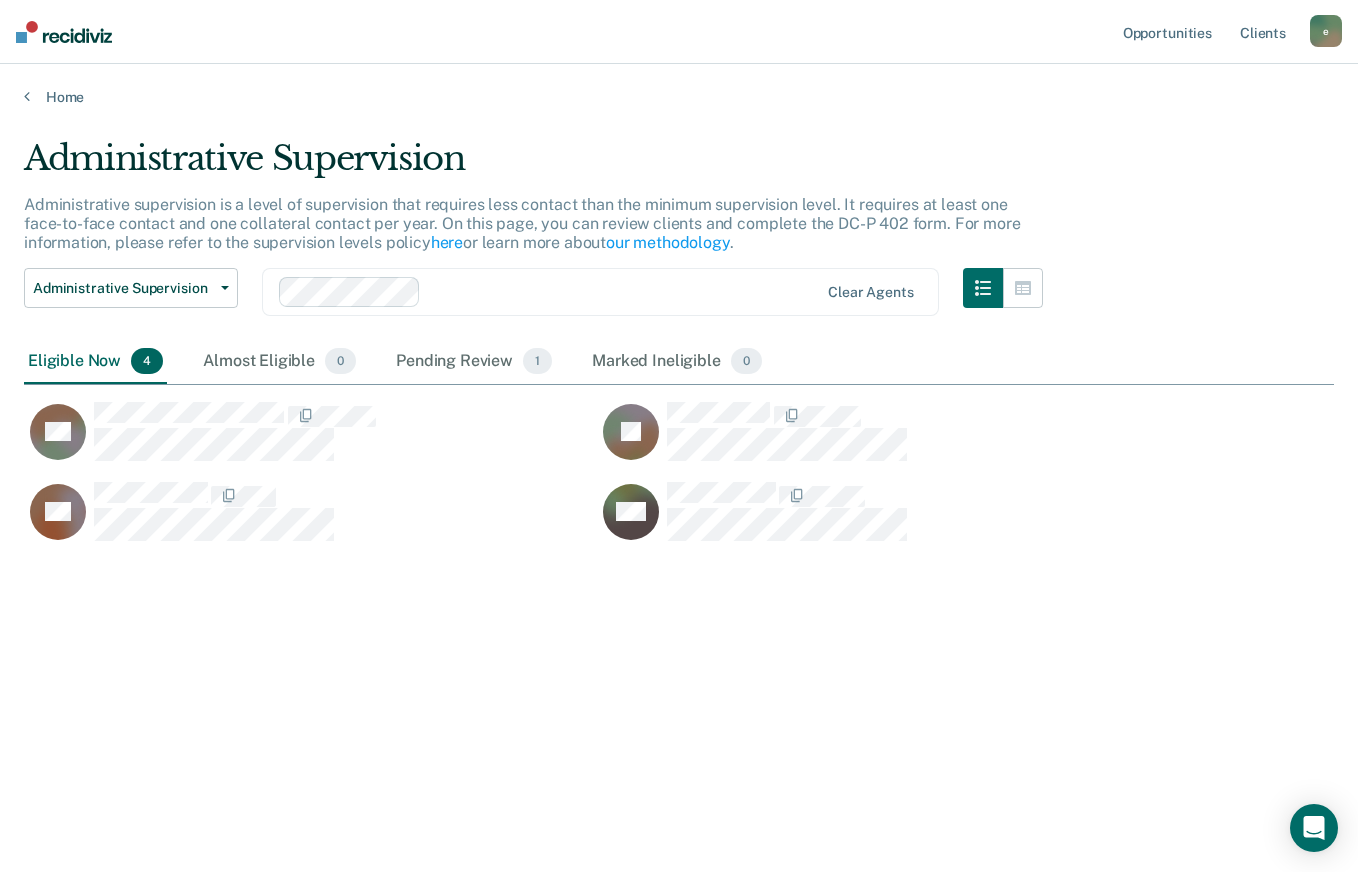 click on "Client s" at bounding box center (1263, 32) 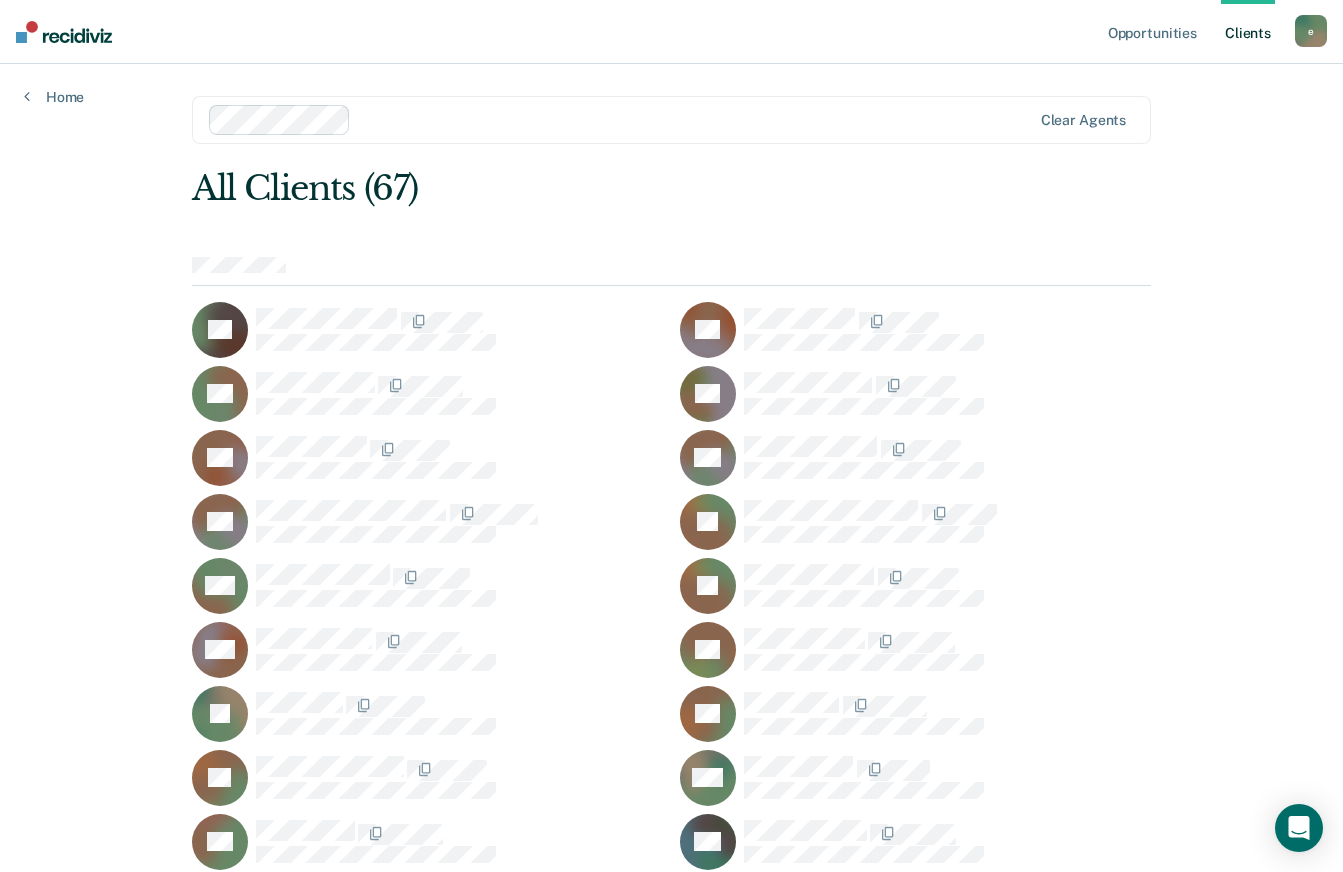 click on "Opportunities" at bounding box center (1152, 32) 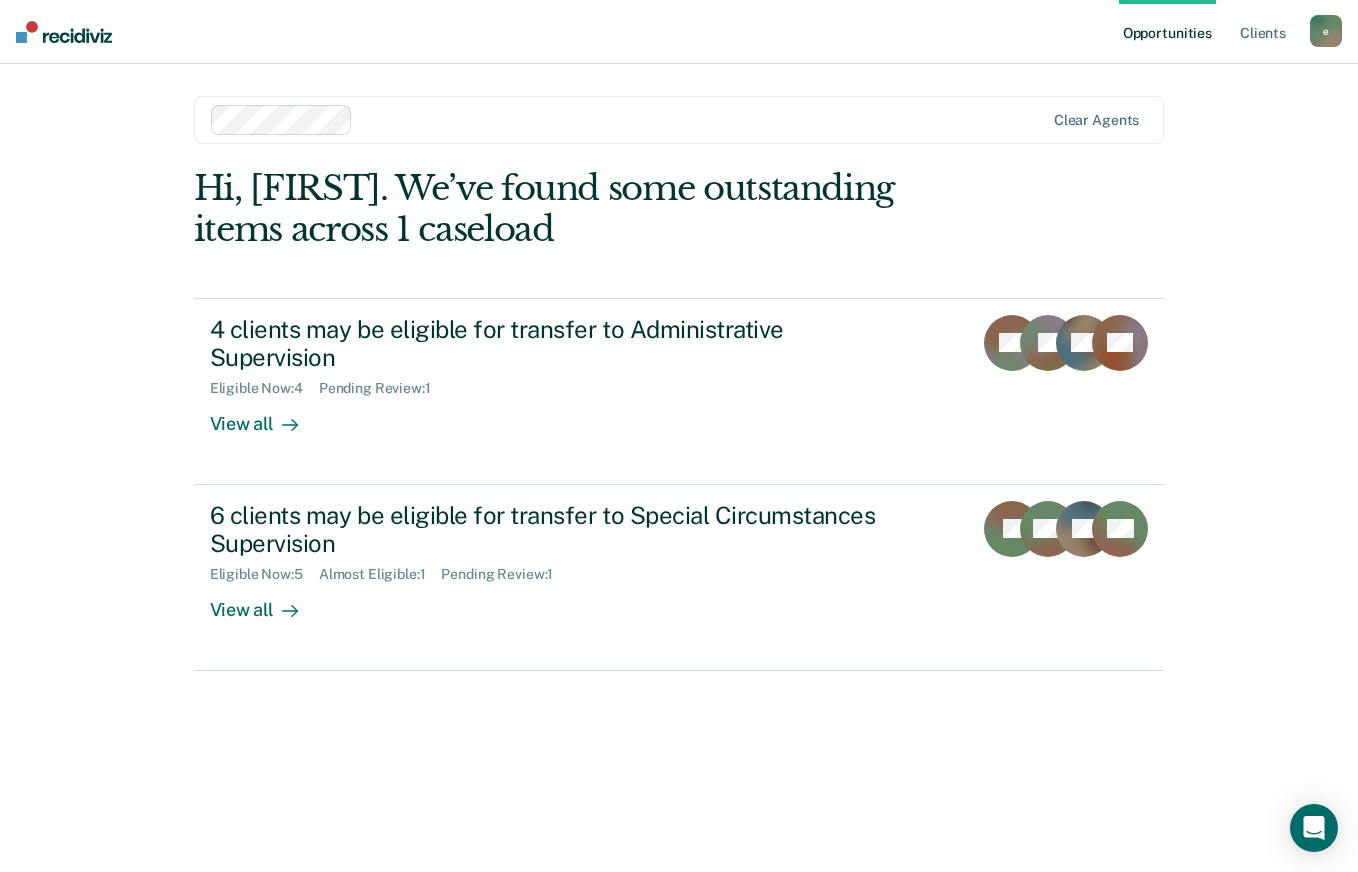 click on "View all" at bounding box center [266, 602] 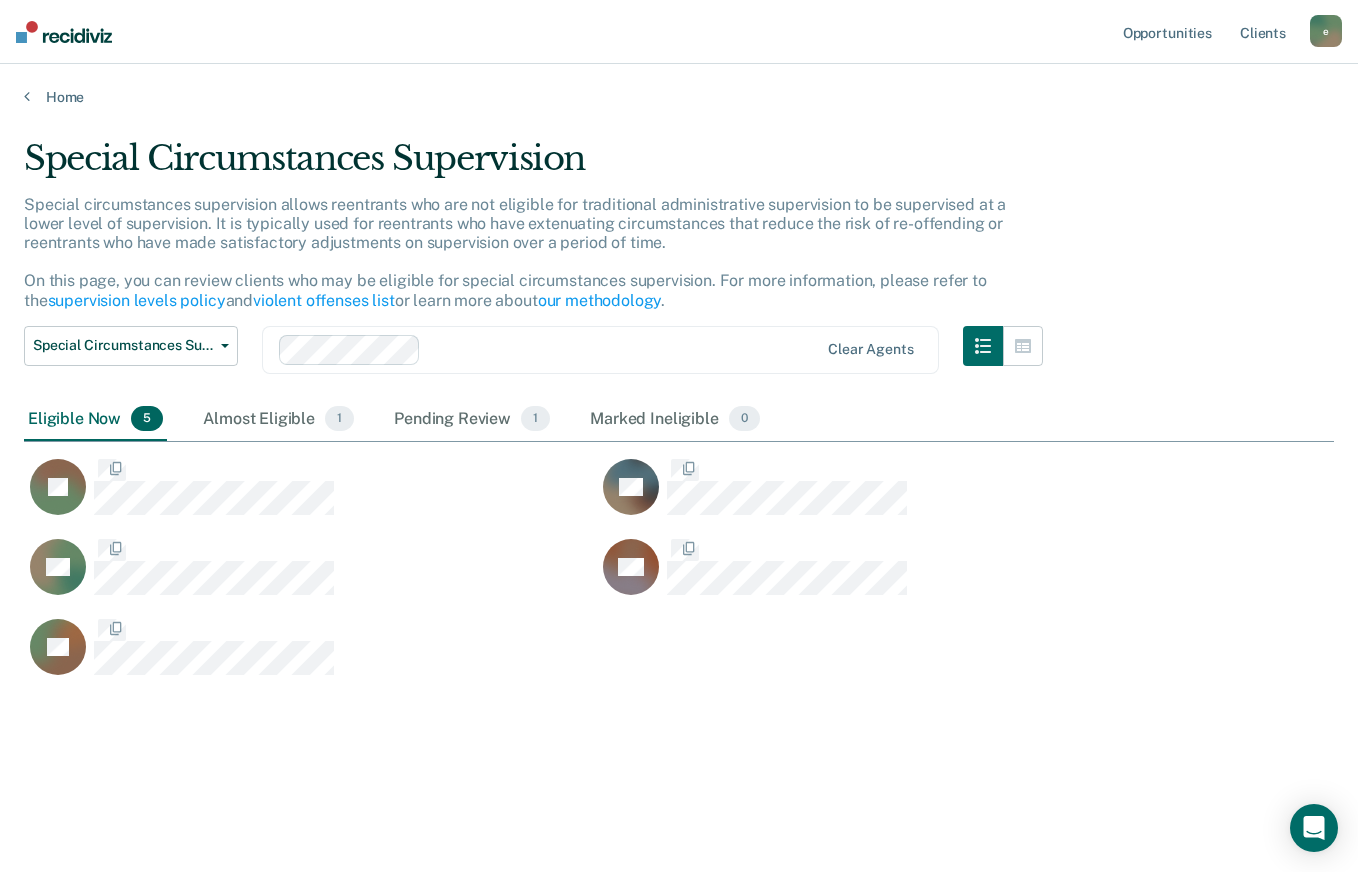 scroll, scrollTop: 16, scrollLeft: 16, axis: both 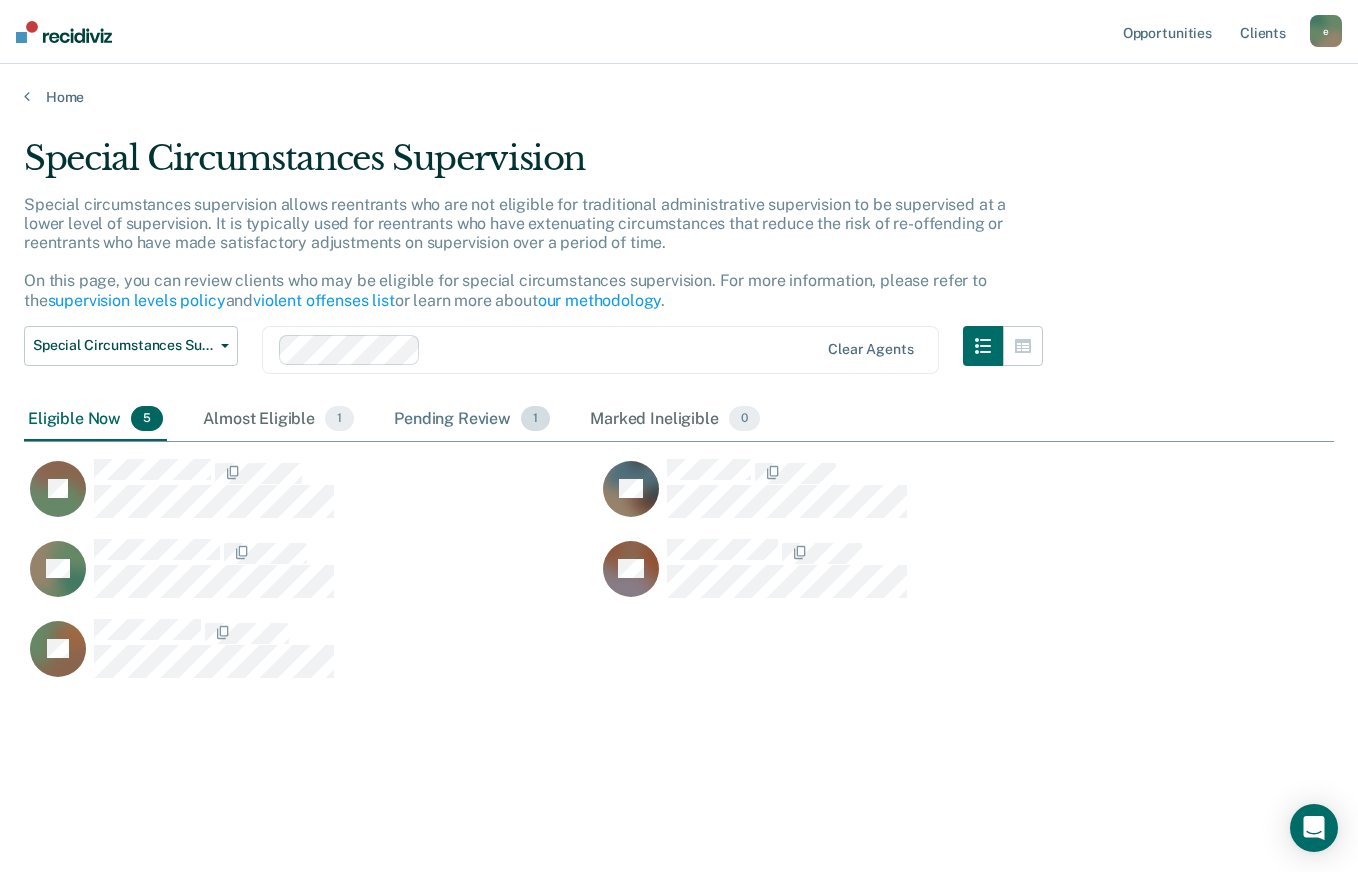 click on "Pending Review 1" at bounding box center (472, 420) 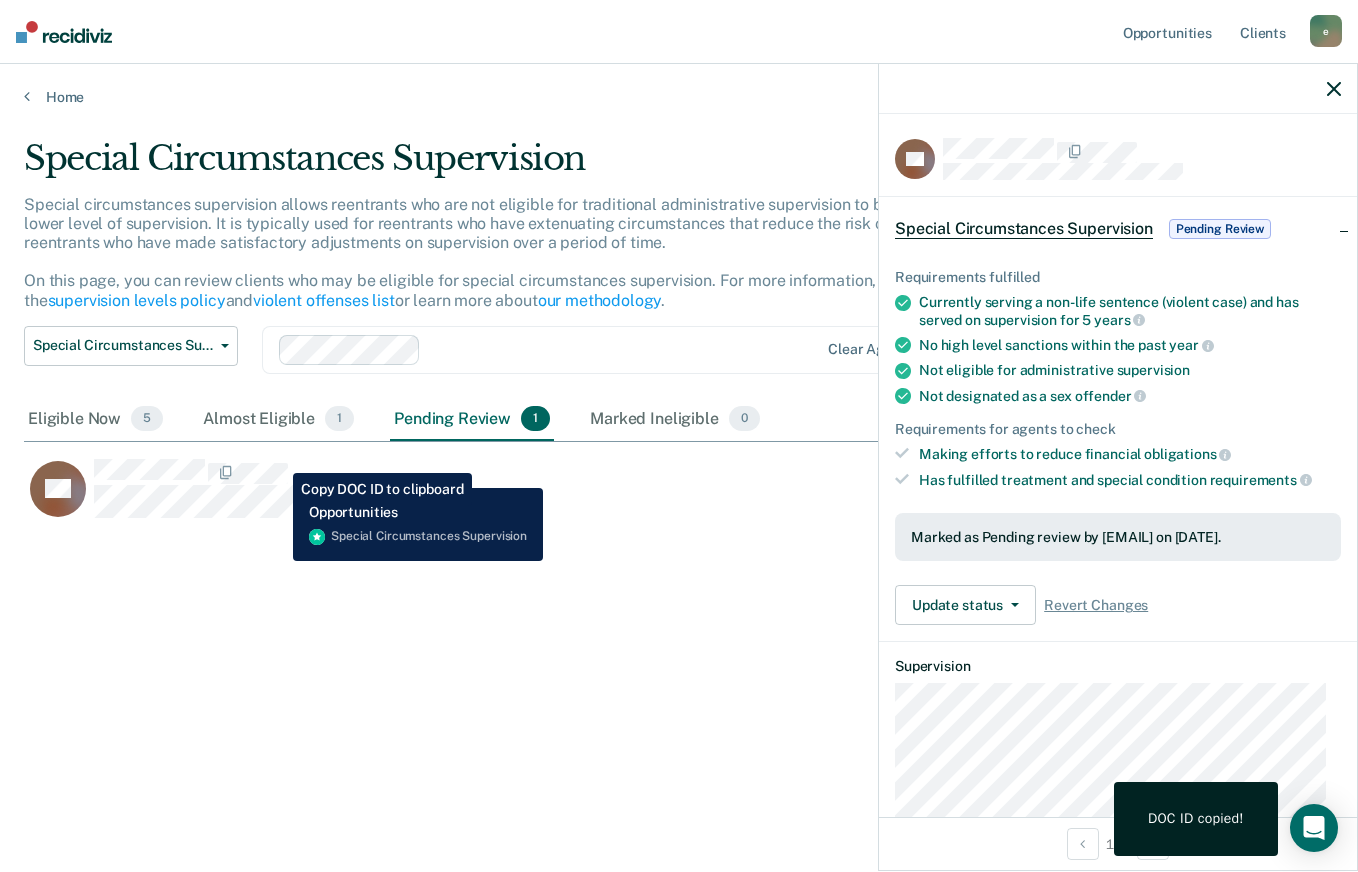 click 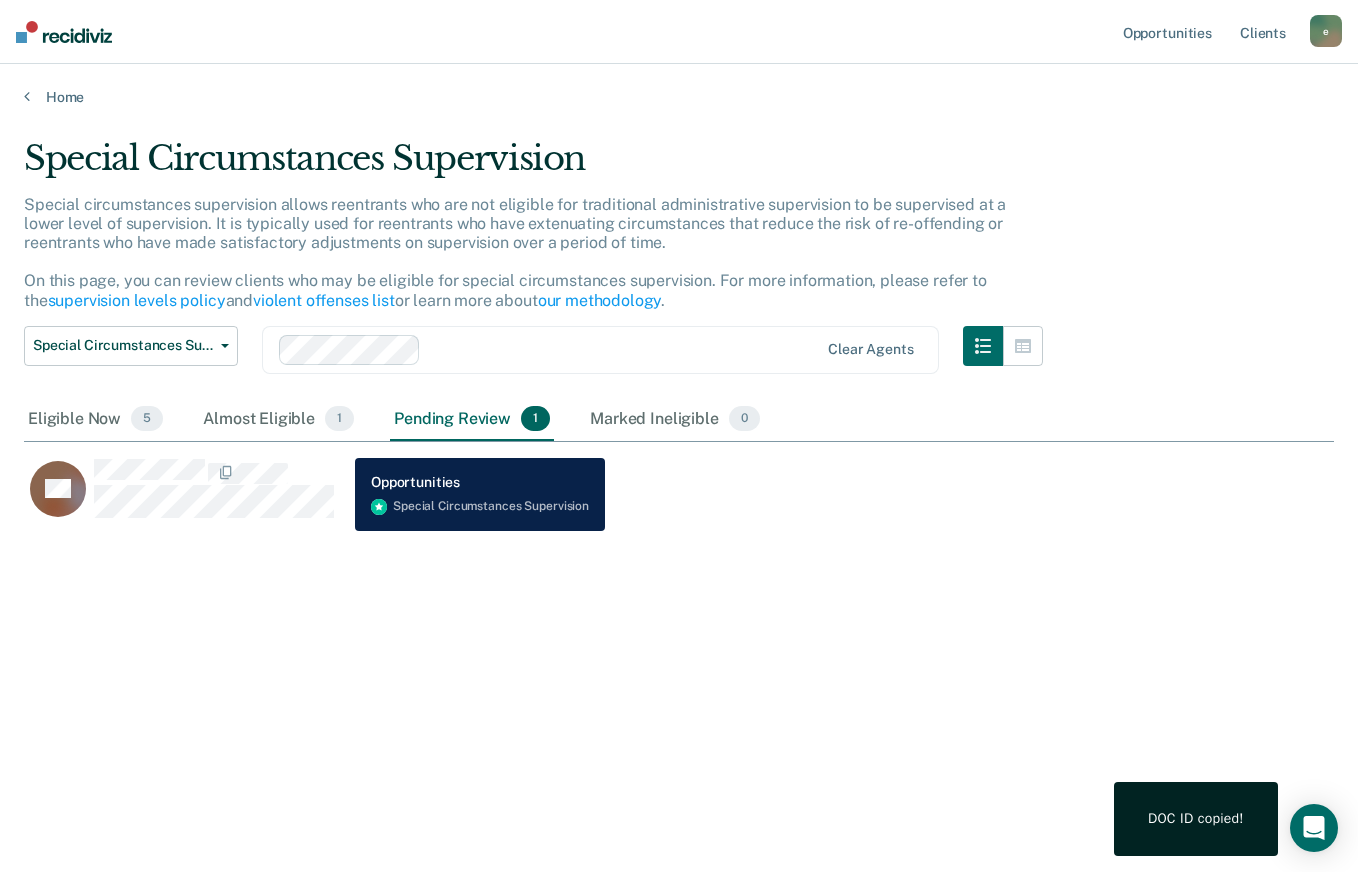 click on "Pending Review 1" at bounding box center (472, 420) 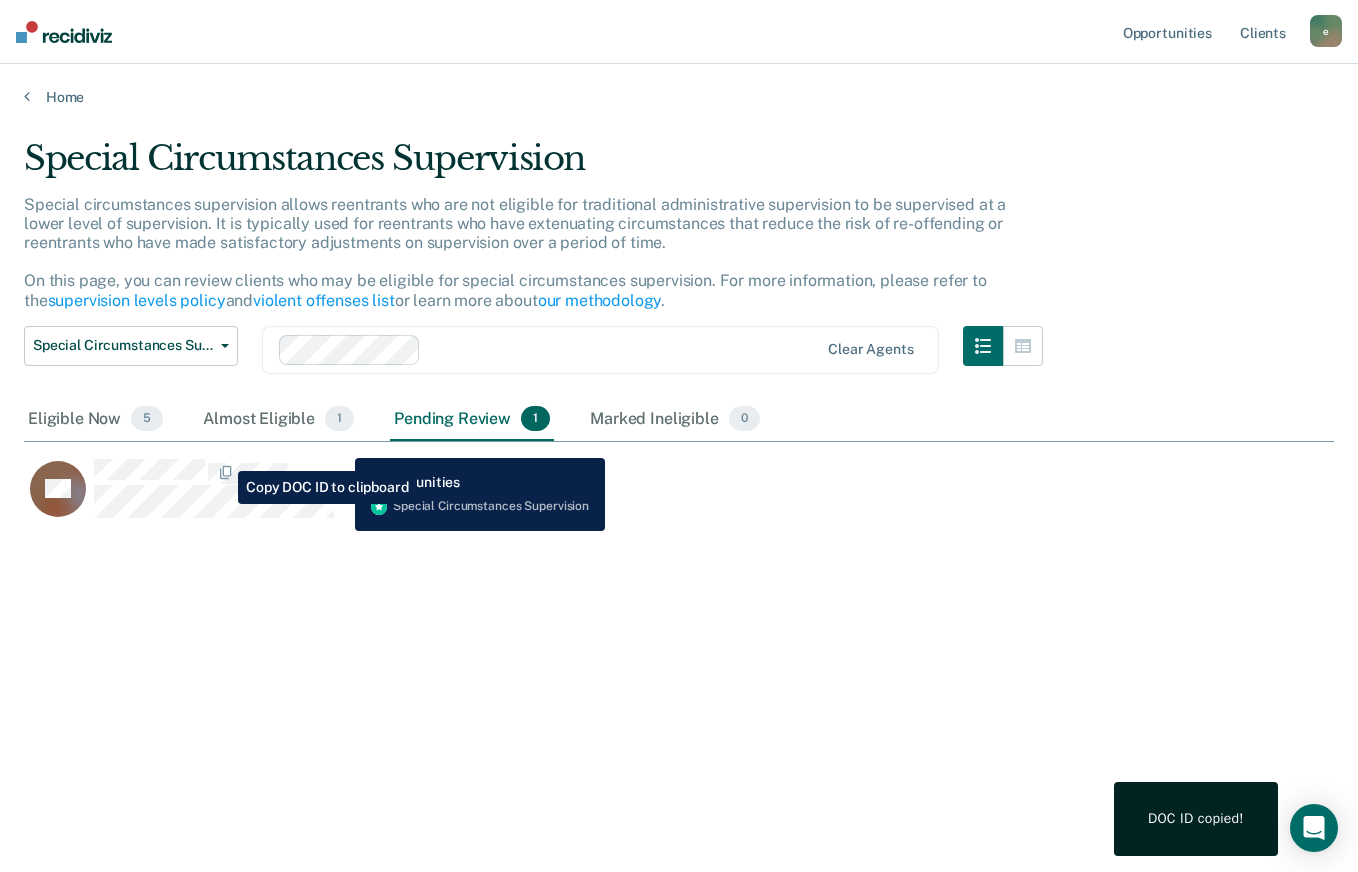 click on "Special Circumstances Supervision   Special circumstances supervision allows reentrants who are not eligible for traditional administrative supervision to be supervised at a lower level of supervision. It is typically used for reentrants who have extenuating circumstances that reduce the risk of re-offending or reentrants who have made satisfactory adjustments on supervision over a period of time. On this page, you can review clients who may be eligible for special circumstances supervision. For more information, please refer to the  supervision levels policy  and  violent offenses list  or learn more about  our methodology .  Special Circumstances Supervision Administrative Supervision Special Circumstances Supervision Clear   agents Eligible Now 5 Almost Eligible 1 Pending Review 1 Marked Ineligible 0
To pick up a draggable item, press the space bar.
While dragging, use the arrow keys to move the item.
Press space again to drop the item in its new position, or press escape to cancel.
DC" at bounding box center [679, 430] 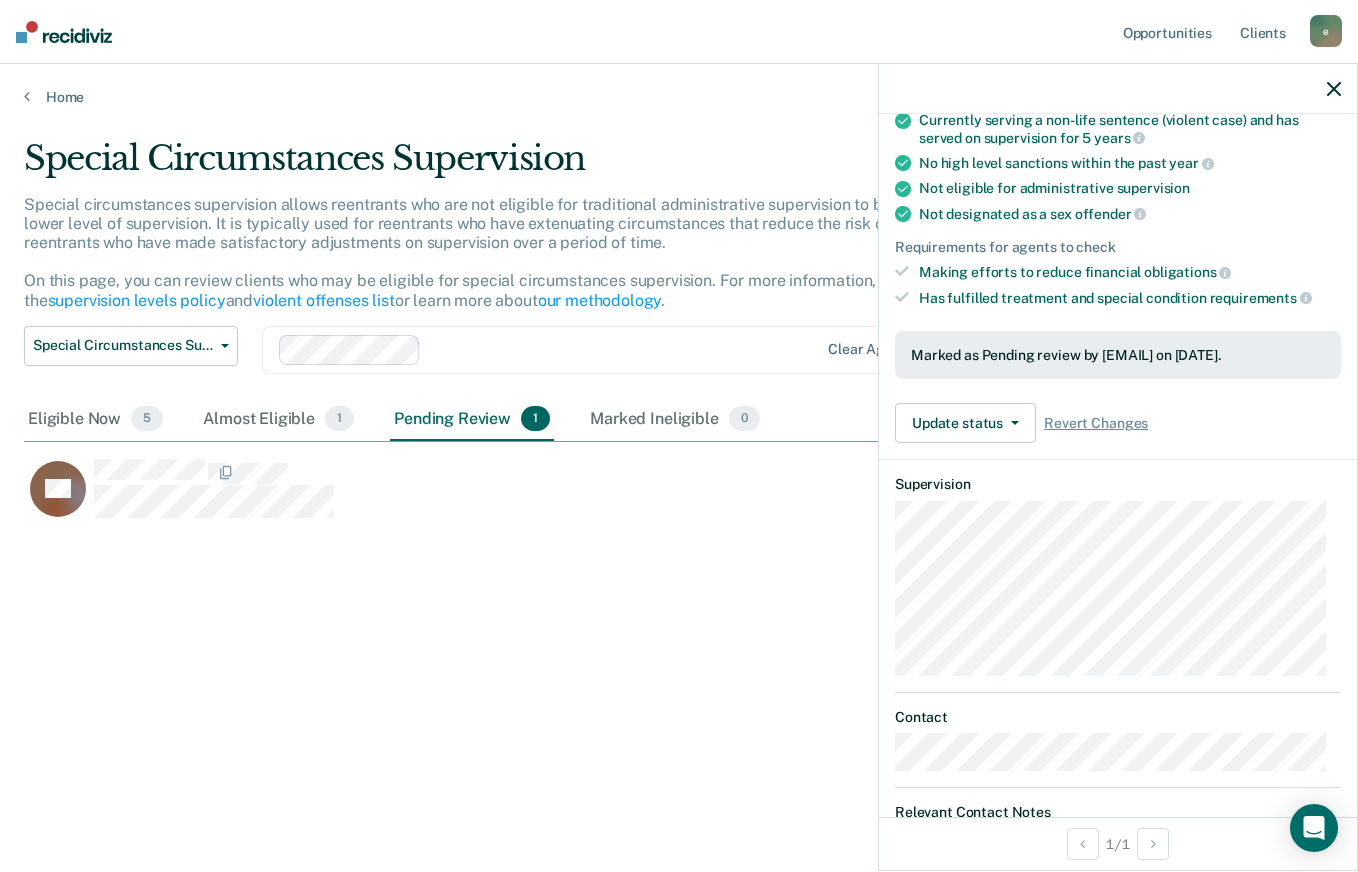 scroll, scrollTop: 178, scrollLeft: 0, axis: vertical 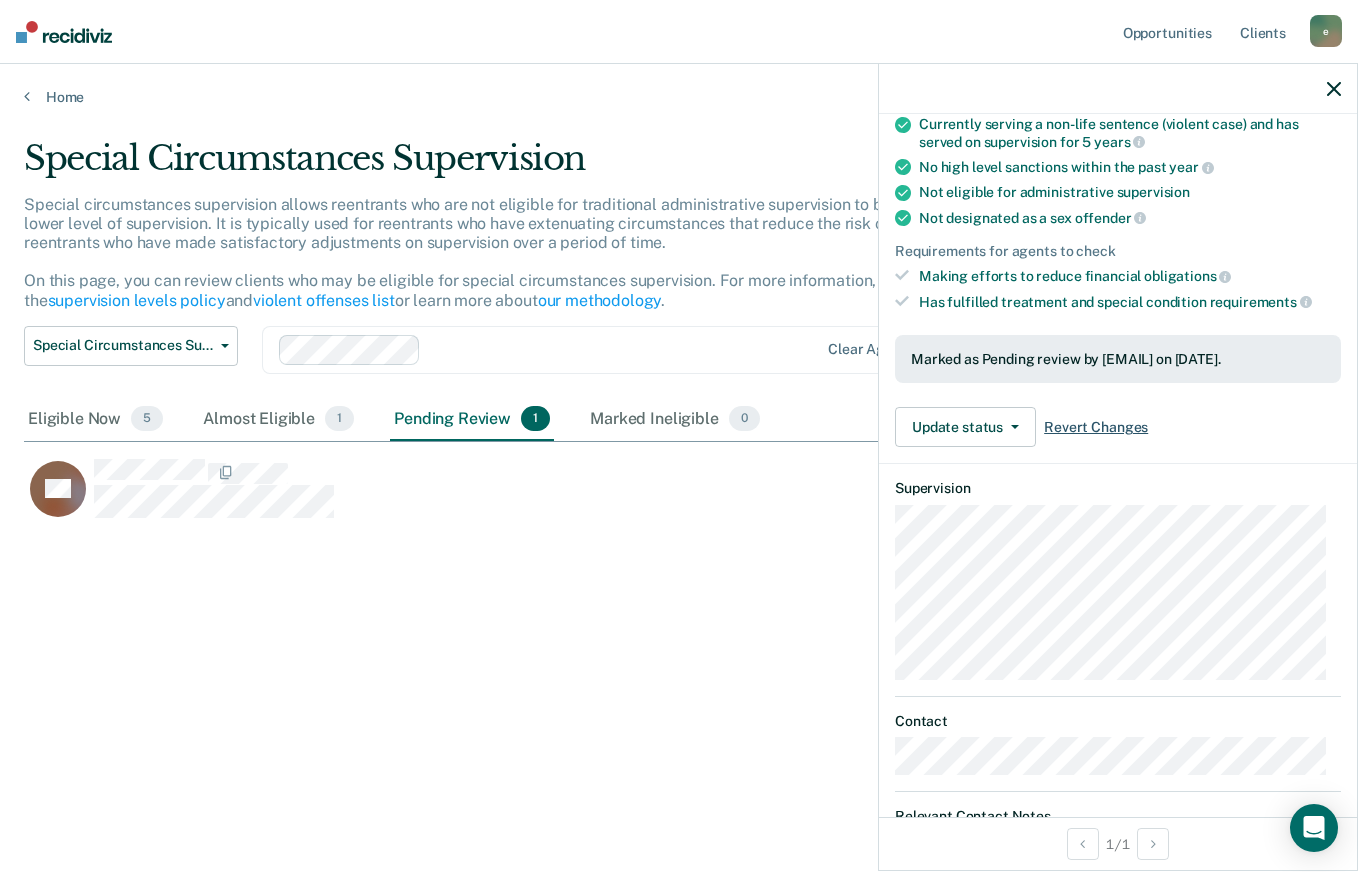 click on "Revert Changes" at bounding box center [1096, 427] 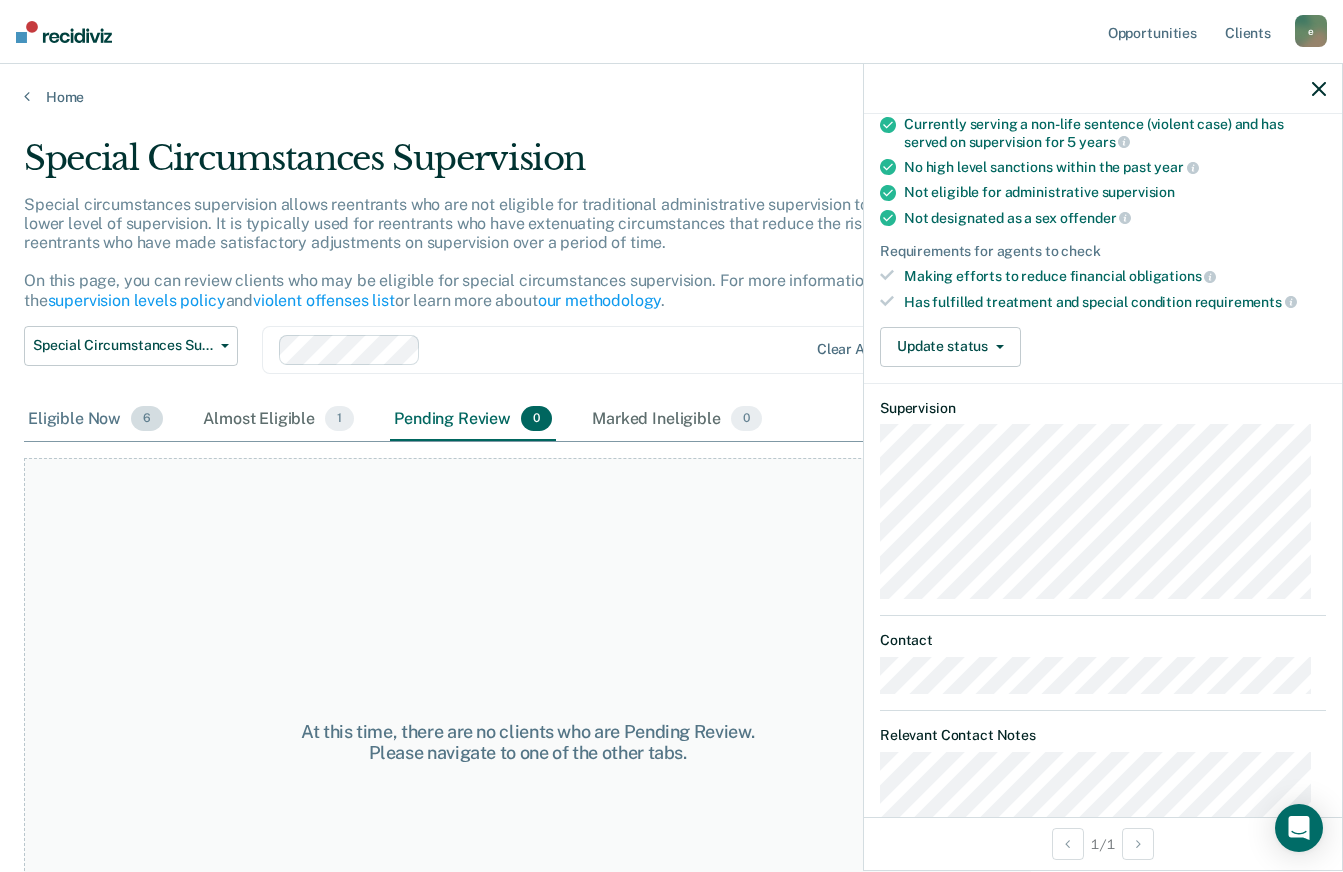 click on "Eligible Now 6" at bounding box center [95, 420] 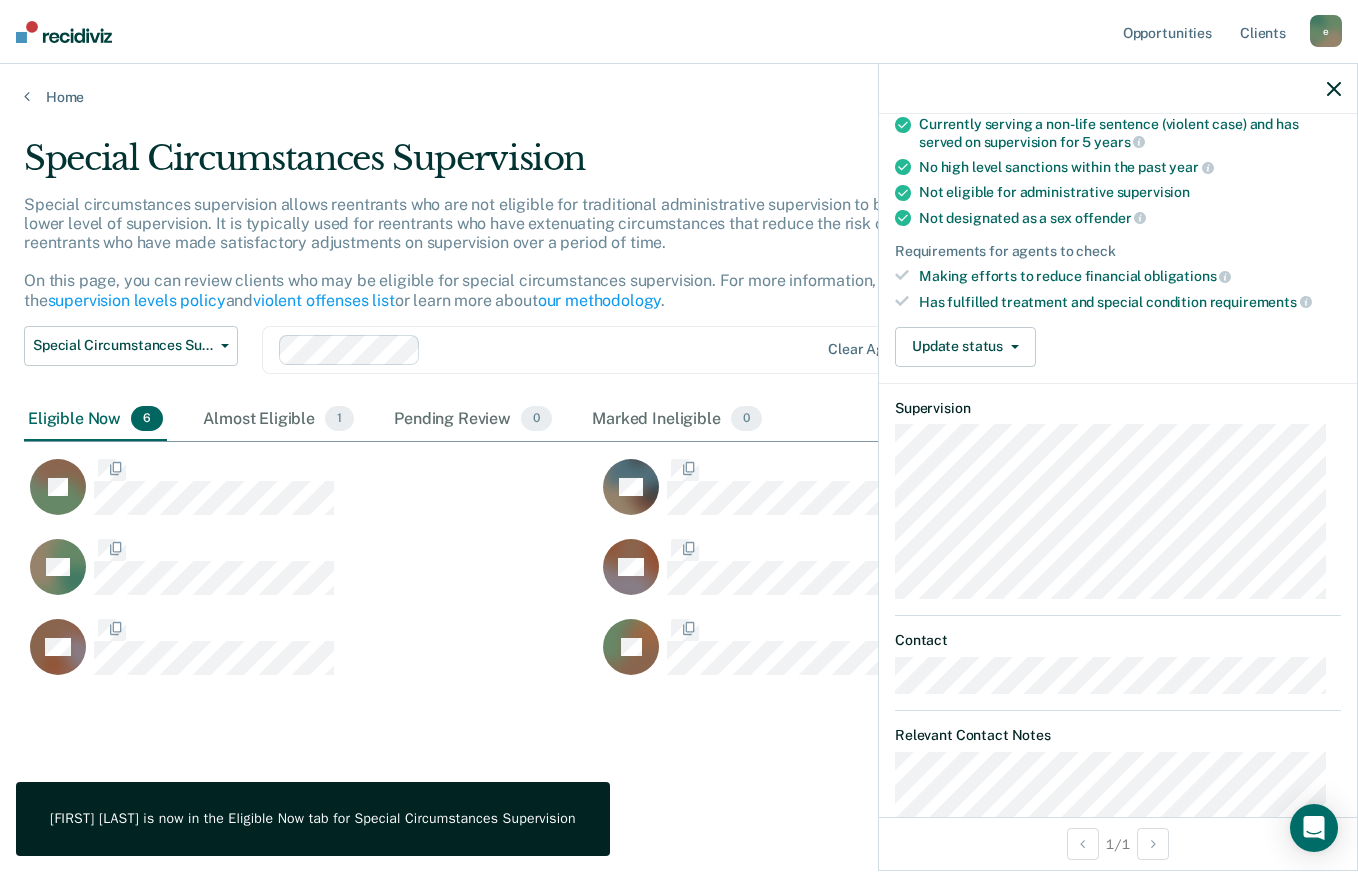 scroll, scrollTop: 16, scrollLeft: 16, axis: both 